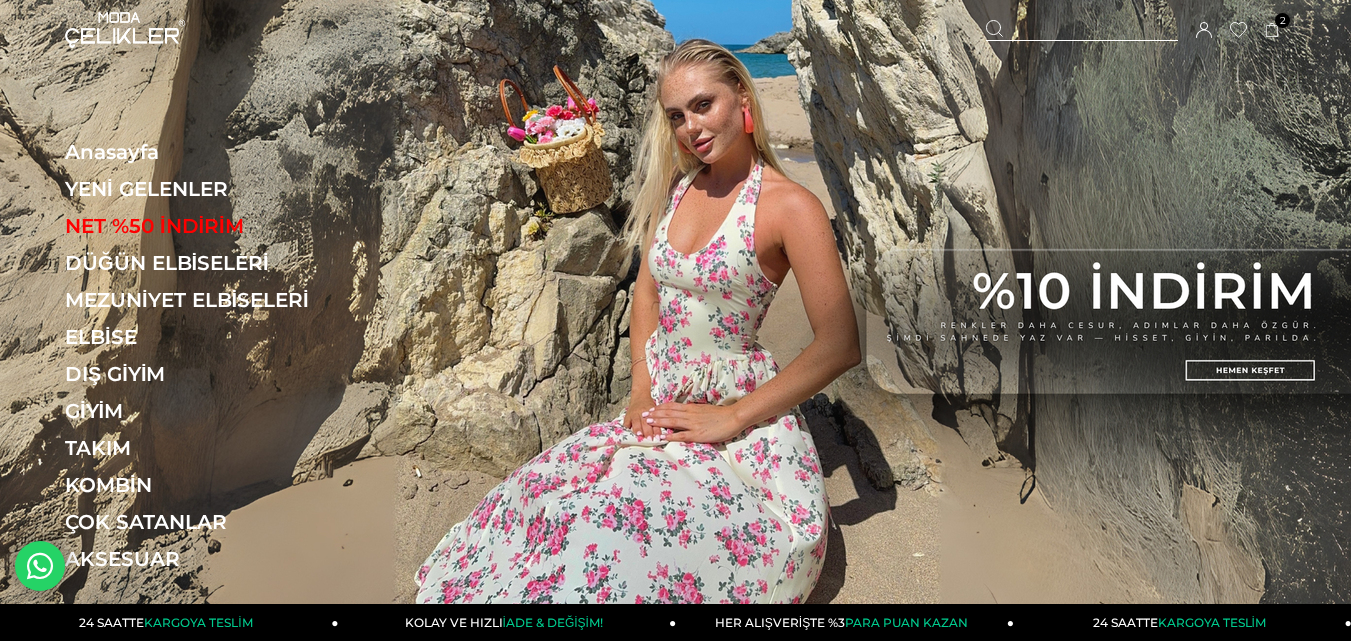 scroll, scrollTop: 0, scrollLeft: 0, axis: both 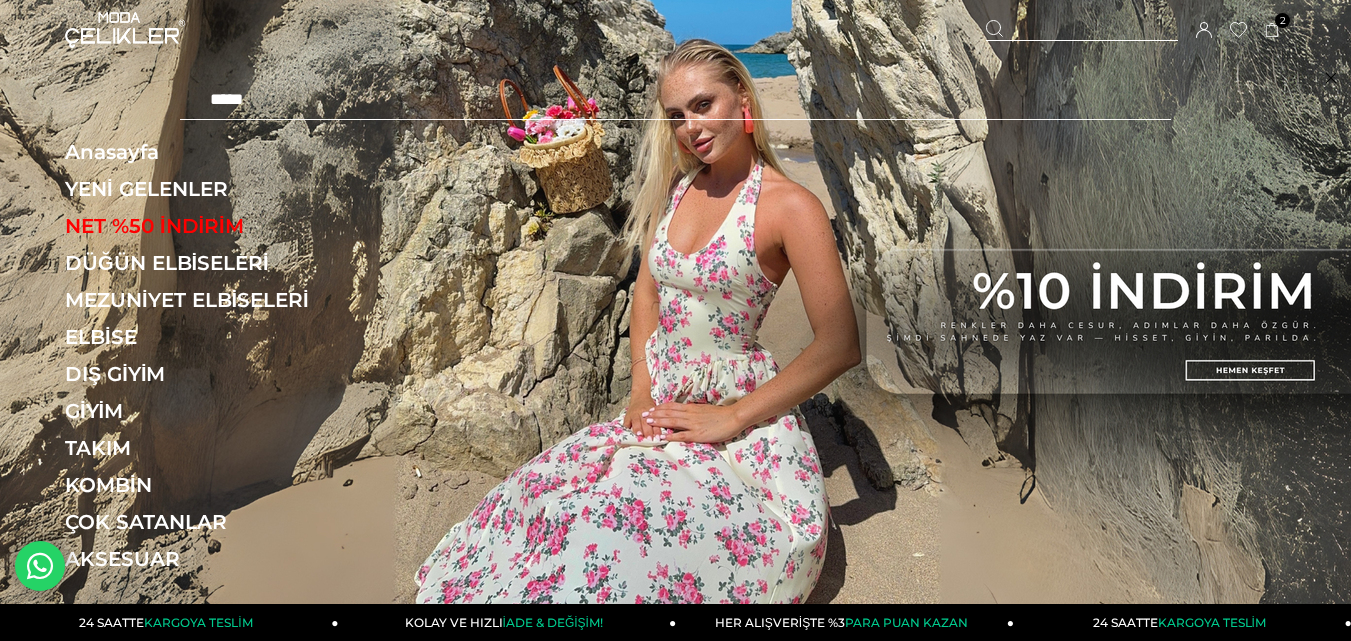 click at bounding box center (675, 100) 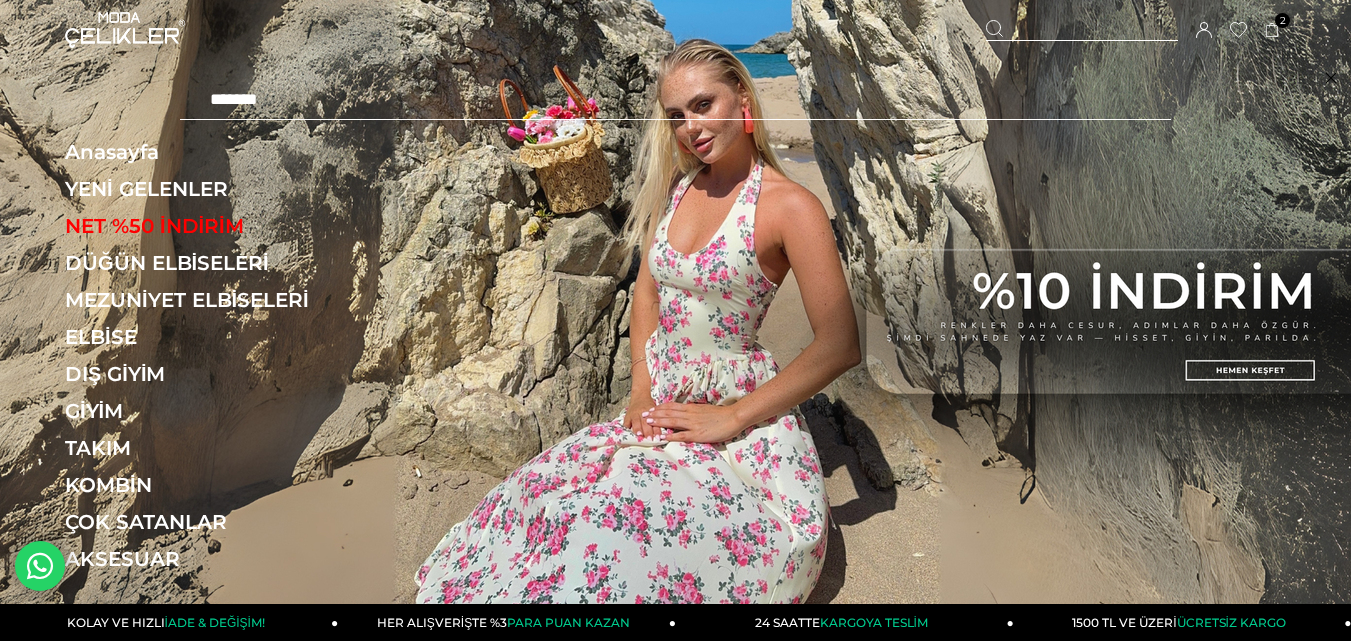 type on "*******" 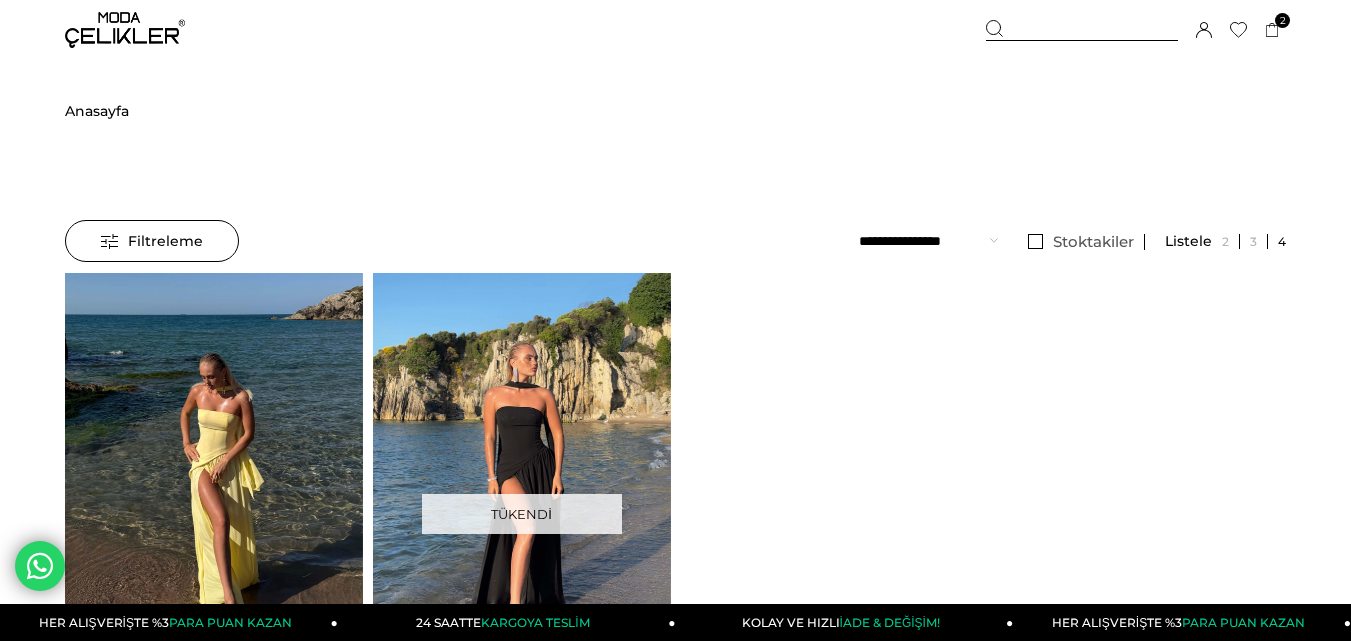 scroll, scrollTop: 0, scrollLeft: 0, axis: both 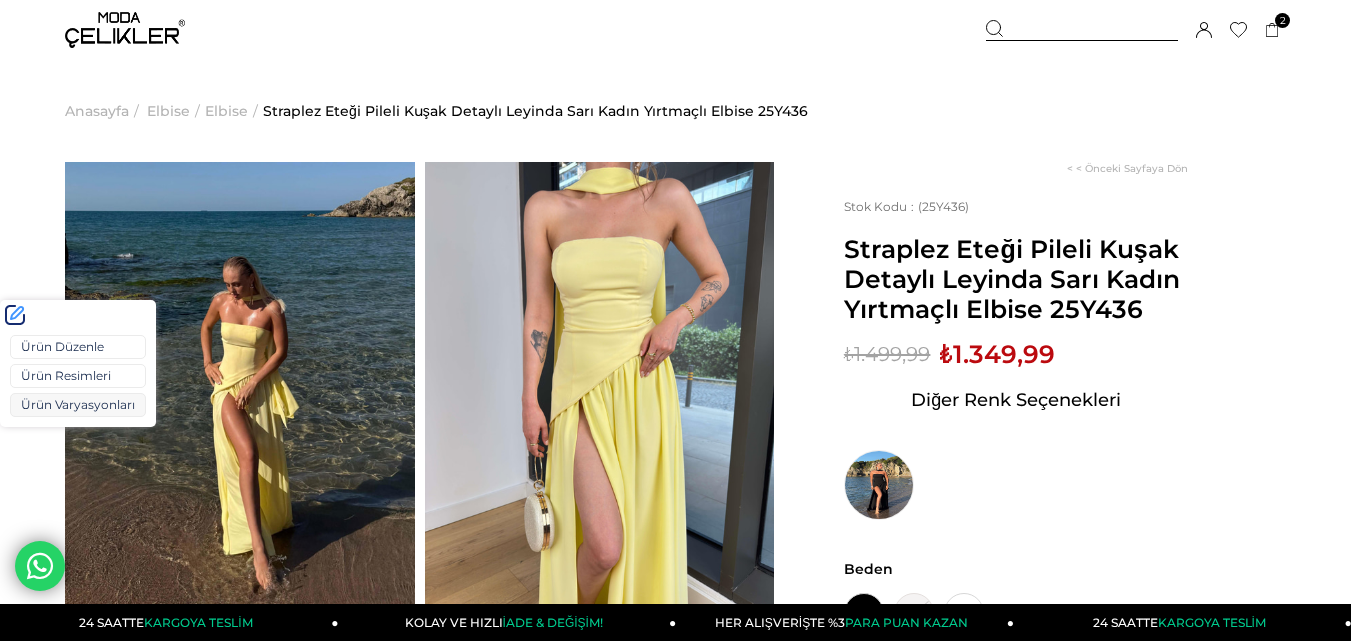click on "Ürün Varyasyonları" at bounding box center (78, 405) 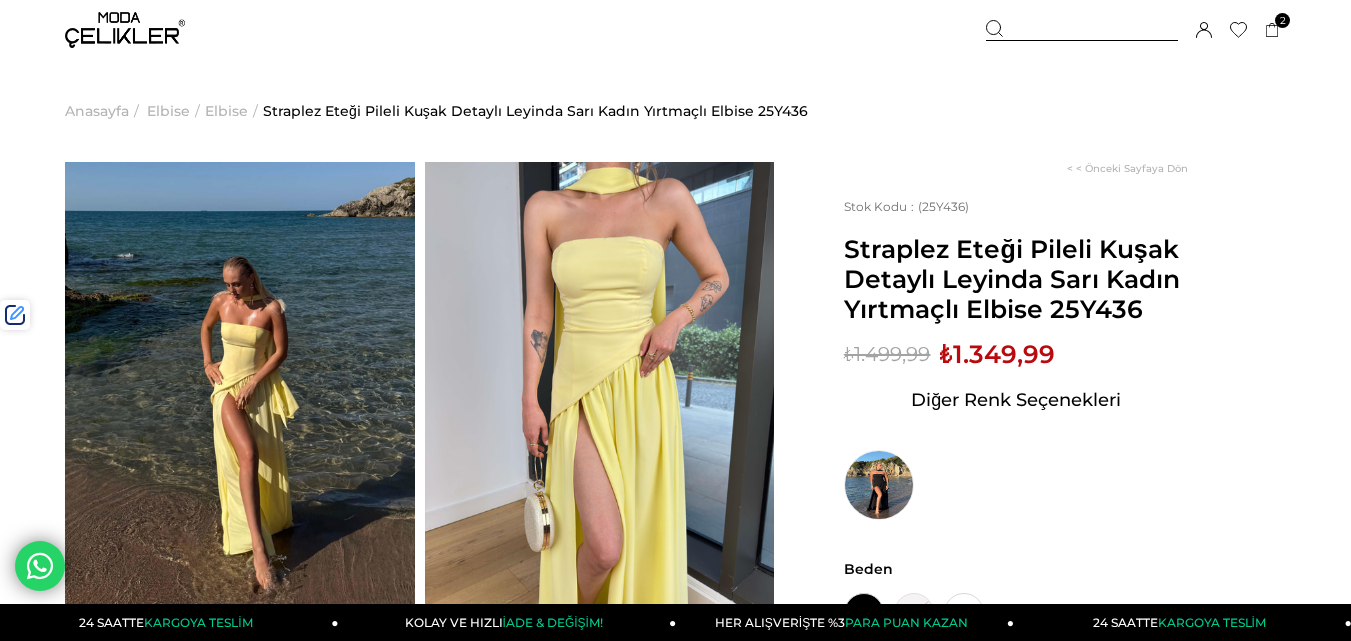 click on "₺1.349,99" at bounding box center (997, 354) 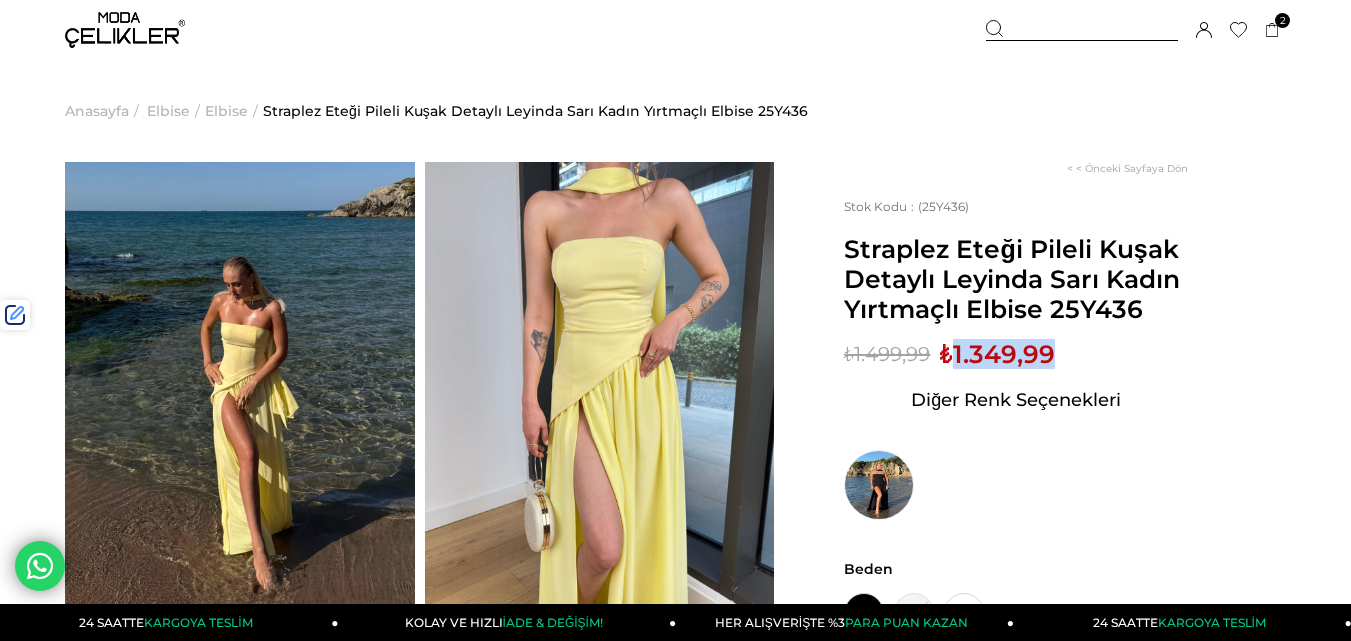 click on "₺1.349,99" at bounding box center (997, 354) 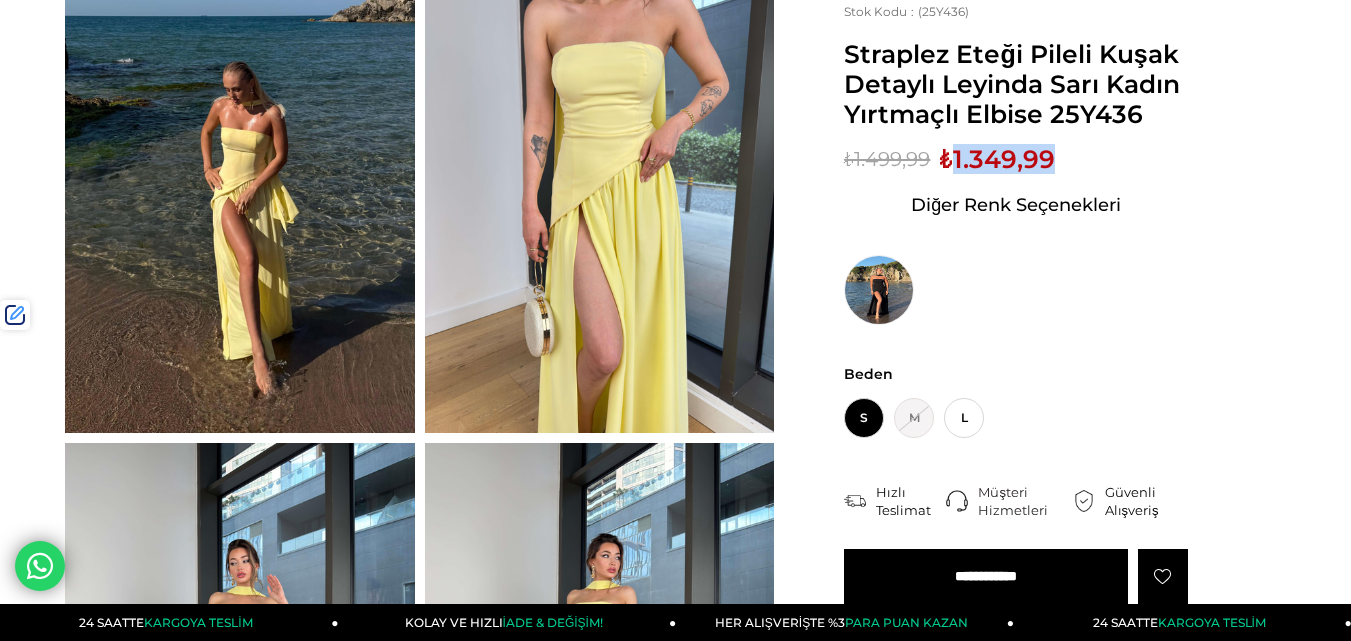 scroll, scrollTop: 200, scrollLeft: 0, axis: vertical 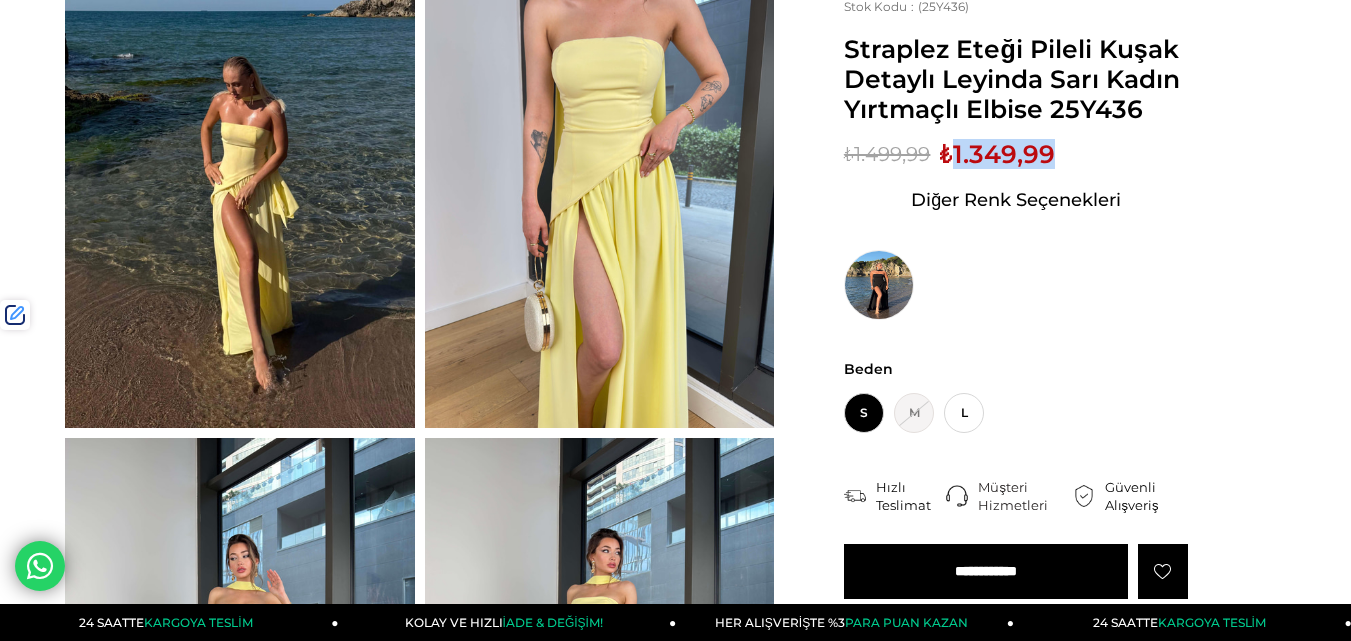 copy on "1.349,99" 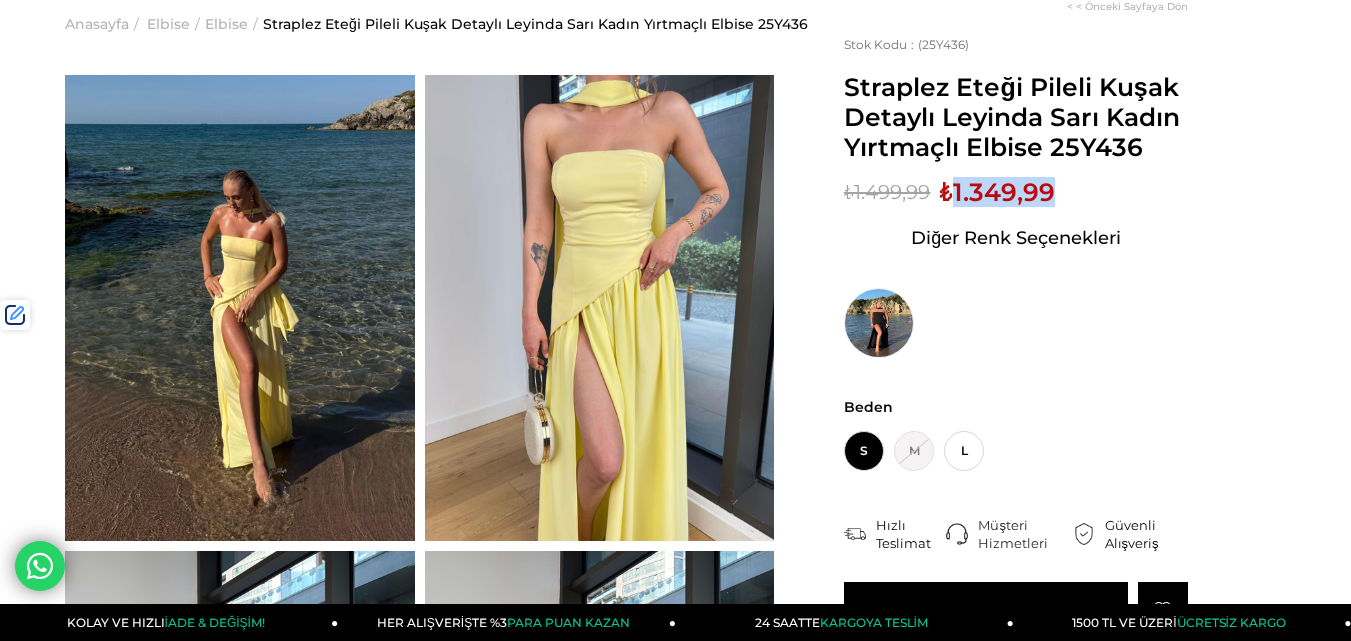 scroll, scrollTop: 0, scrollLeft: 0, axis: both 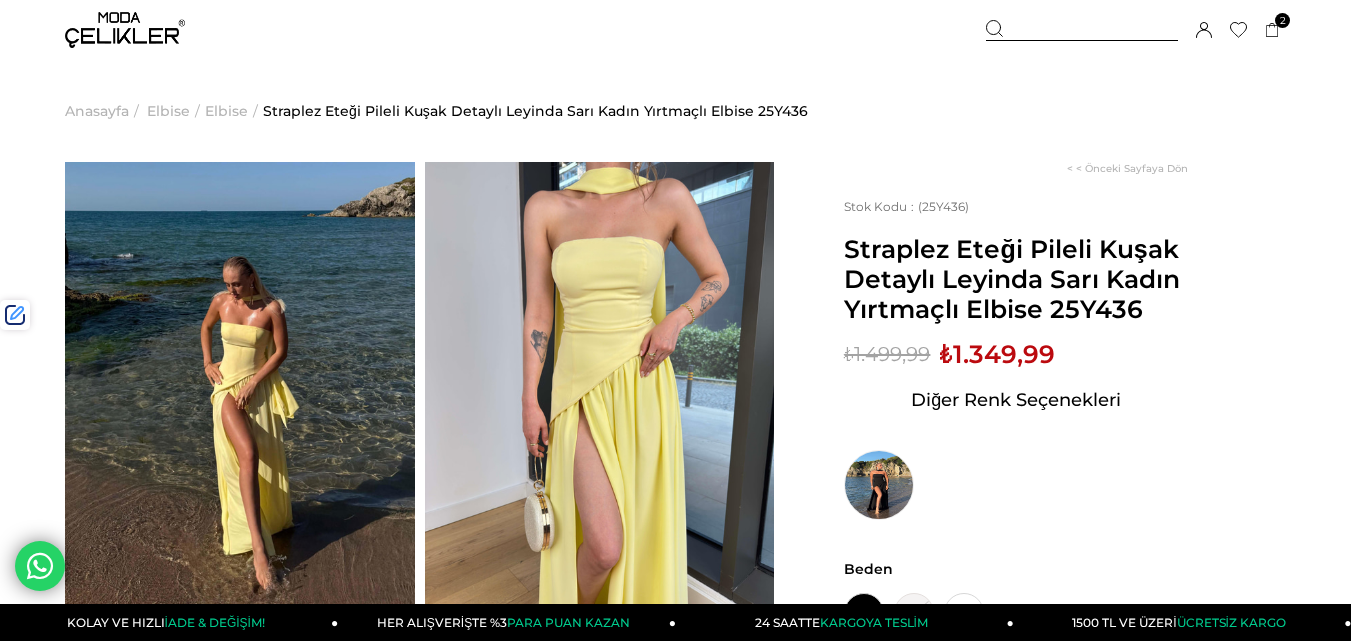 click at bounding box center (1082, 30) 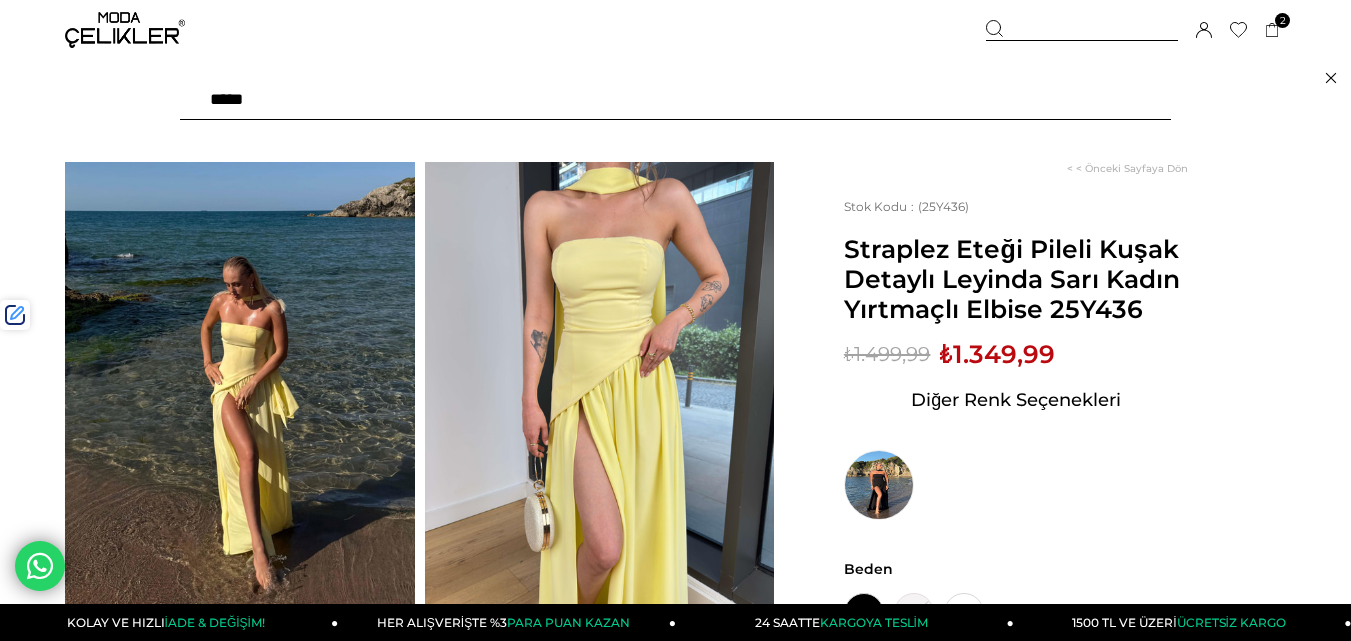 click at bounding box center (675, 100) 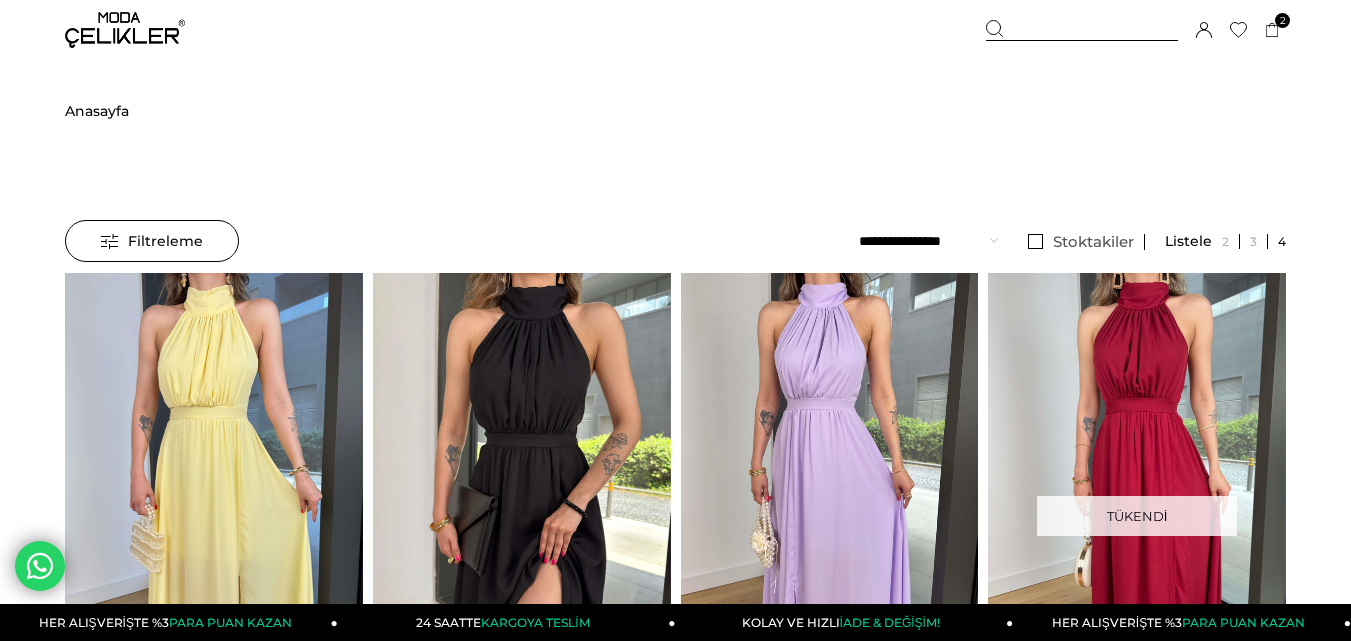 scroll, scrollTop: 0, scrollLeft: 0, axis: both 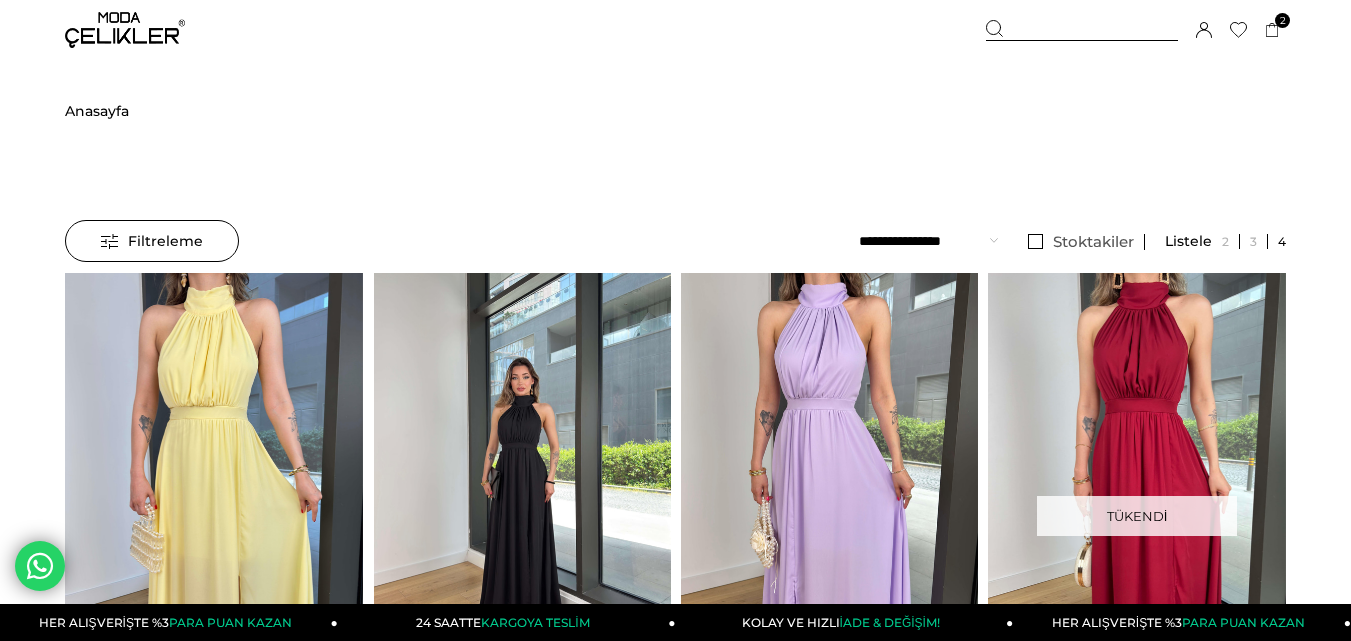 click at bounding box center [523, 471] 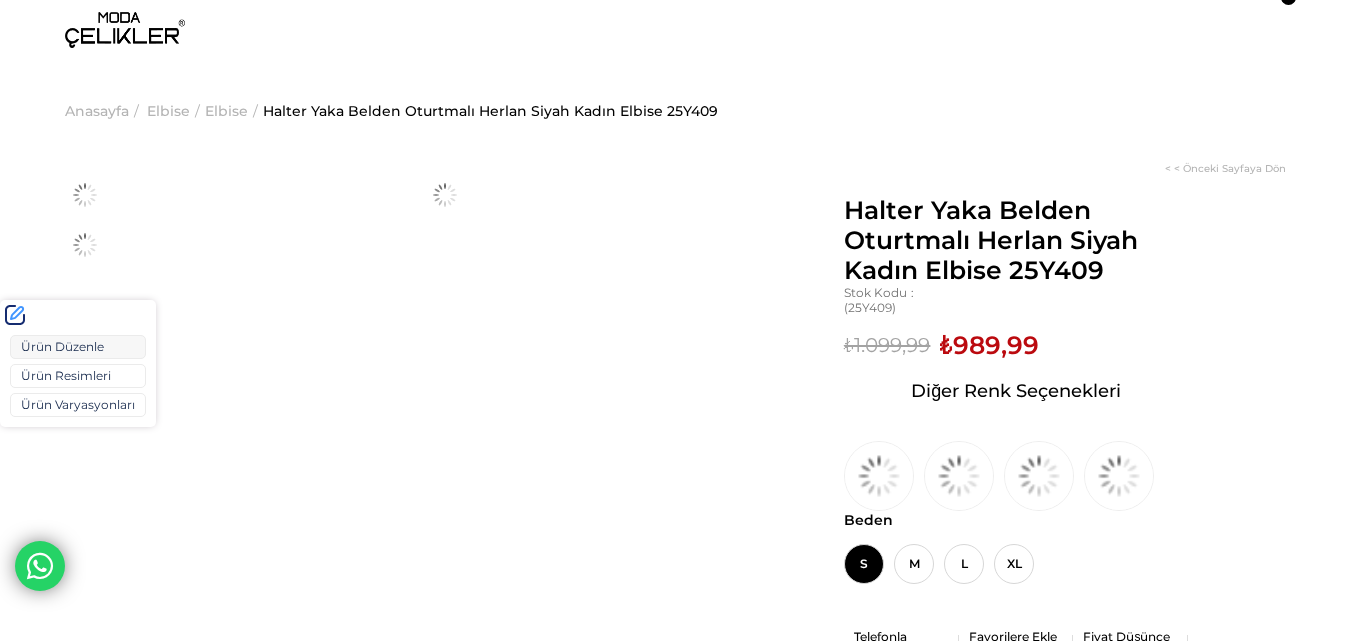 scroll, scrollTop: 0, scrollLeft: 0, axis: both 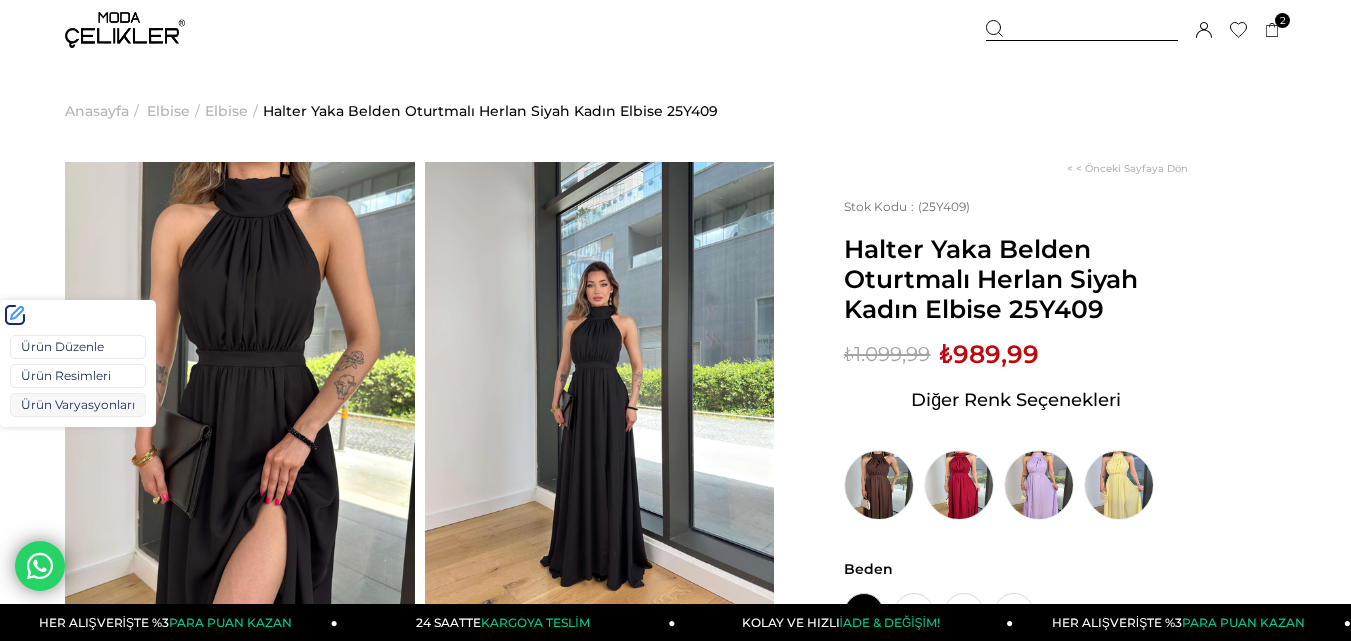 click on "Ürün Varyasyonları" at bounding box center (78, 405) 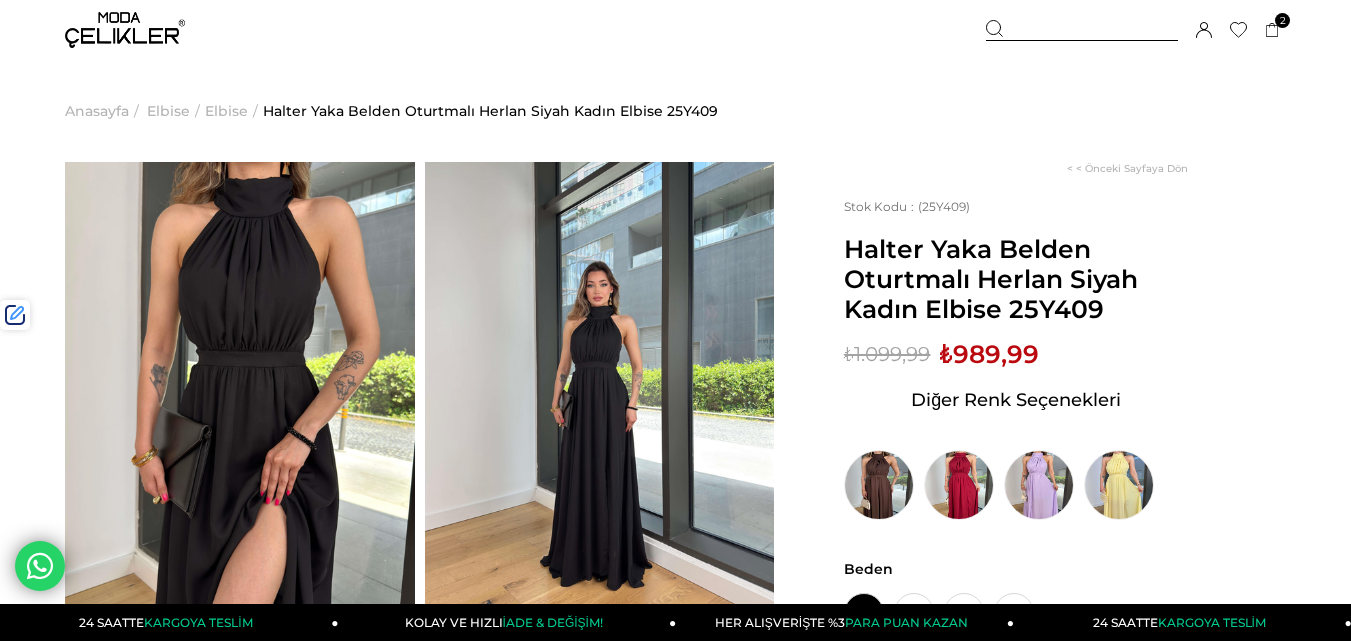 click on "₺989,99" at bounding box center (989, 354) 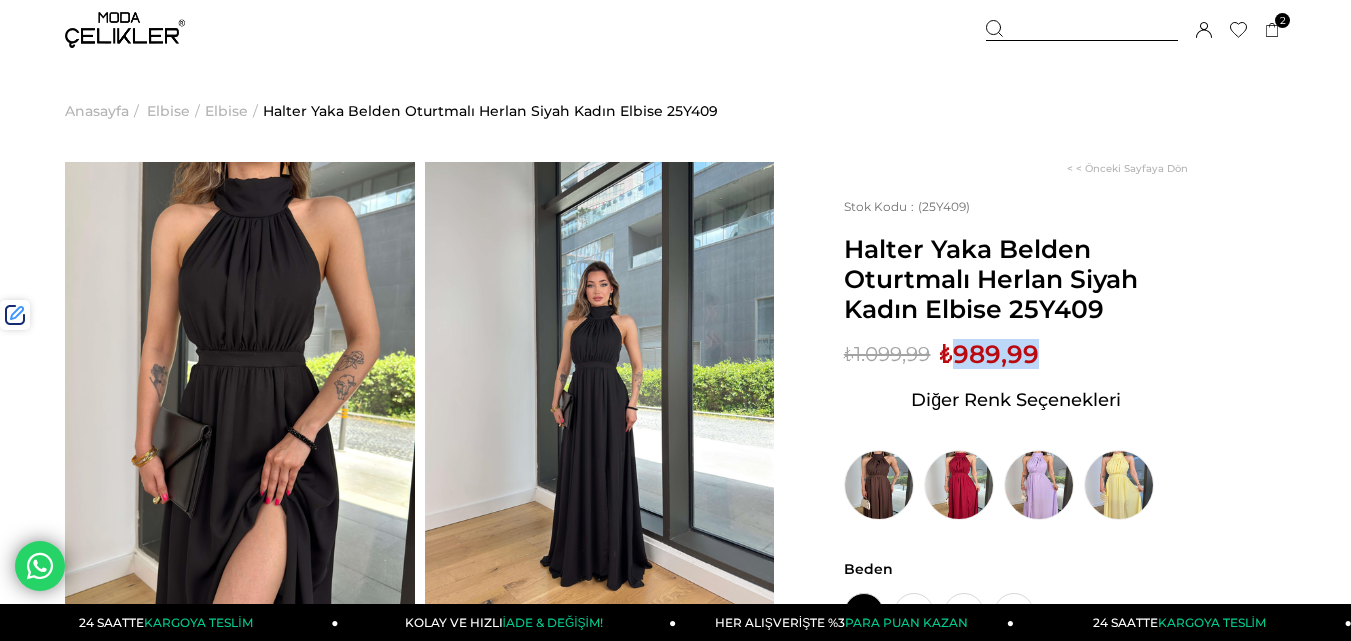 click on "₺989,99" at bounding box center [989, 354] 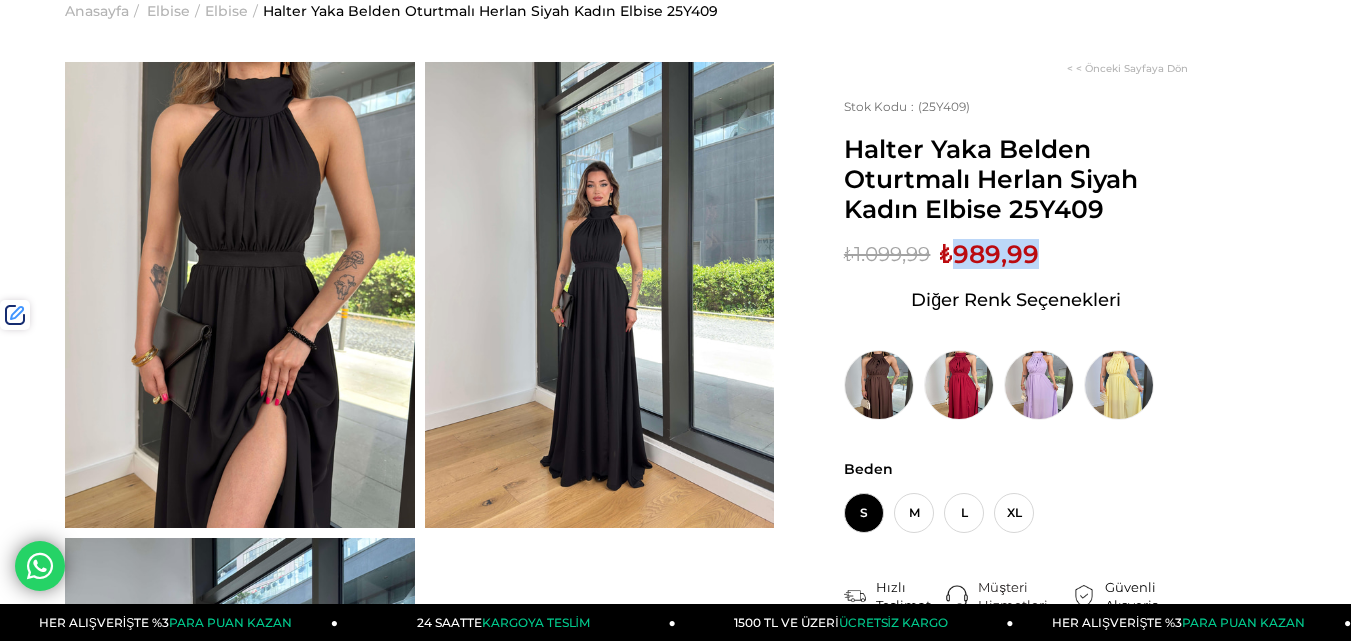scroll, scrollTop: 0, scrollLeft: 0, axis: both 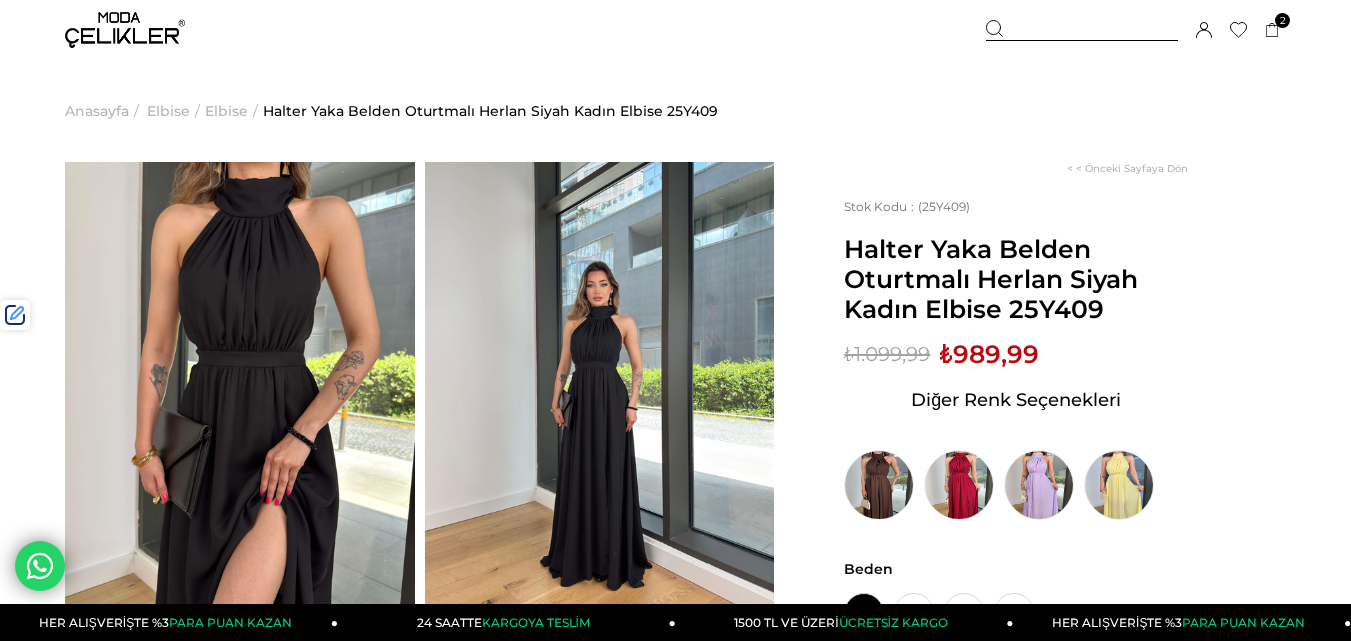 drag, startPoint x: 1063, startPoint y: 29, endPoint x: 497, endPoint y: 116, distance: 572.64734 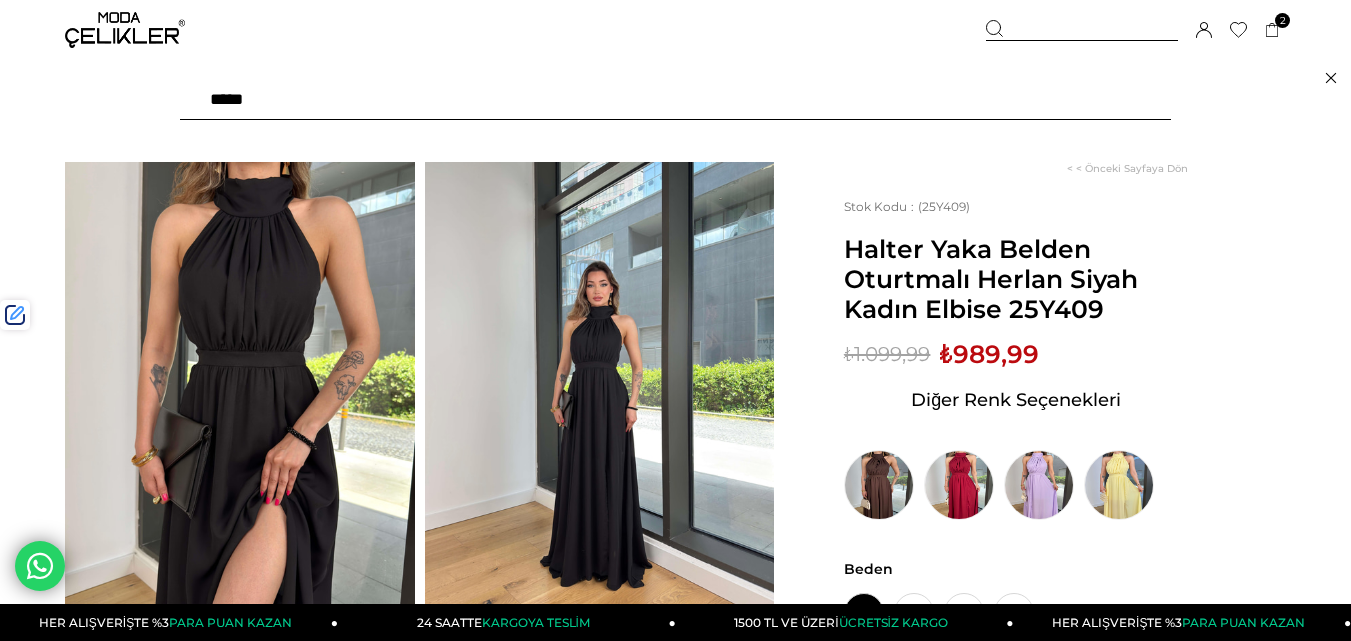 click at bounding box center (675, 100) 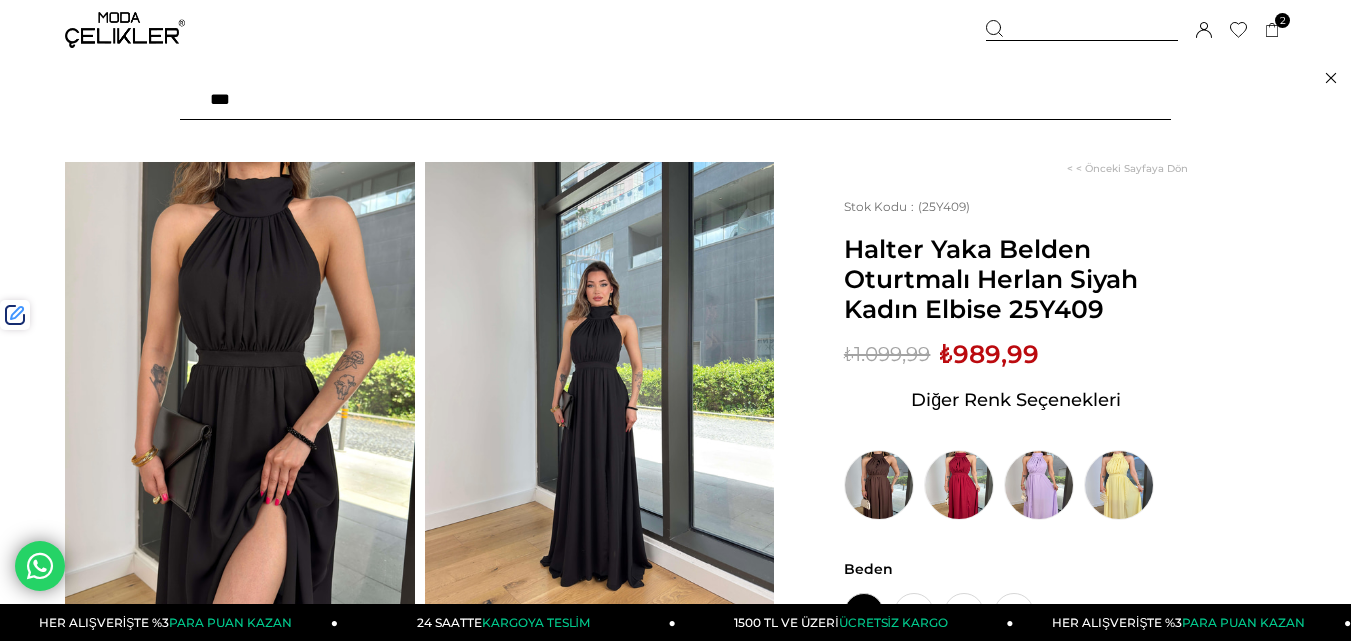 type on "****" 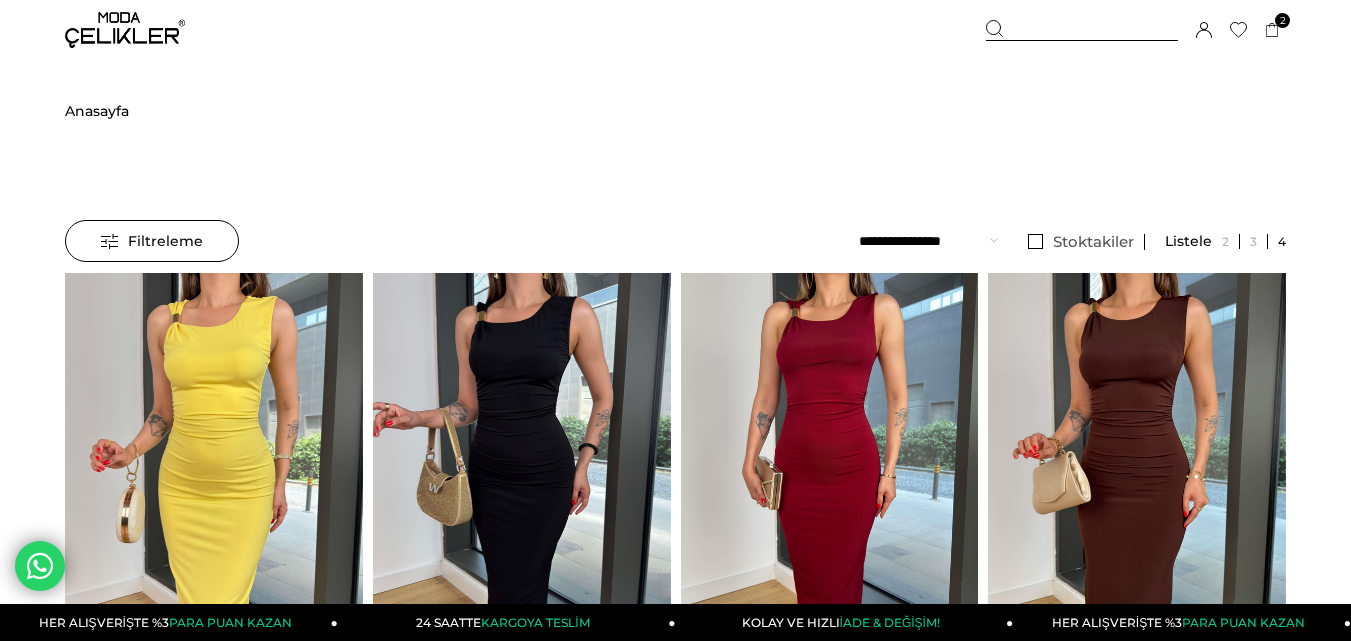 scroll, scrollTop: 0, scrollLeft: 0, axis: both 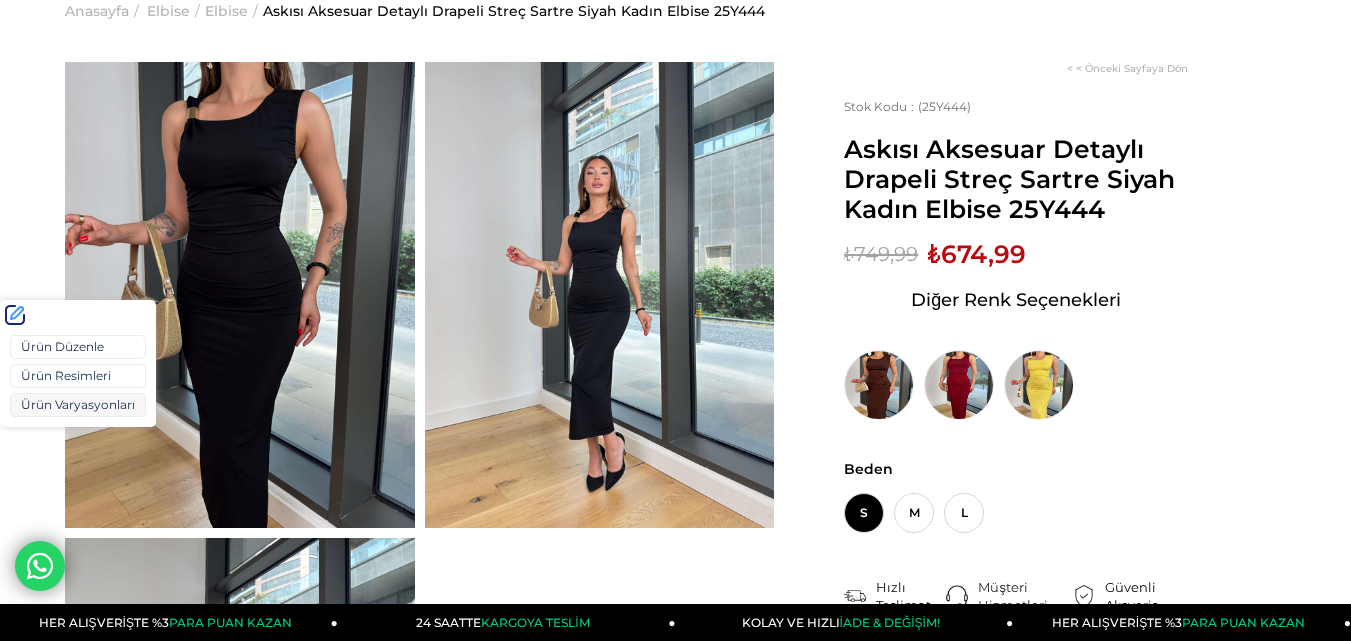 click on "Ürün Varyasyonları" at bounding box center (78, 405) 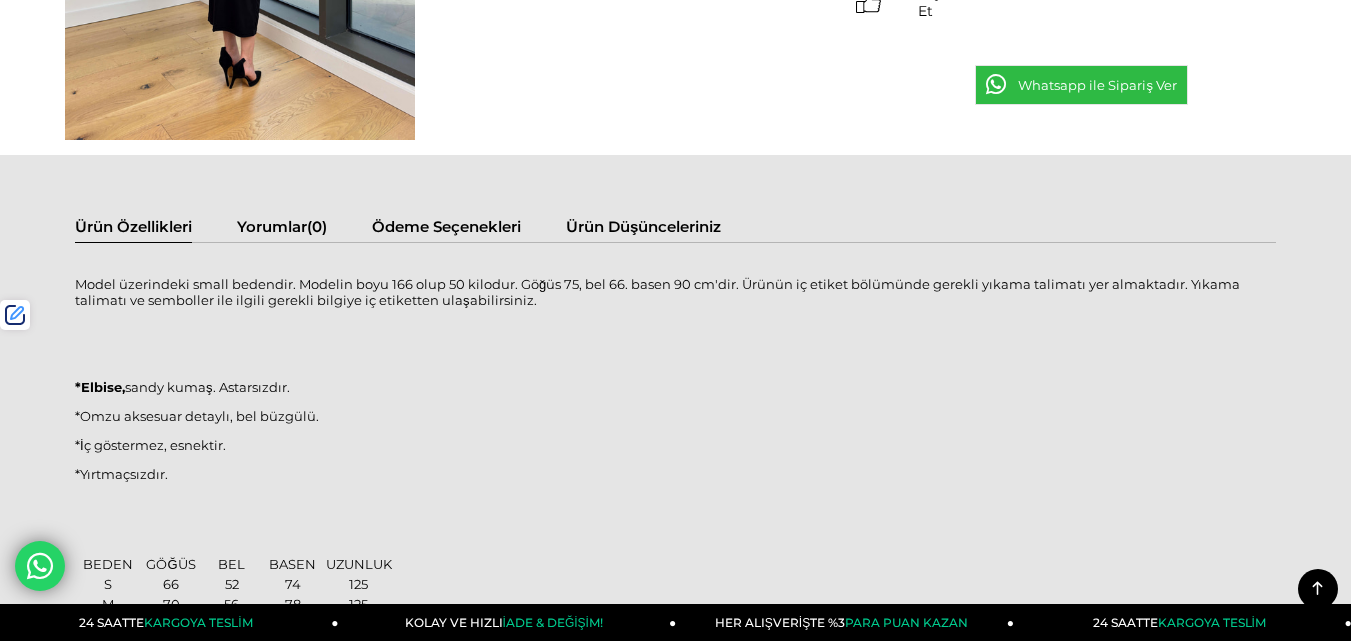 scroll, scrollTop: 1000, scrollLeft: 0, axis: vertical 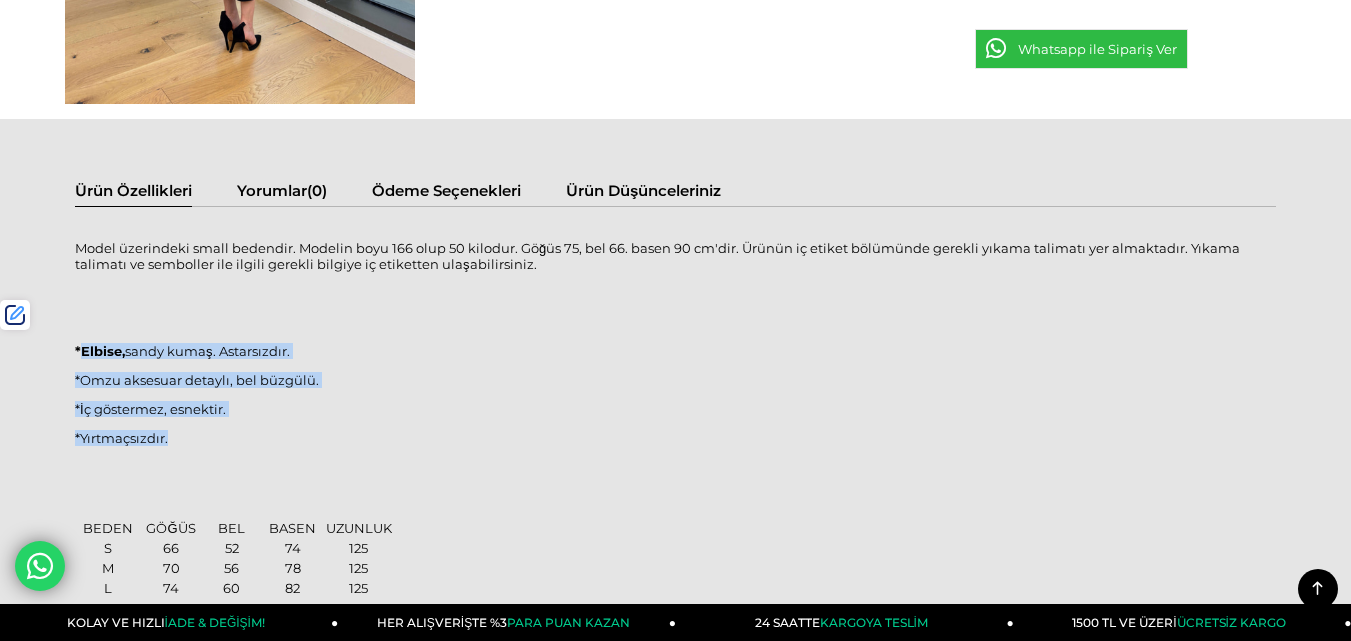 drag, startPoint x: 180, startPoint y: 443, endPoint x: 85, endPoint y: 347, distance: 135.05925 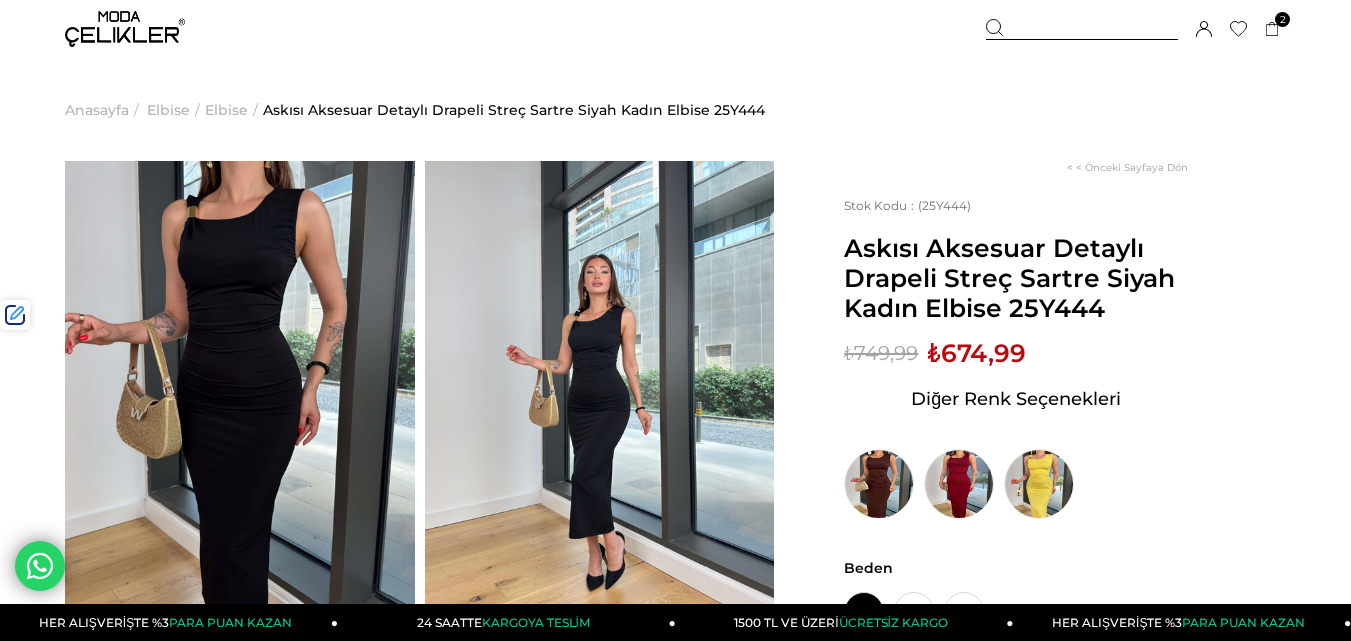 scroll, scrollTop: 0, scrollLeft: 0, axis: both 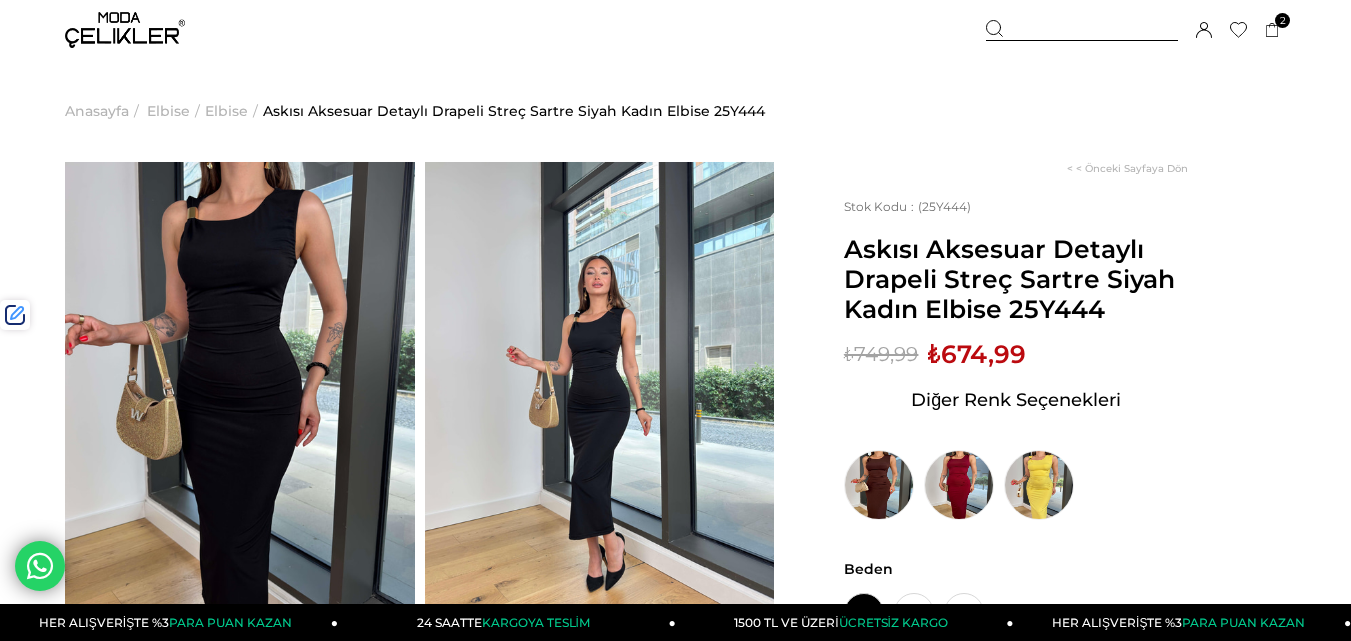 drag, startPoint x: 1089, startPoint y: 31, endPoint x: 531, endPoint y: 76, distance: 559.8116 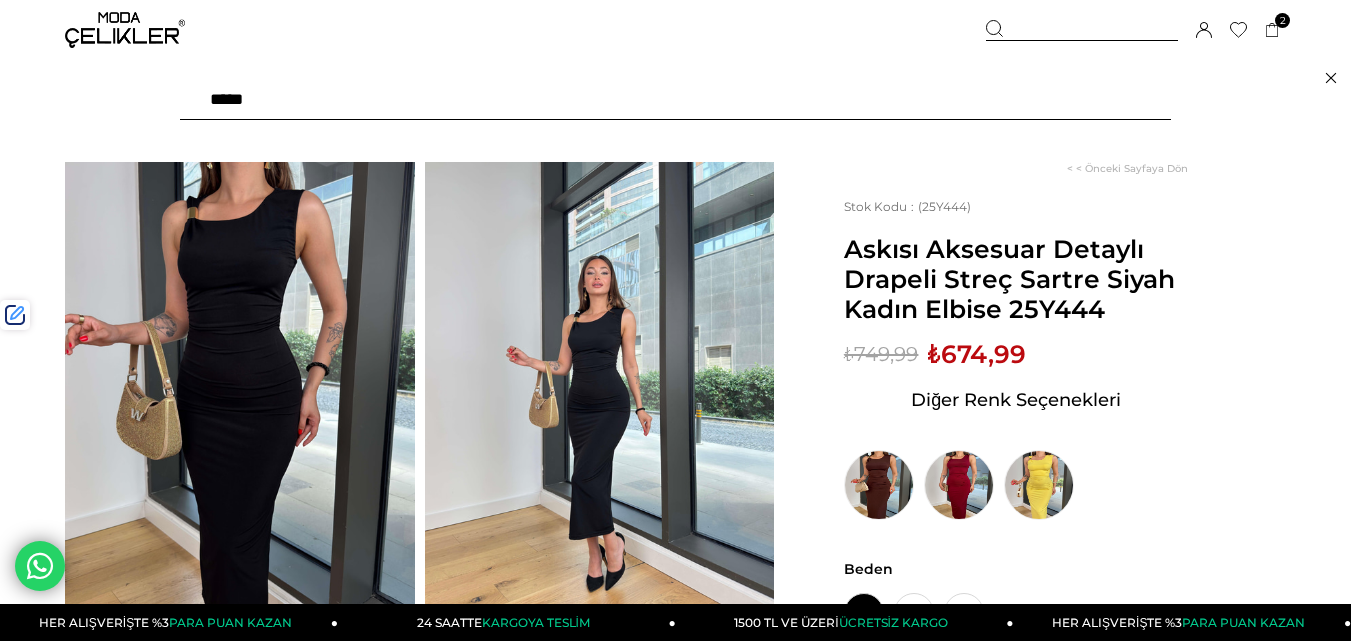 click at bounding box center [675, 100] 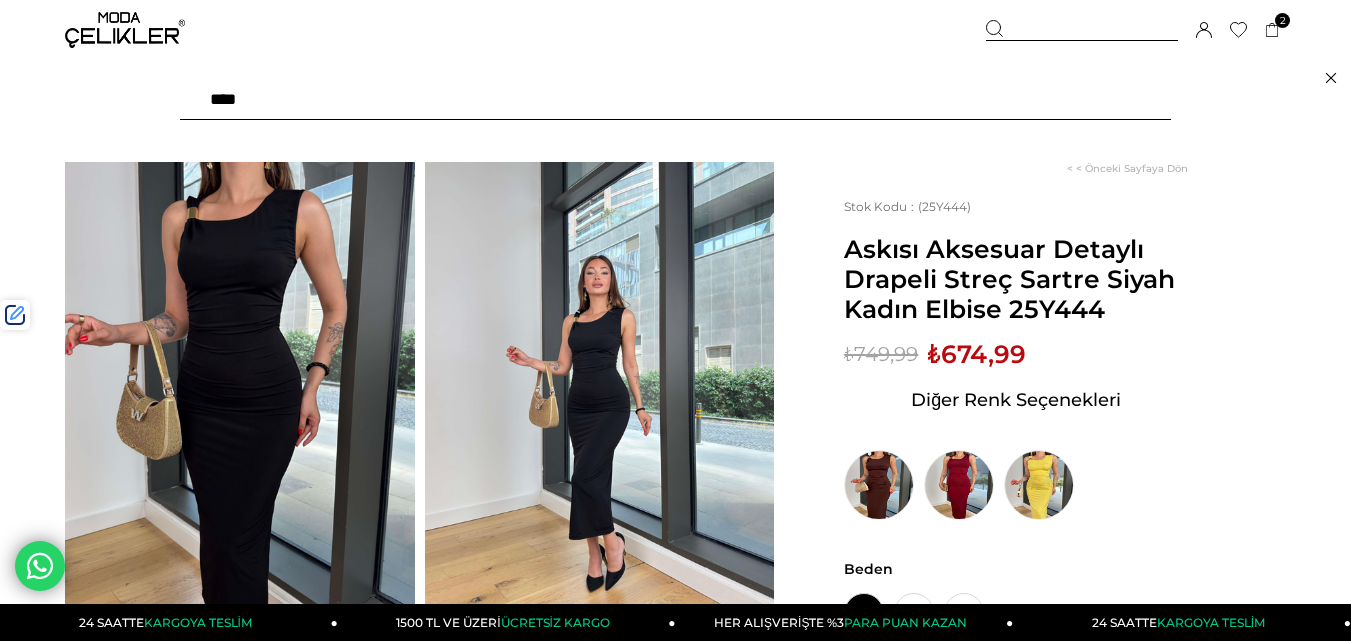 type on "*****" 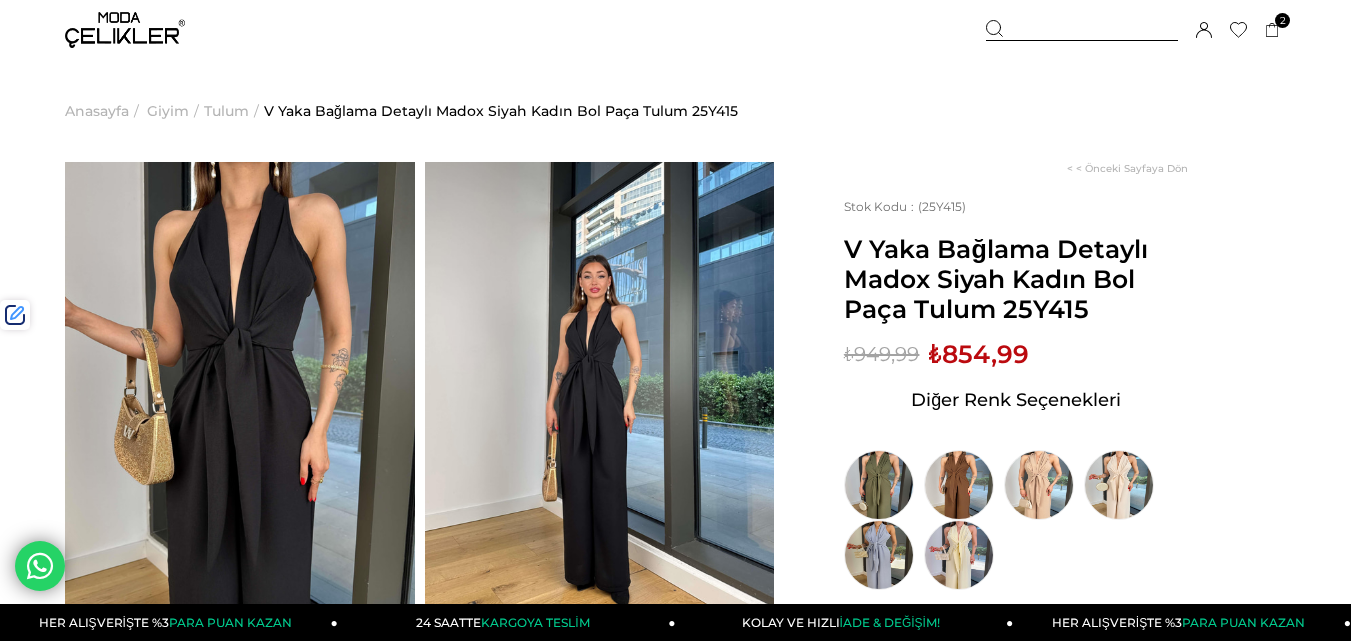 scroll, scrollTop: 0, scrollLeft: 0, axis: both 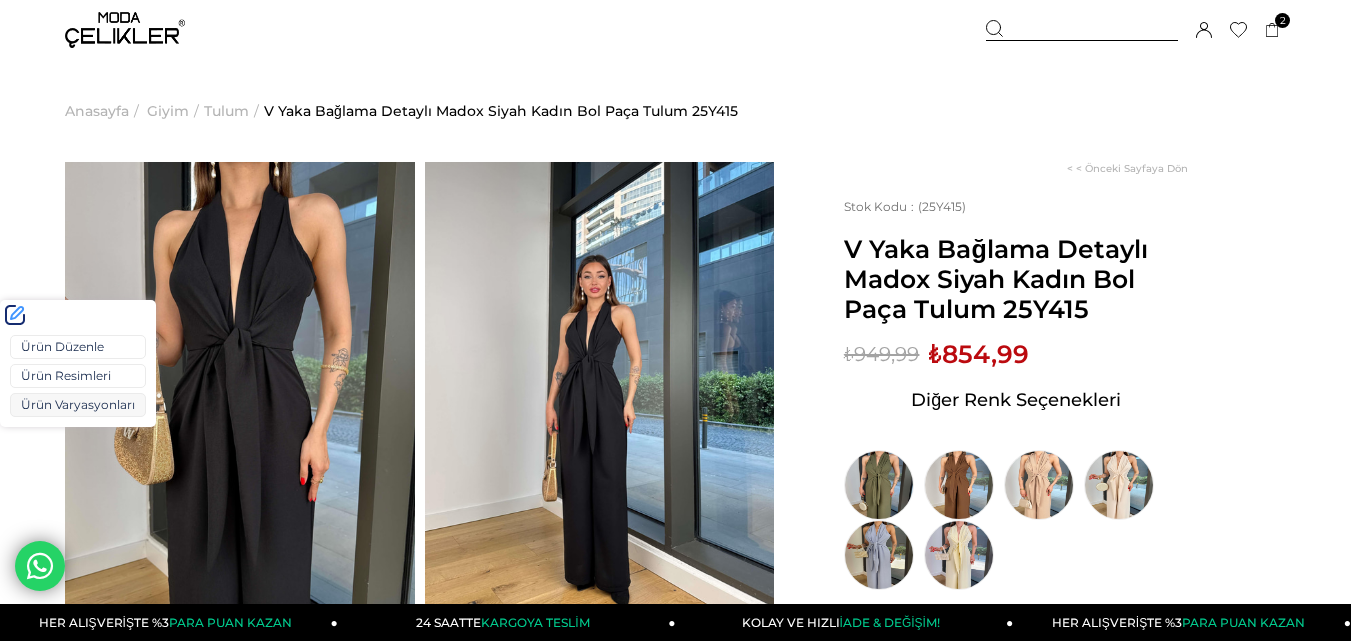 click on "Ürün Varyasyonları" at bounding box center (78, 405) 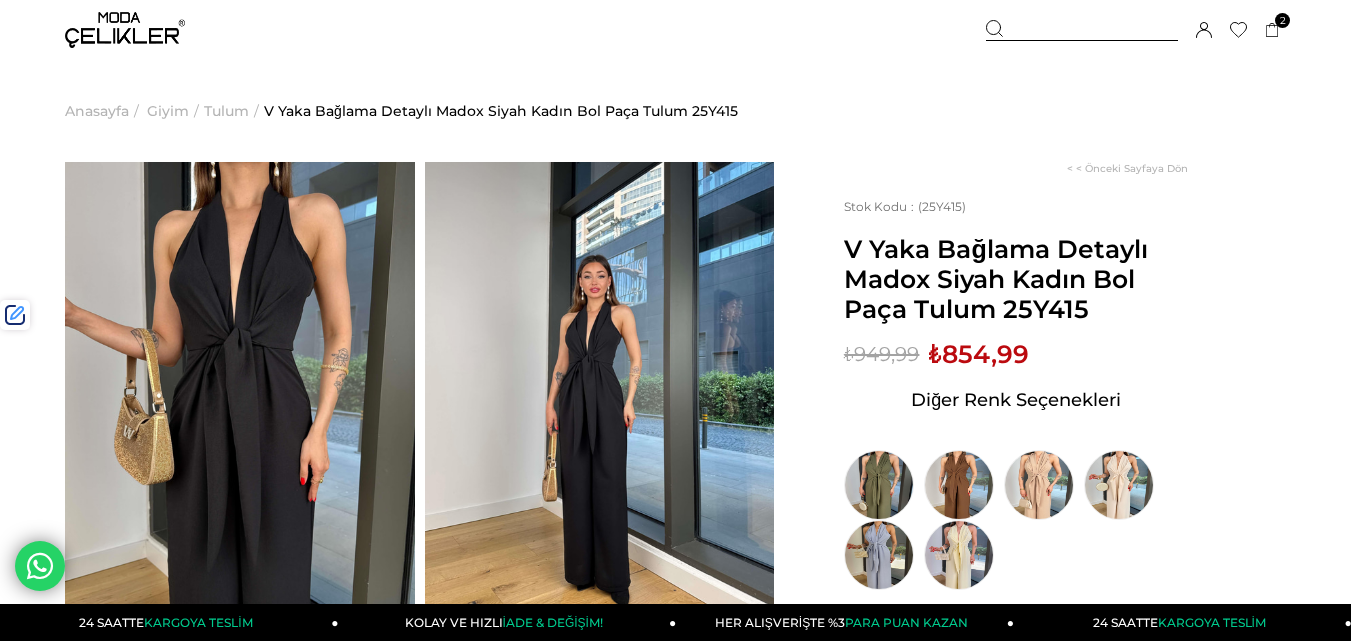 click on "₺854,99" at bounding box center [979, 354] 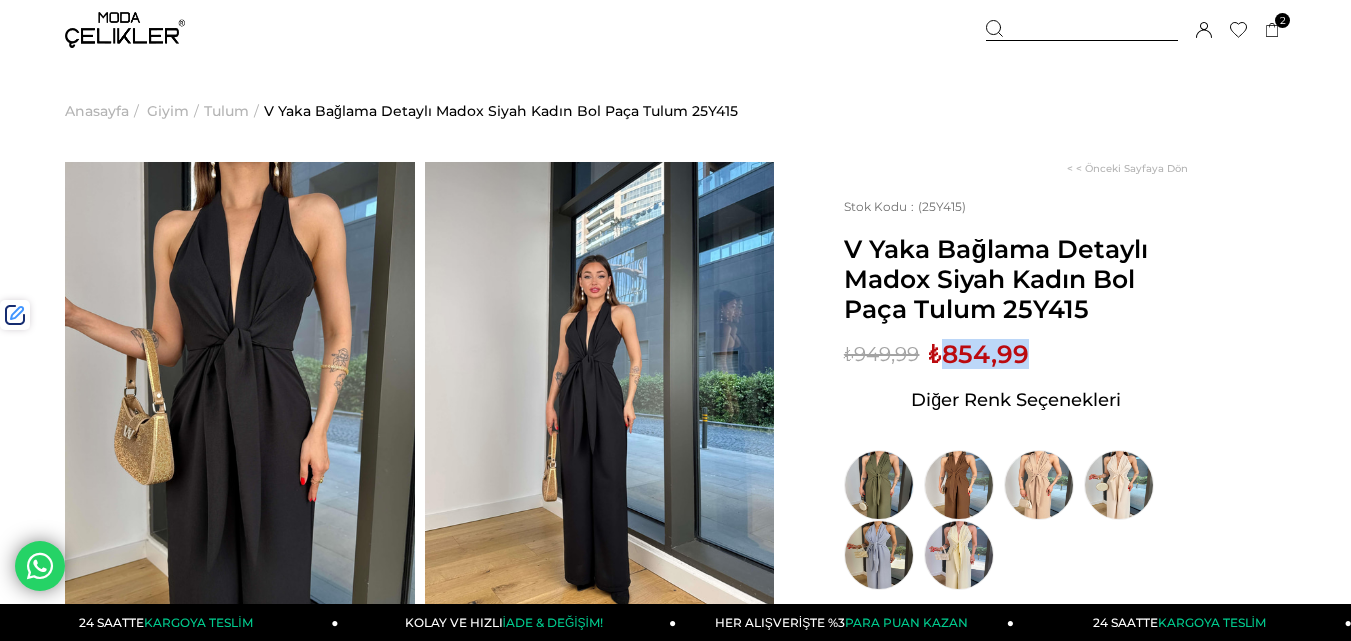 click on "₺854,99" at bounding box center [979, 354] 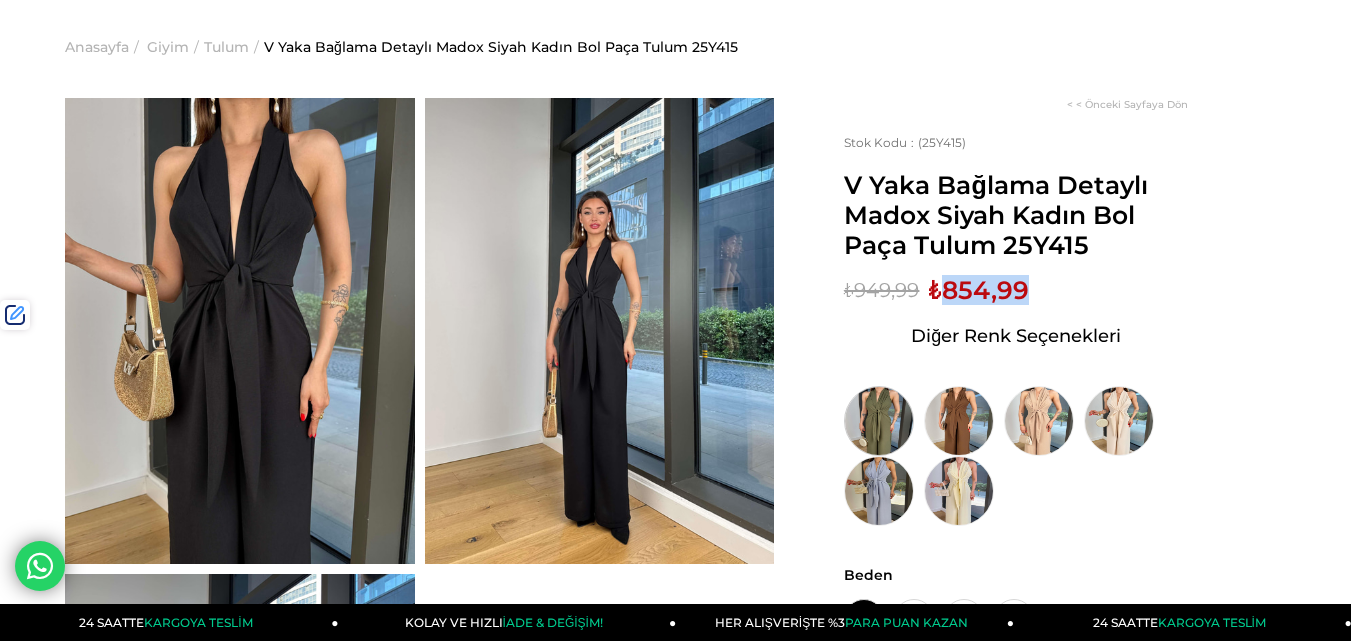 scroll, scrollTop: 100, scrollLeft: 0, axis: vertical 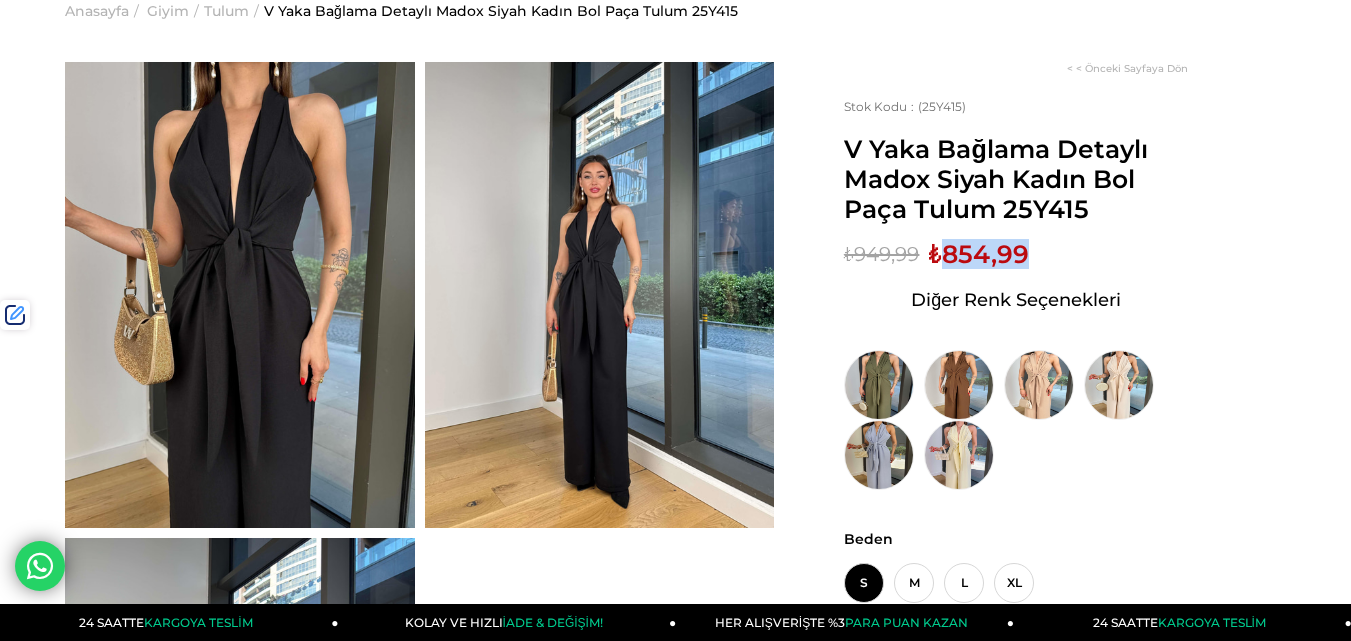 copy on "854,99" 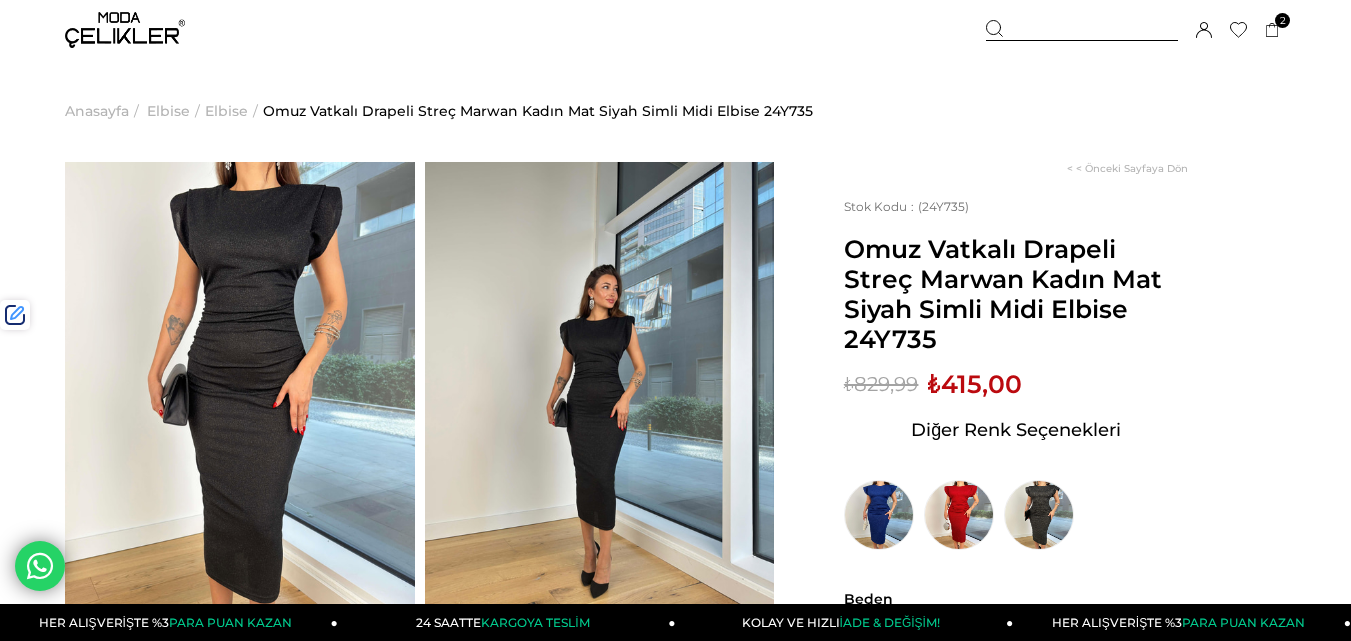 scroll, scrollTop: 0, scrollLeft: 0, axis: both 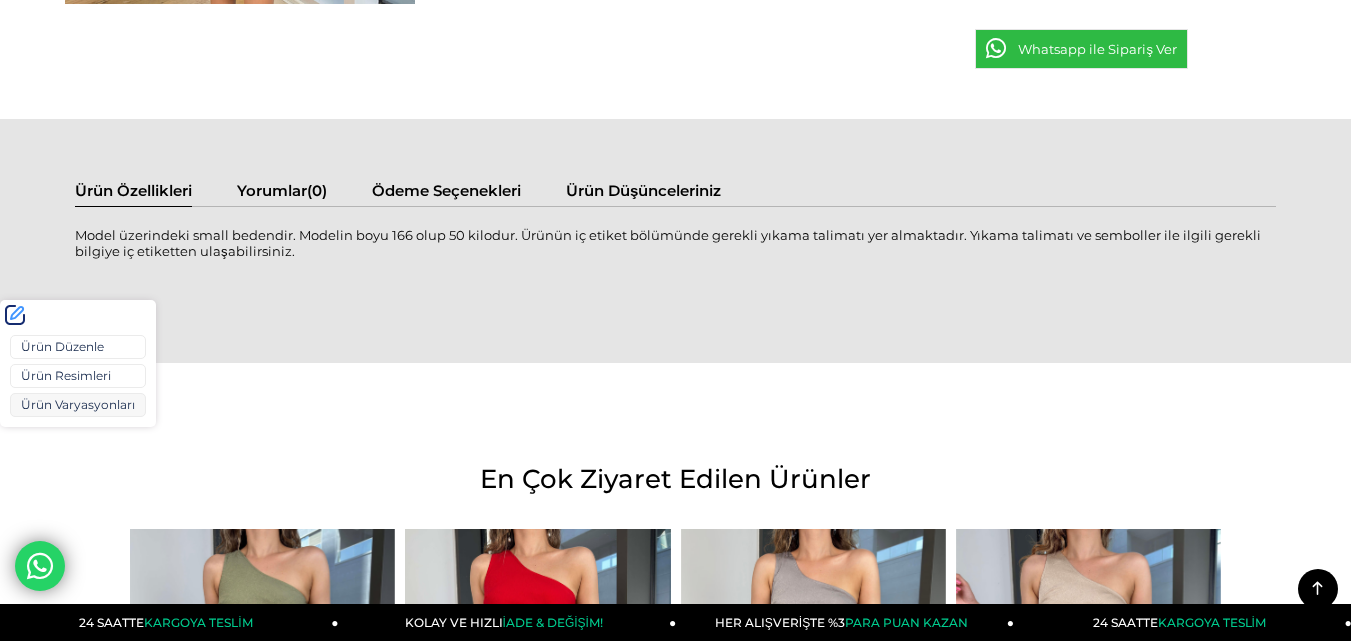 click on "Ürün Varyasyonları" at bounding box center (78, 405) 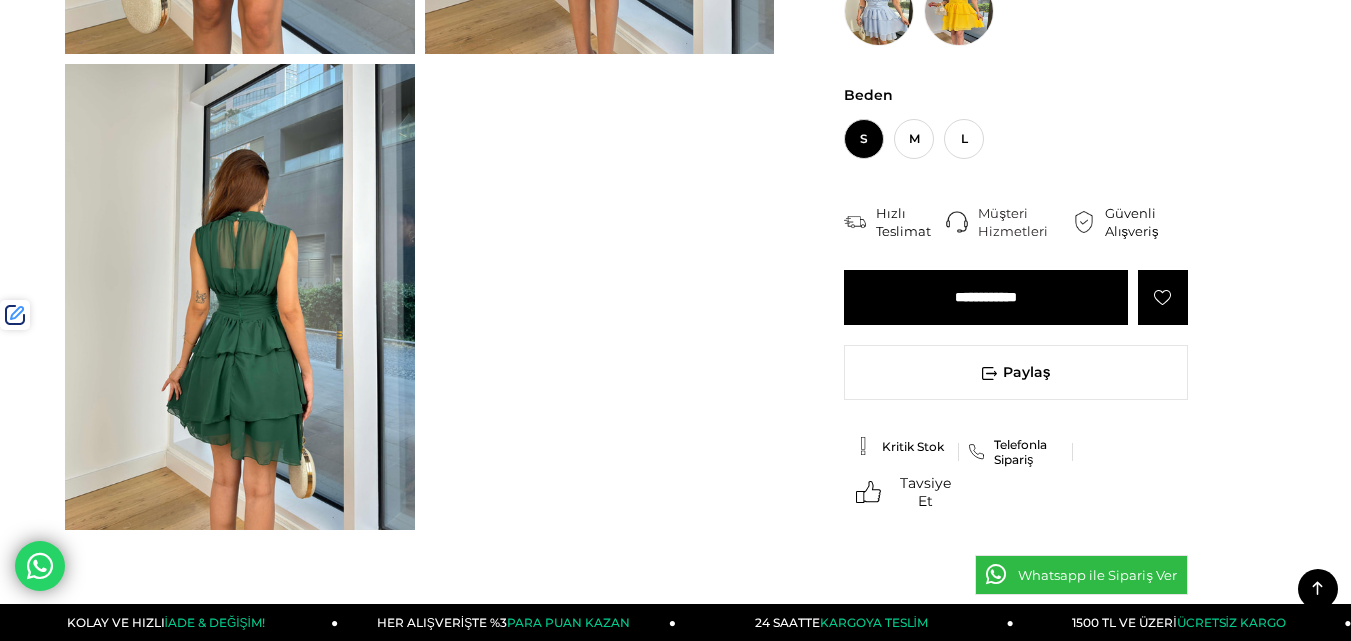 scroll, scrollTop: 400, scrollLeft: 0, axis: vertical 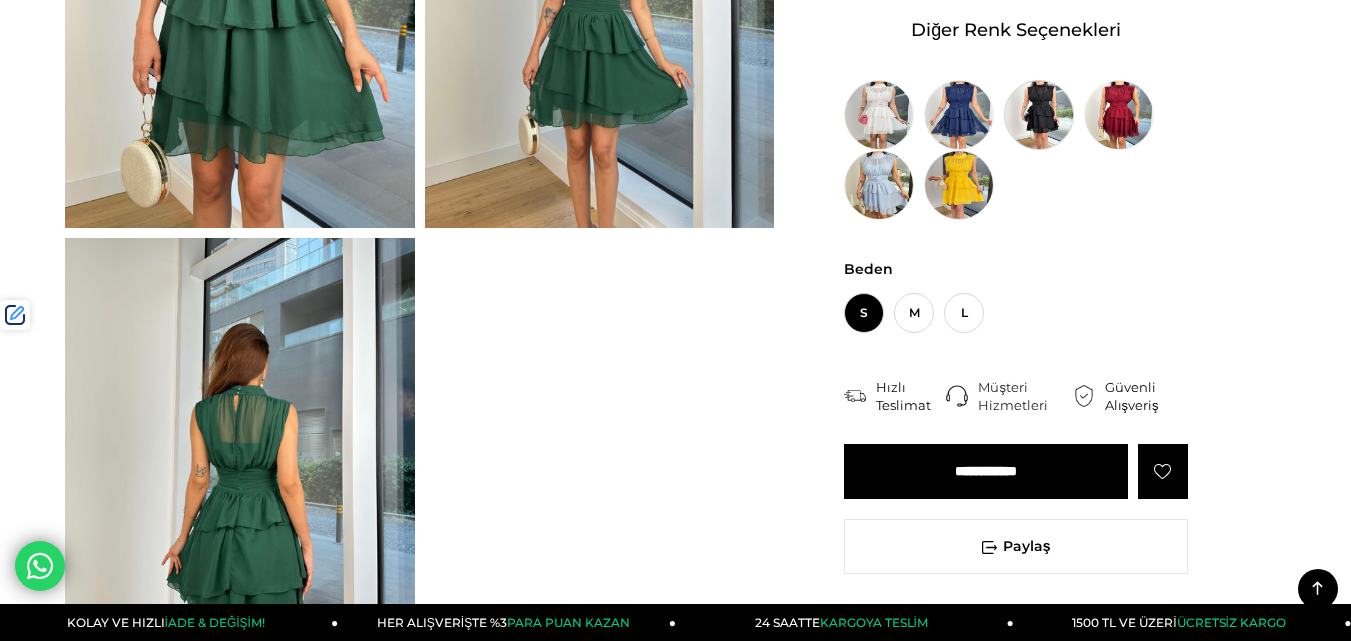 click at bounding box center [1039, 115] 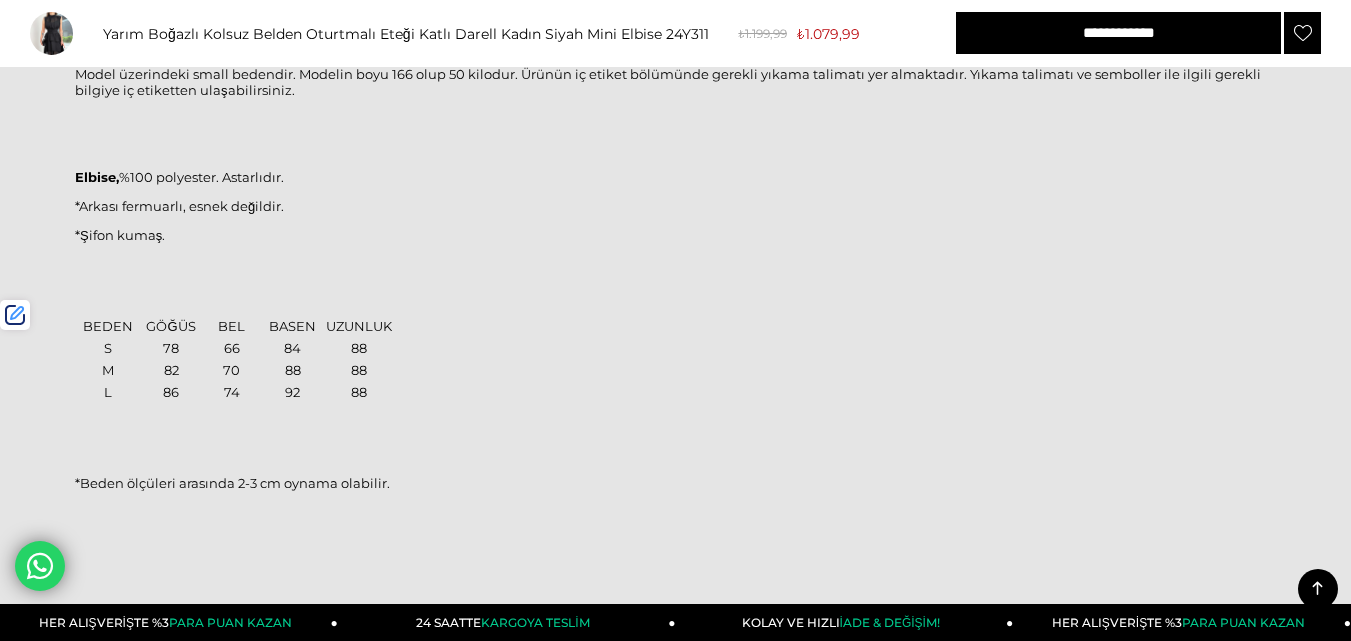 scroll, scrollTop: 1248, scrollLeft: 0, axis: vertical 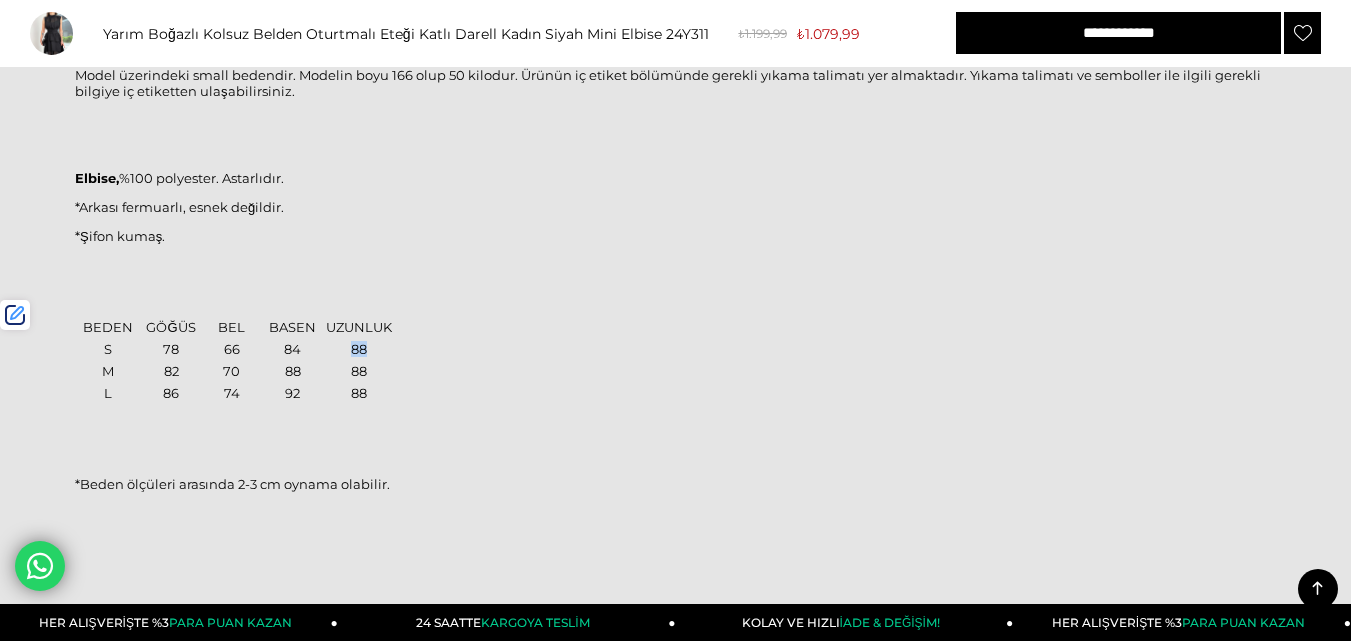 drag, startPoint x: 366, startPoint y: 346, endPoint x: 351, endPoint y: 347, distance: 15.033297 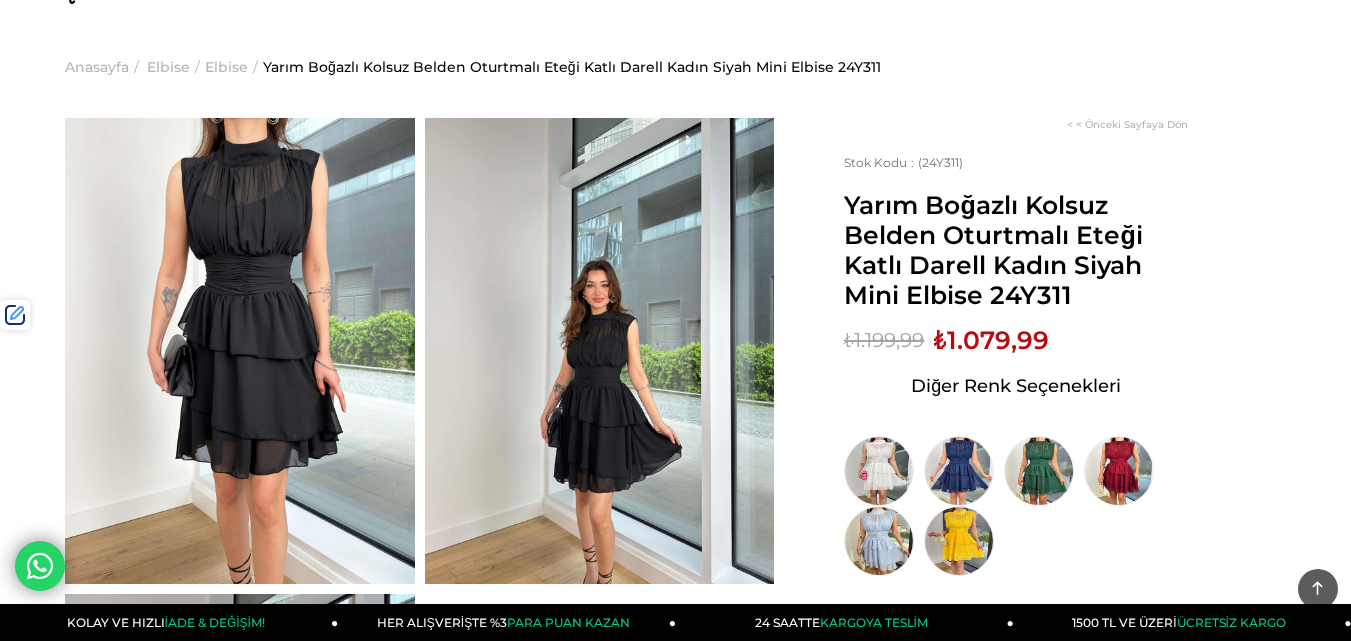 scroll, scrollTop: 0, scrollLeft: 0, axis: both 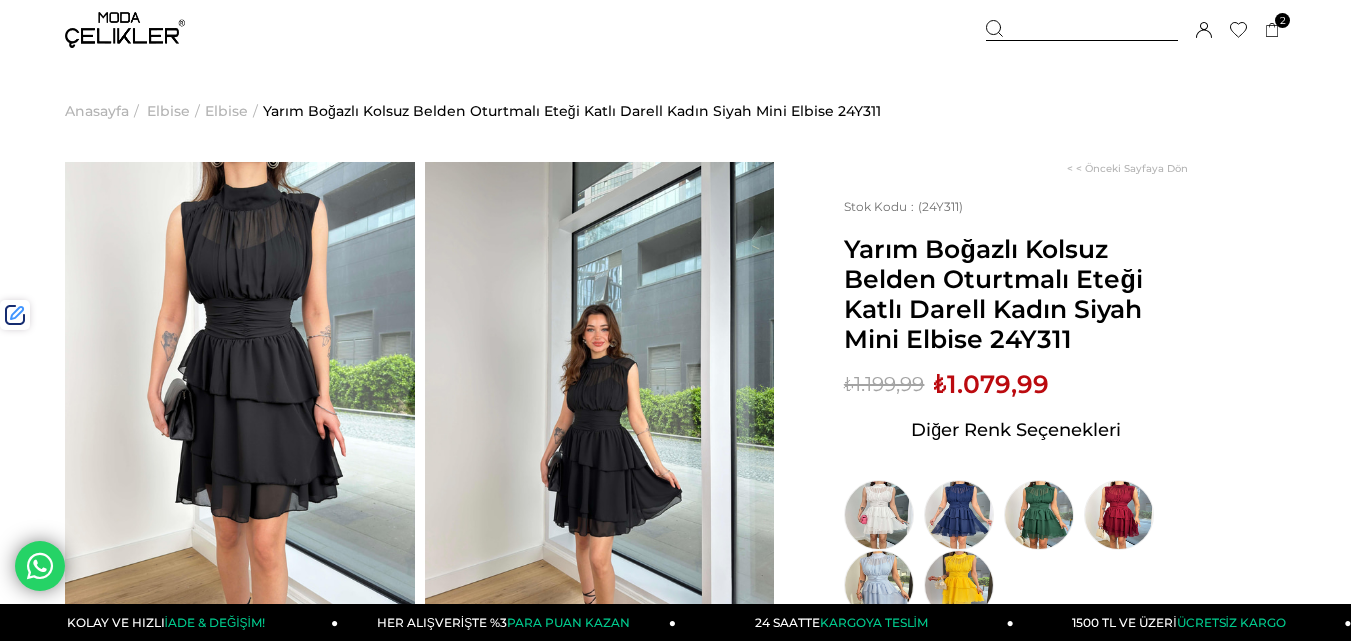 click at bounding box center [1082, 30] 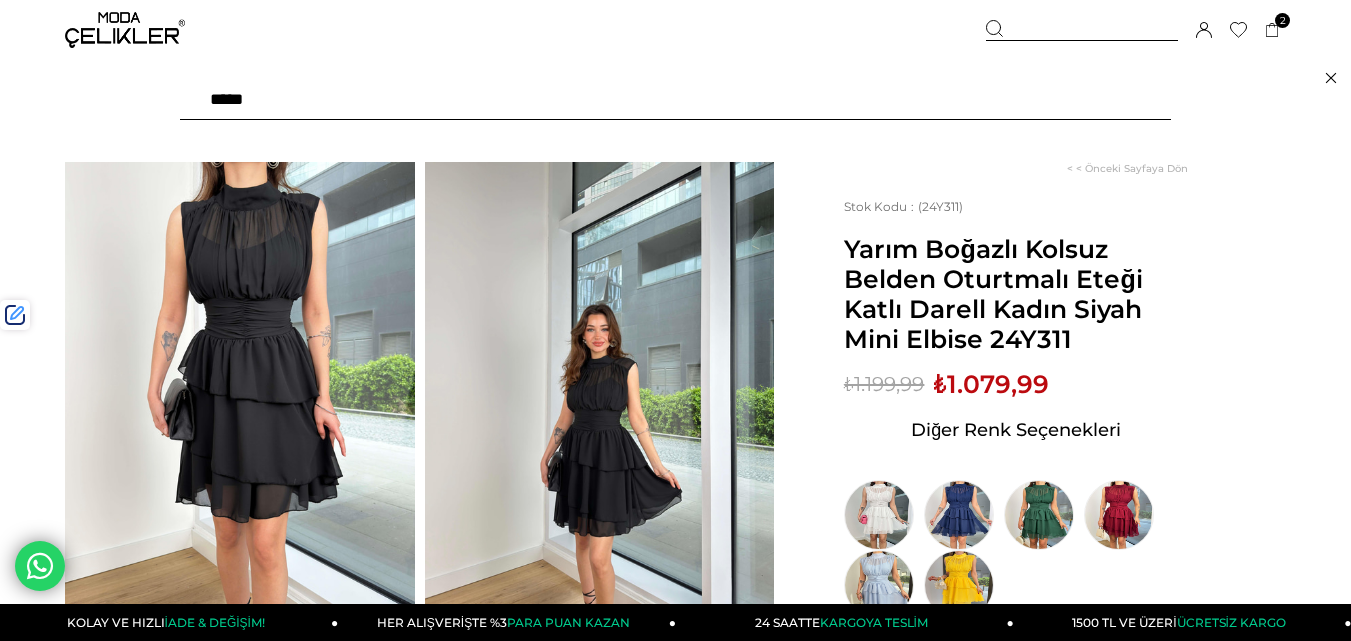 click at bounding box center [675, 100] 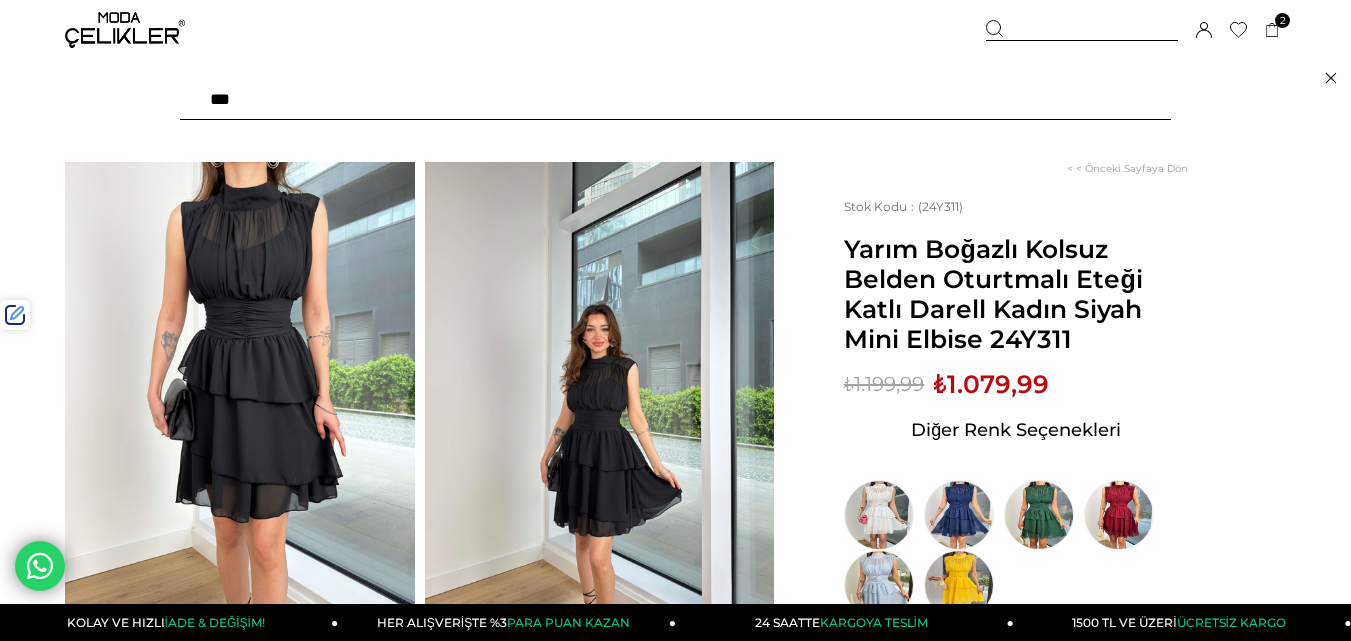 type on "****" 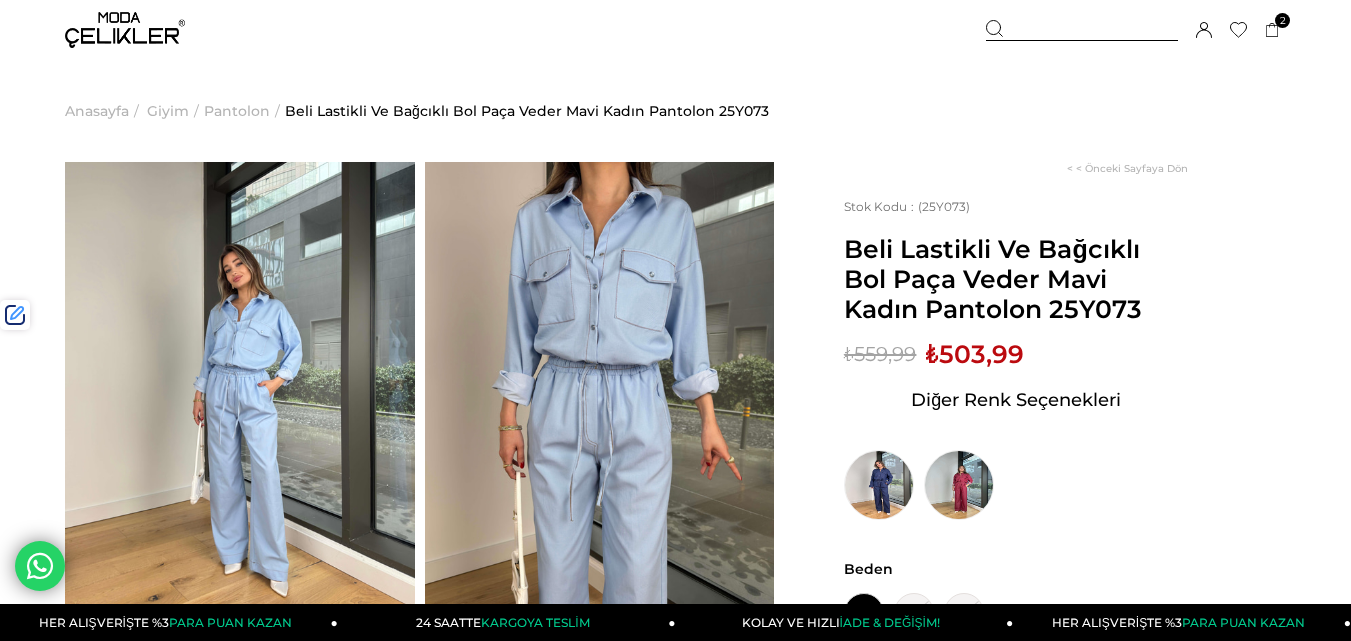 scroll, scrollTop: 0, scrollLeft: 0, axis: both 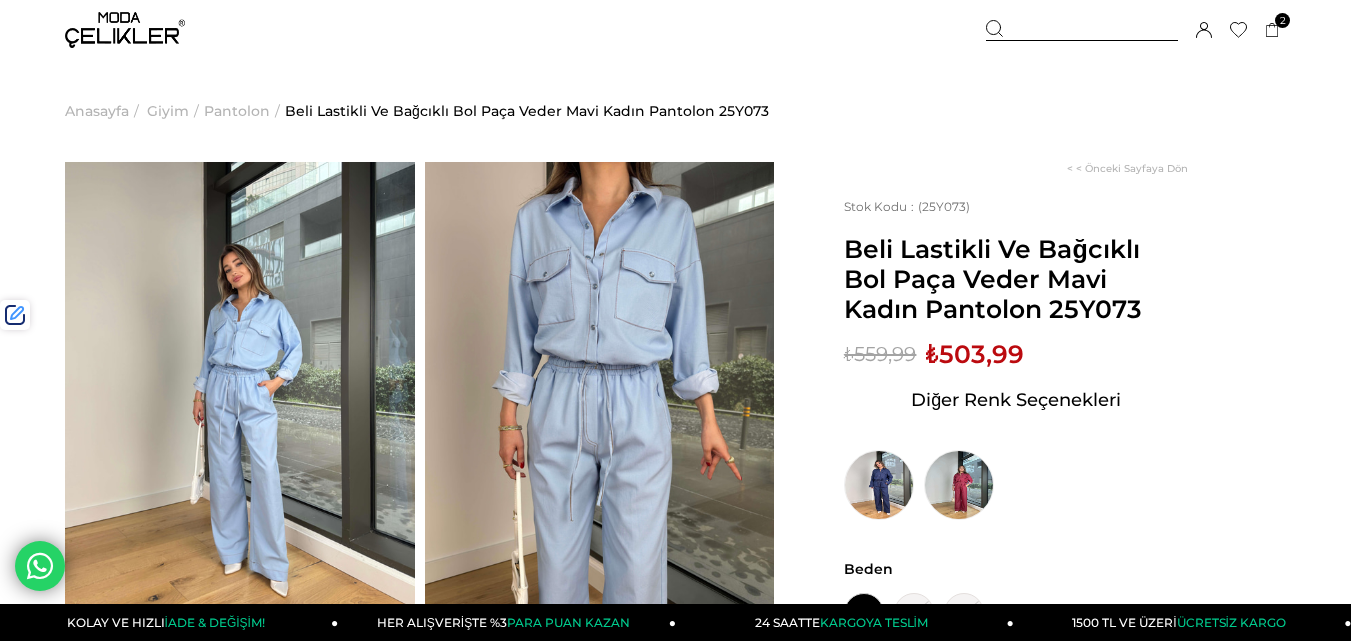 click at bounding box center (1082, 30) 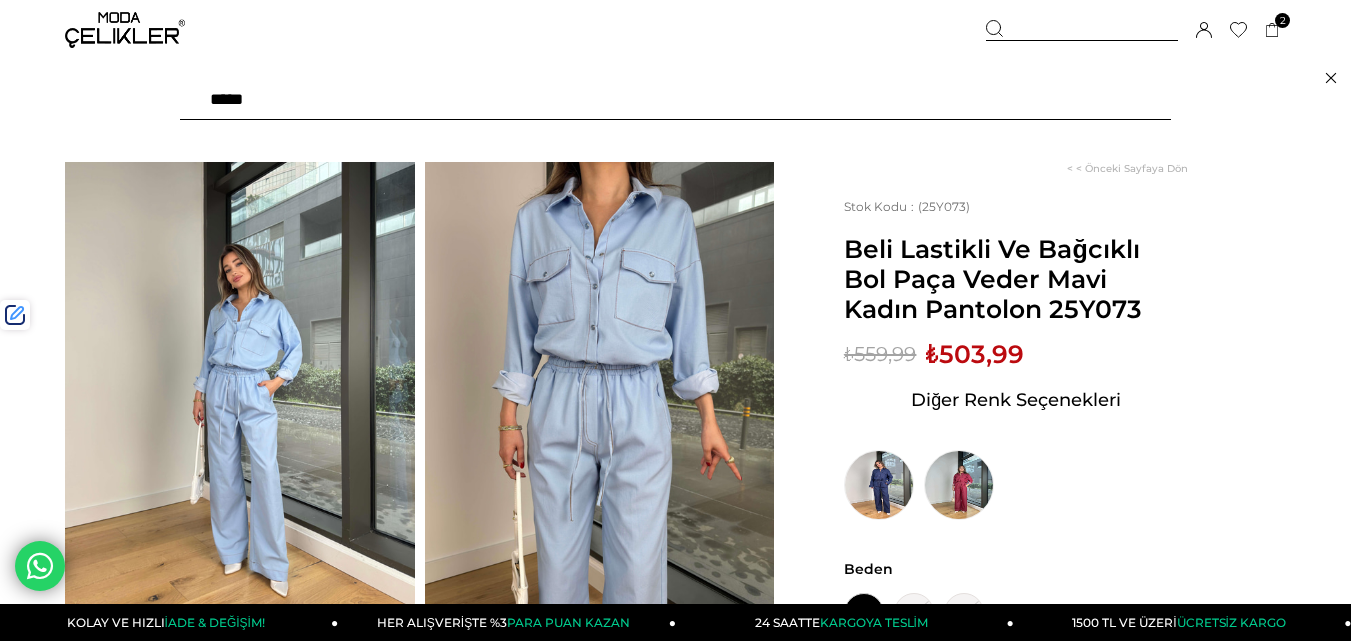 click at bounding box center [675, 100] 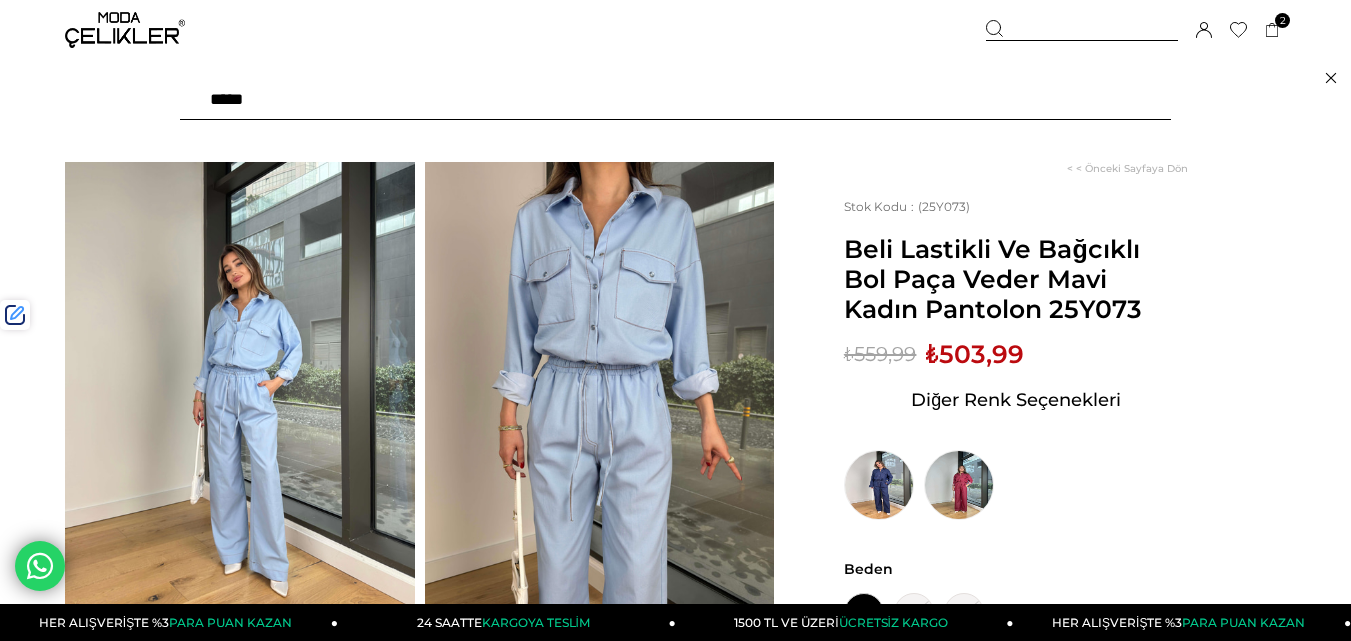 type on "******" 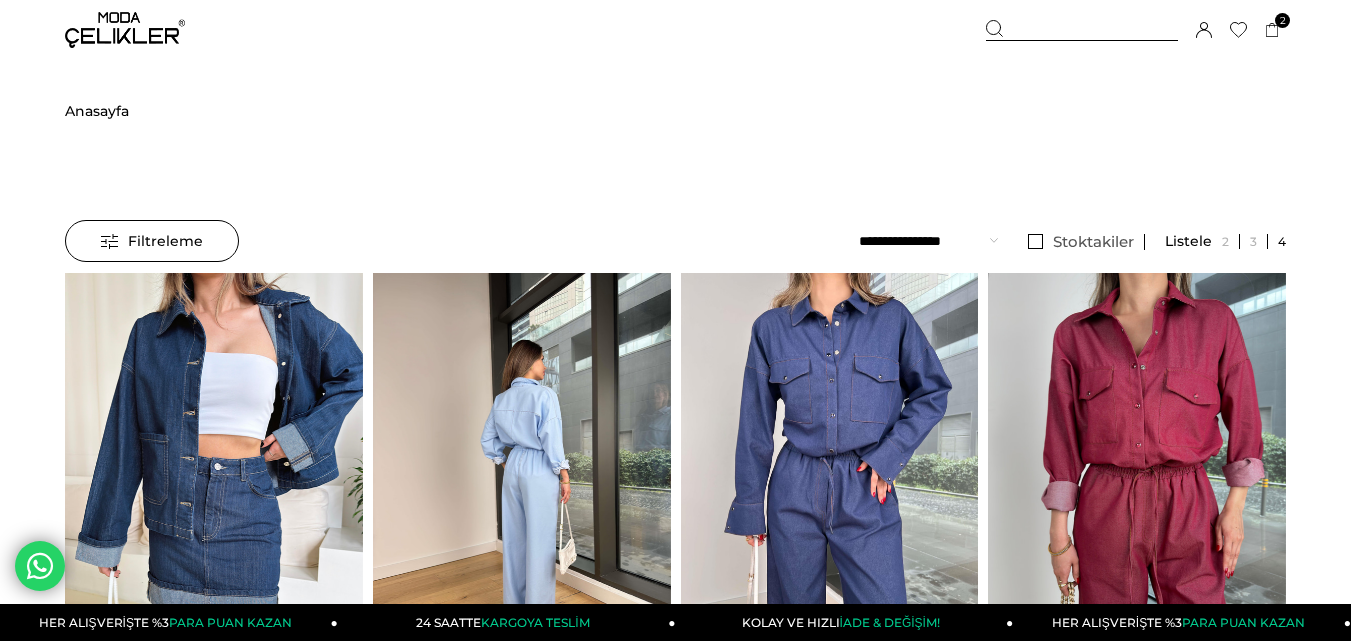 scroll, scrollTop: 0, scrollLeft: 0, axis: both 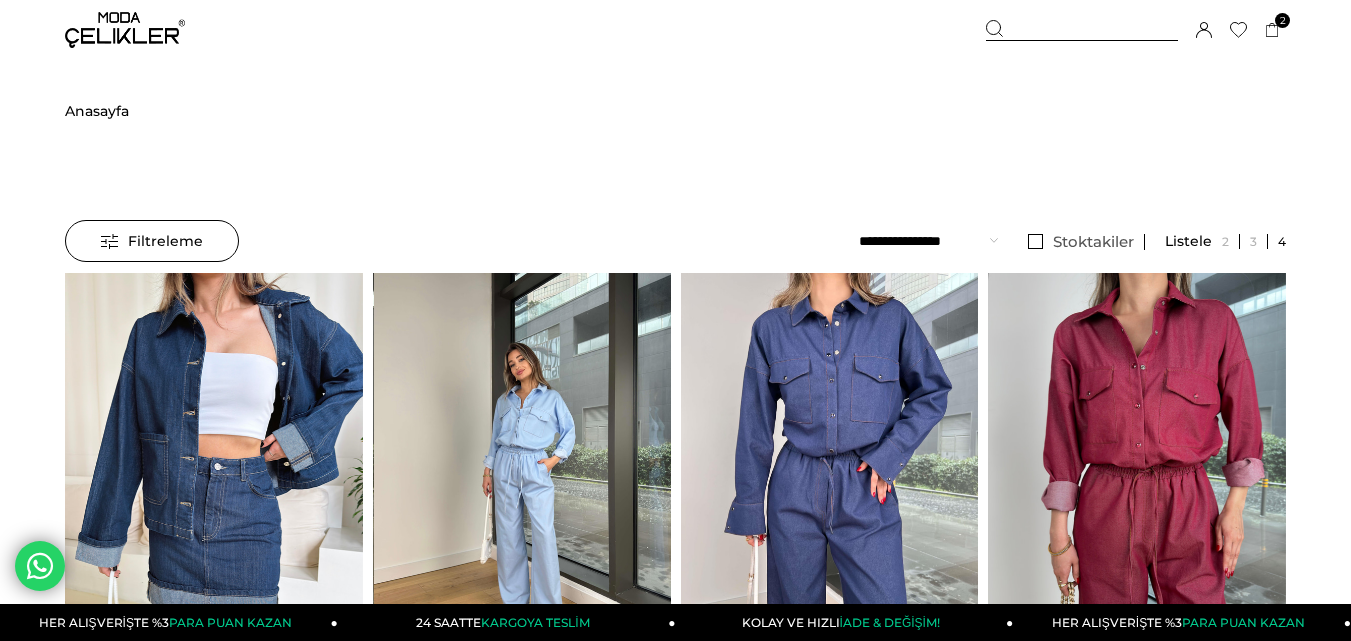 click at bounding box center (523, 471) 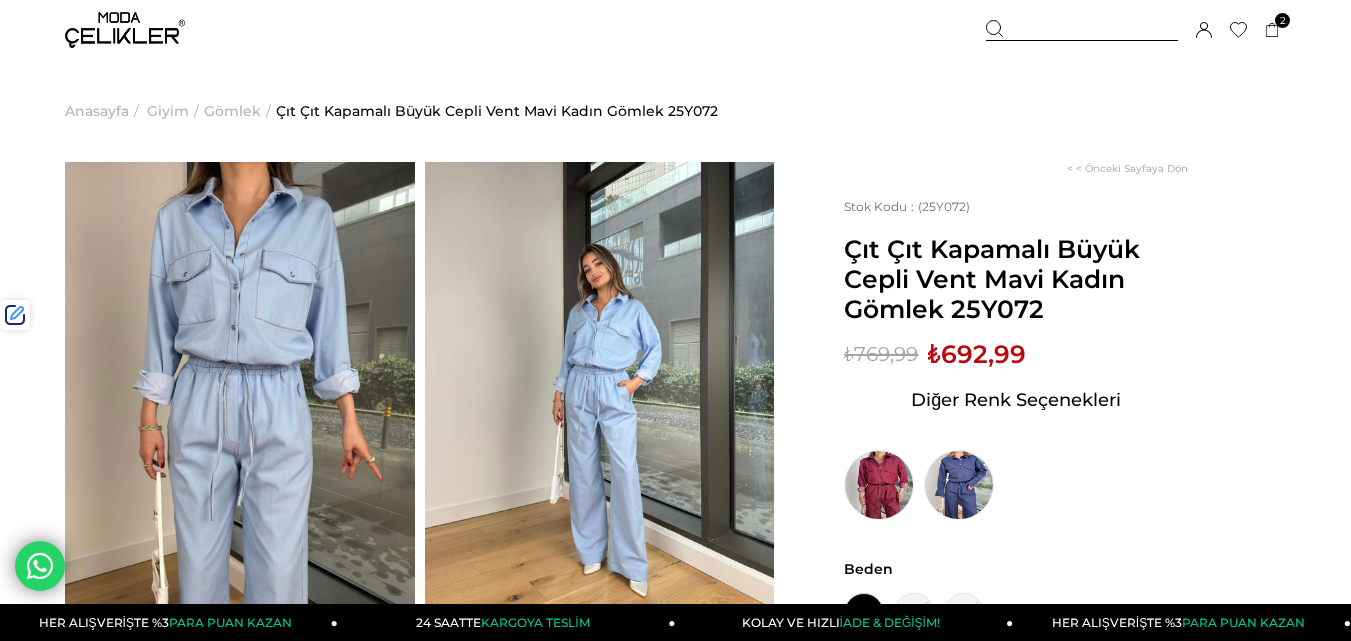 scroll, scrollTop: 0, scrollLeft: 0, axis: both 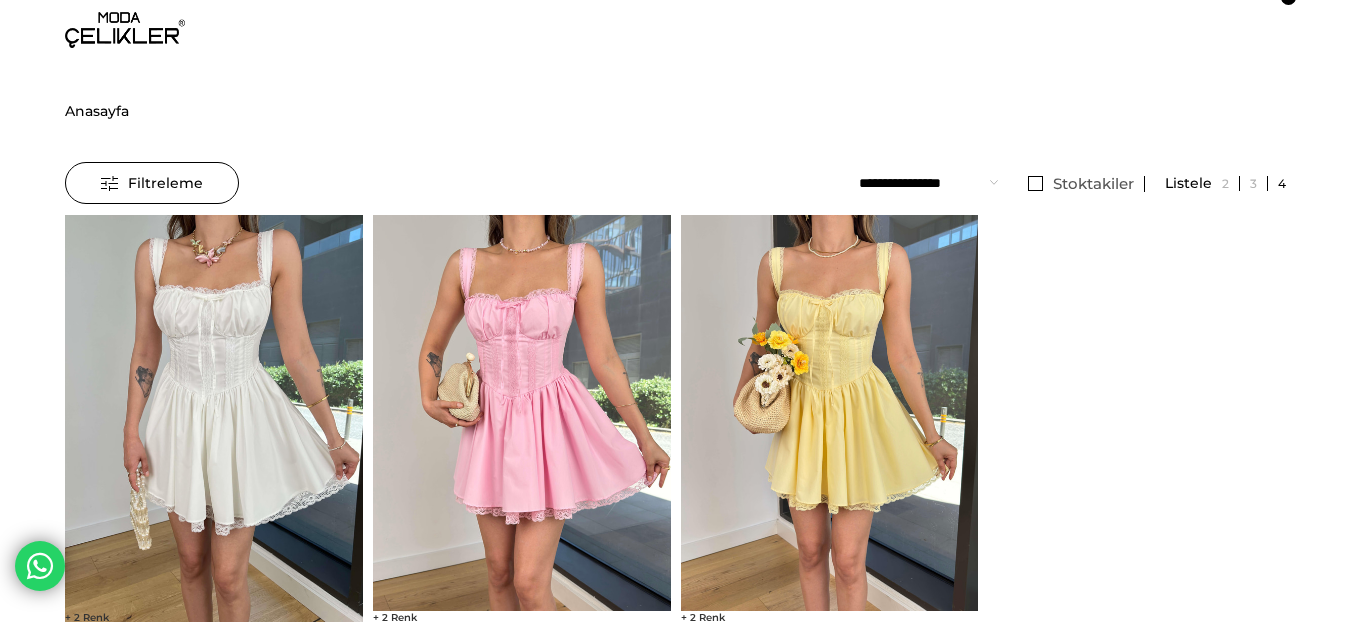 click at bounding box center (830, 413) 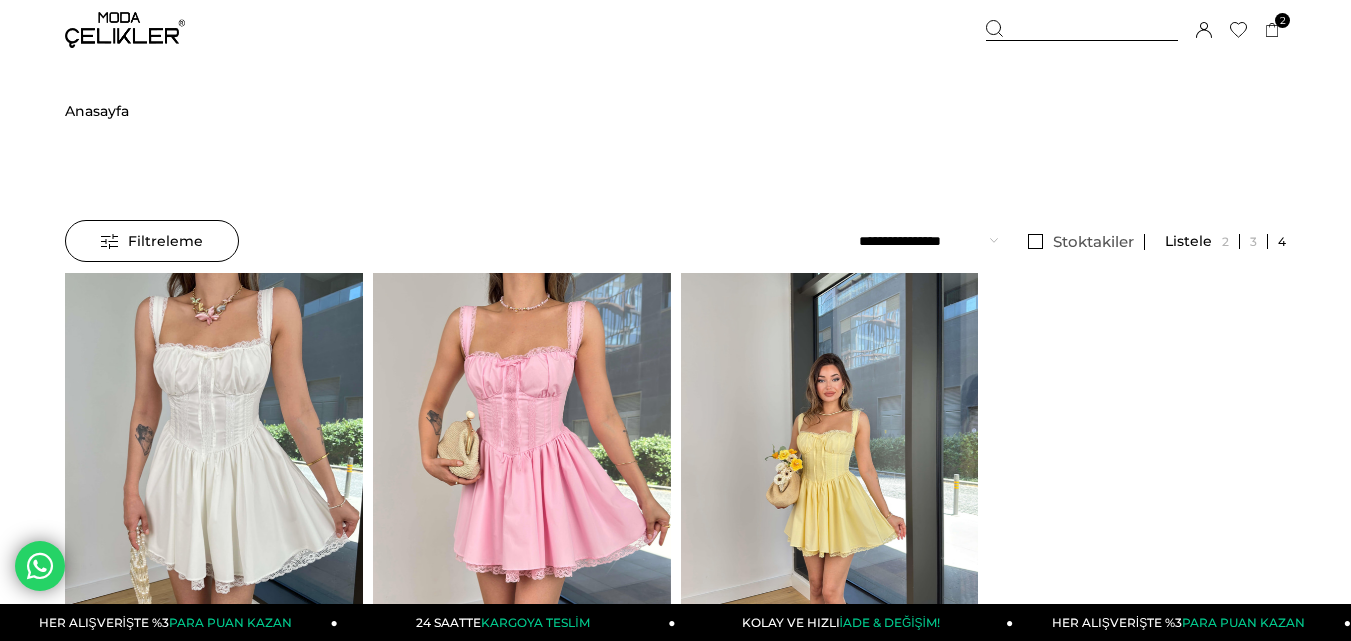 click at bounding box center (830, 471) 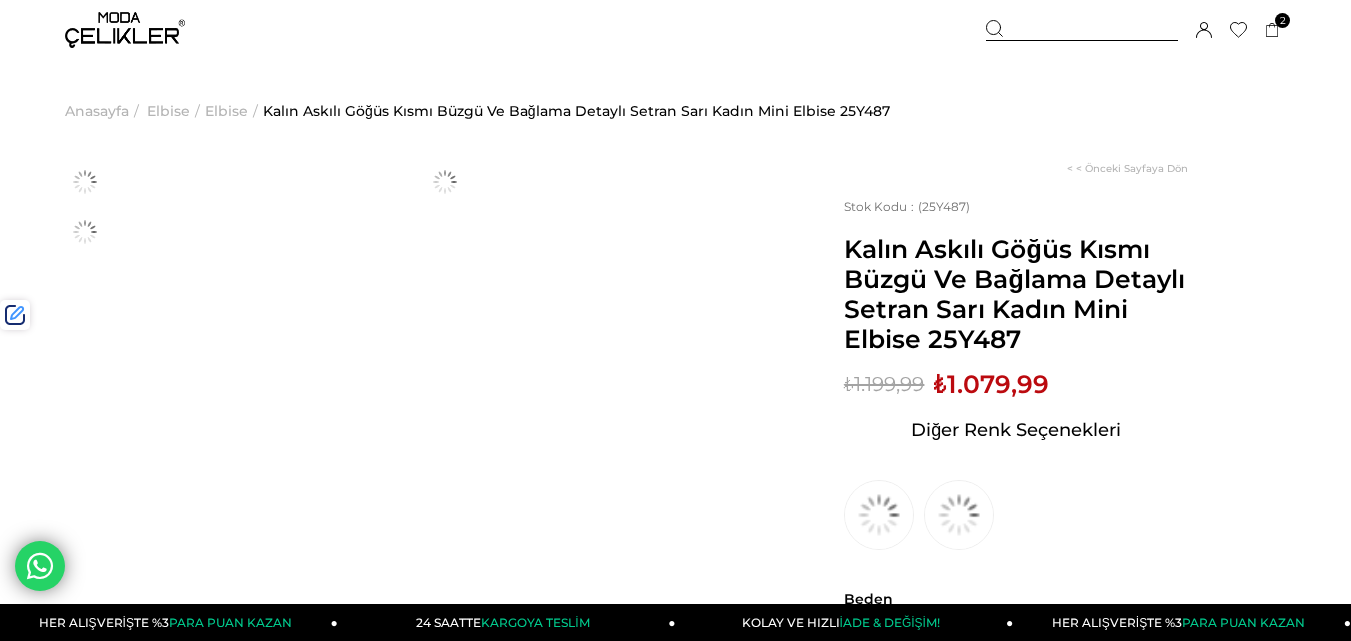 scroll, scrollTop: 0, scrollLeft: 0, axis: both 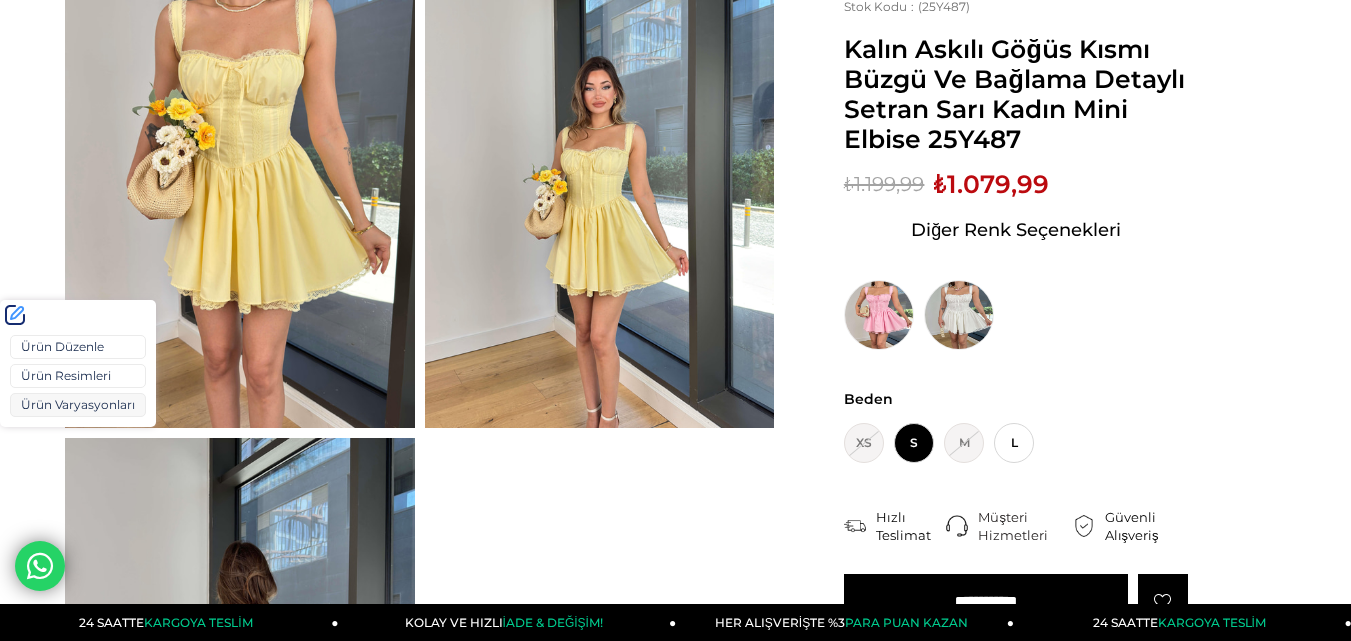 click on "Ürün Varyasyonları" at bounding box center [78, 405] 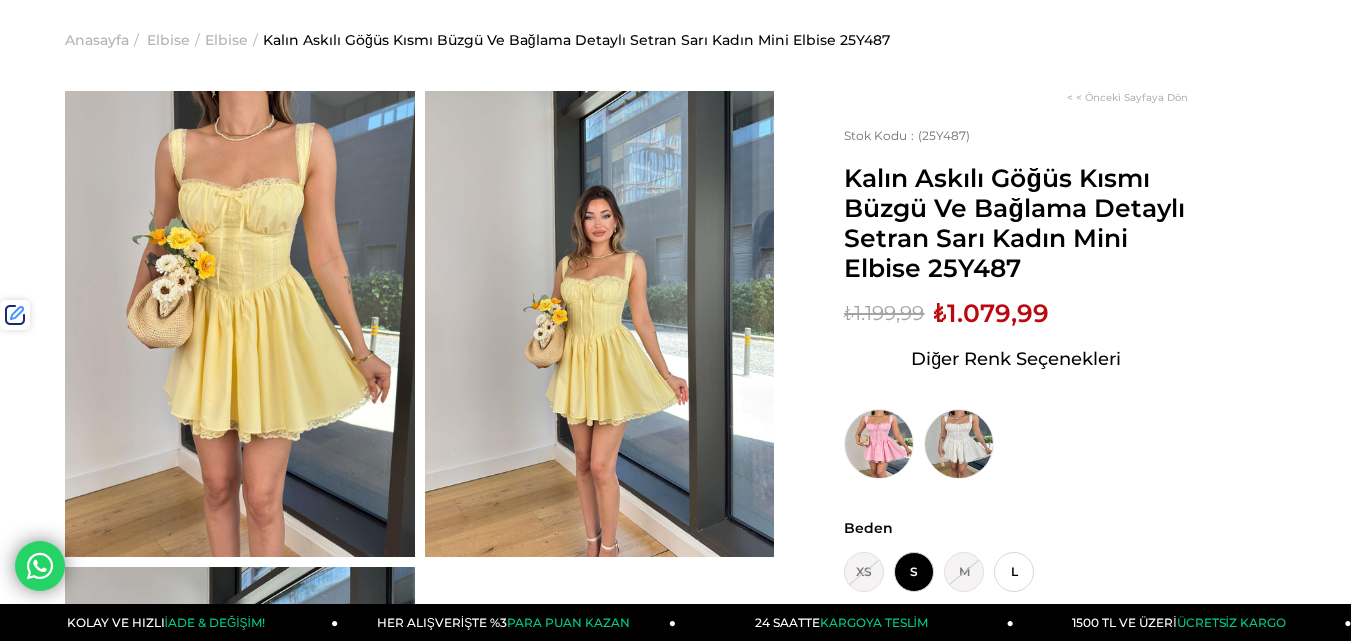 scroll, scrollTop: 0, scrollLeft: 0, axis: both 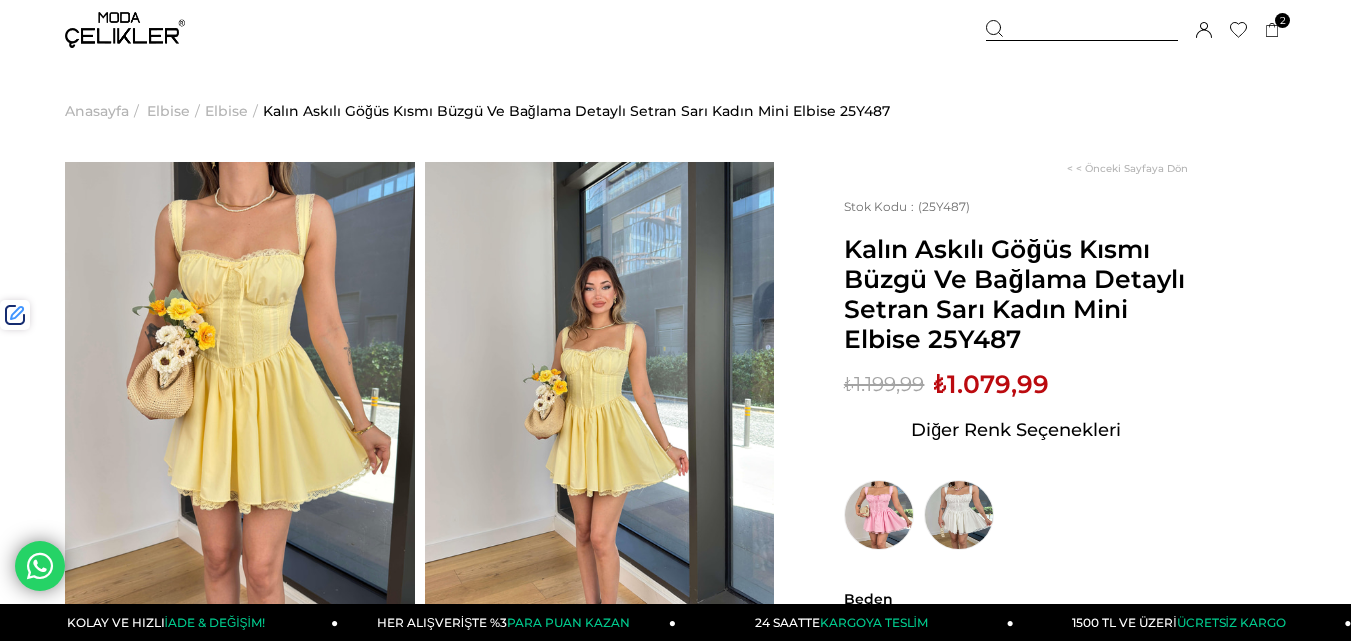 click at bounding box center (1082, 30) 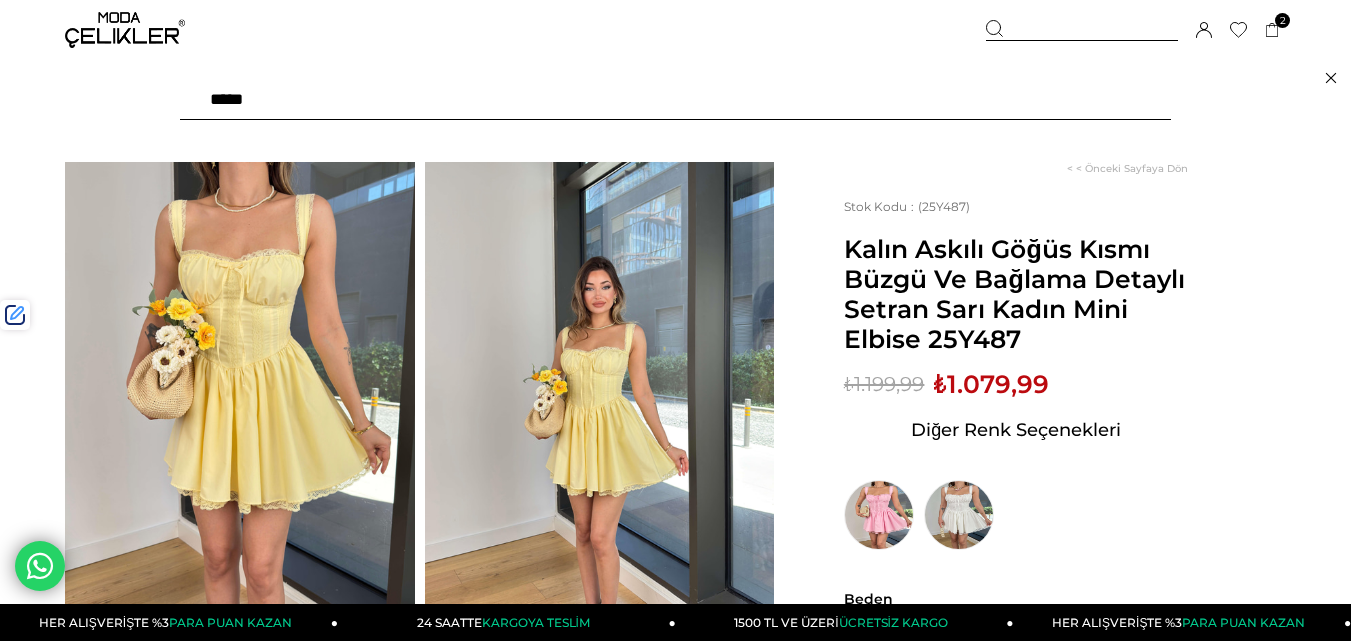 click at bounding box center [675, 100] 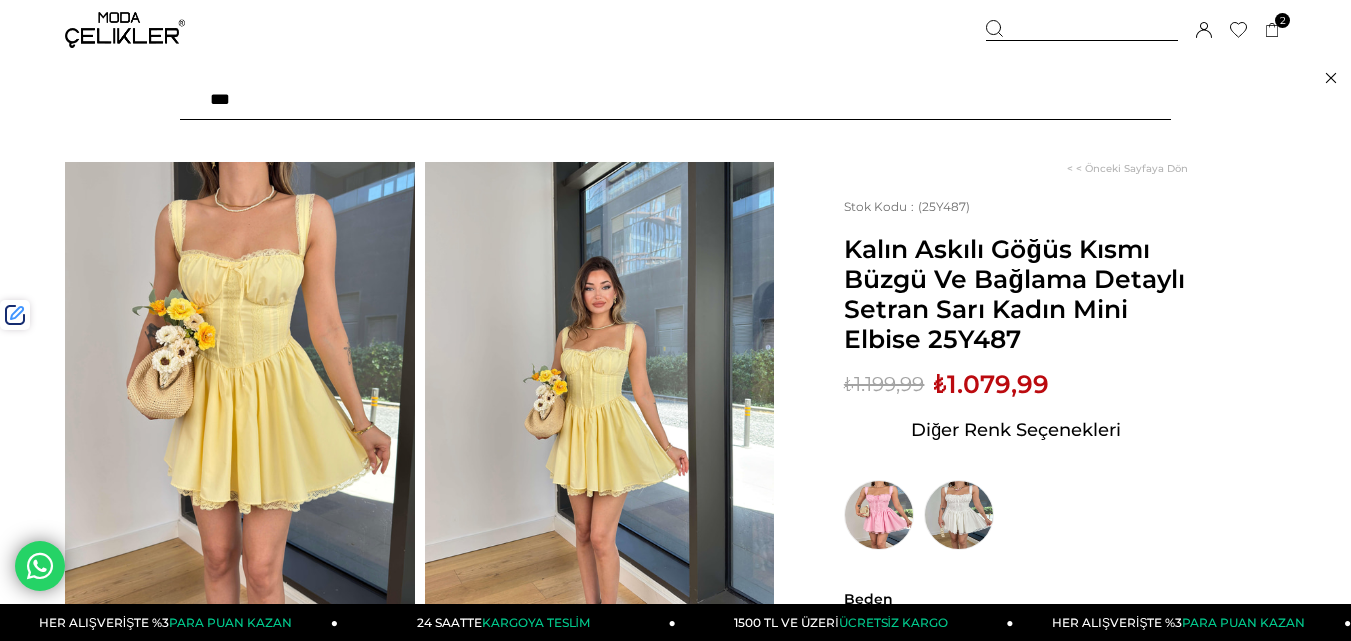 type on "****" 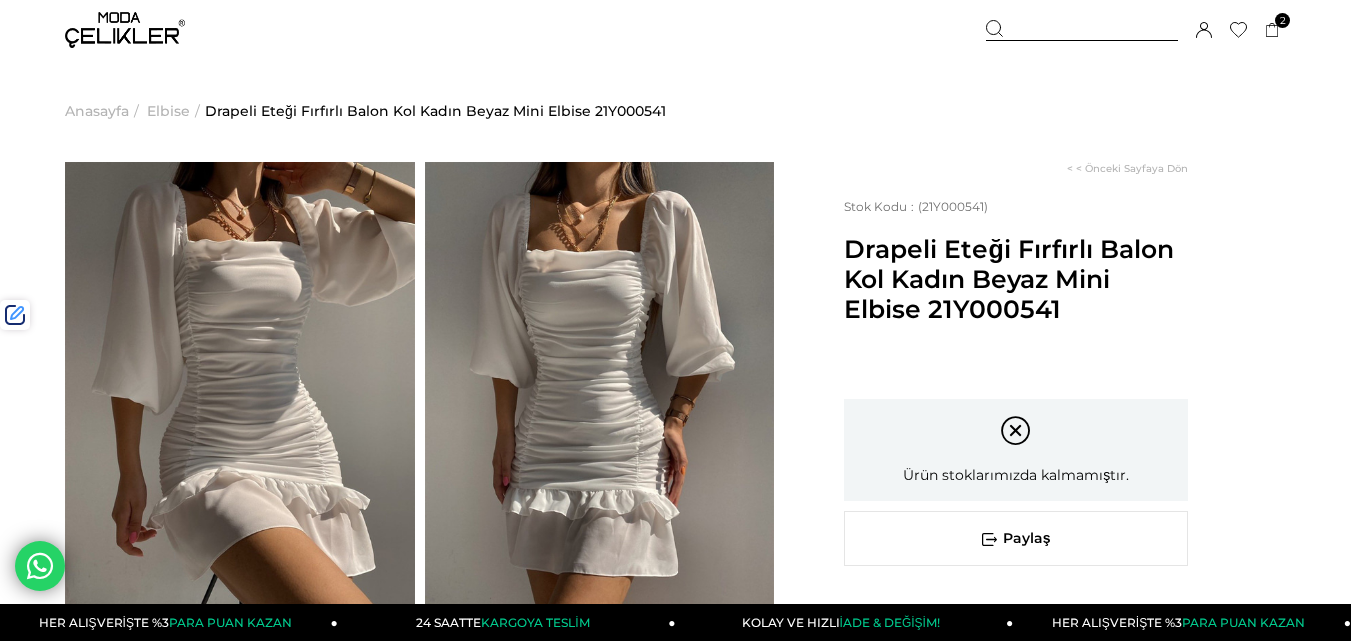 scroll, scrollTop: 0, scrollLeft: 0, axis: both 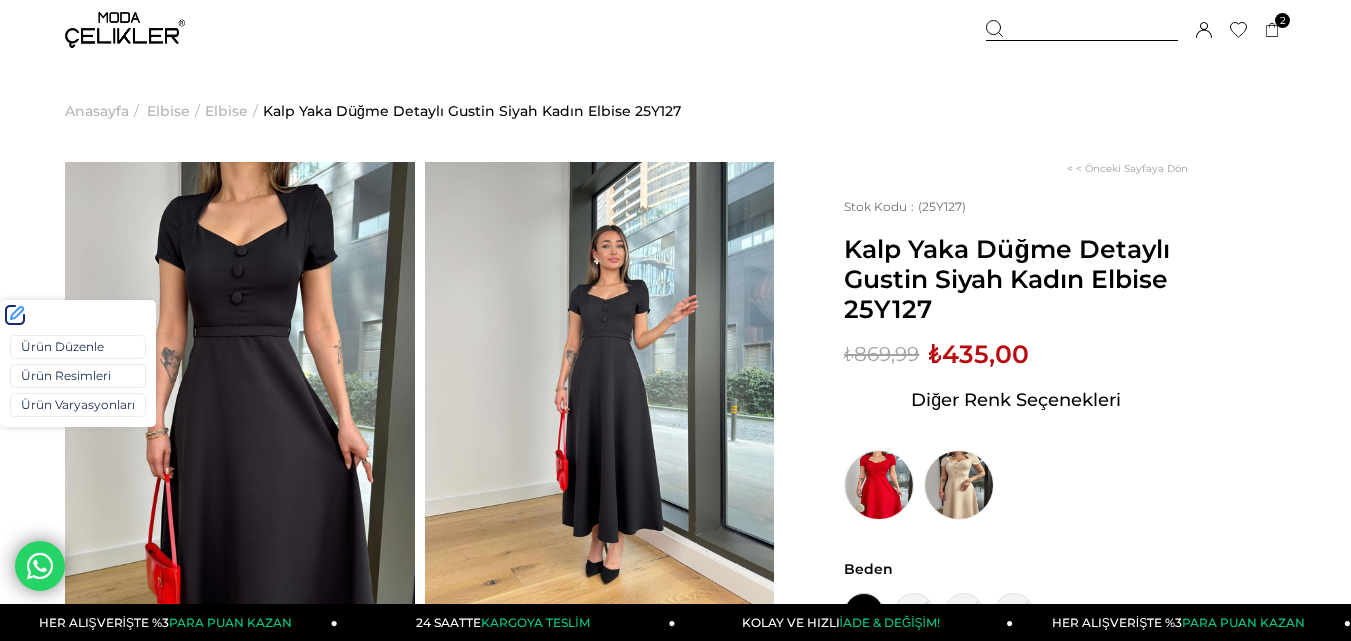 click on "Ürün Varyasyonları" at bounding box center (78, 405) 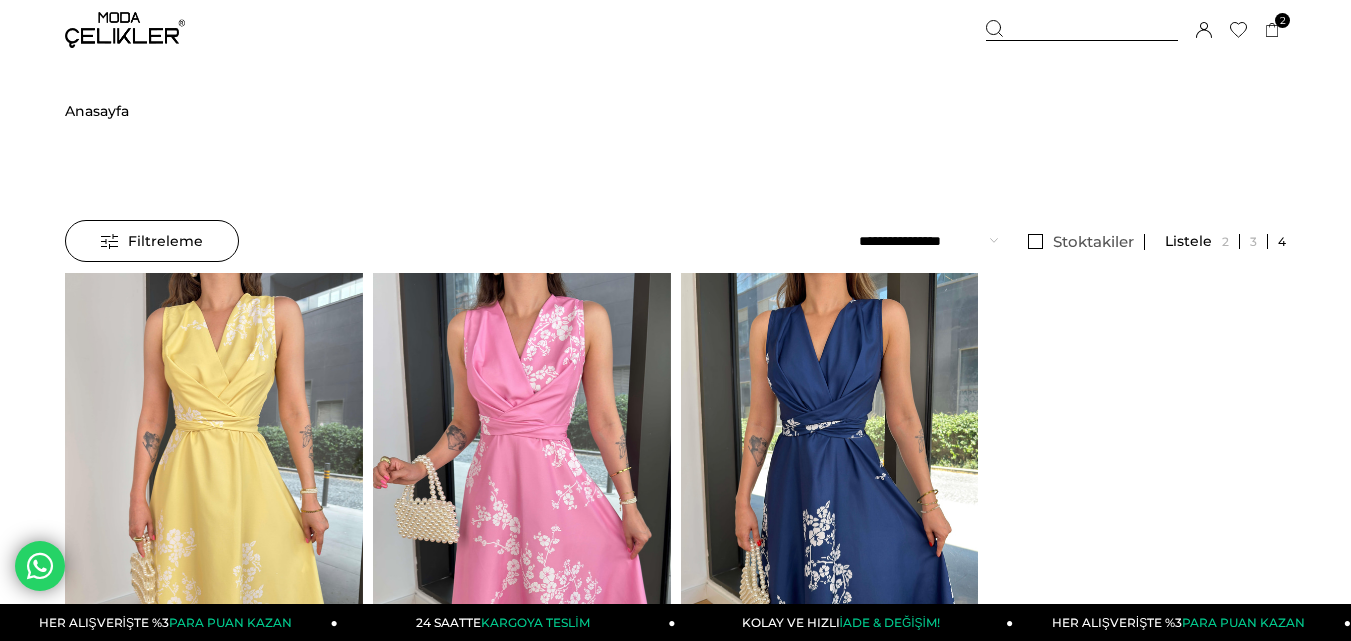 scroll, scrollTop: 0, scrollLeft: 0, axis: both 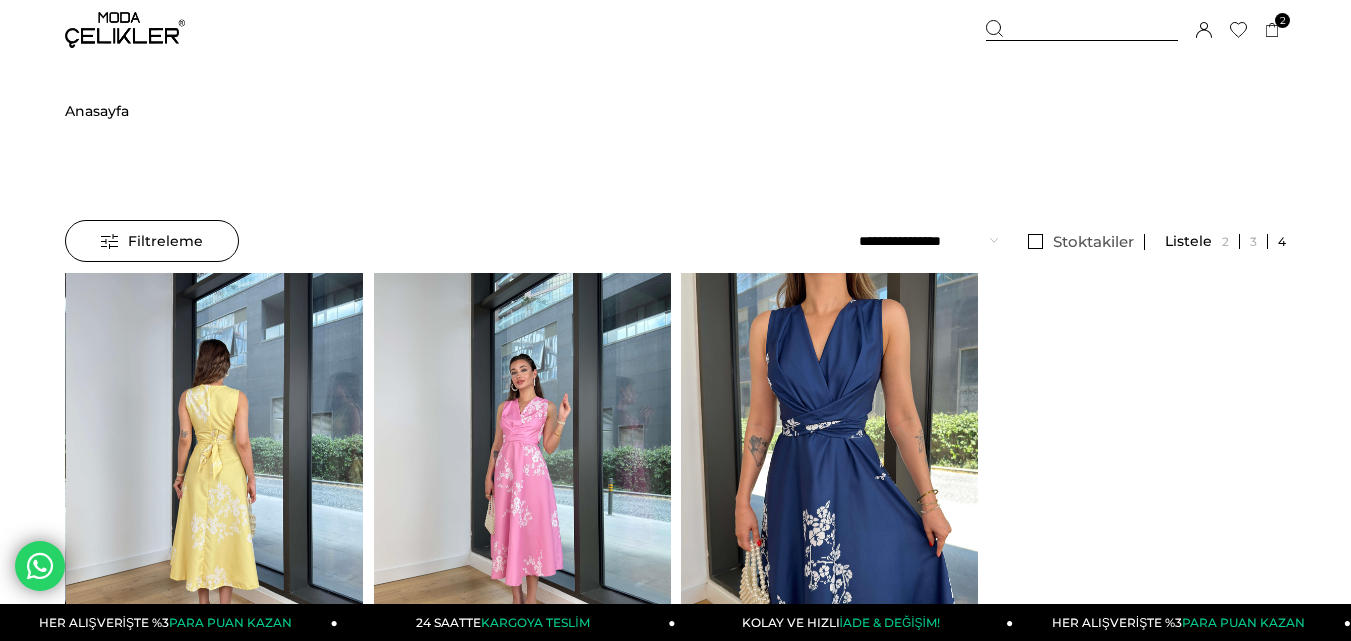 click at bounding box center [215, 471] 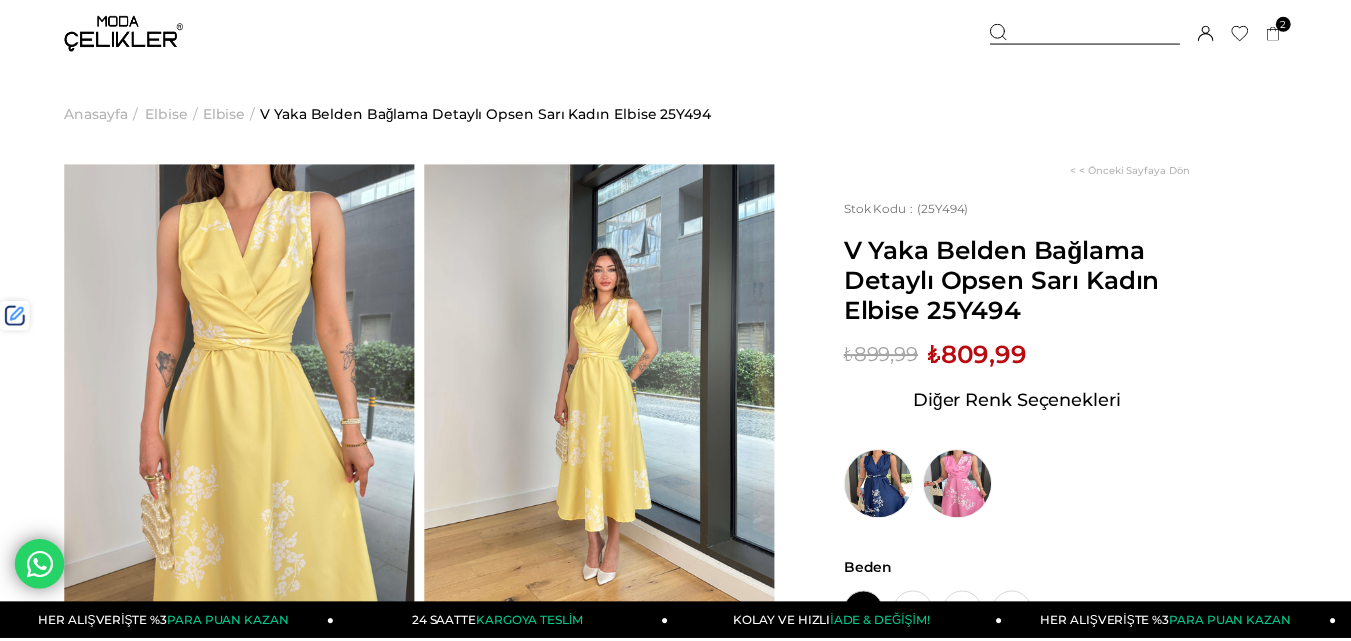 scroll, scrollTop: 0, scrollLeft: 0, axis: both 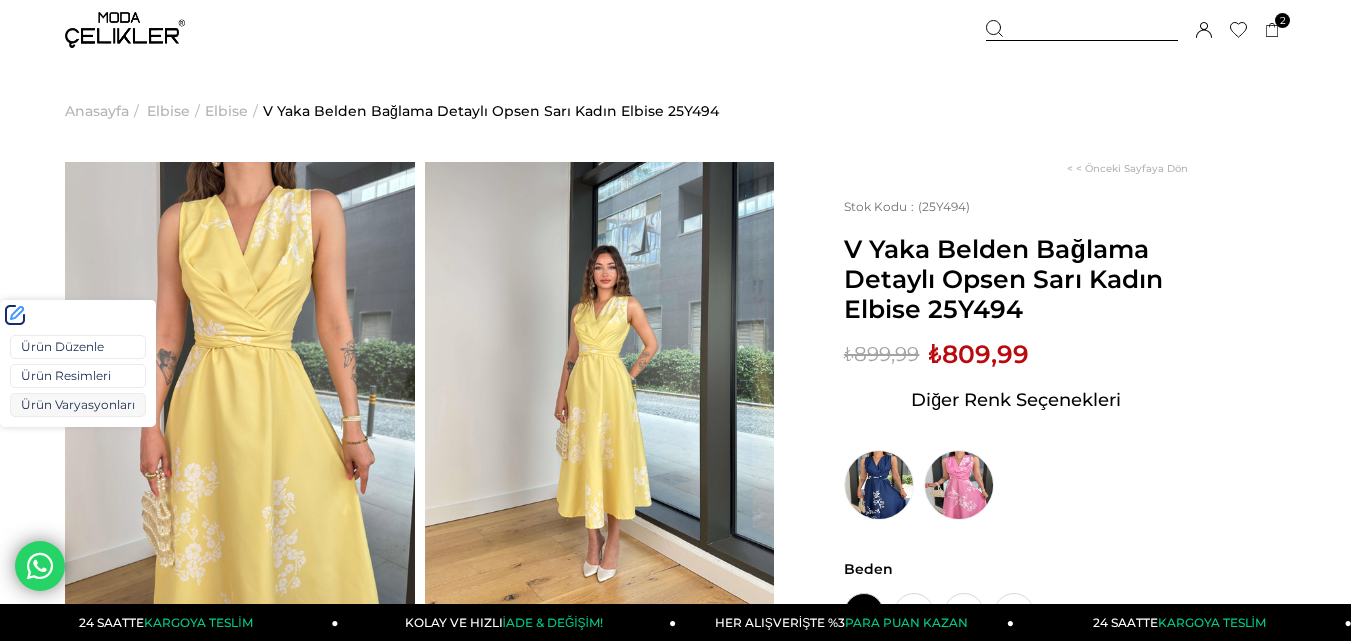 click on "Ürün Varyasyonları" at bounding box center [78, 405] 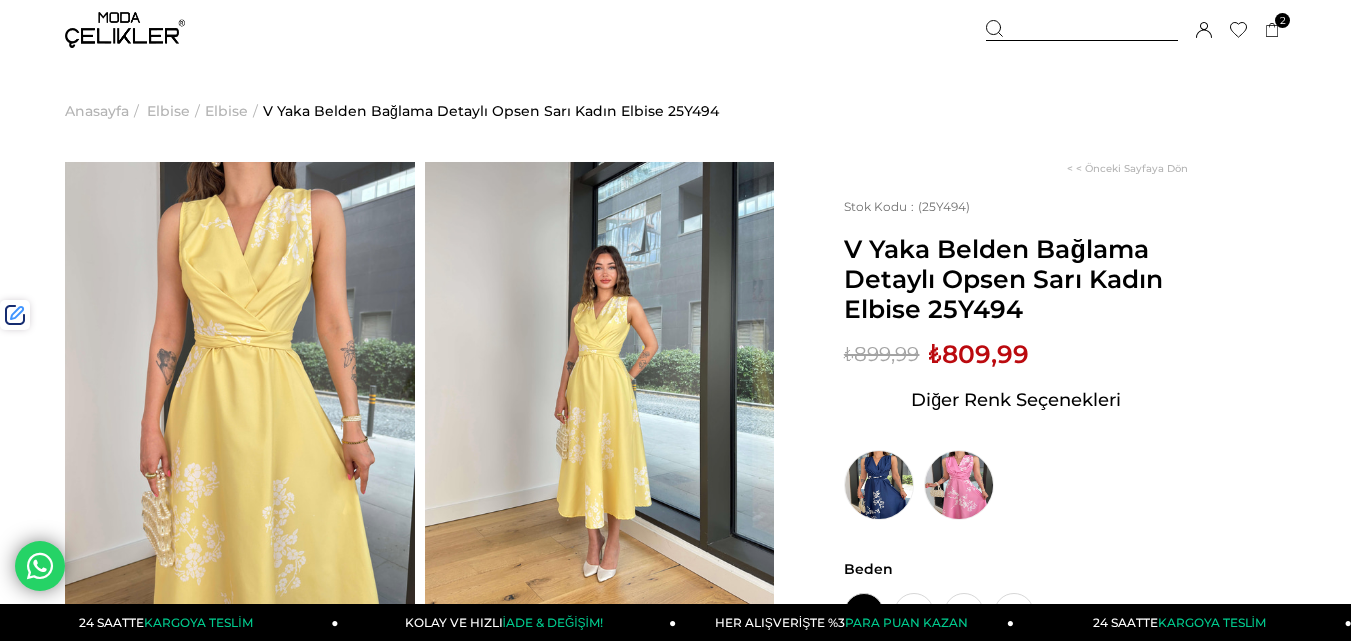 click on "₺809,99" at bounding box center (979, 354) 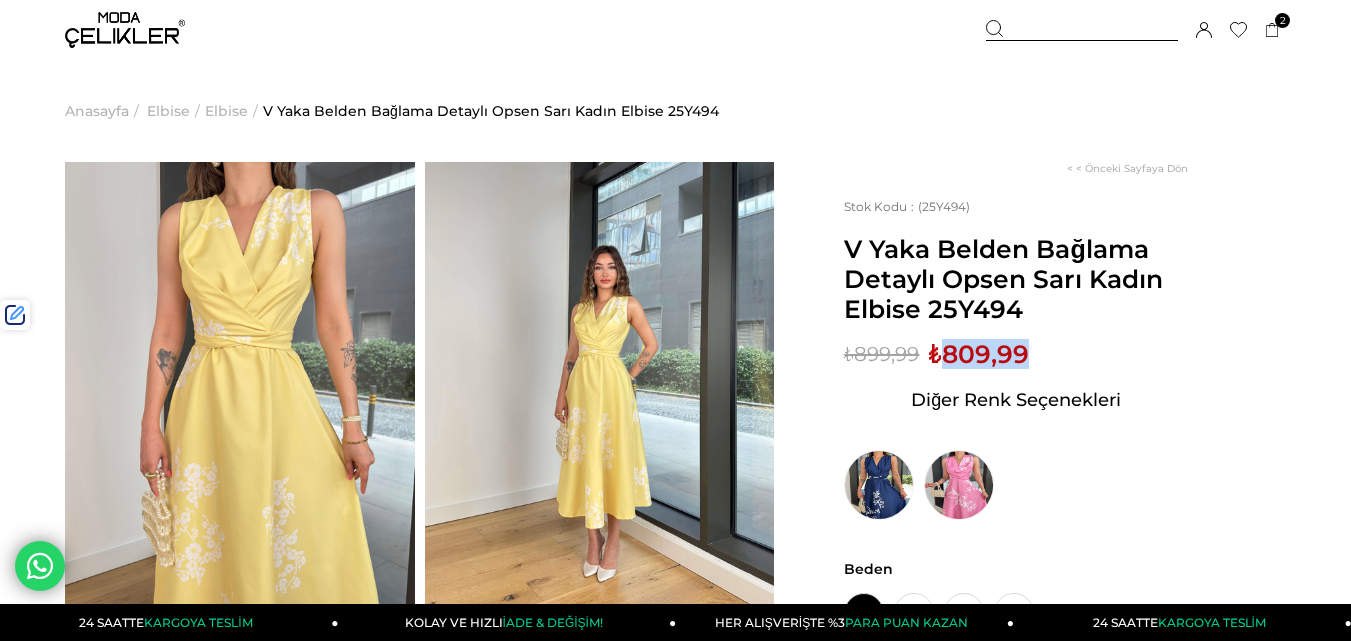 click on "₺809,99" at bounding box center [979, 354] 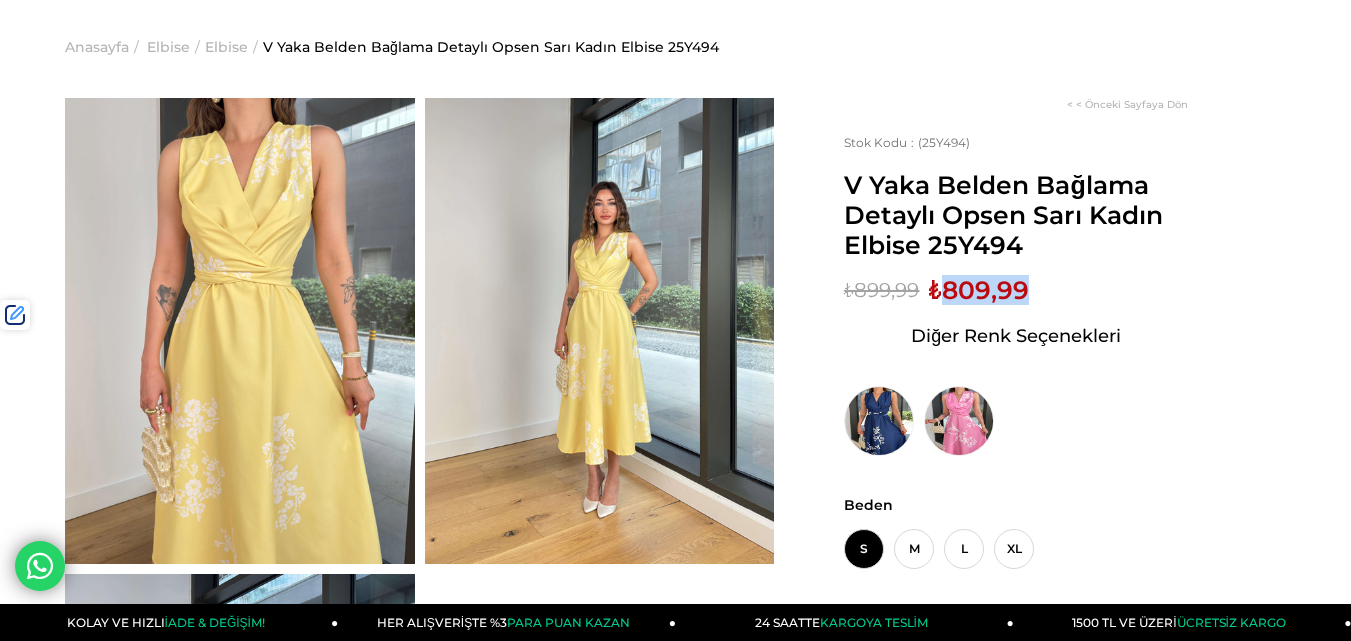 scroll, scrollTop: 100, scrollLeft: 0, axis: vertical 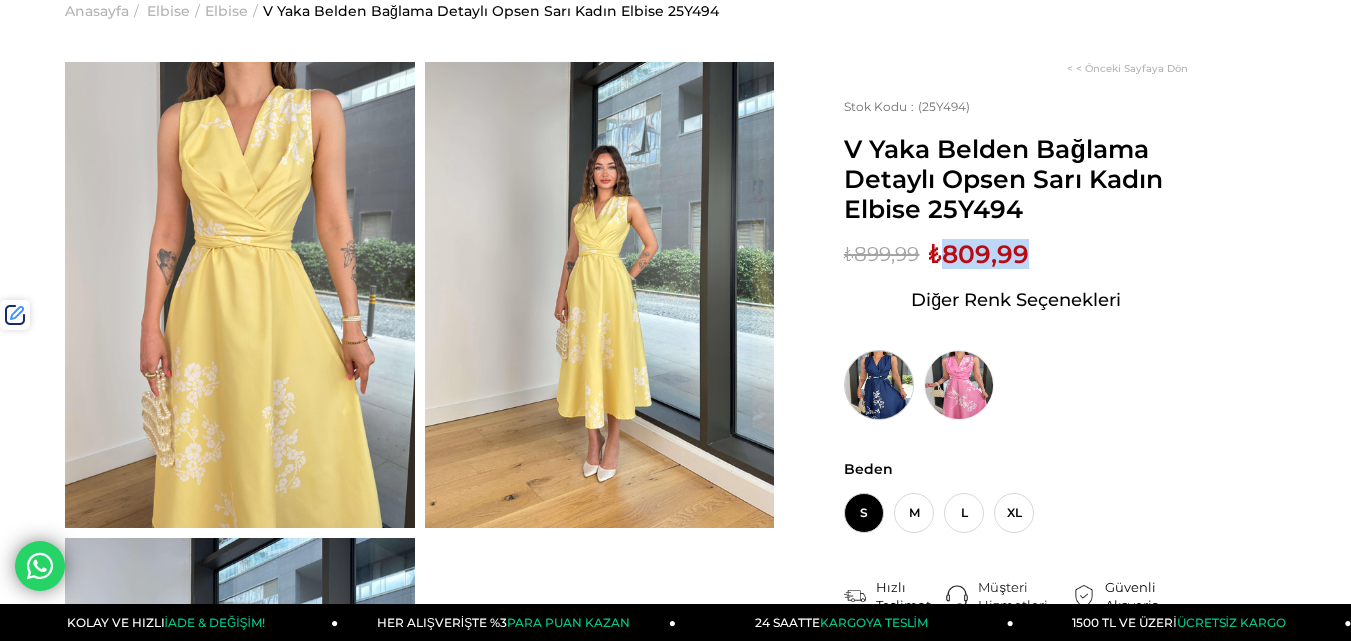 copy on "809,99" 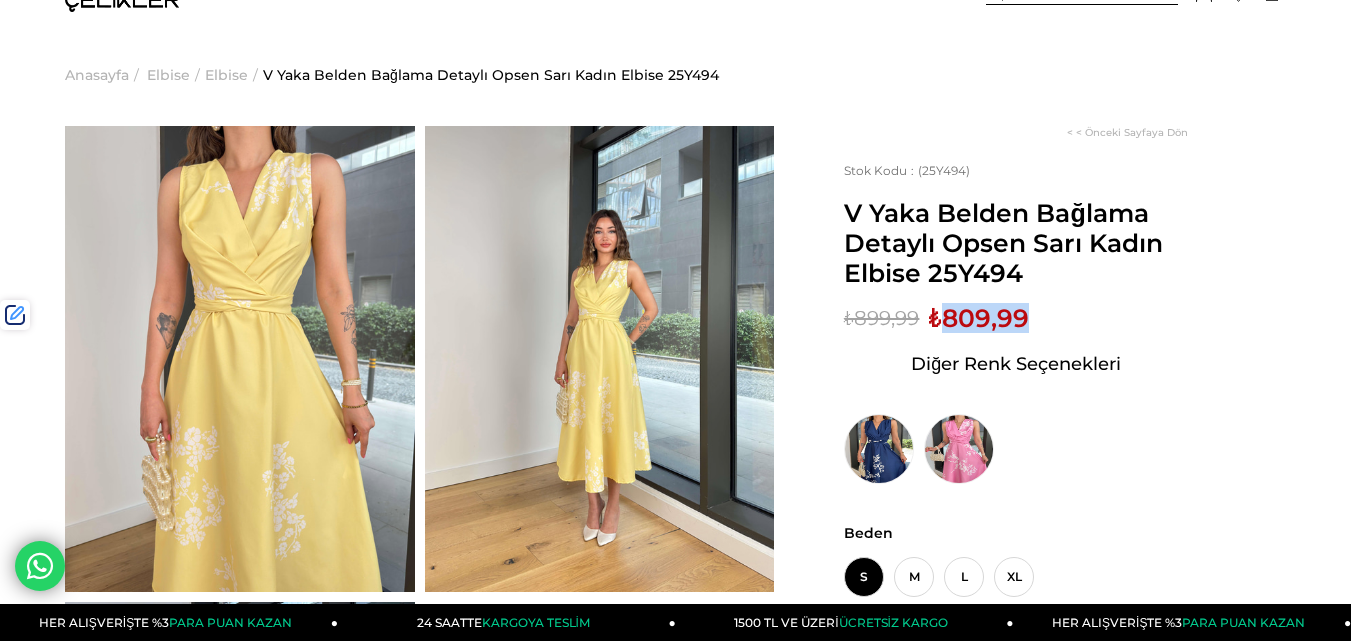 scroll, scrollTop: 0, scrollLeft: 0, axis: both 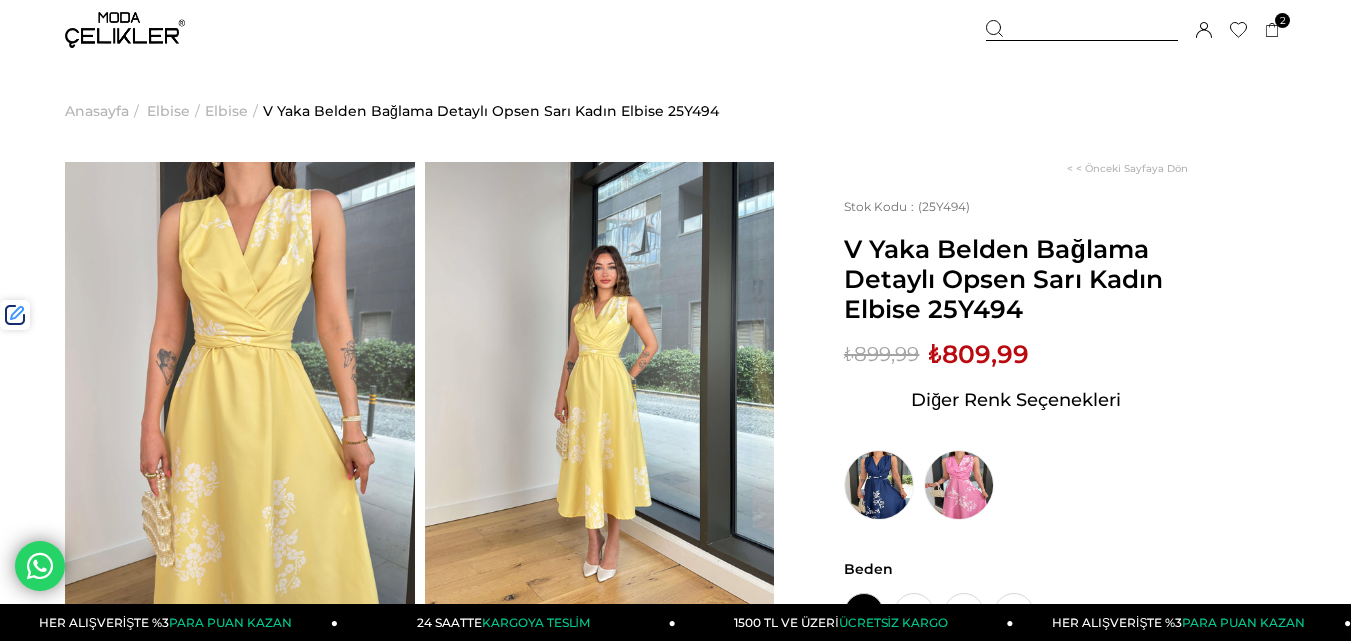 click at bounding box center (1082, 30) 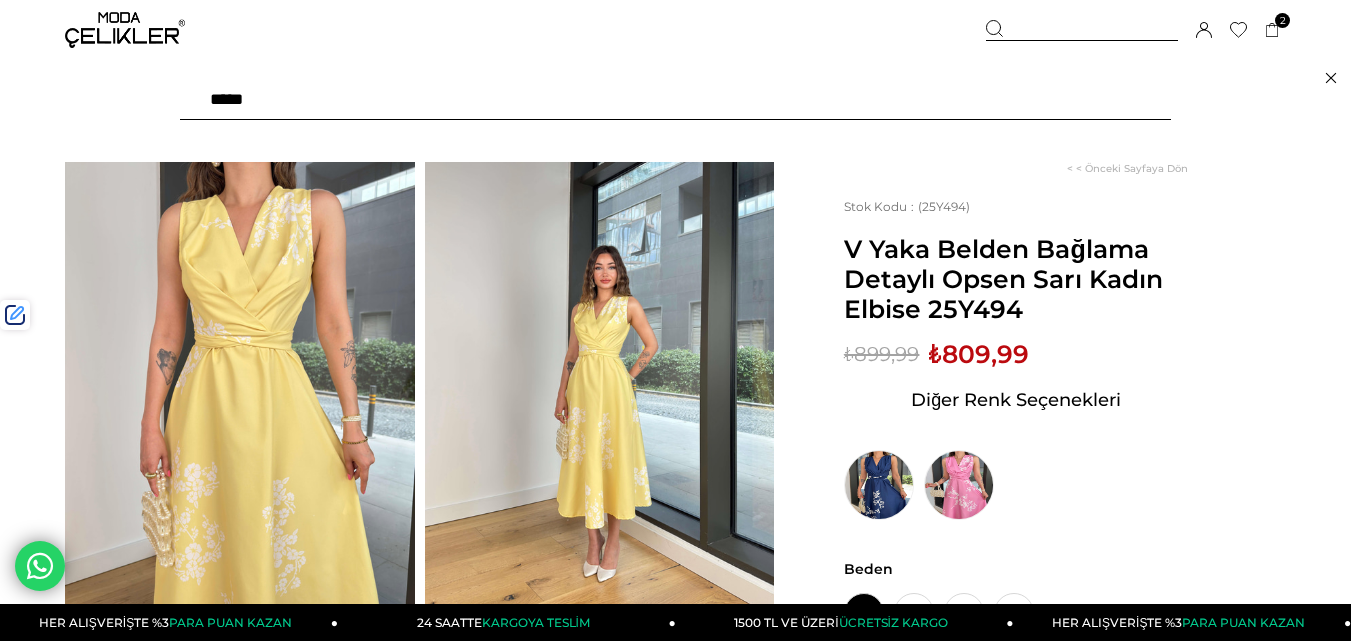 click at bounding box center [675, 100] 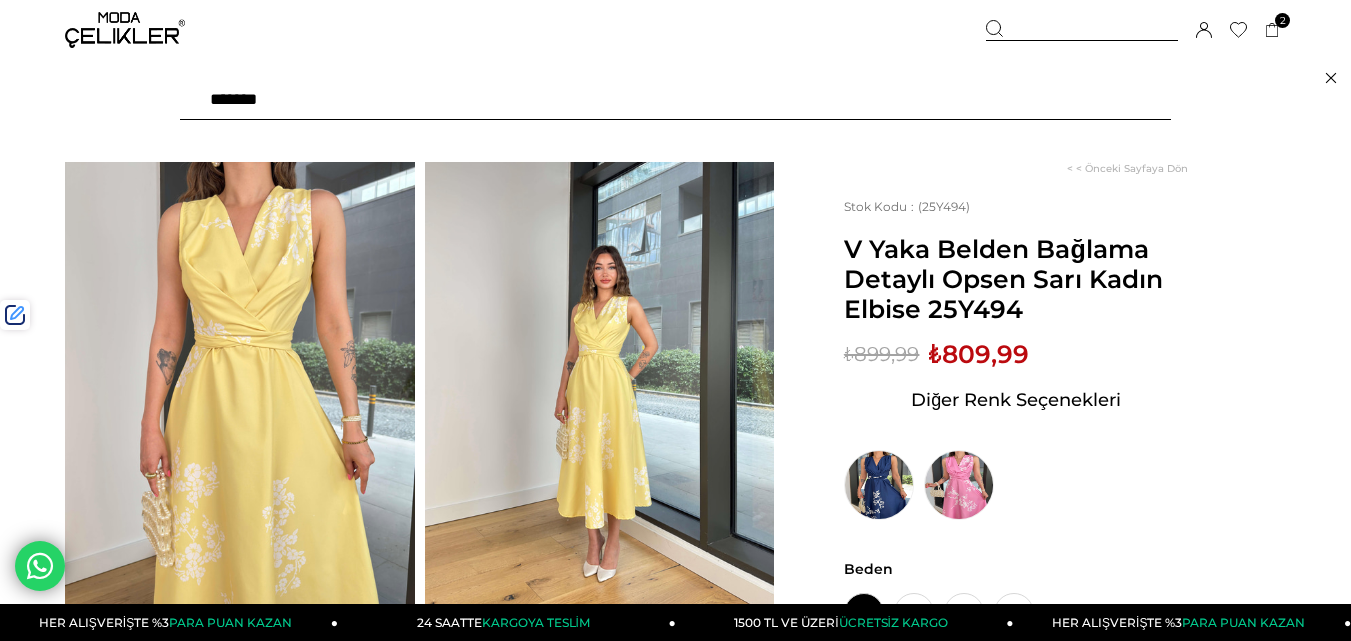 type on "*******" 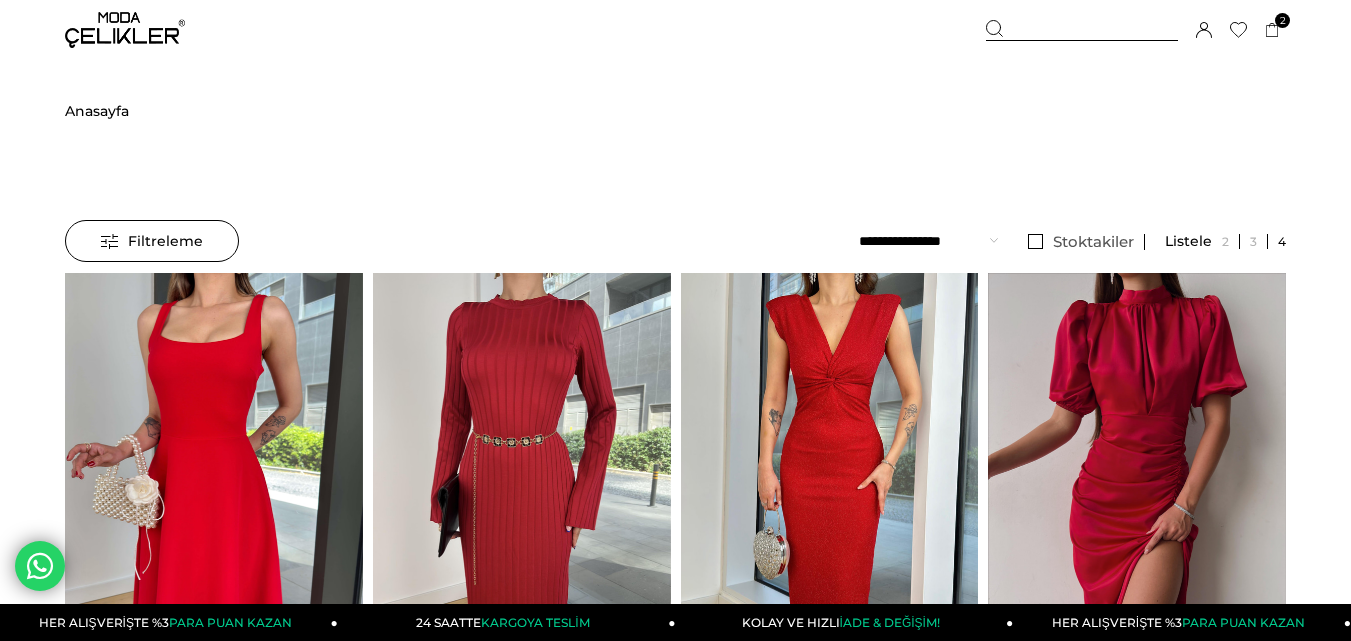 scroll, scrollTop: 0, scrollLeft: 0, axis: both 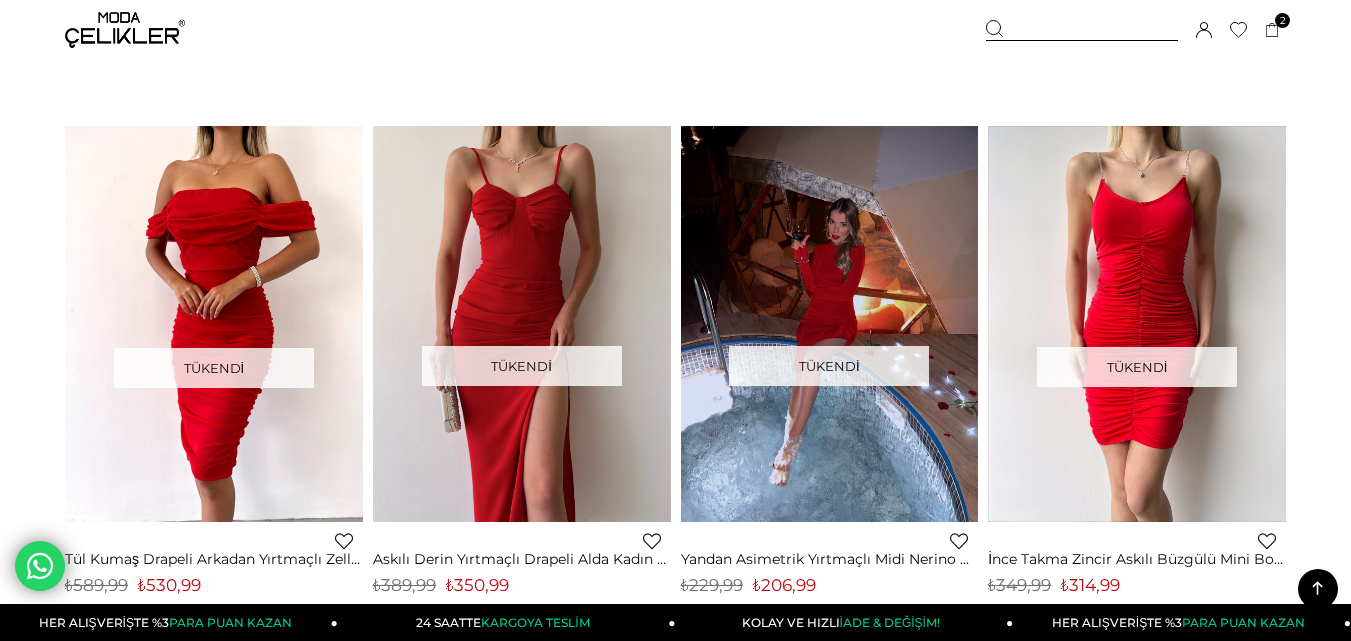 click at bounding box center [1082, 30] 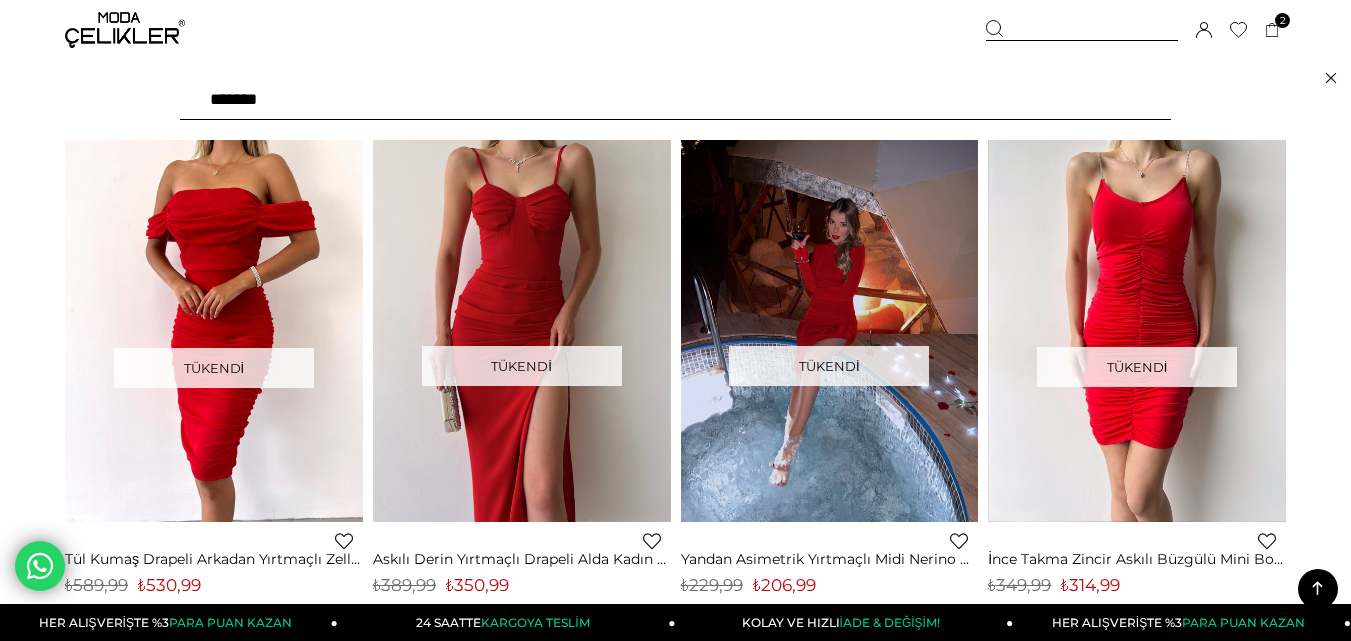 click on "*******" at bounding box center [675, 100] 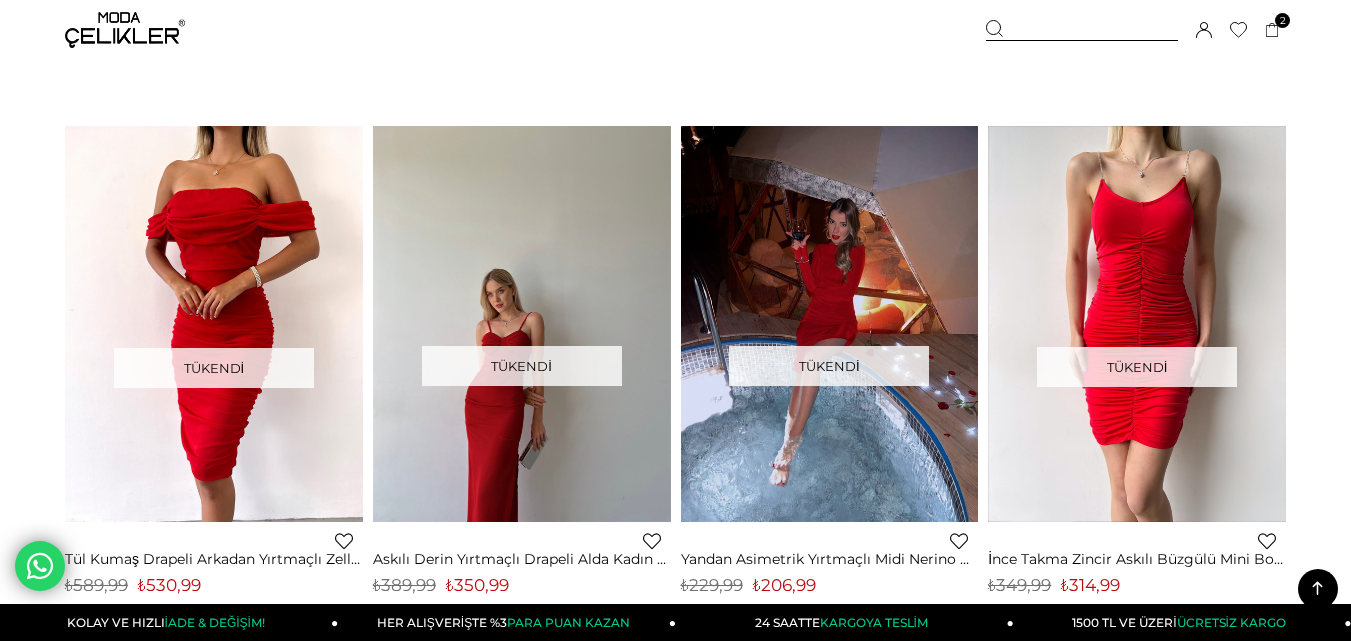 type on "*********" 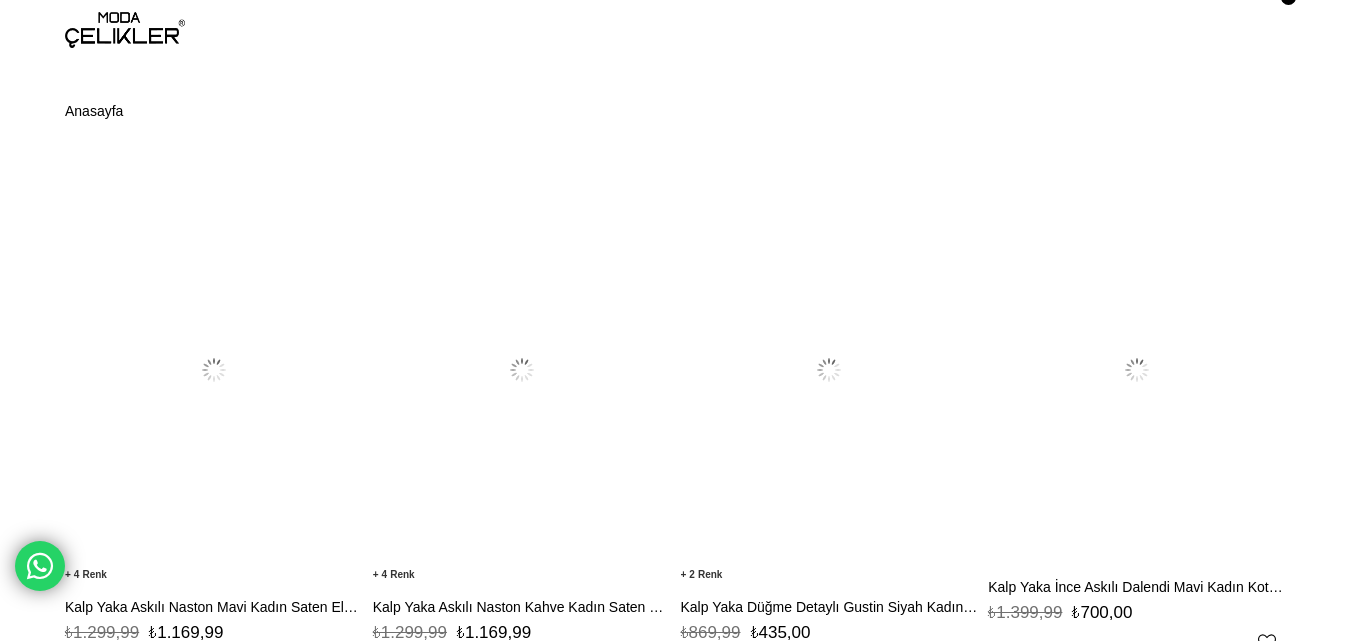 scroll, scrollTop: 0, scrollLeft: 0, axis: both 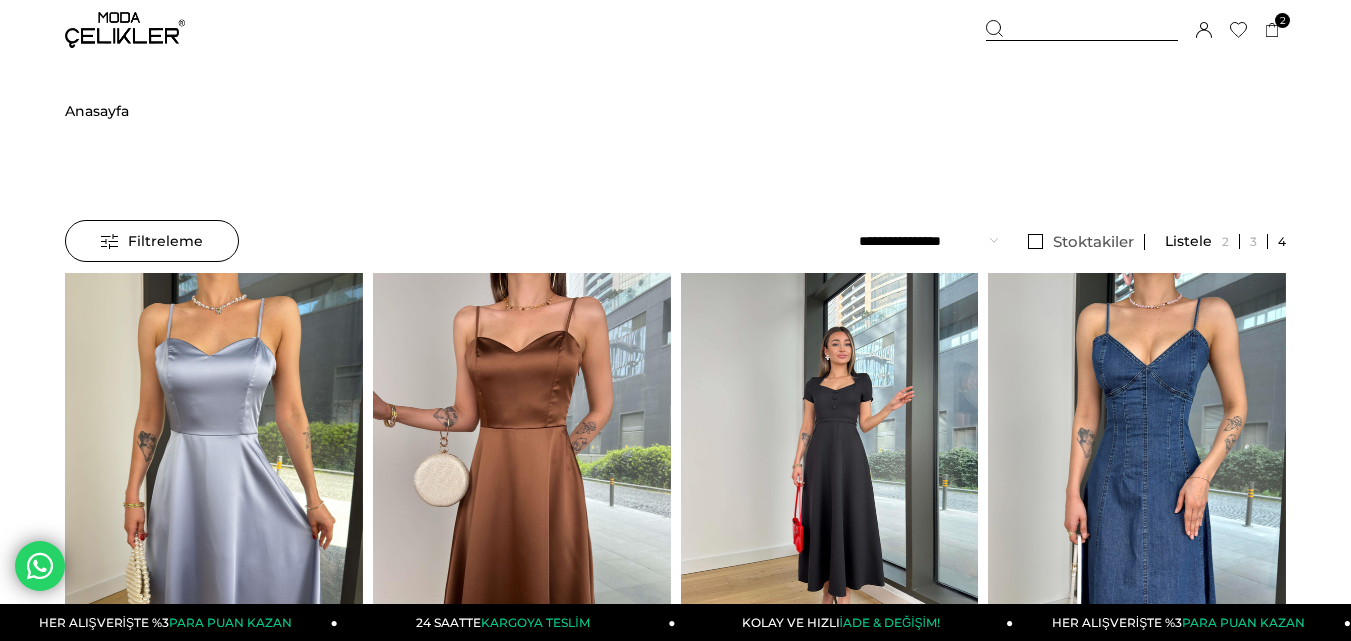 click at bounding box center [831, 471] 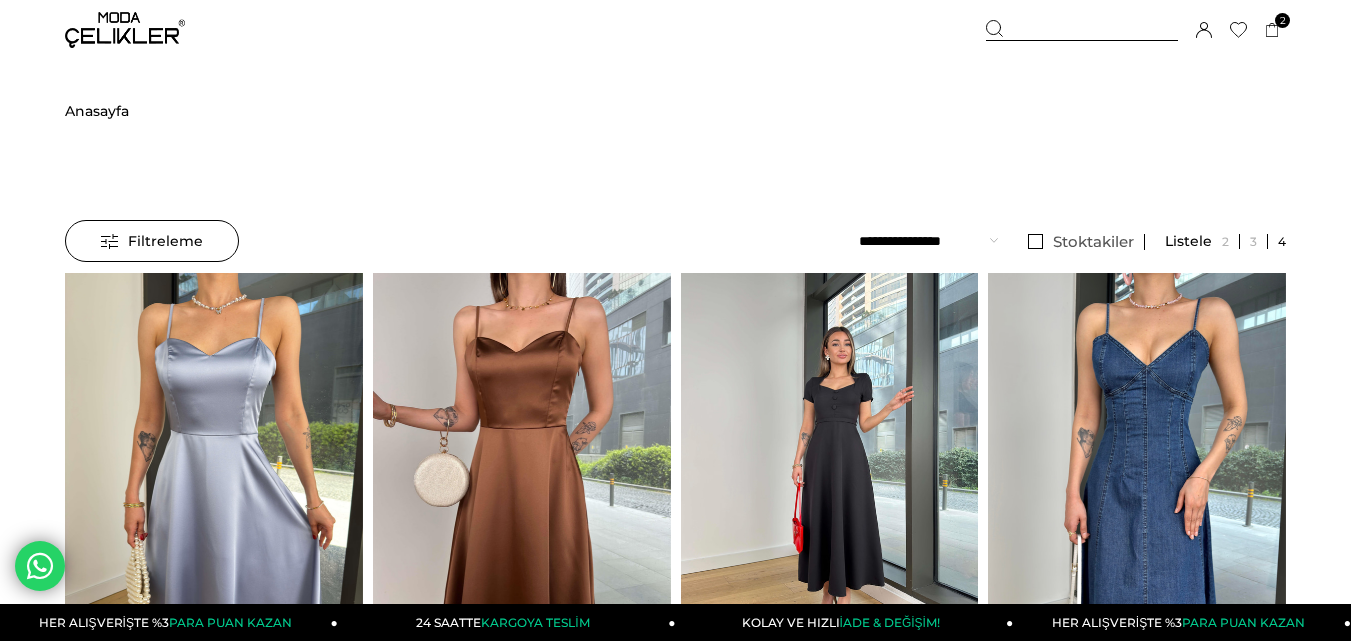 click at bounding box center [830, 471] 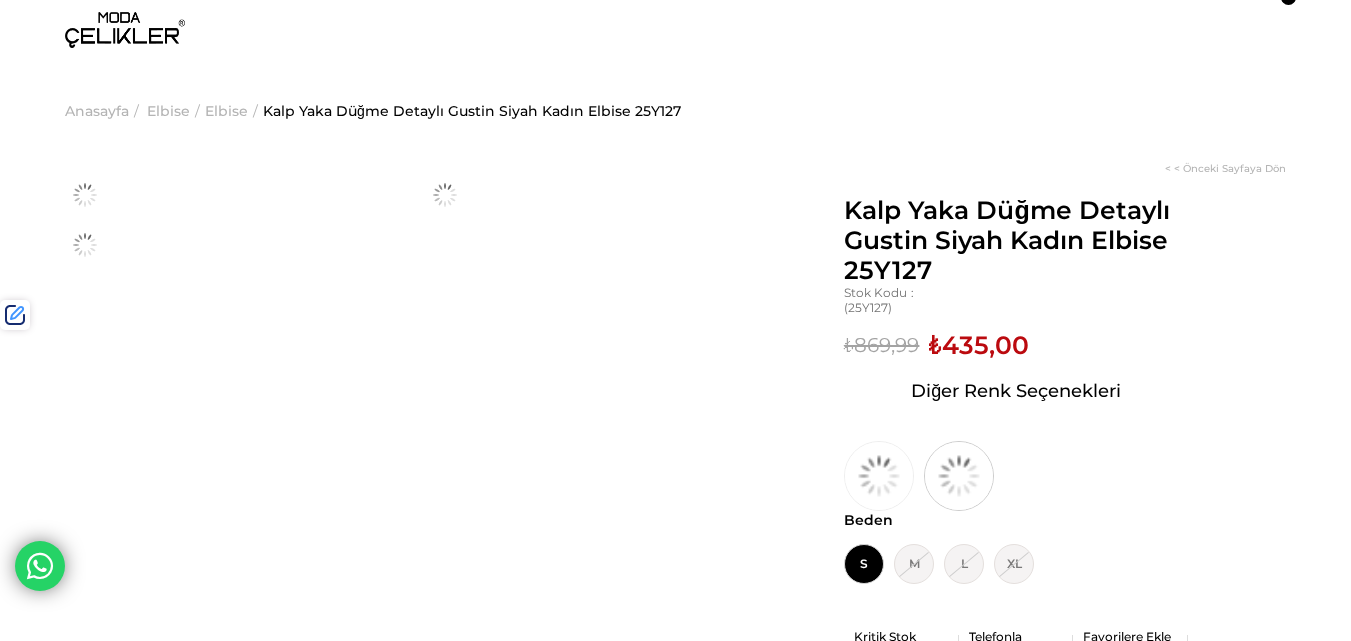 scroll, scrollTop: 100, scrollLeft: 0, axis: vertical 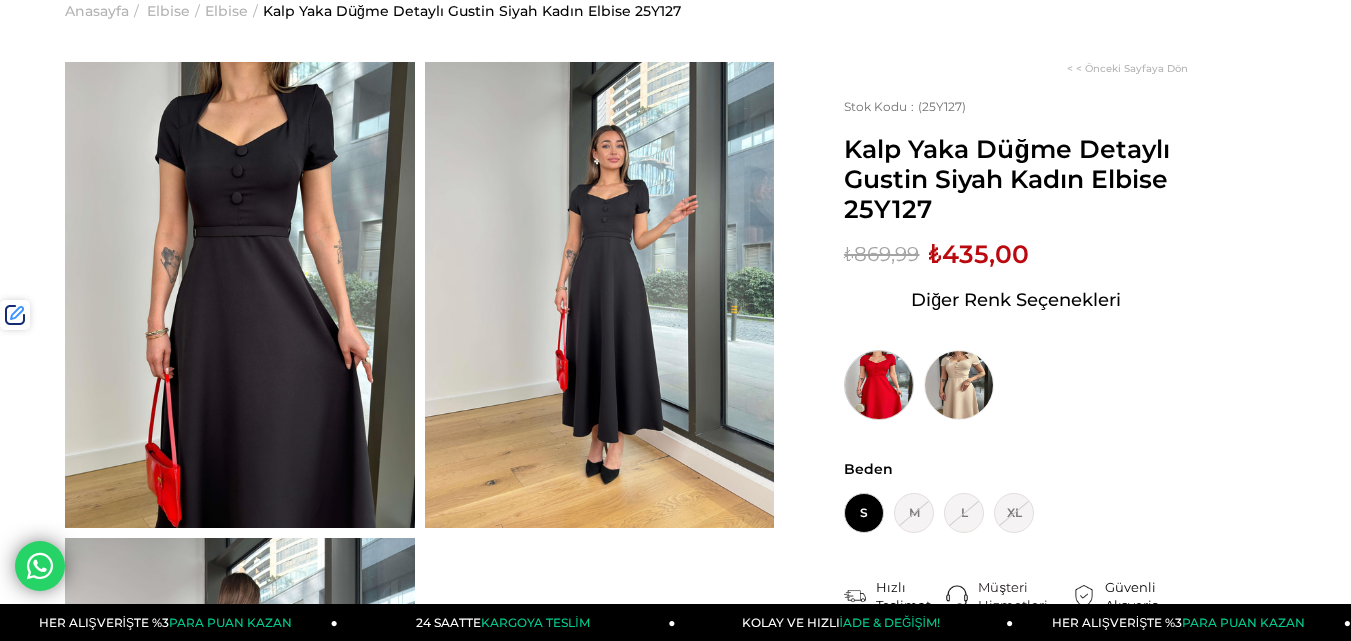 click at bounding box center (879, 385) 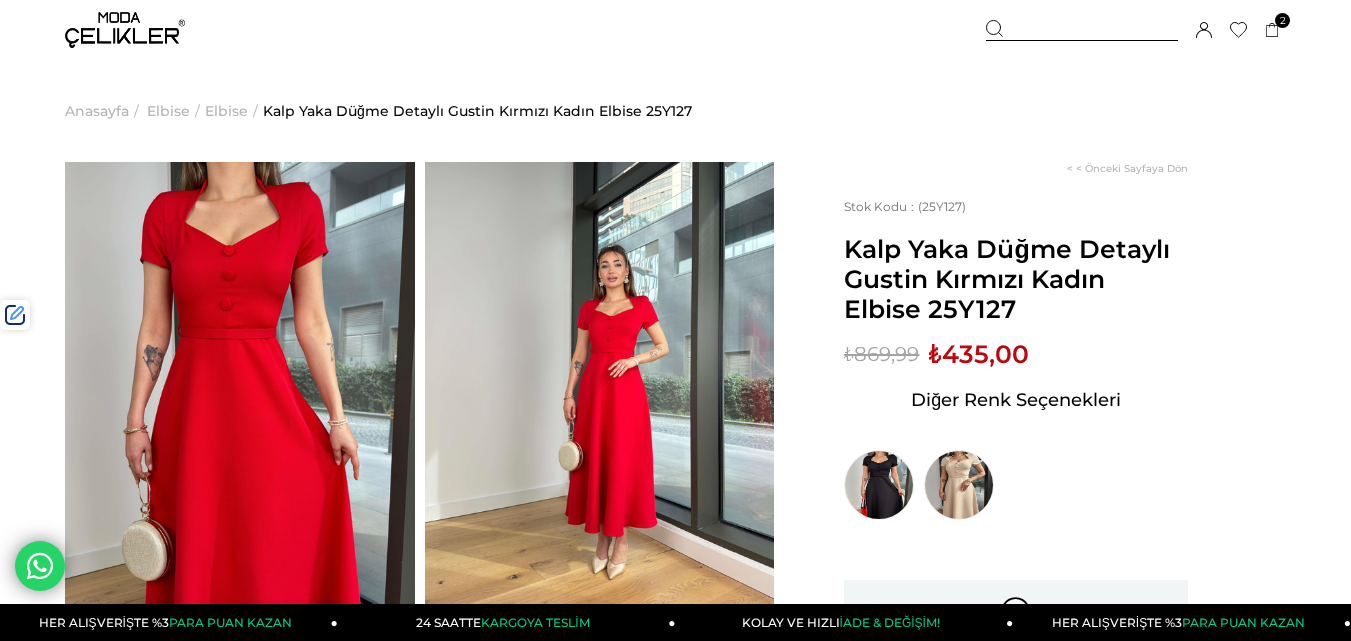 scroll, scrollTop: 0, scrollLeft: 0, axis: both 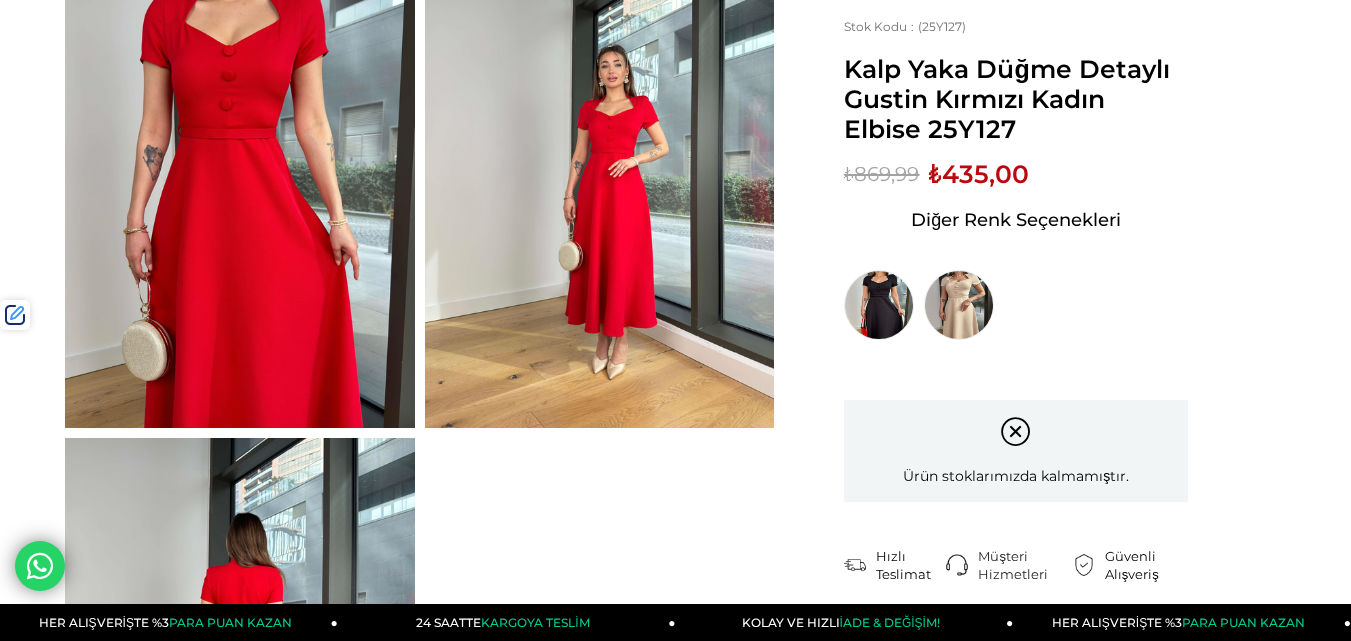 click on "Kalp Yaka Düğme Detaylı Gustin Kırmızı Kadın Elbise 25Y127" at bounding box center (1016, 99) 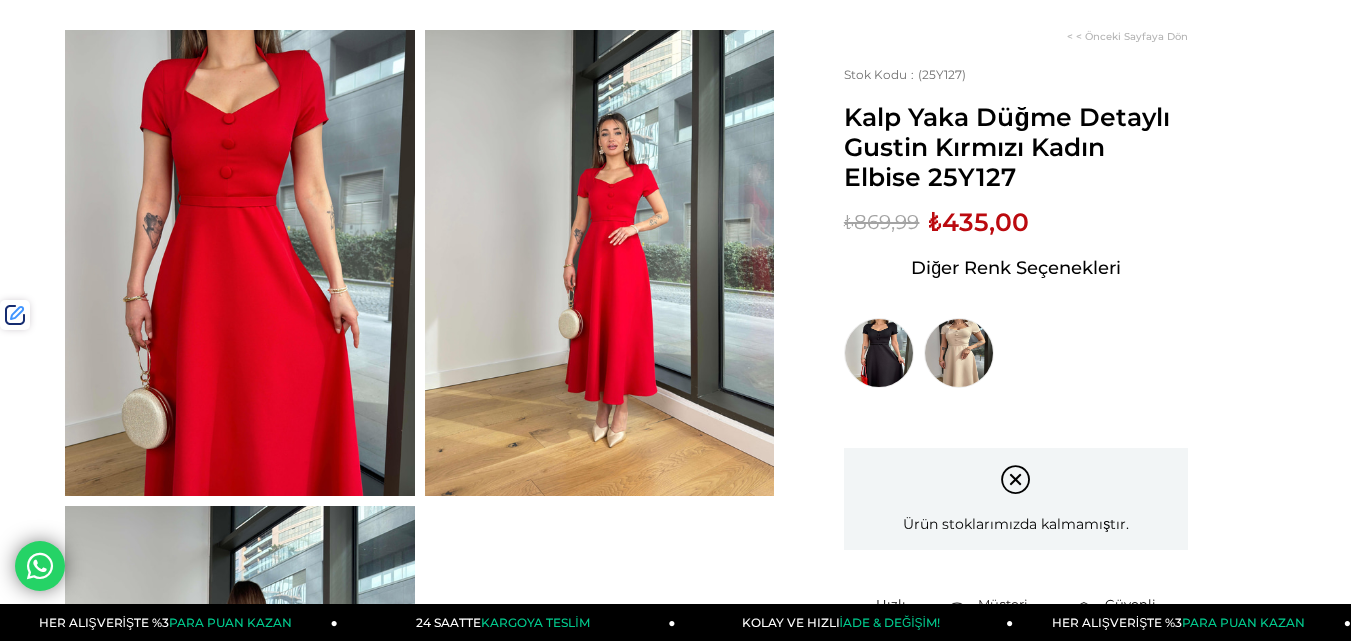 scroll, scrollTop: 0, scrollLeft: 0, axis: both 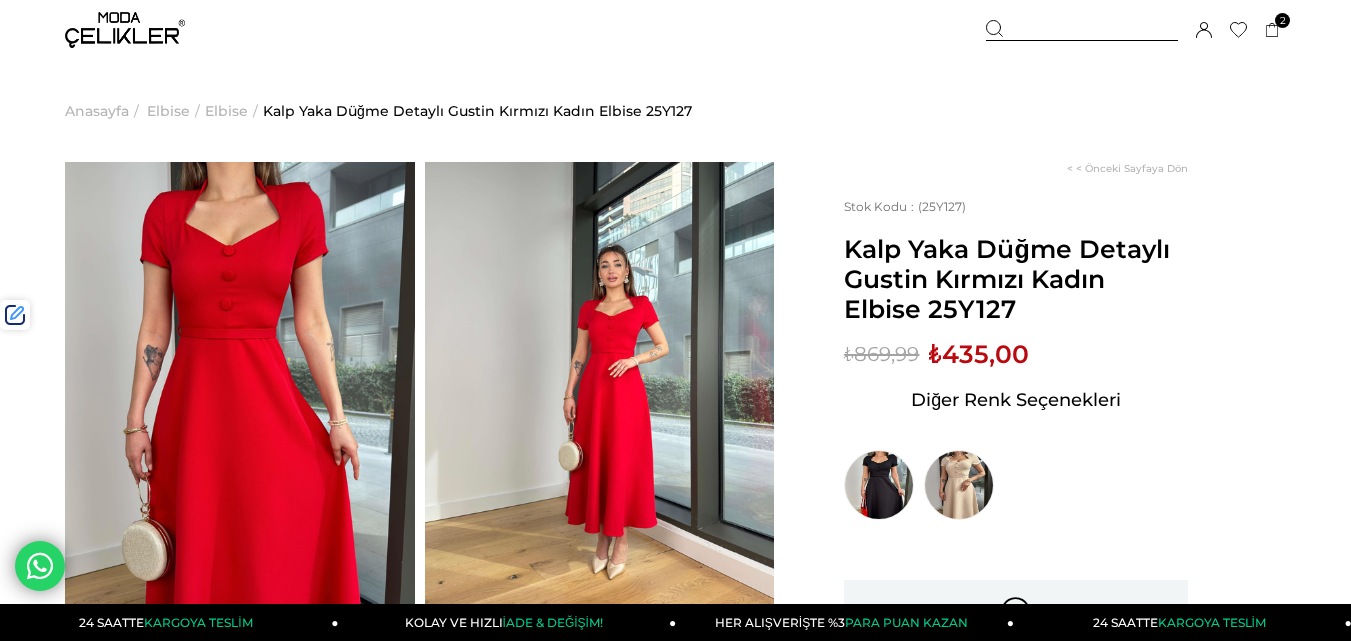 click at bounding box center [1082, 30] 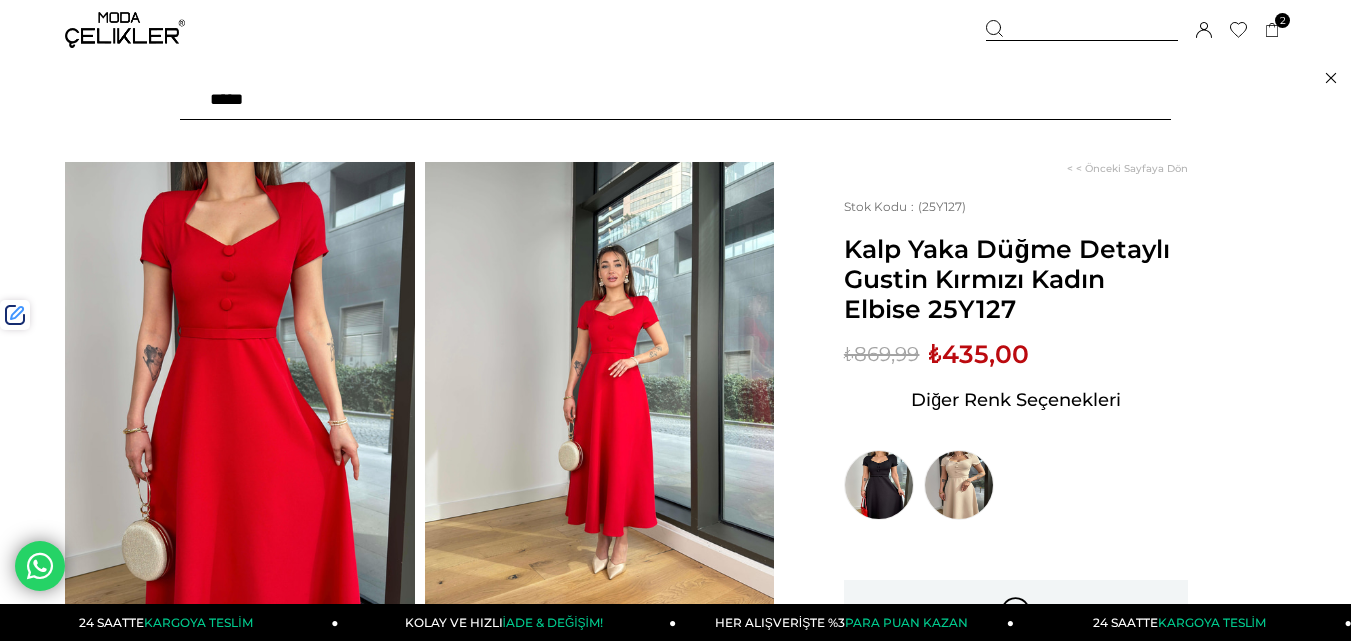 paste on "******" 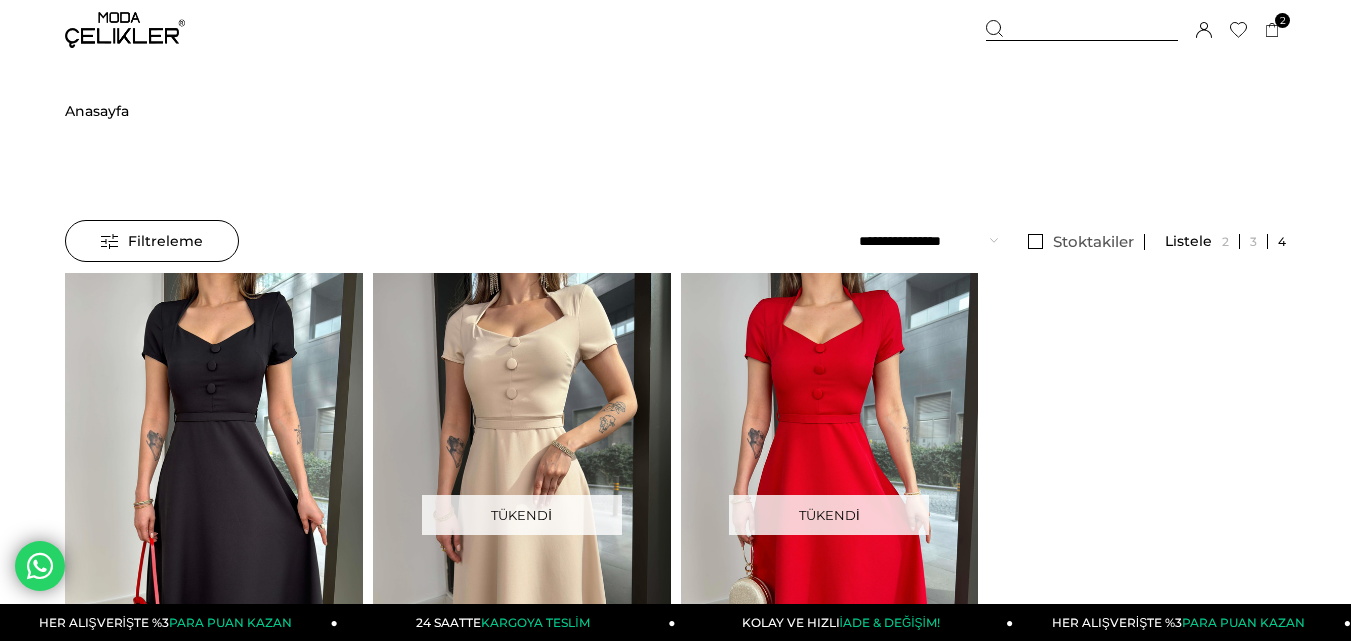 scroll, scrollTop: 0, scrollLeft: 0, axis: both 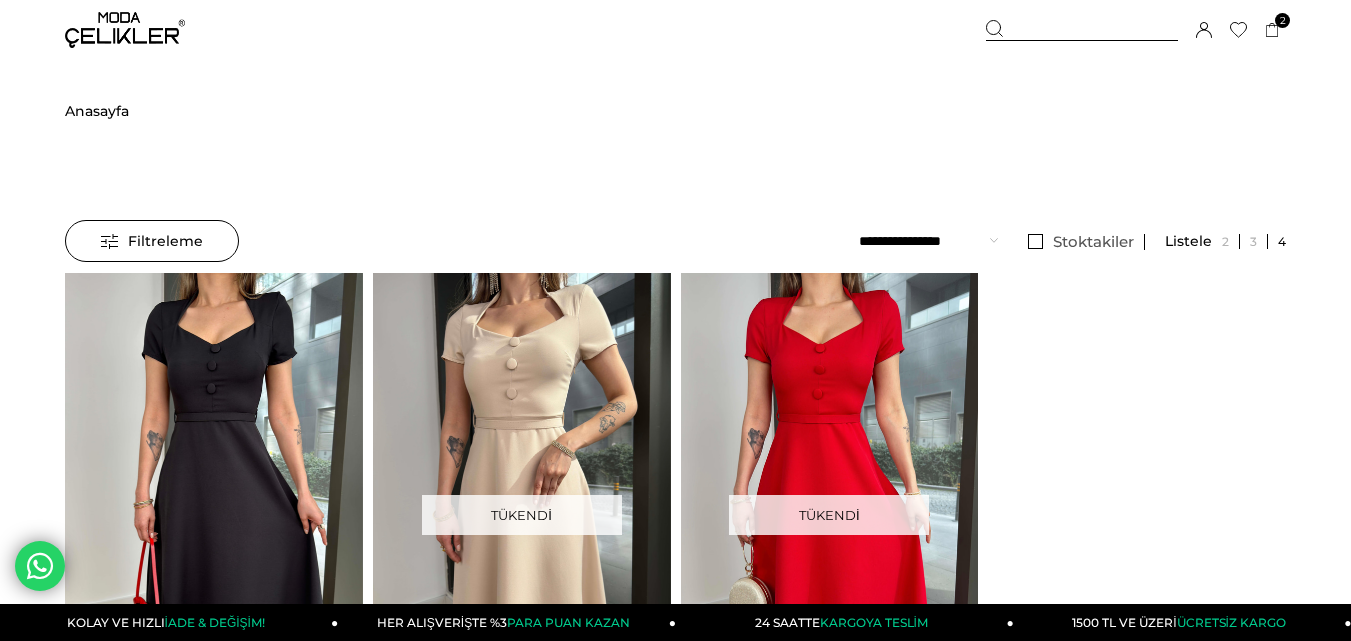 drag, startPoint x: 1068, startPoint y: 28, endPoint x: 442, endPoint y: 73, distance: 627.61536 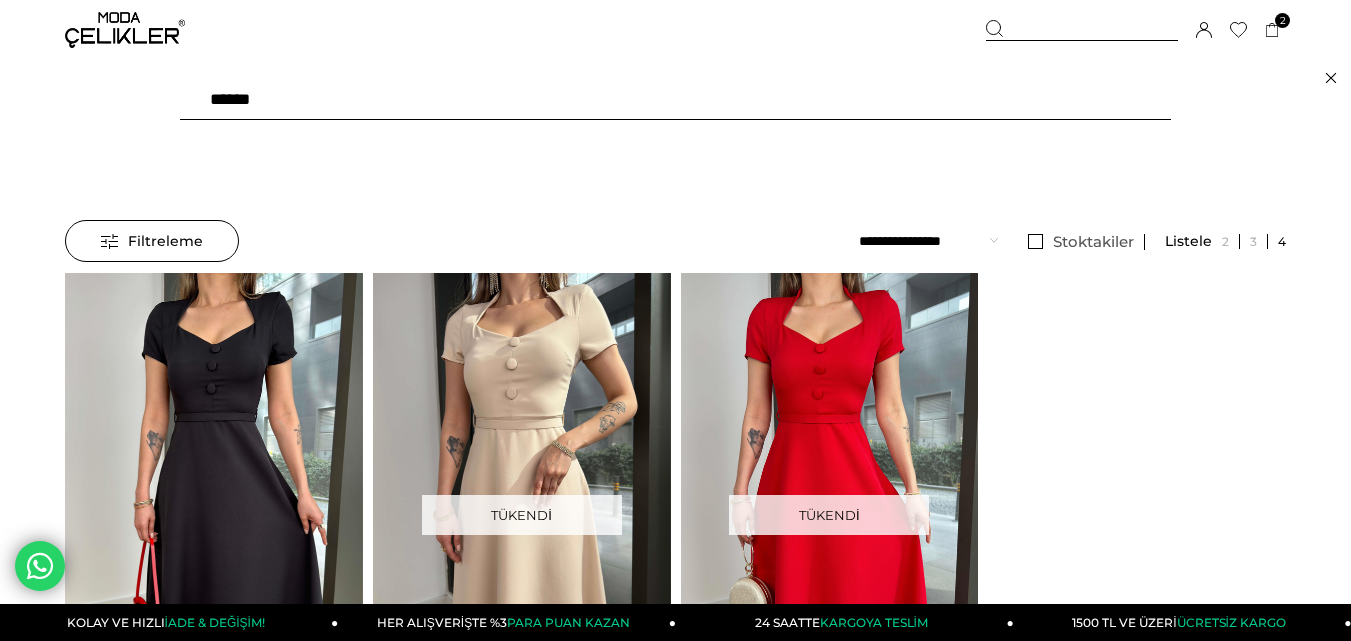 click on "******" at bounding box center [675, 100] 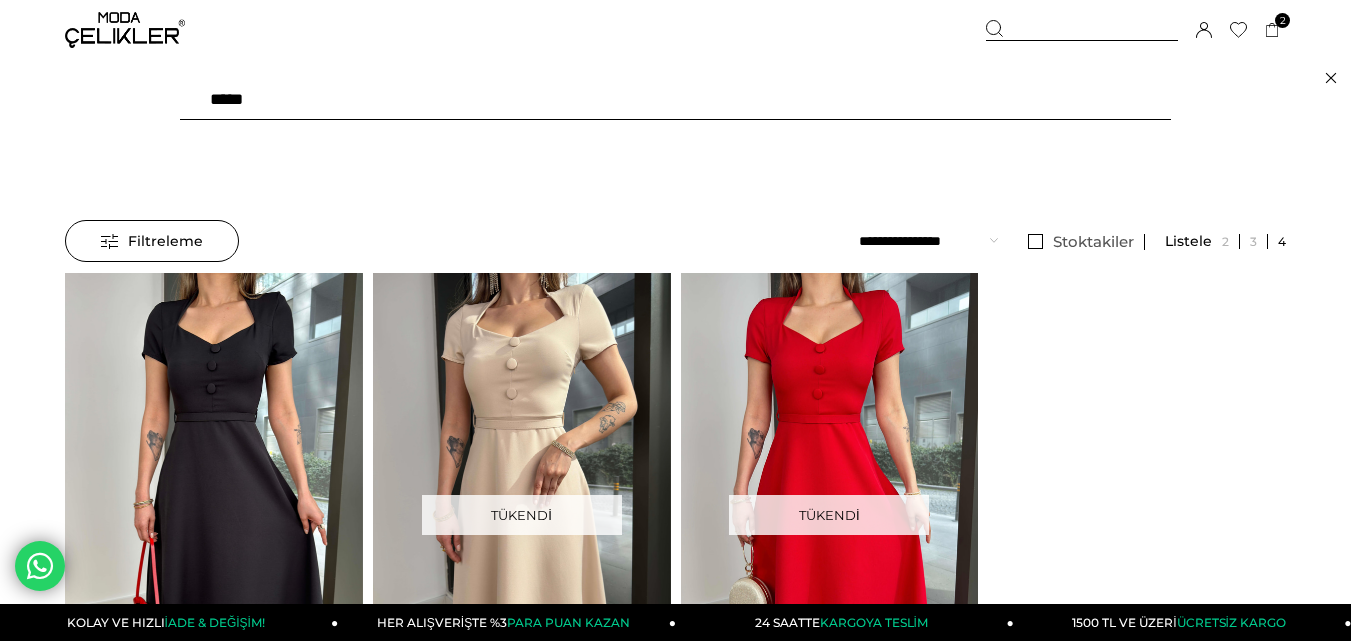 type on "******" 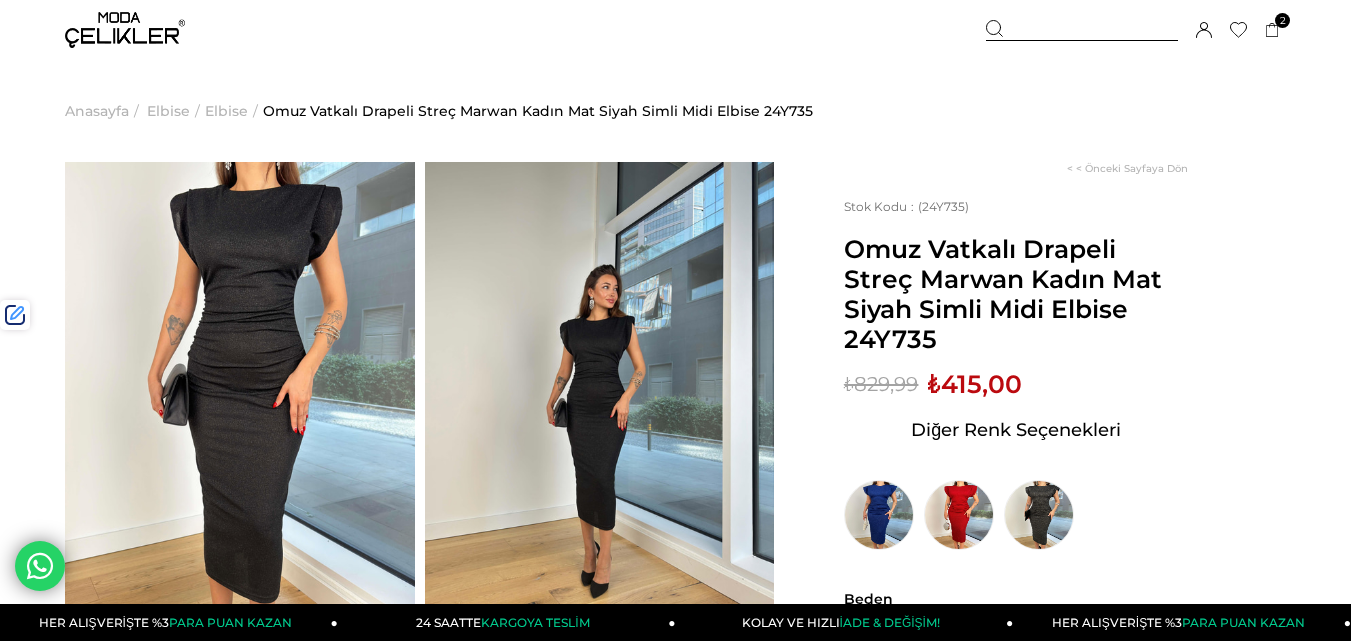 scroll, scrollTop: 0, scrollLeft: 0, axis: both 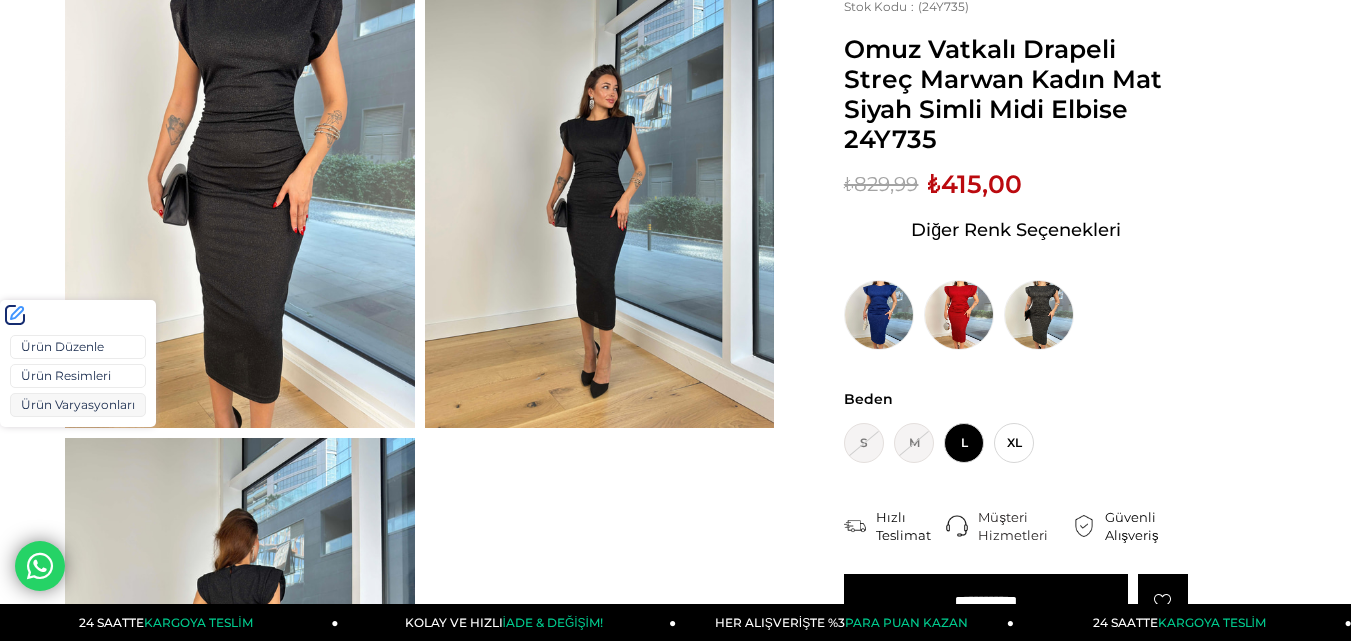 click on "Ürün Varyasyonları" at bounding box center (78, 405) 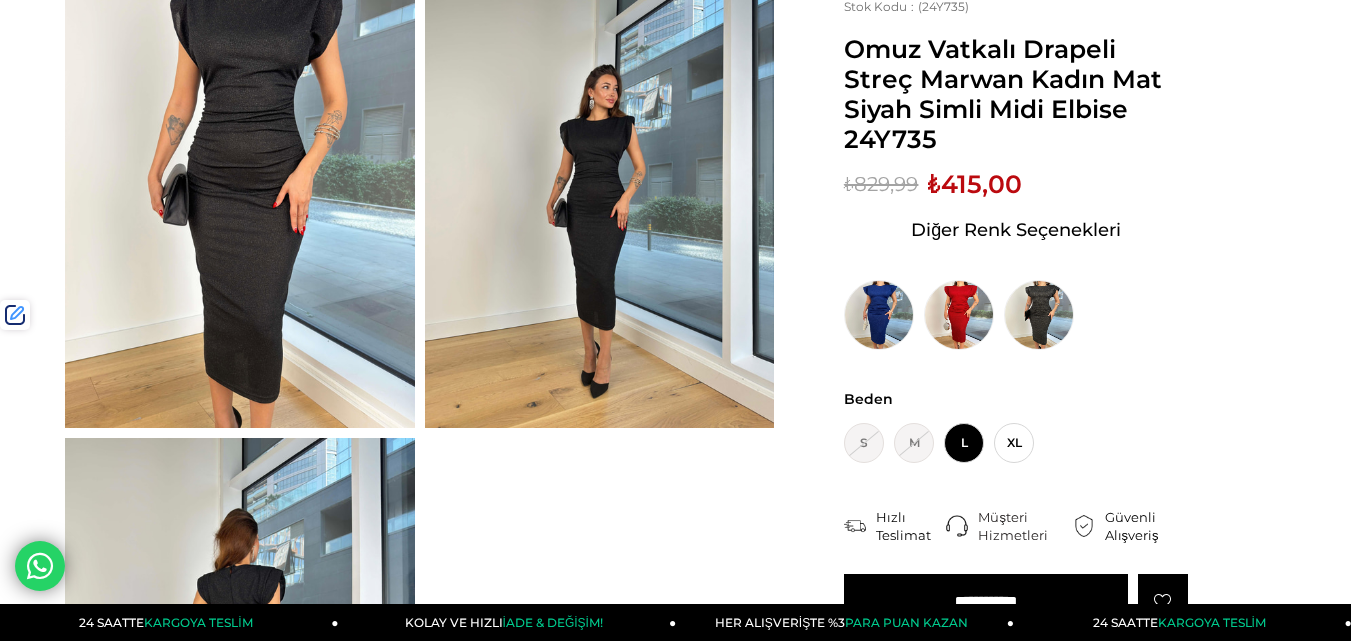 click on "₺415,00" at bounding box center [975, 184] 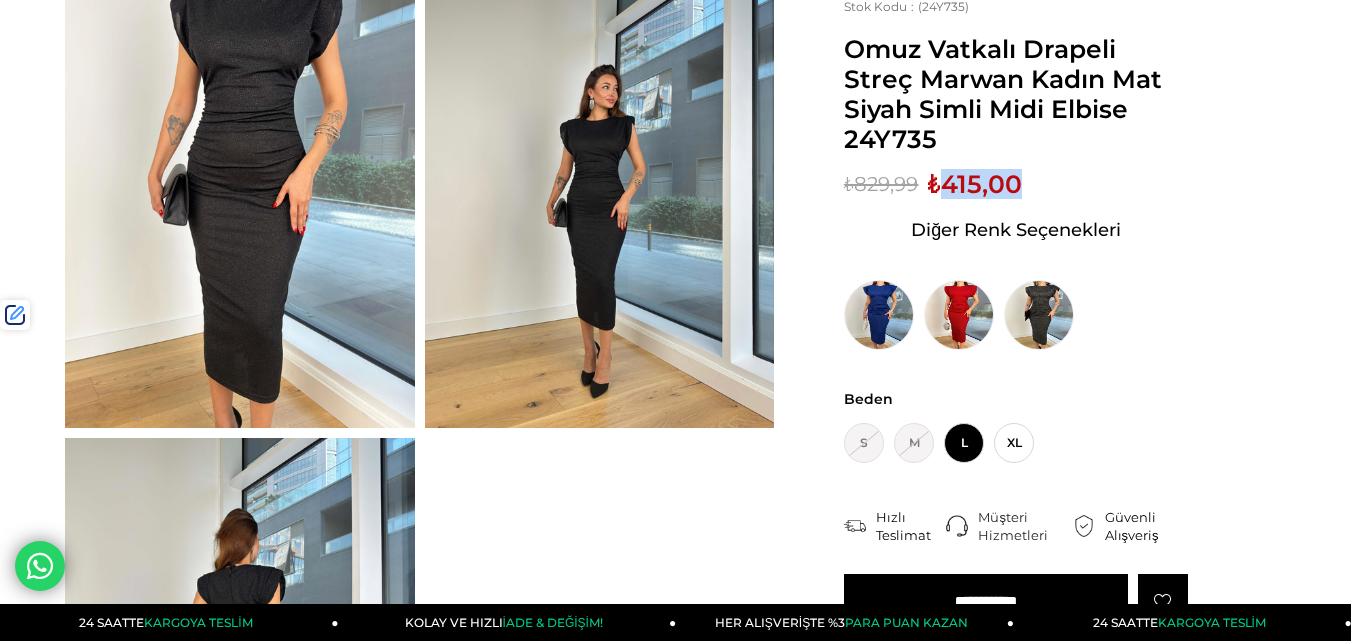 click on "₺415,00" at bounding box center [975, 184] 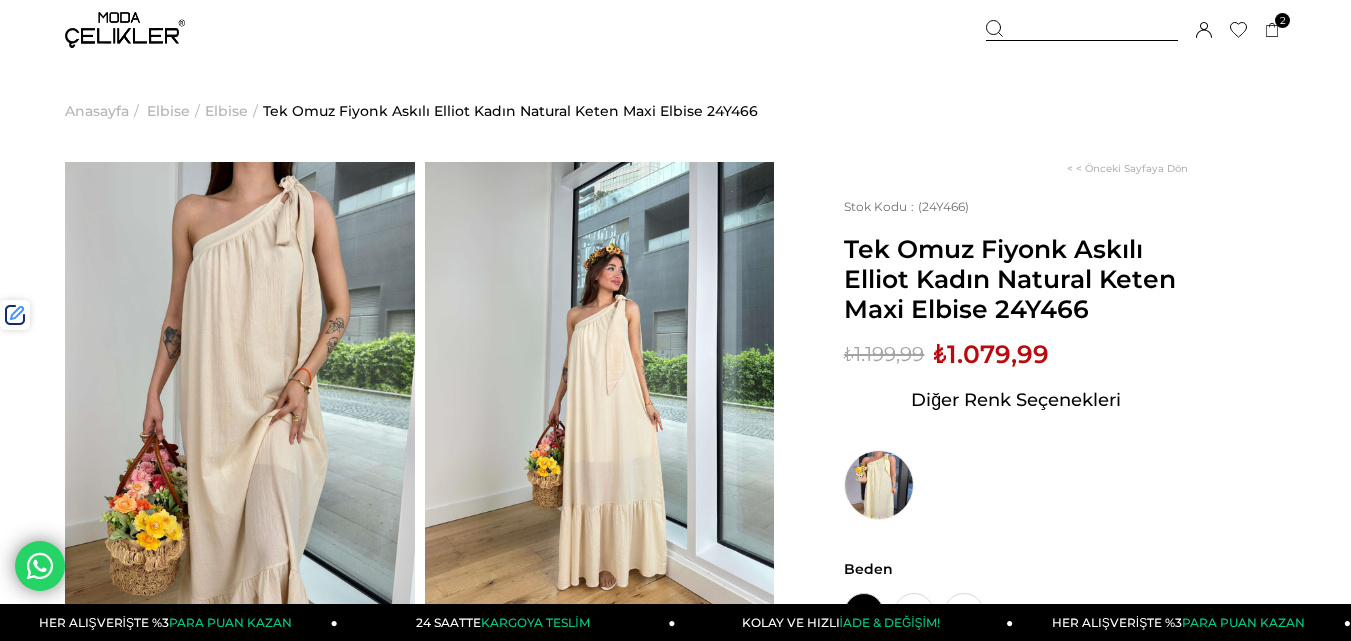 scroll, scrollTop: 0, scrollLeft: 0, axis: both 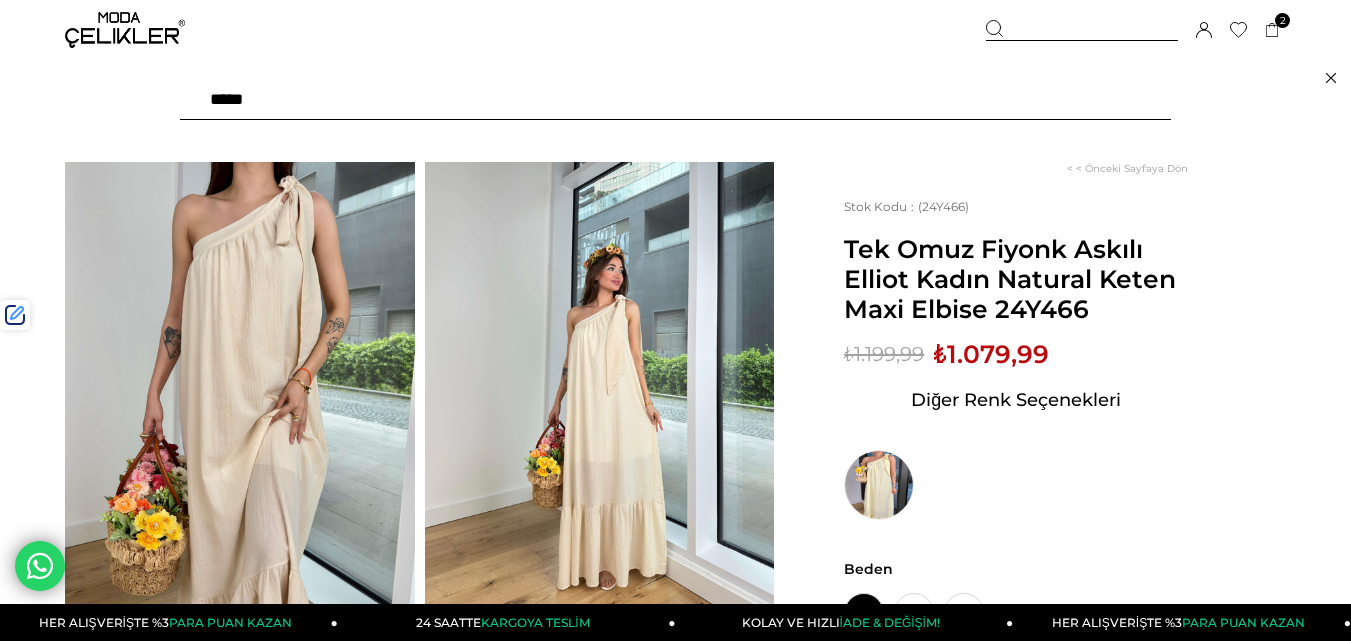 paste on "******" 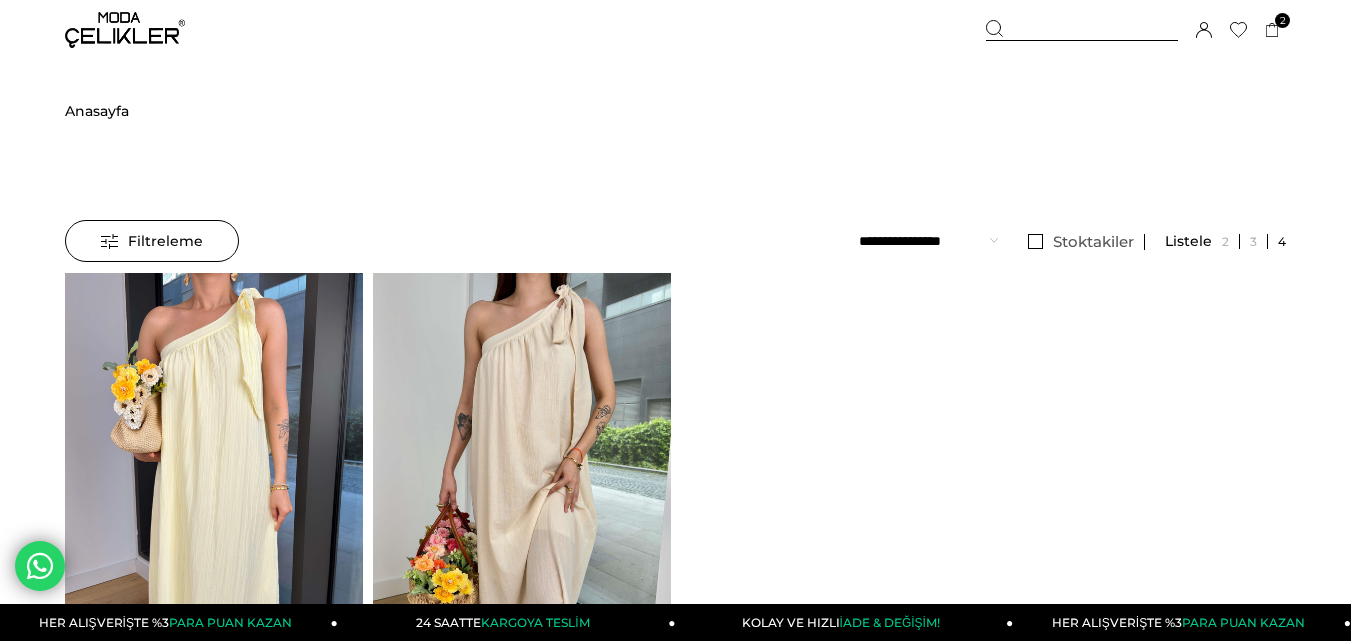 scroll, scrollTop: 0, scrollLeft: 0, axis: both 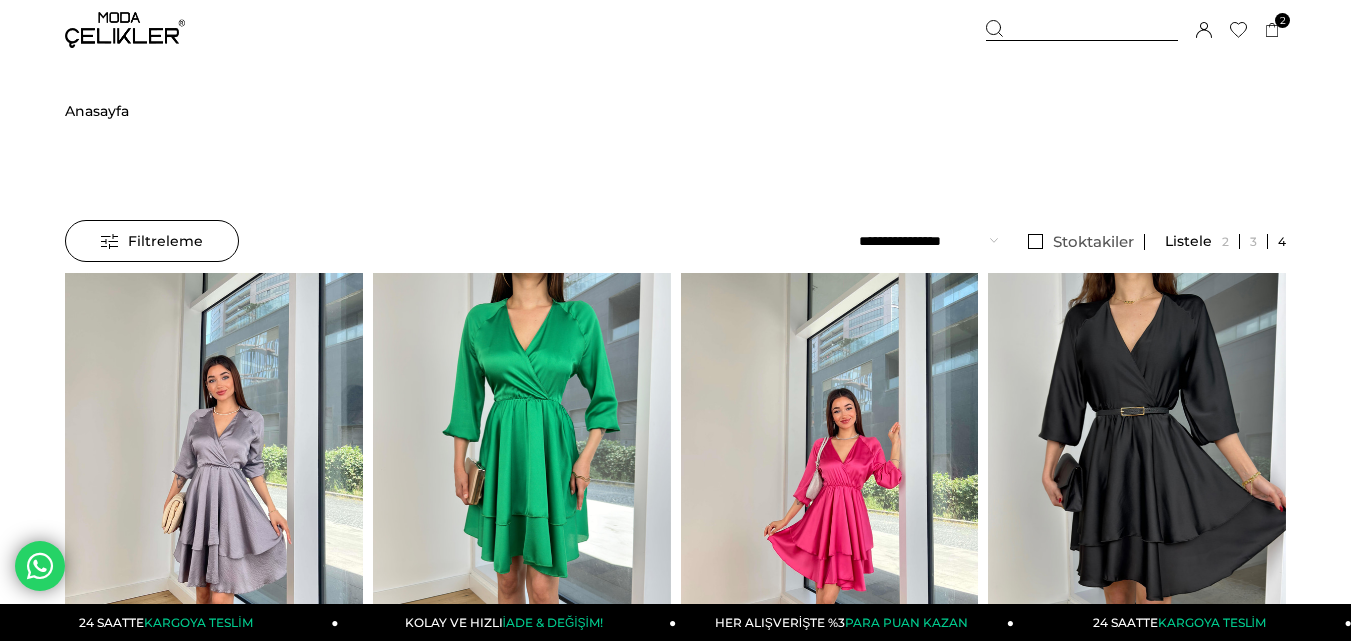 click on "Anasayfa" at bounding box center [97, 111] 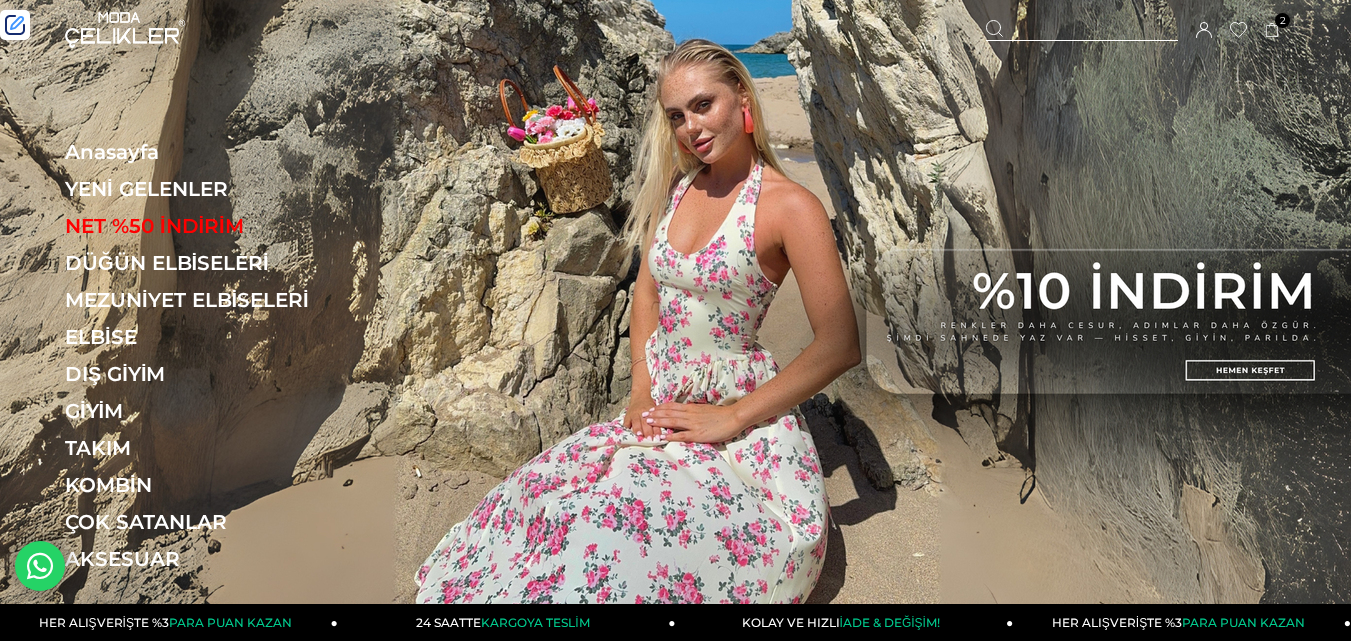 scroll, scrollTop: 0, scrollLeft: 0, axis: both 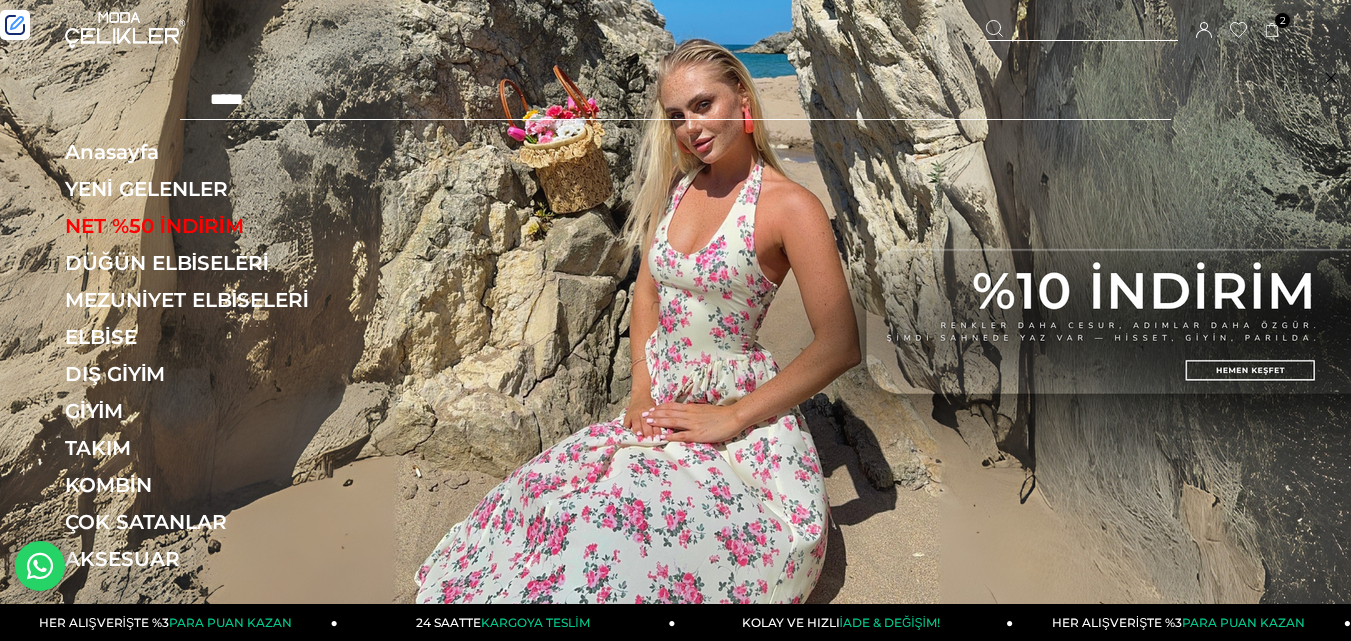 click at bounding box center [675, 100] 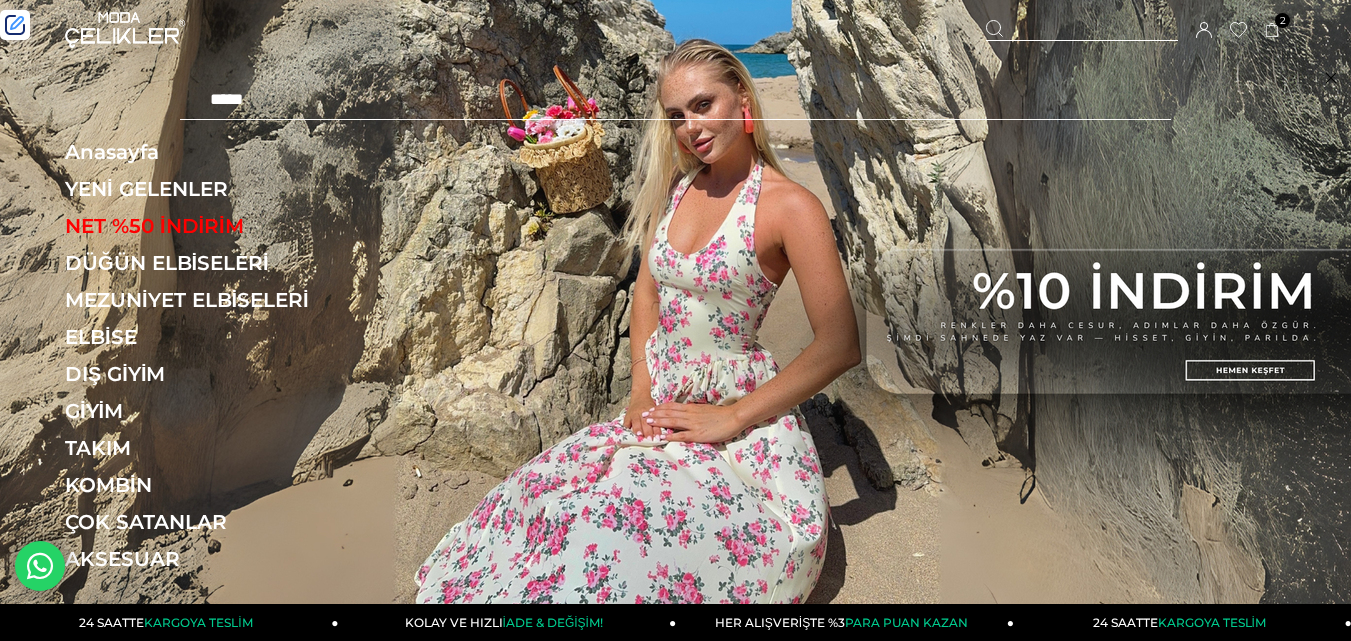 type on "*****" 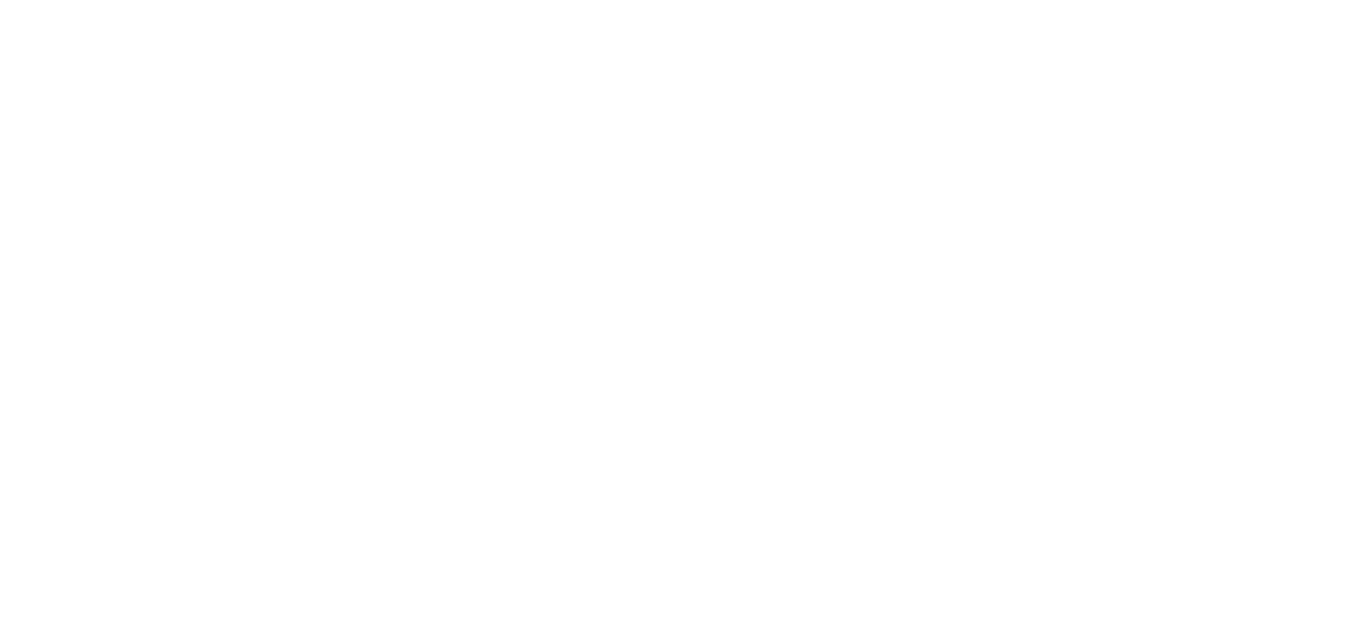 scroll, scrollTop: 0, scrollLeft: 0, axis: both 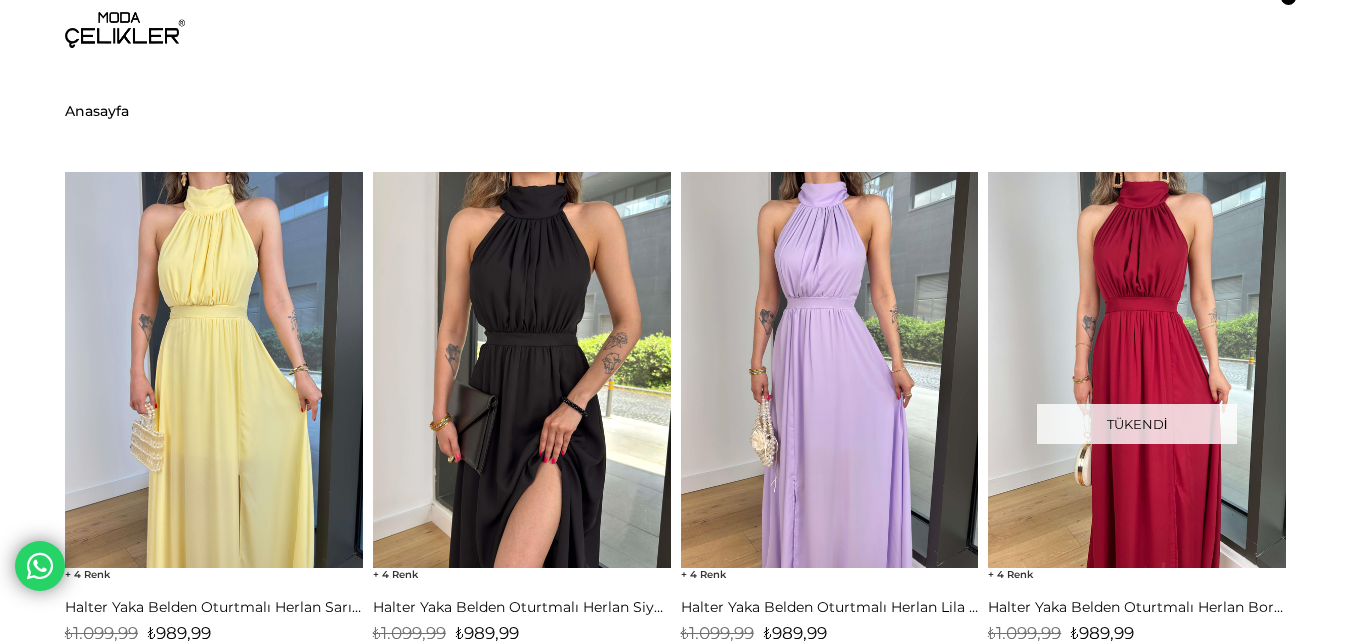click at bounding box center [522, 370] 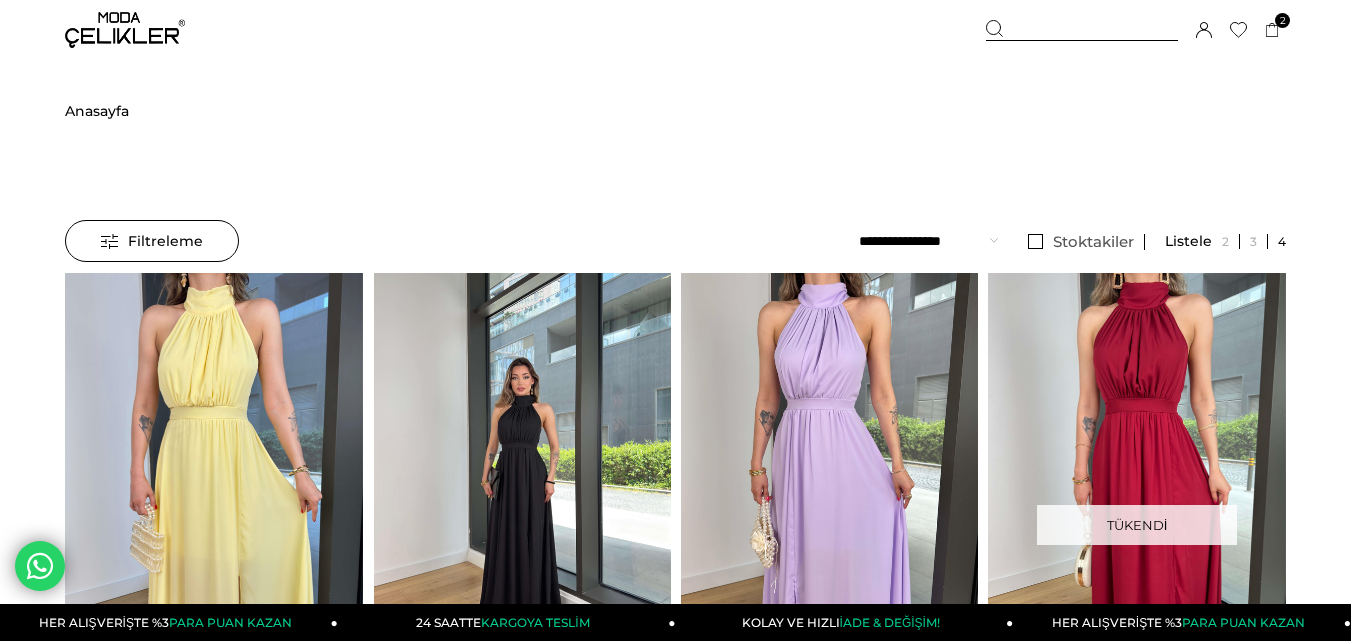 click at bounding box center [523, 471] 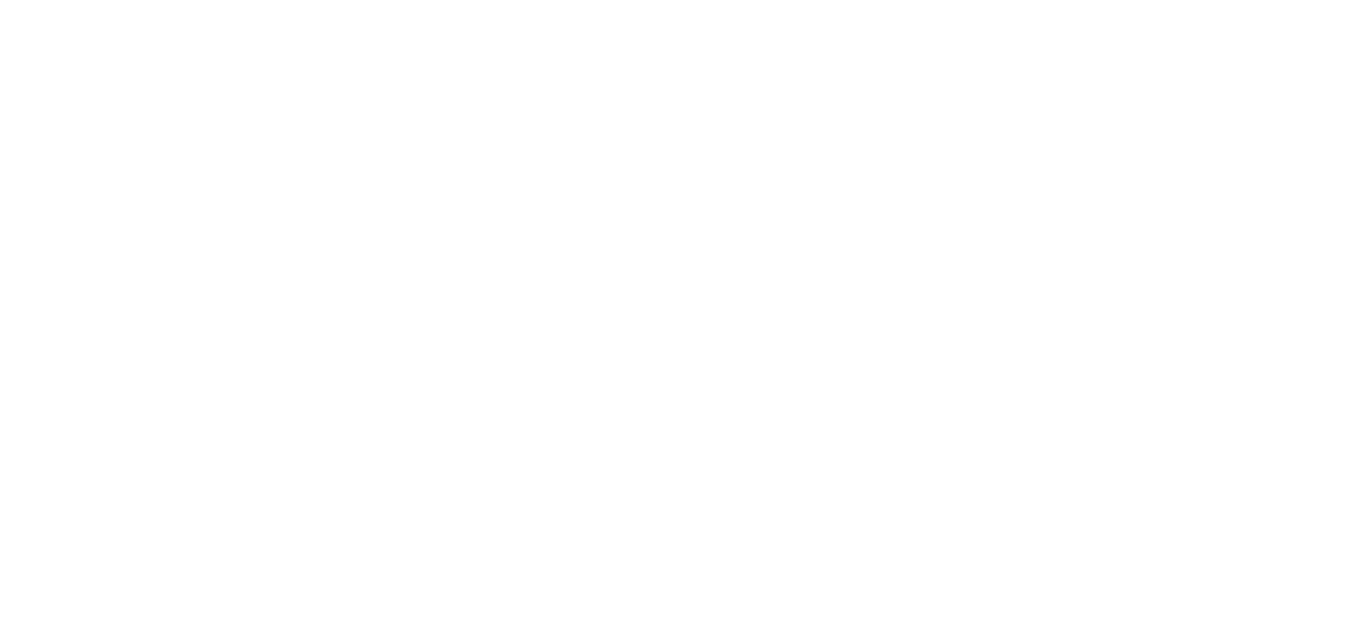 scroll, scrollTop: 0, scrollLeft: 0, axis: both 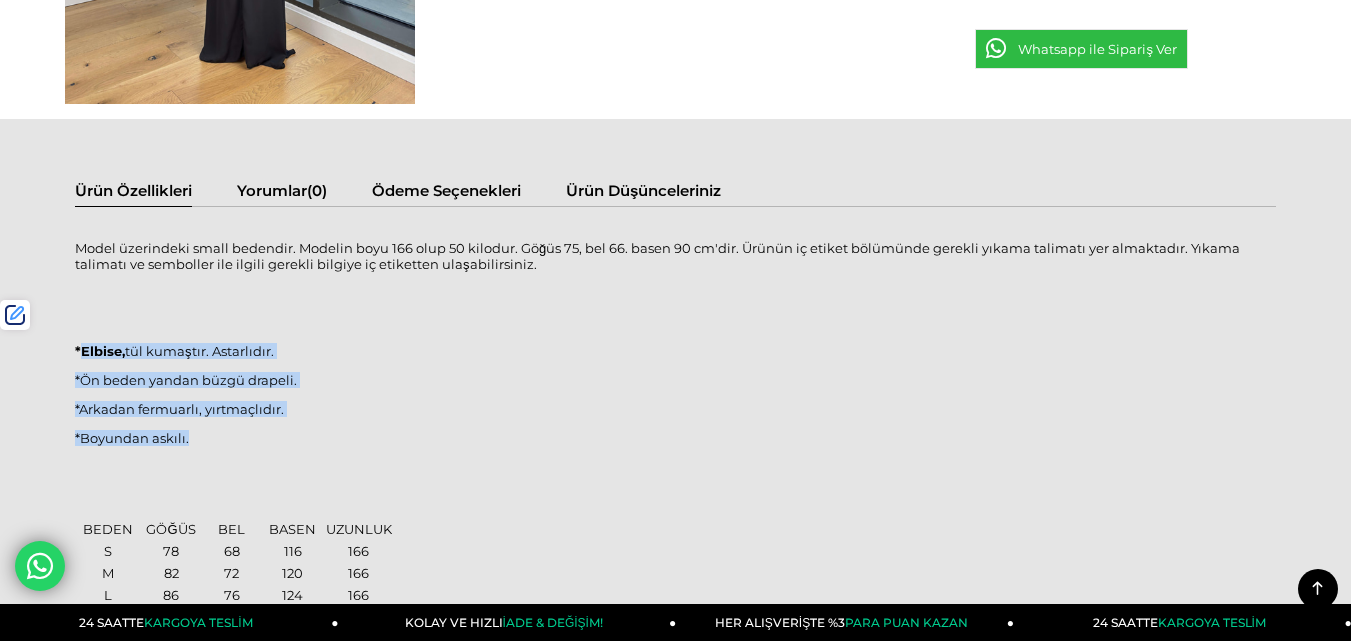 drag, startPoint x: 135, startPoint y: 415, endPoint x: 85, endPoint y: 347, distance: 84.40379 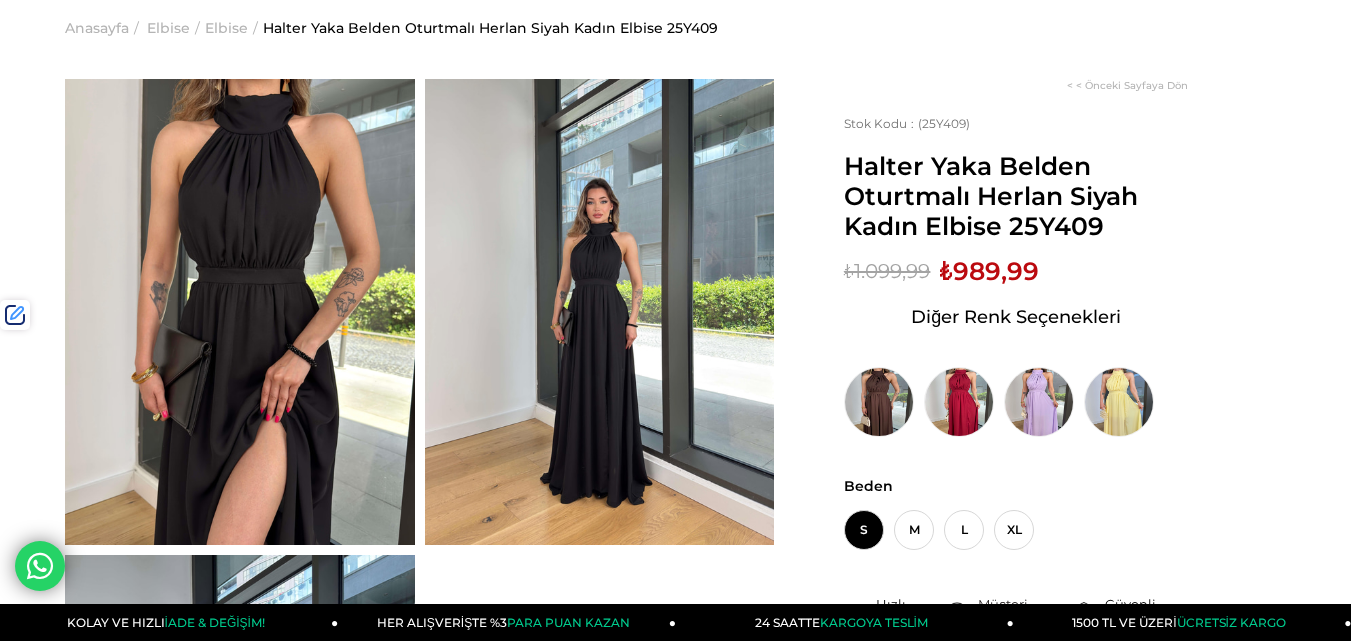 scroll, scrollTop: 0, scrollLeft: 0, axis: both 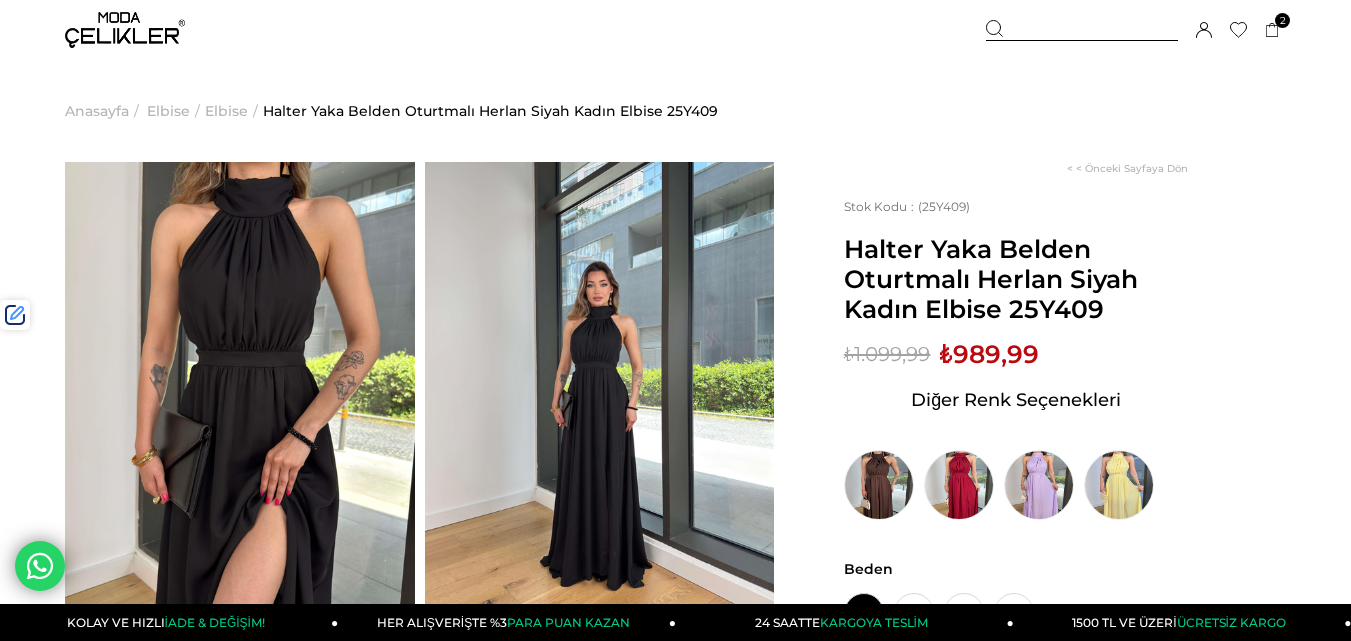drag, startPoint x: 1051, startPoint y: 28, endPoint x: 616, endPoint y: 55, distance: 435.83713 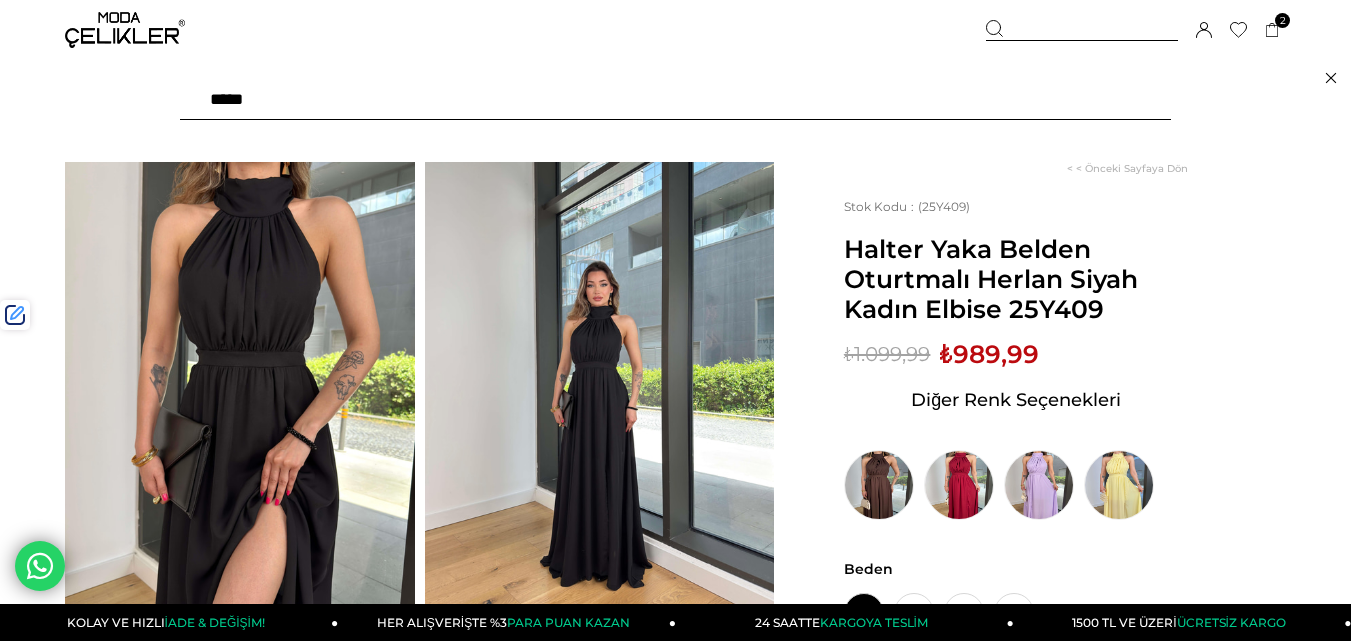 click at bounding box center [675, 100] 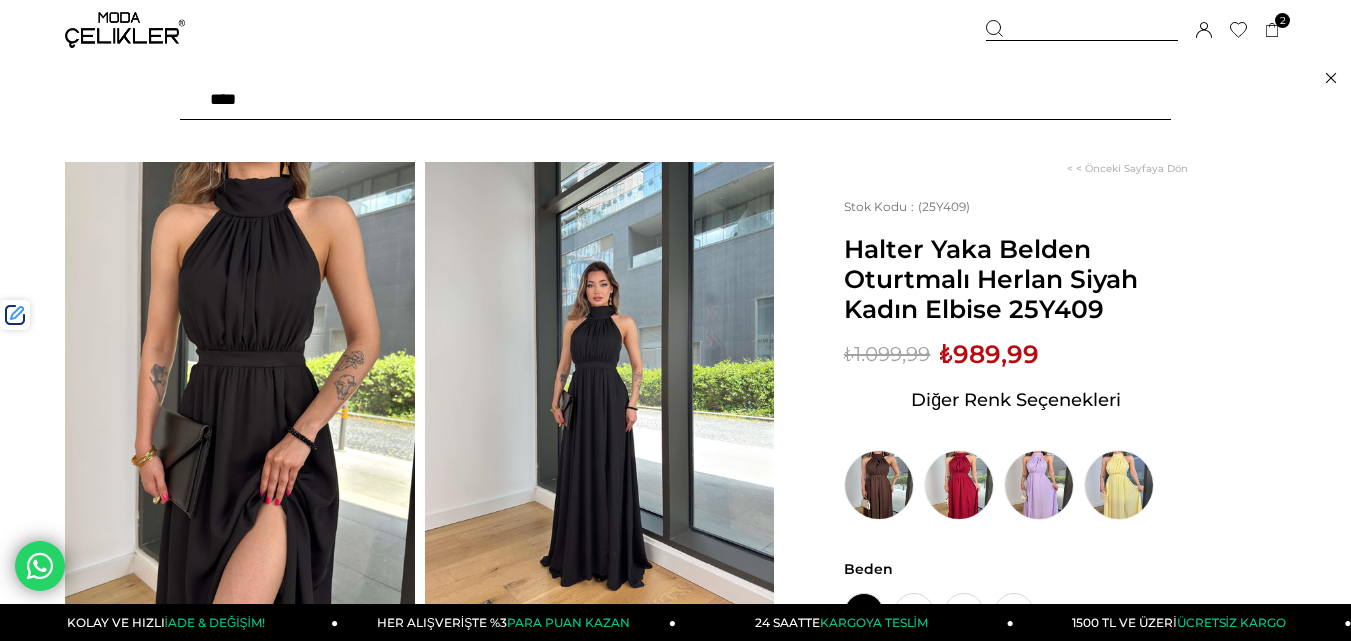 type on "*****" 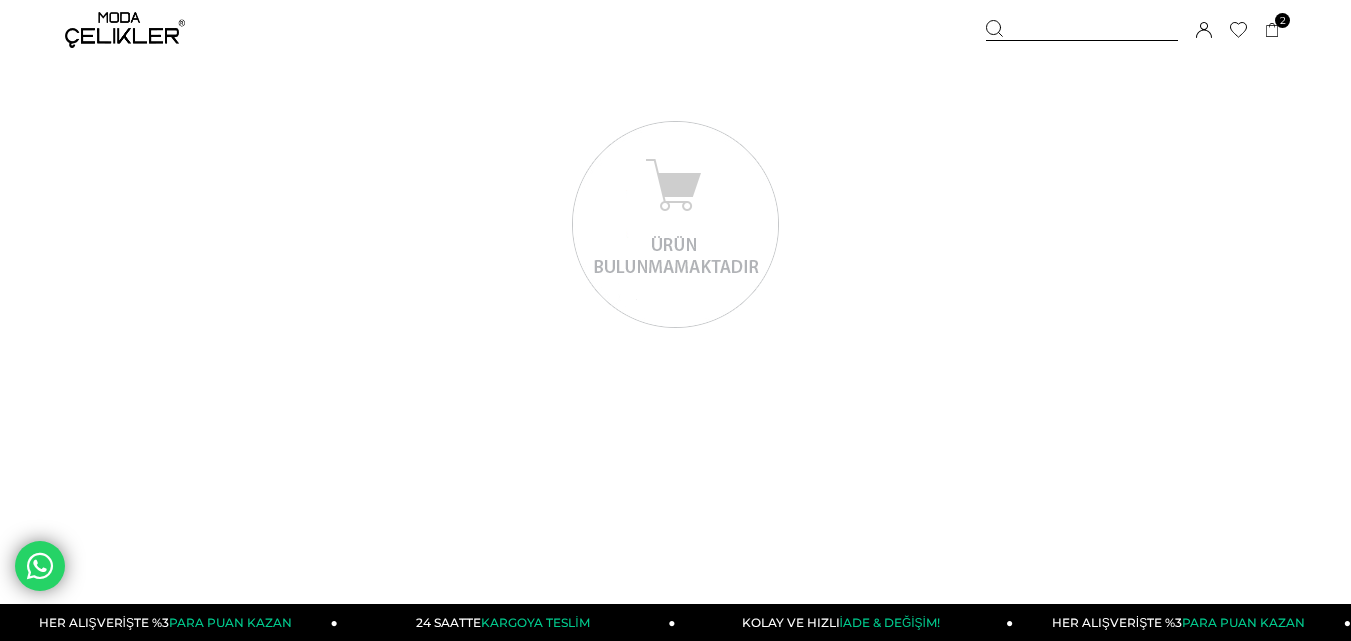 scroll, scrollTop: 0, scrollLeft: 0, axis: both 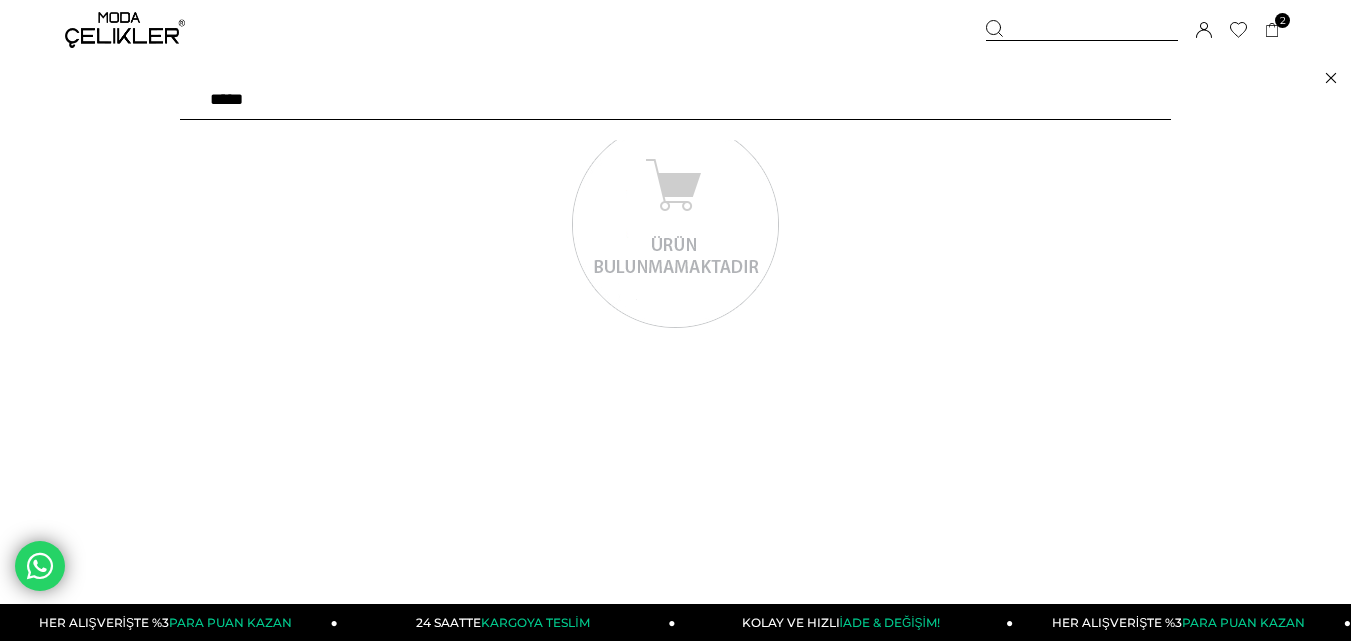 click on "*****" at bounding box center [675, 100] 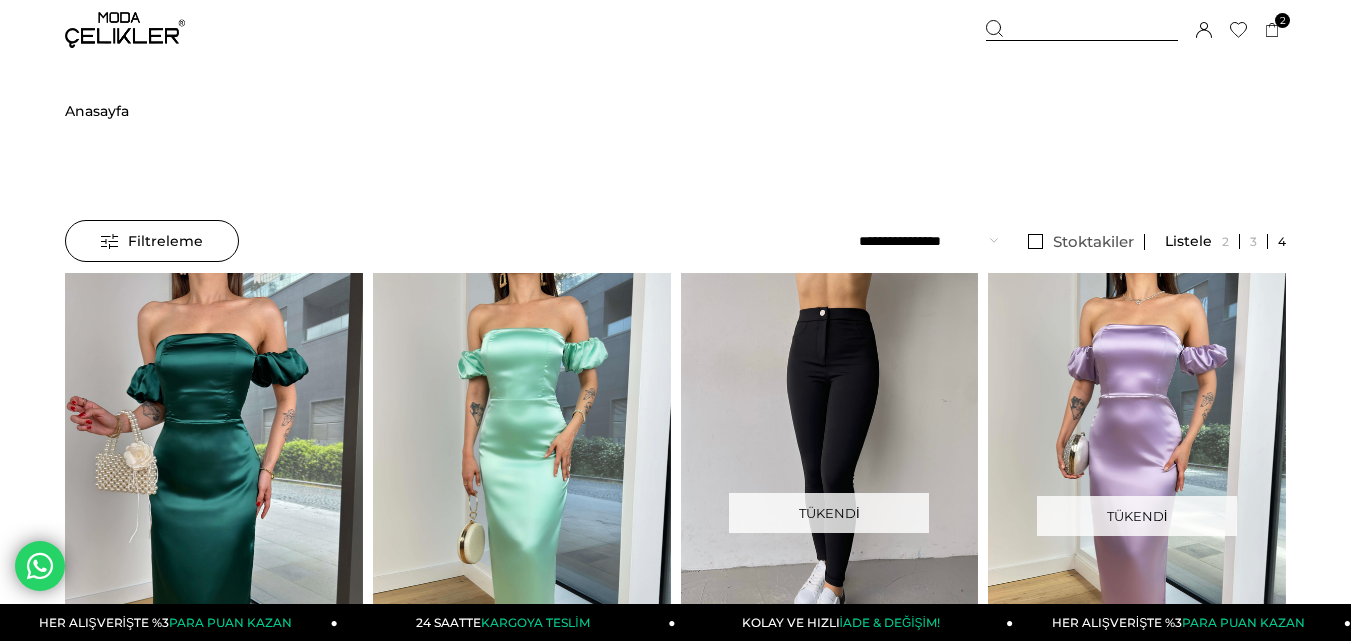 scroll, scrollTop: 0, scrollLeft: 0, axis: both 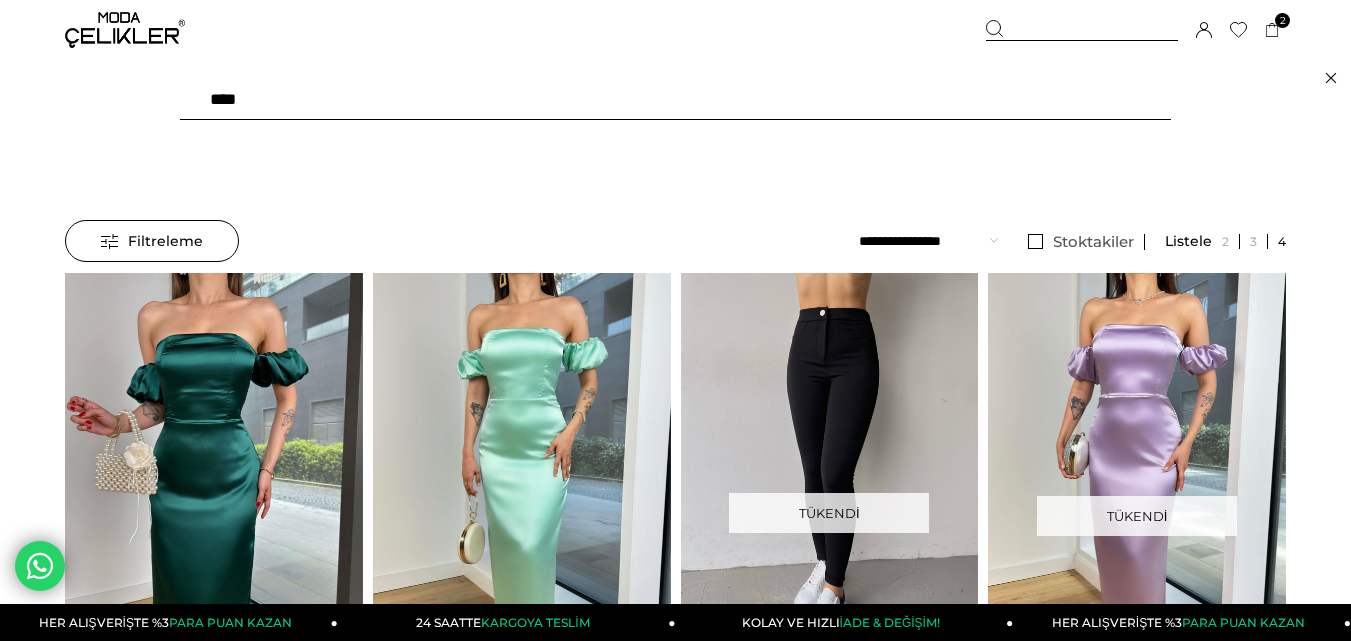 click on "****" at bounding box center [675, 100] 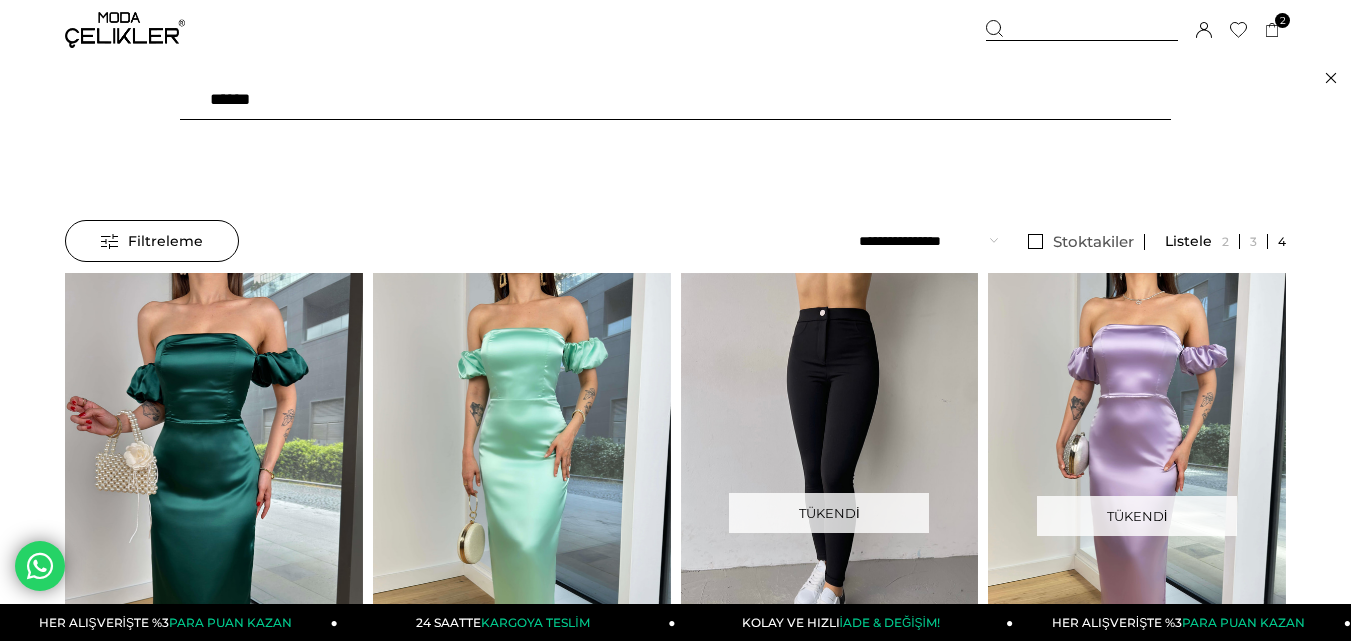 type on "*******" 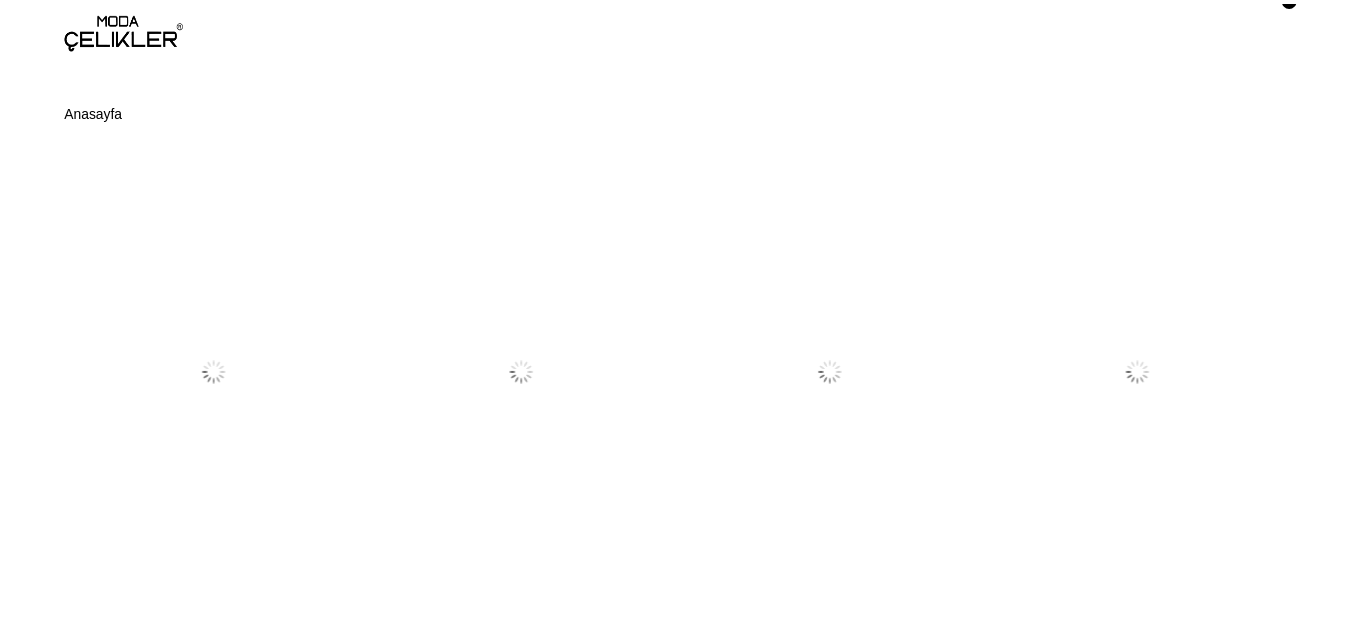 scroll, scrollTop: 0, scrollLeft: 0, axis: both 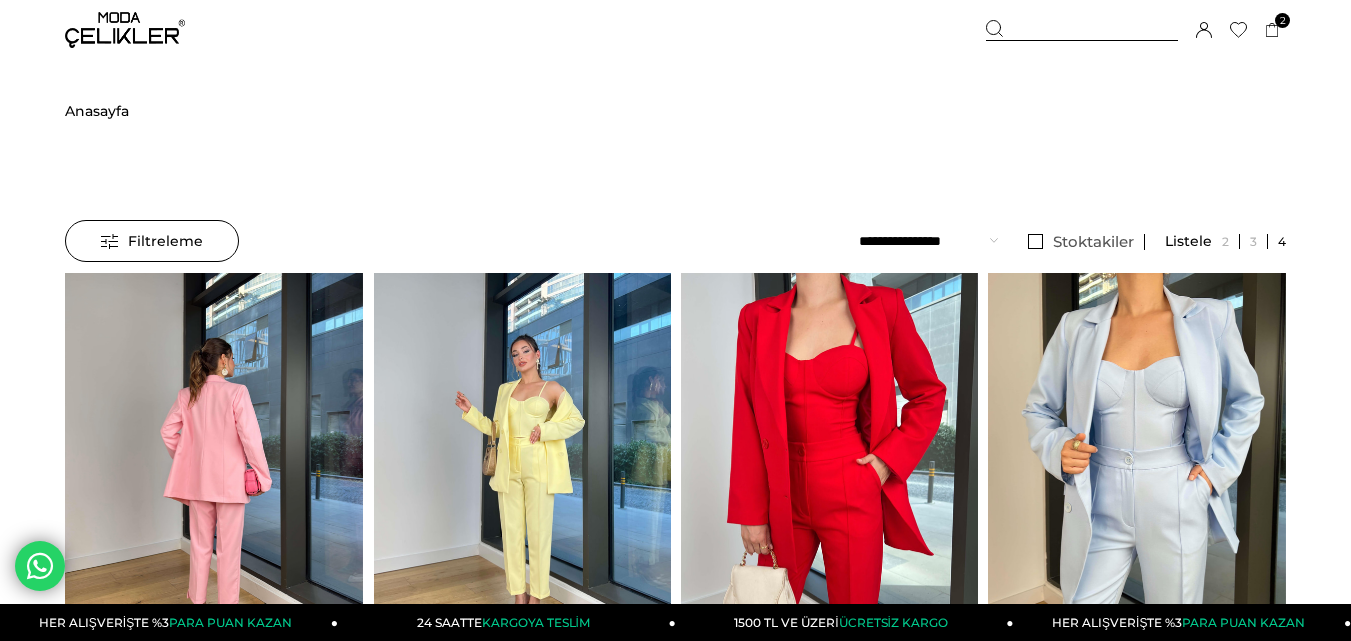 click at bounding box center (830, 471) 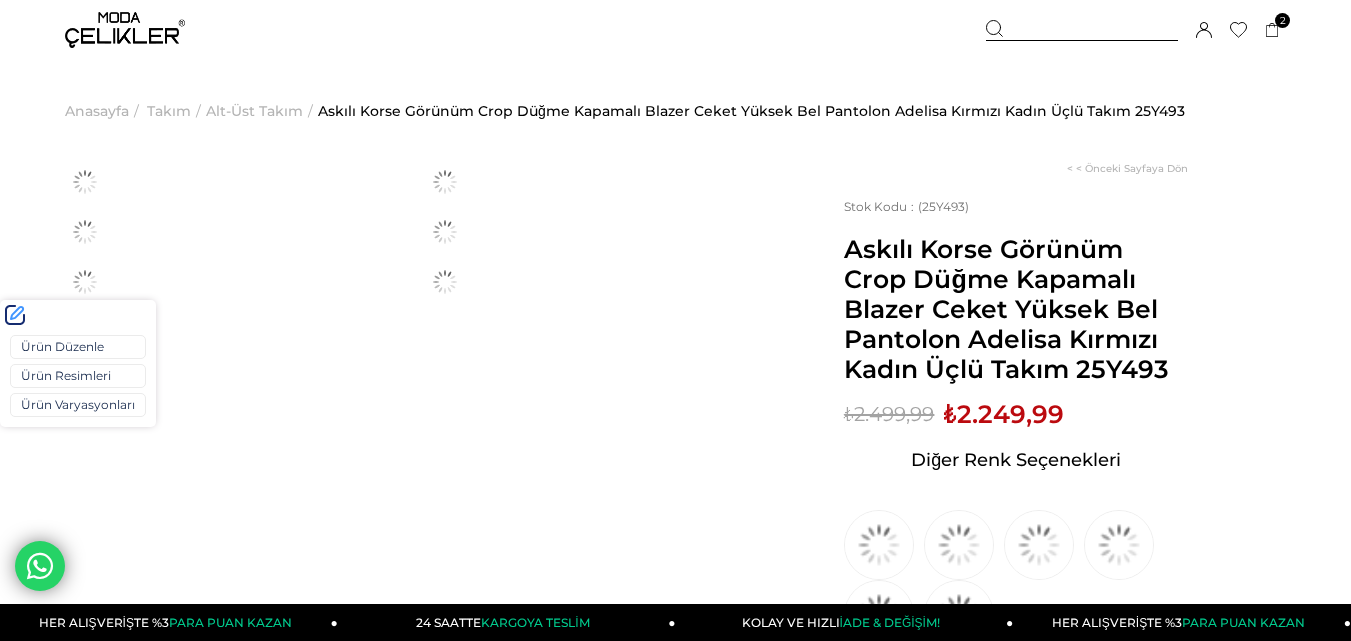 scroll, scrollTop: 0, scrollLeft: 0, axis: both 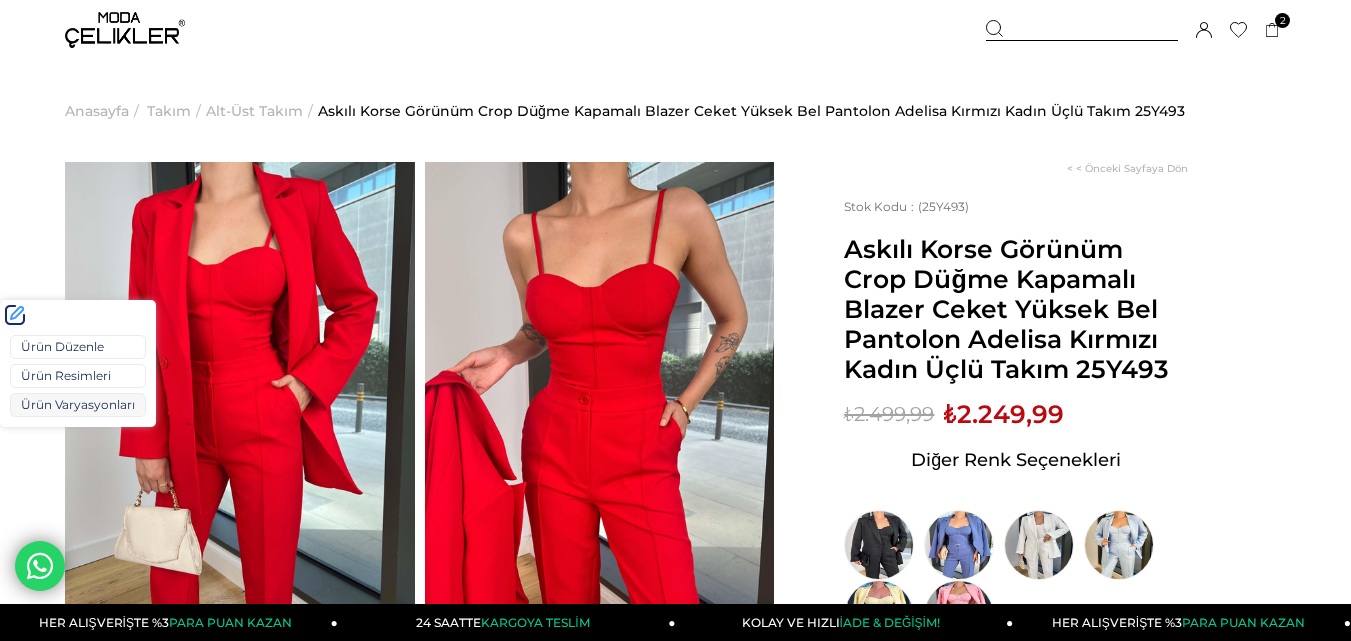 click on "Ürün Varyasyonları" at bounding box center (78, 405) 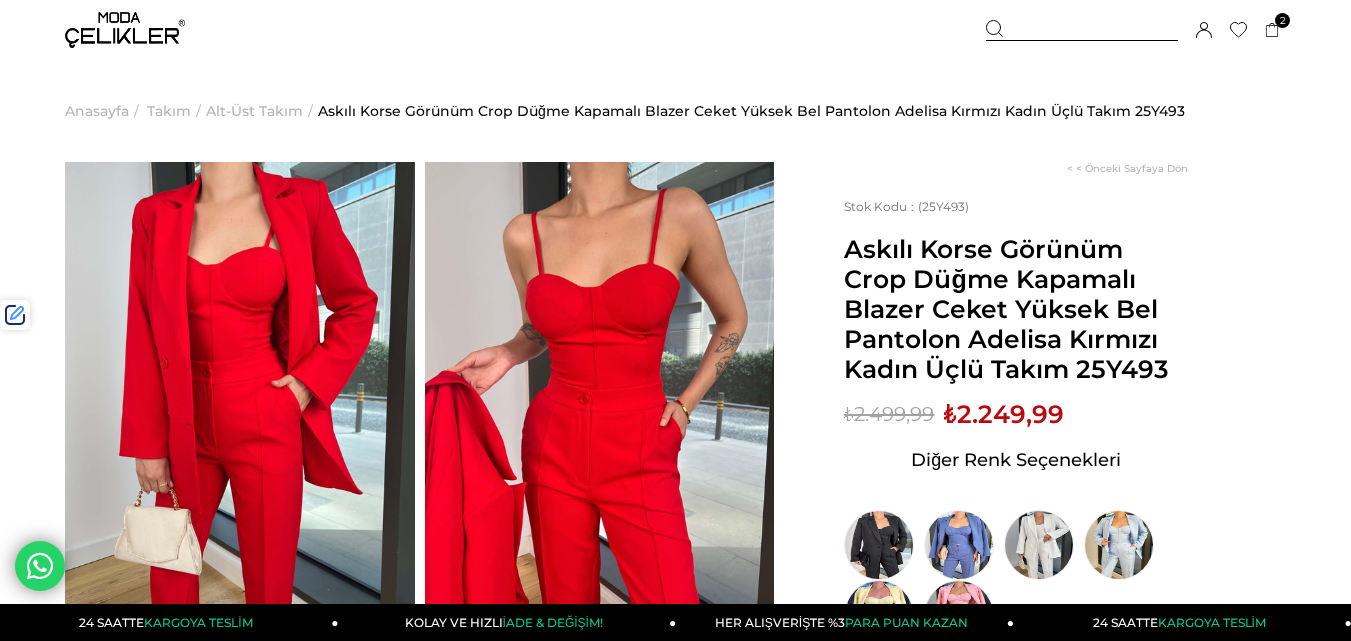 click on "₺2.249,99" at bounding box center [1004, 414] 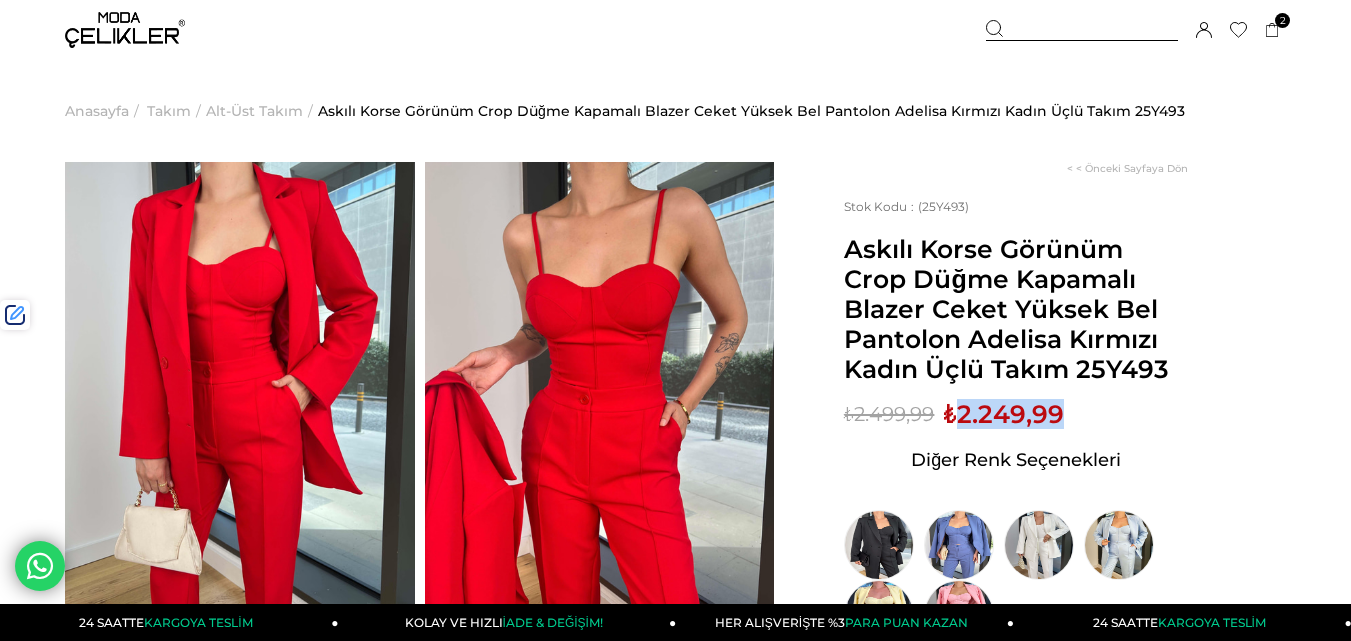 click on "₺2.249,99" at bounding box center [1004, 414] 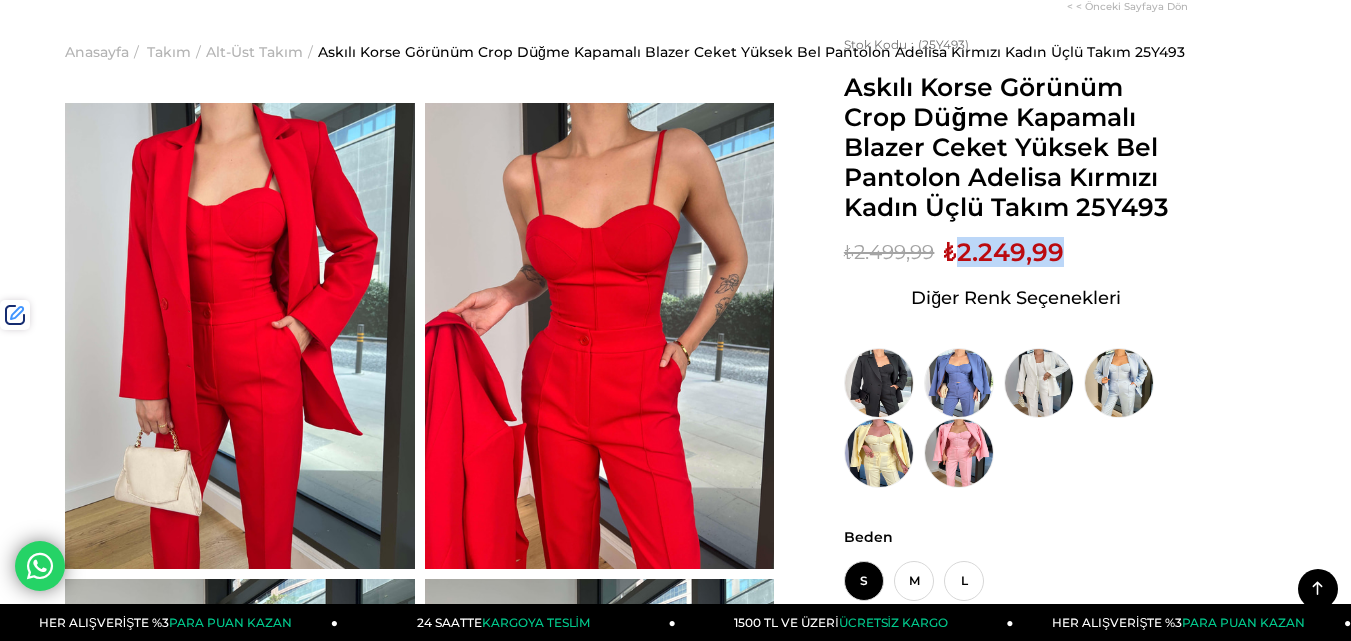 scroll, scrollTop: 0, scrollLeft: 0, axis: both 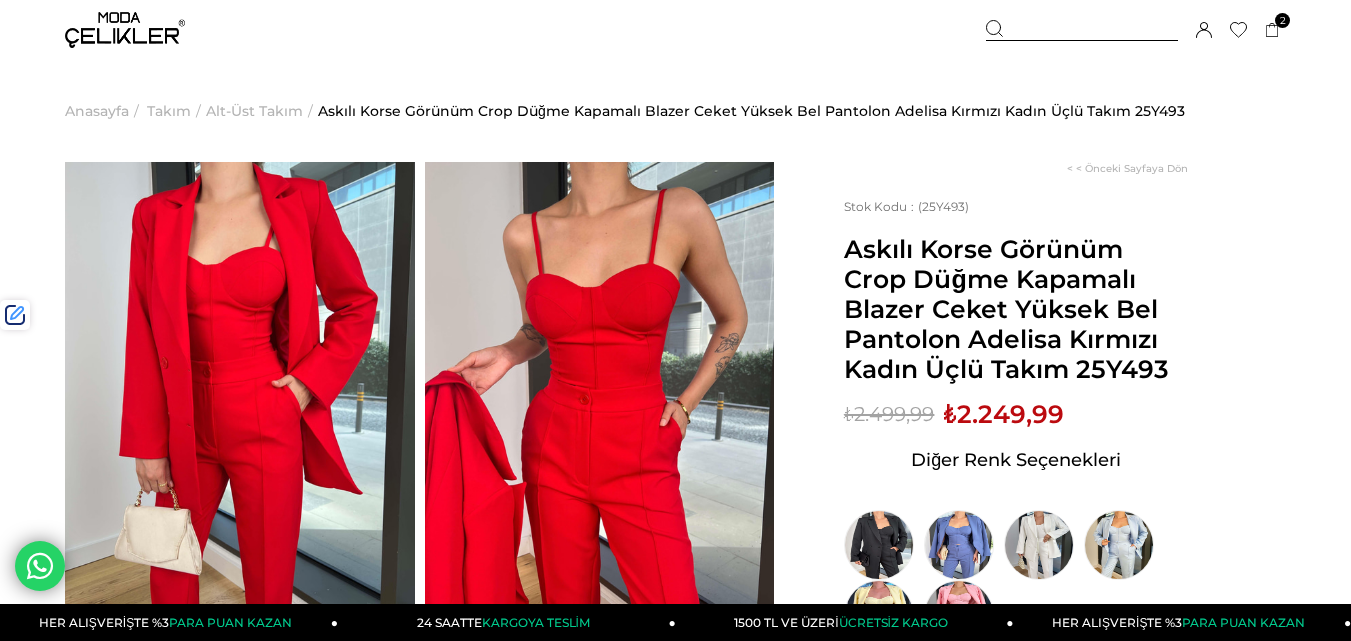 click at bounding box center (1082, 30) 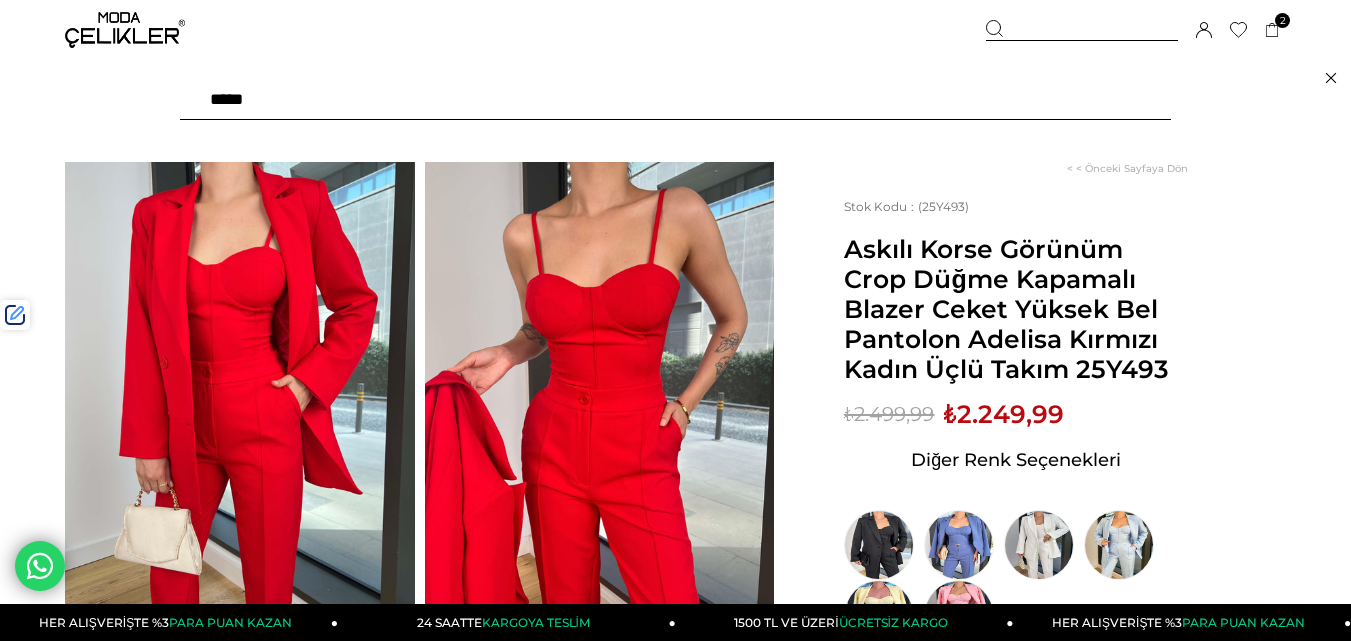 click at bounding box center [675, 100] 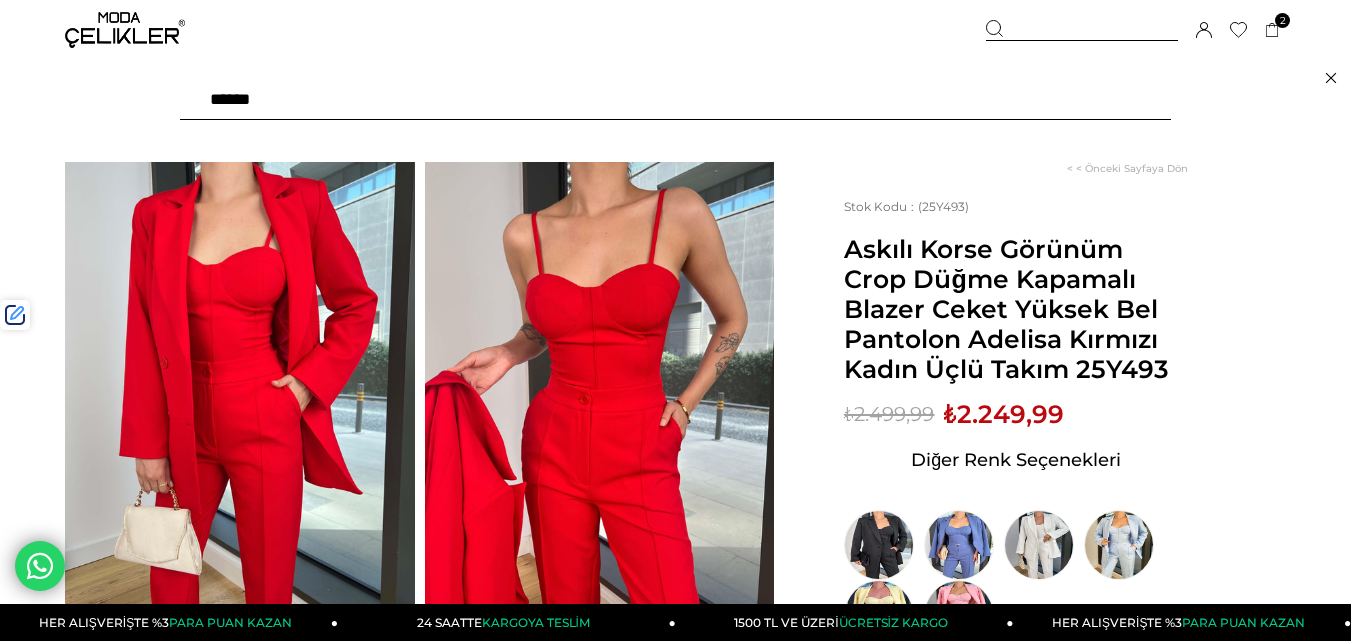 type on "*******" 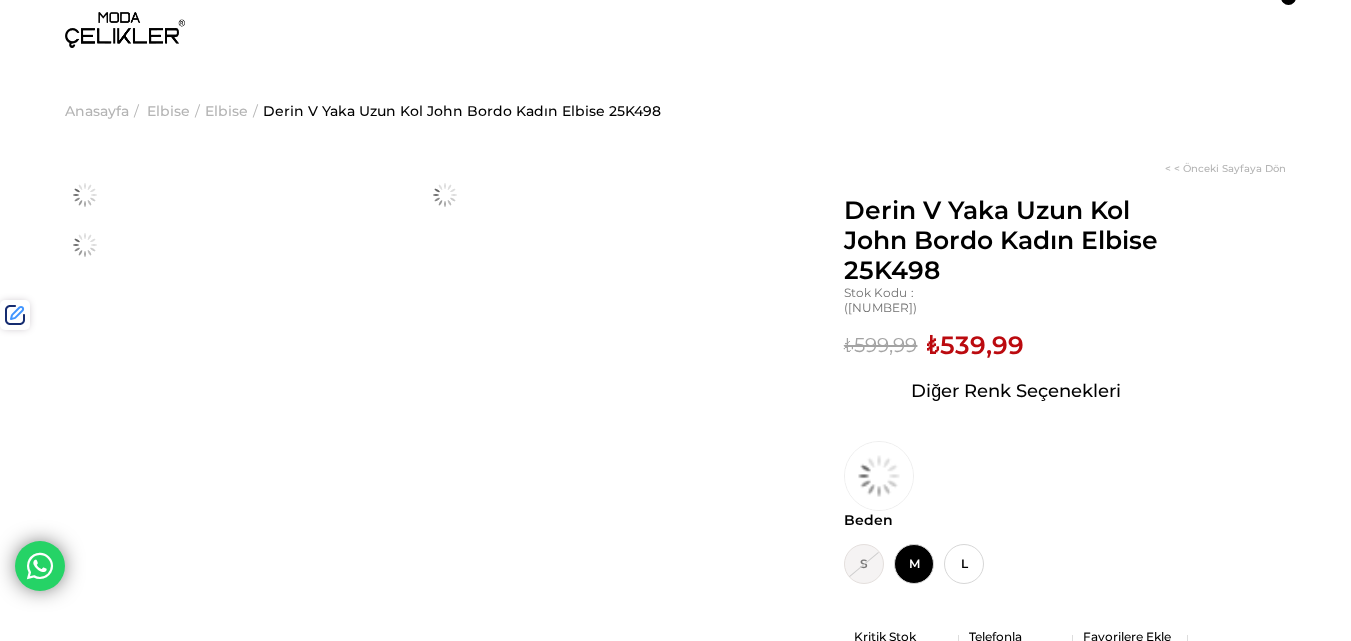 scroll, scrollTop: 0, scrollLeft: 0, axis: both 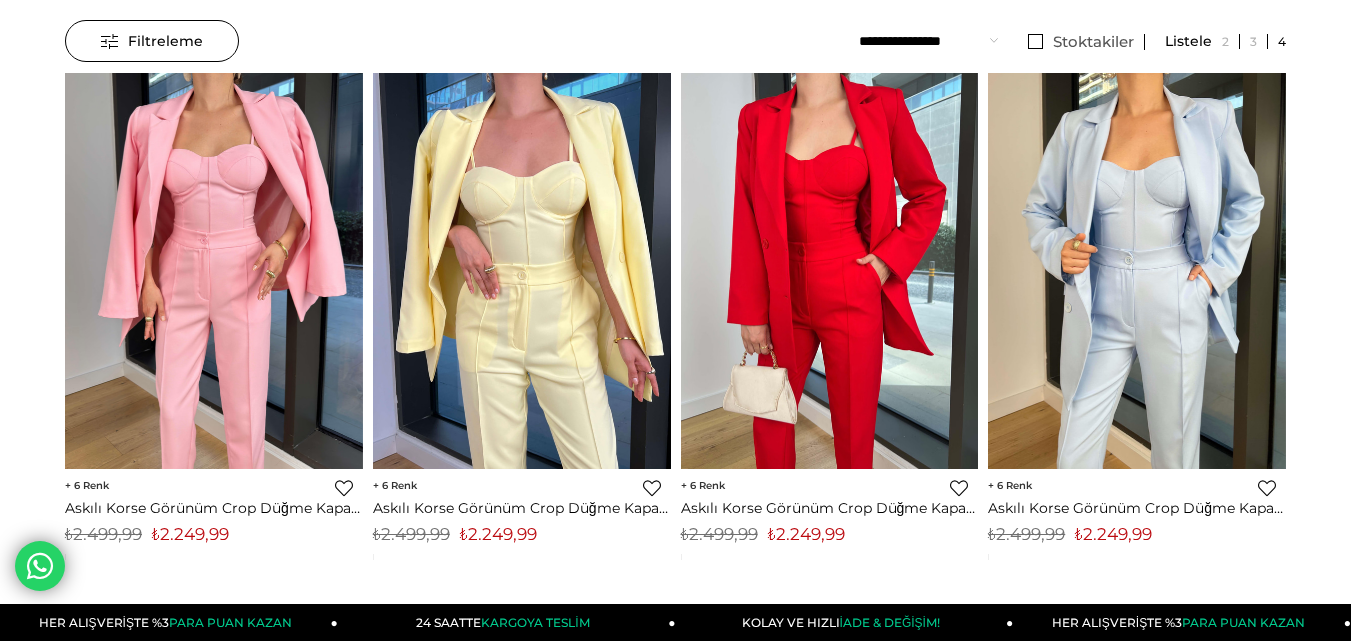 click on "₺2.249,99" at bounding box center (498, 534) 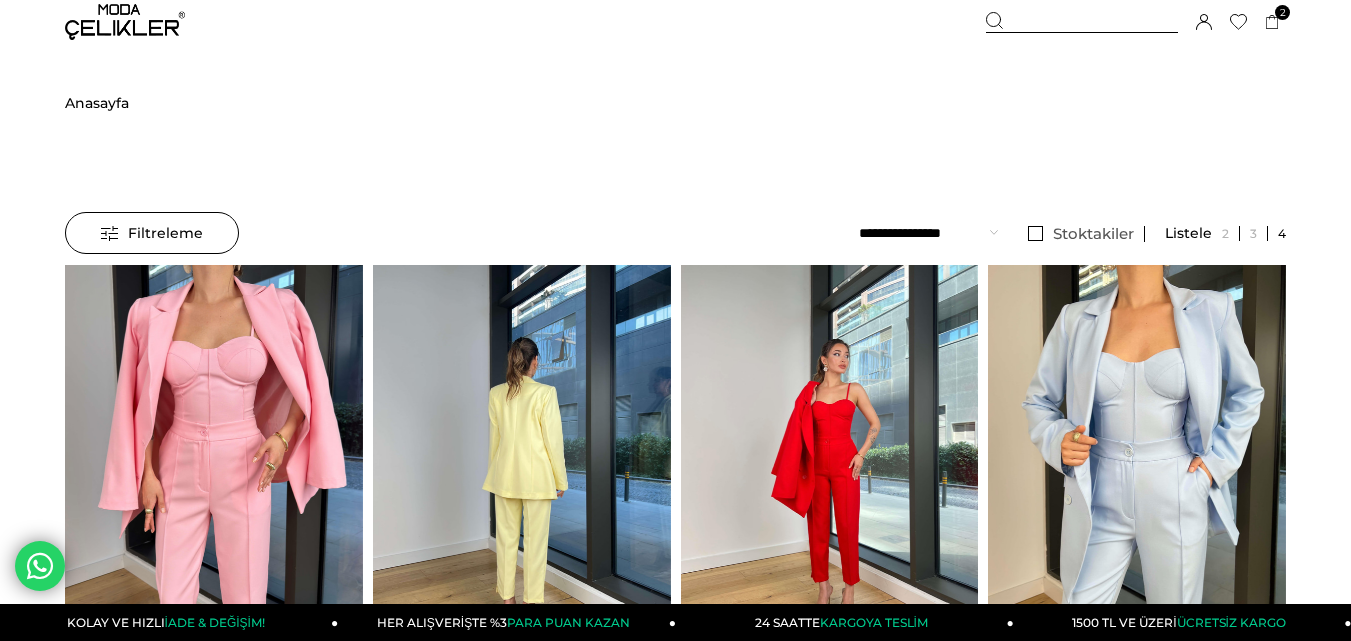 scroll, scrollTop: 0, scrollLeft: 0, axis: both 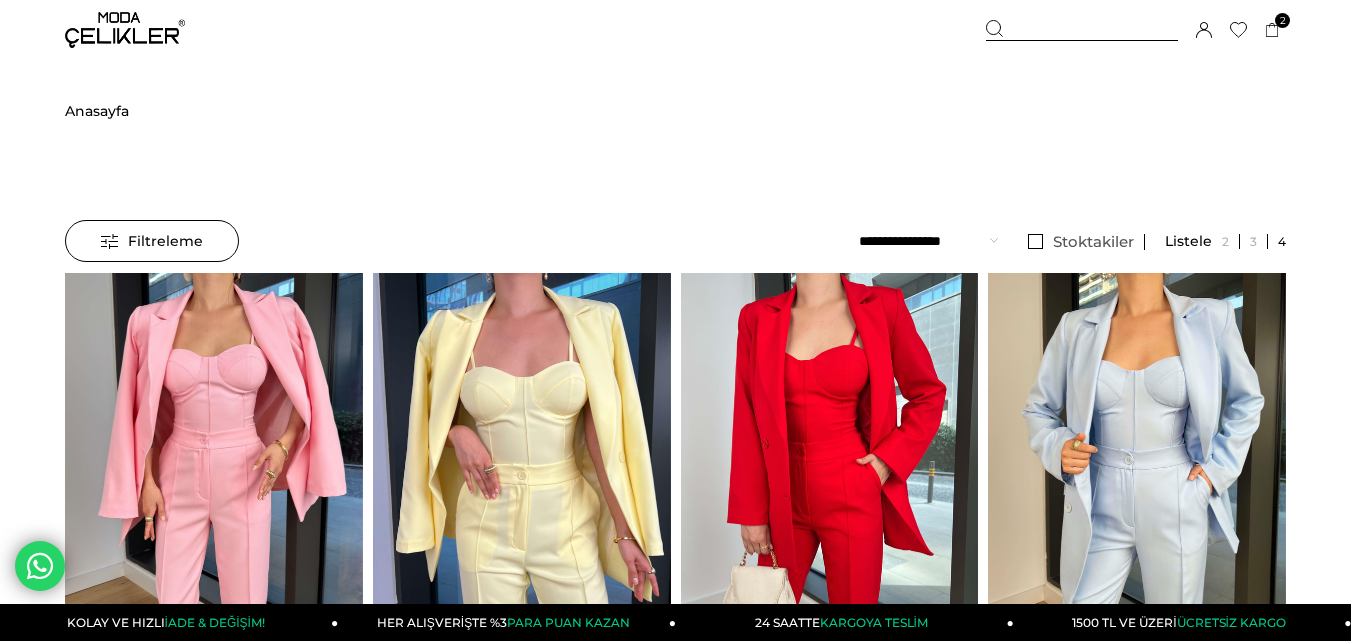 drag, startPoint x: 1056, startPoint y: 32, endPoint x: 958, endPoint y: 46, distance: 98.99495 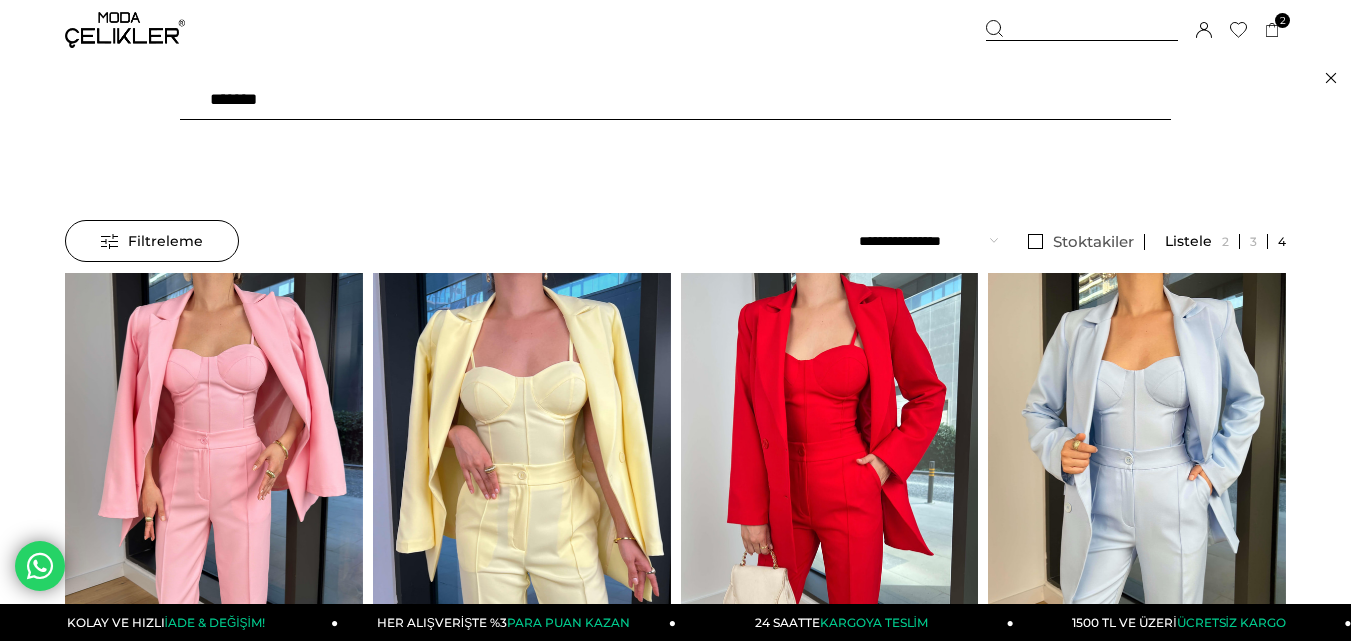 click on "*******" at bounding box center (675, 100) 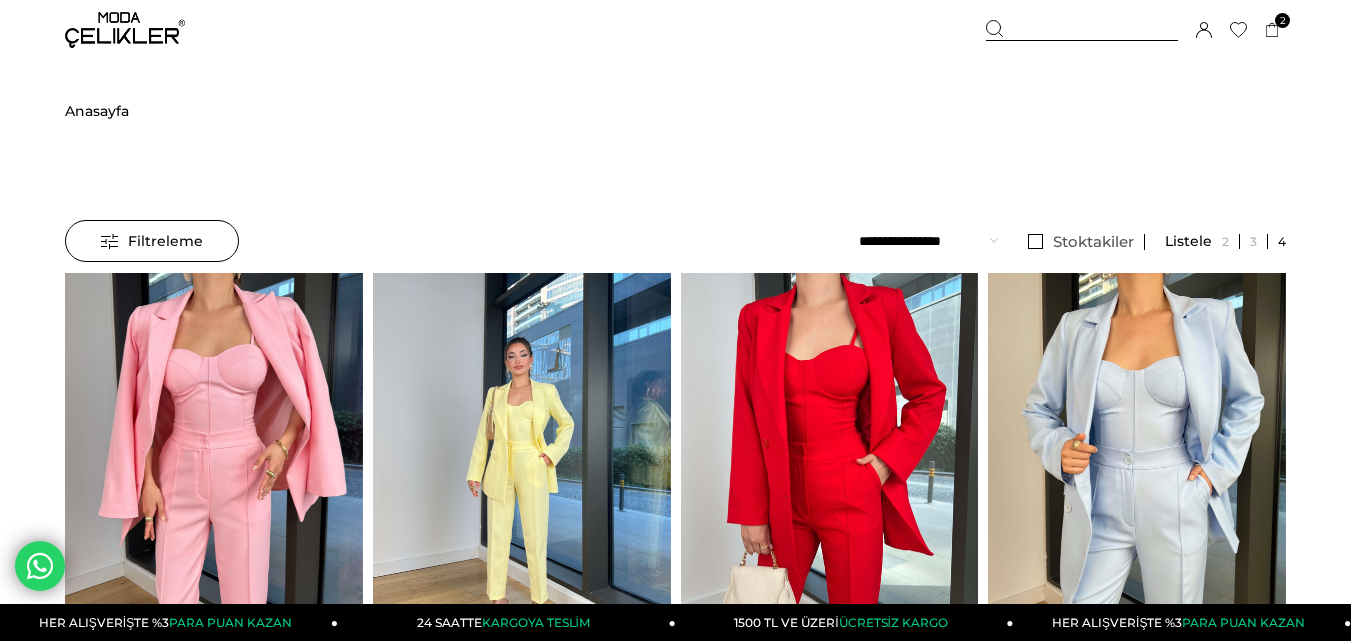 type on "****" 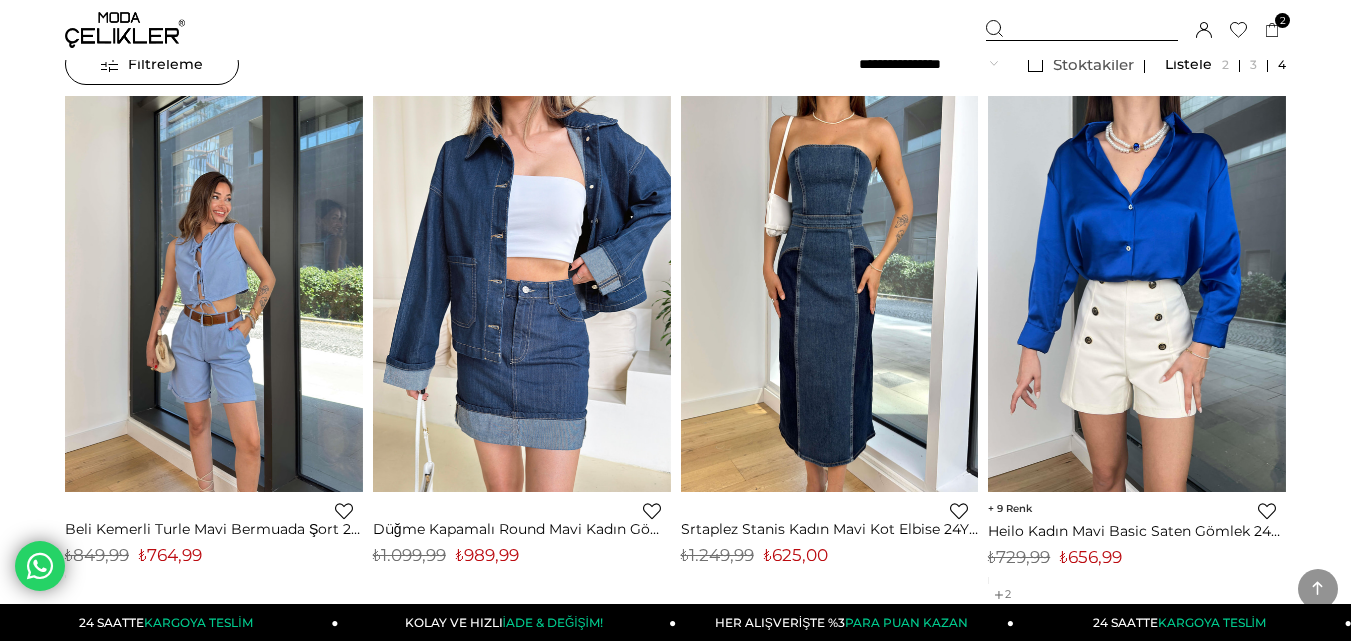 scroll, scrollTop: 408, scrollLeft: 0, axis: vertical 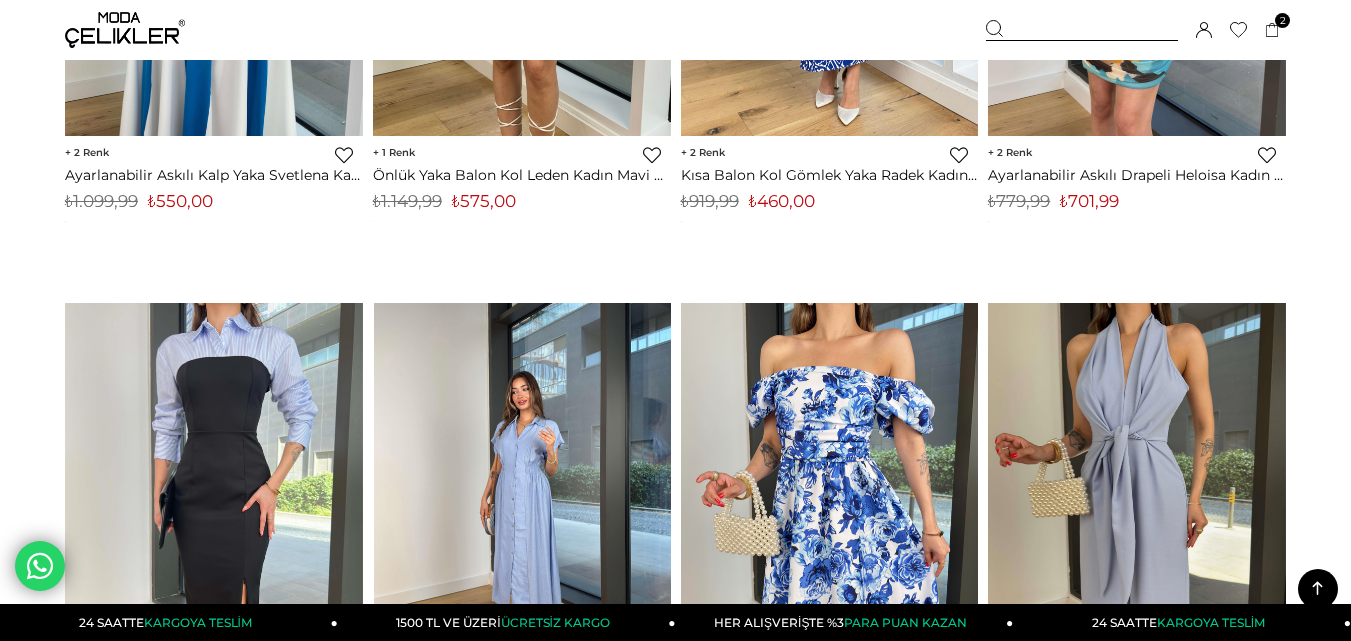 click at bounding box center [523, 501] 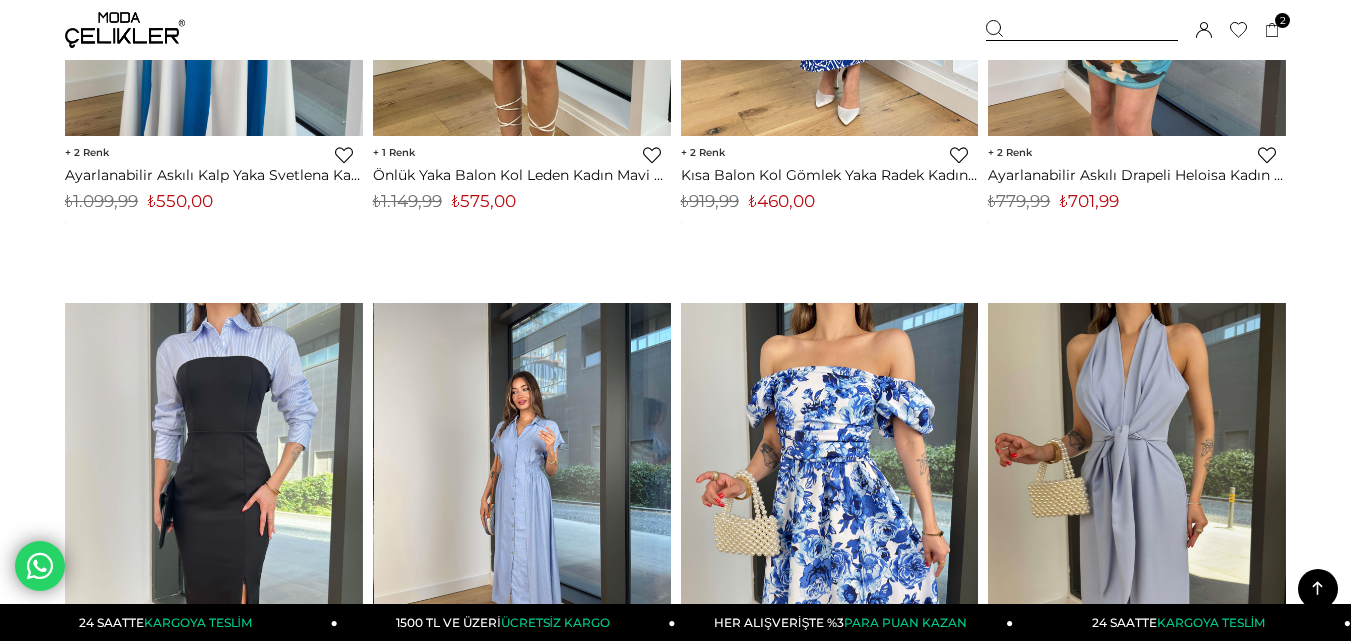 click at bounding box center (523, 501) 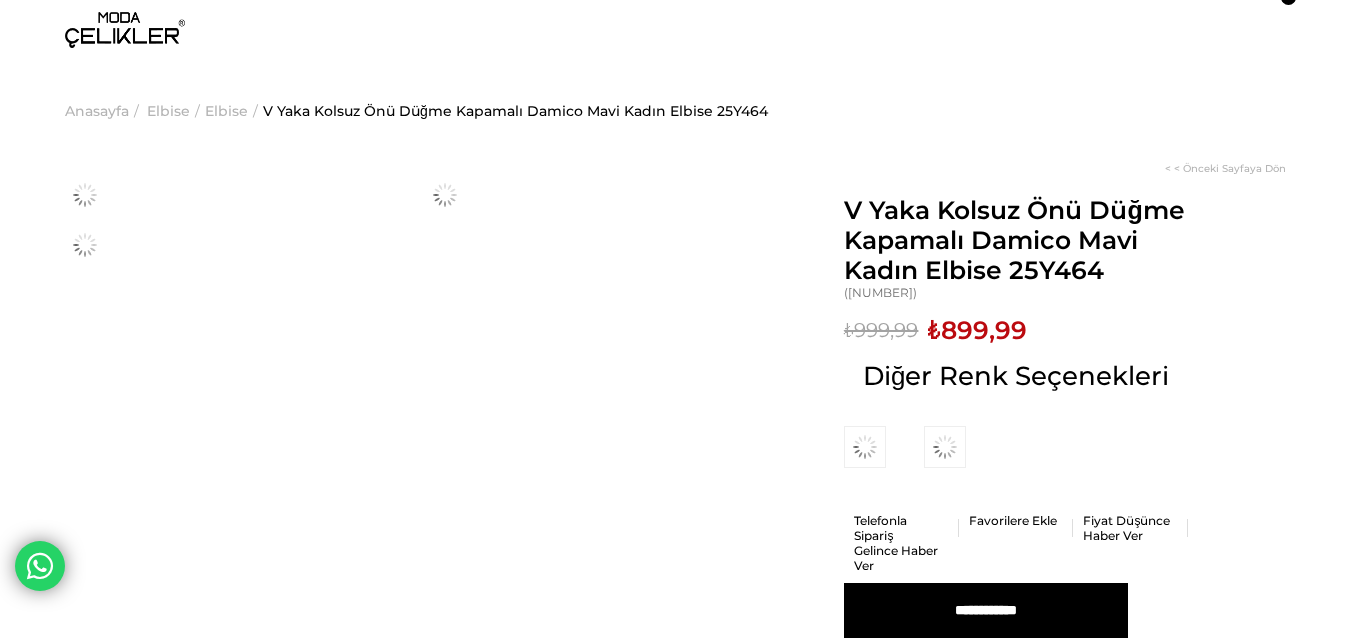 scroll, scrollTop: 0, scrollLeft: 0, axis: both 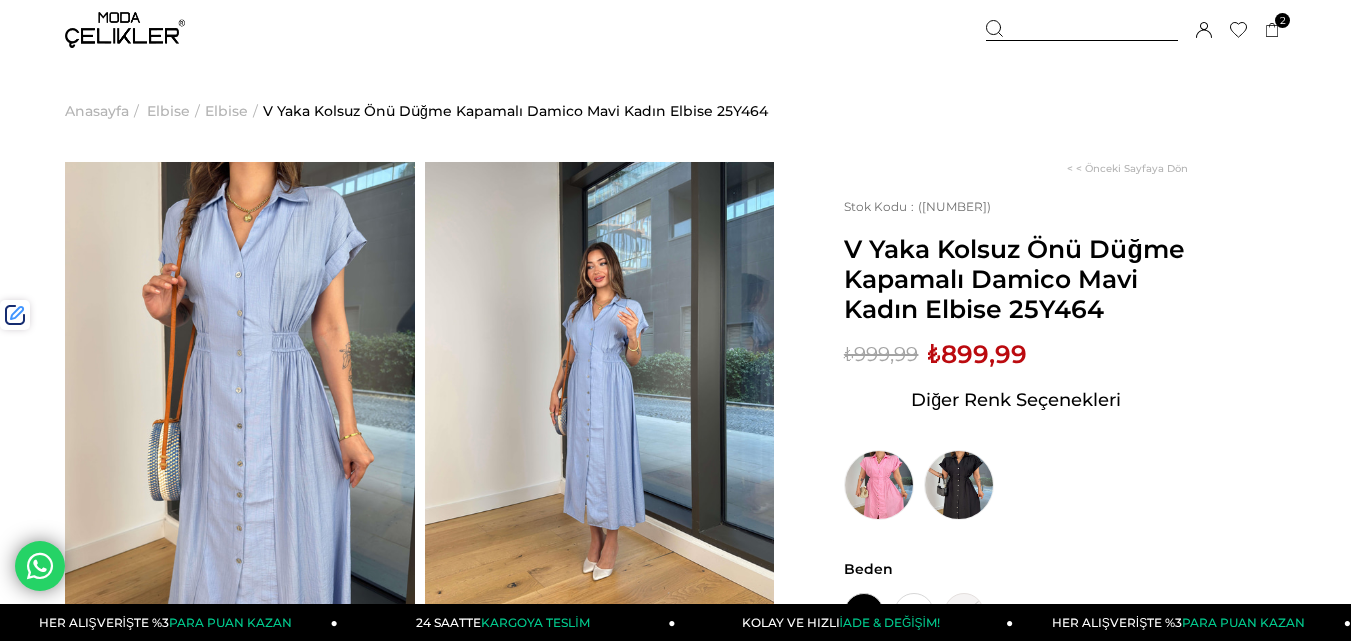 click on "₺899,99" at bounding box center (977, 354) 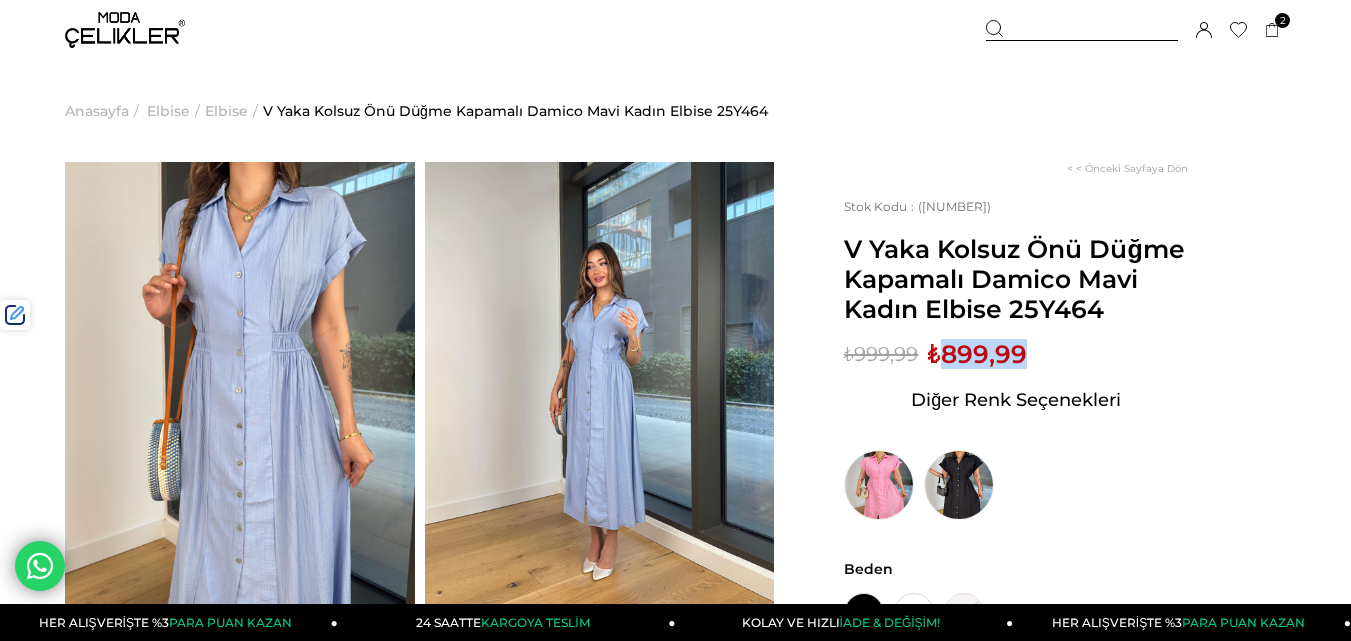 click on "₺899,99" at bounding box center [977, 354] 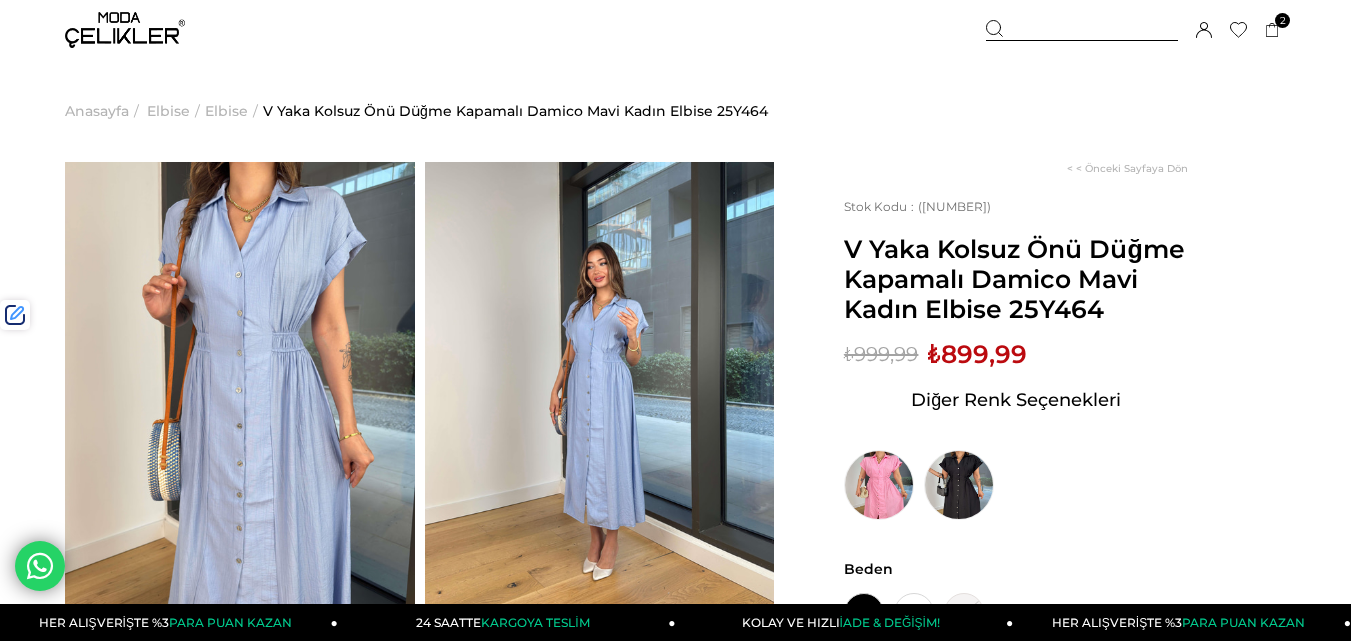 click on "V Yaka Kolsuz Önü Düğme Kapamalı Damico Mavi Kadın Elbise 25Y464" at bounding box center [1016, 279] 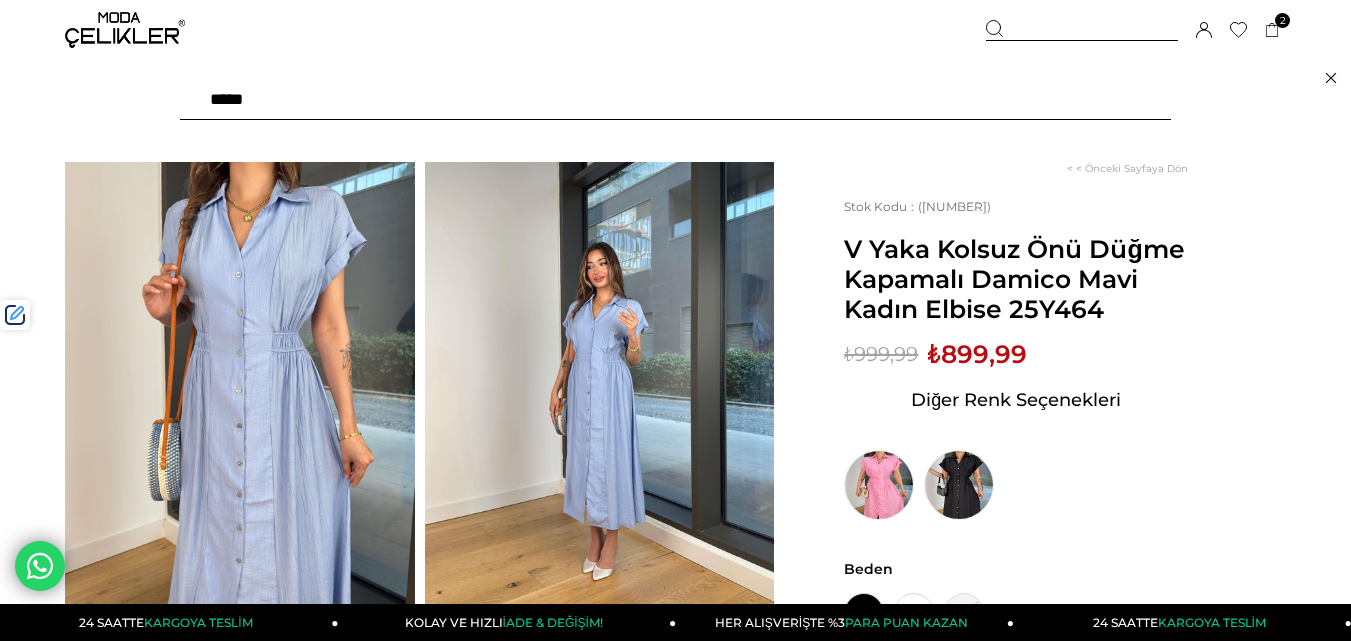 paste on "******" 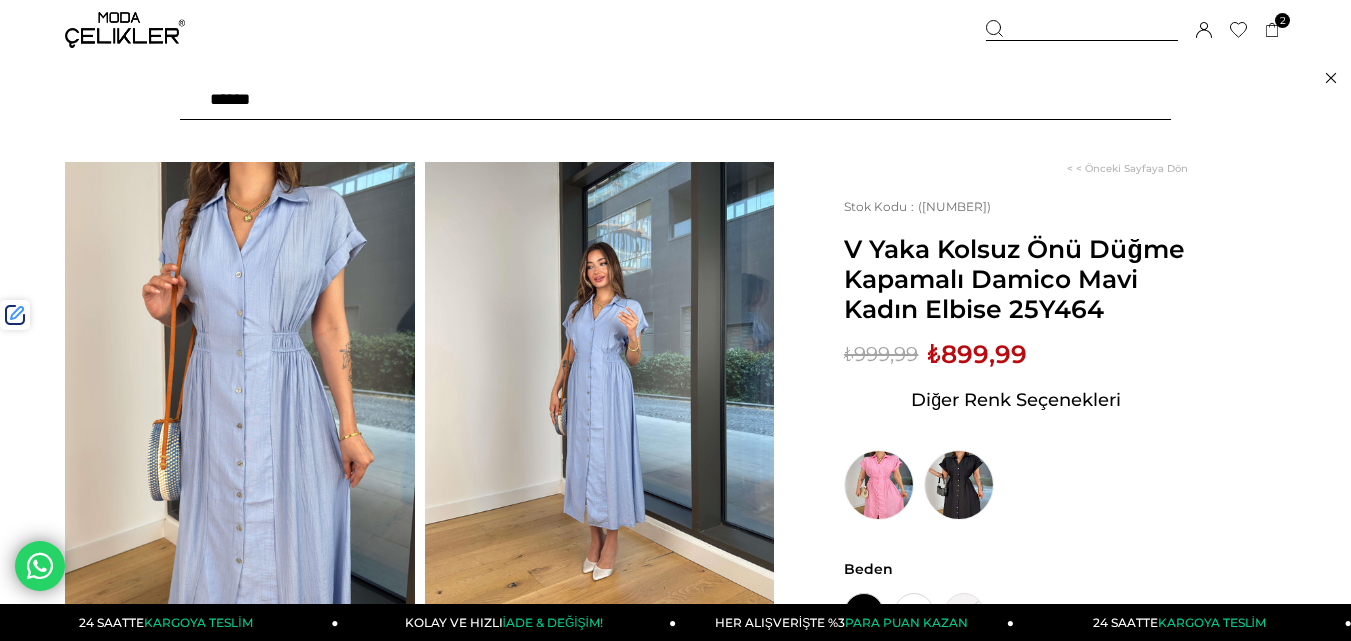 type on "******" 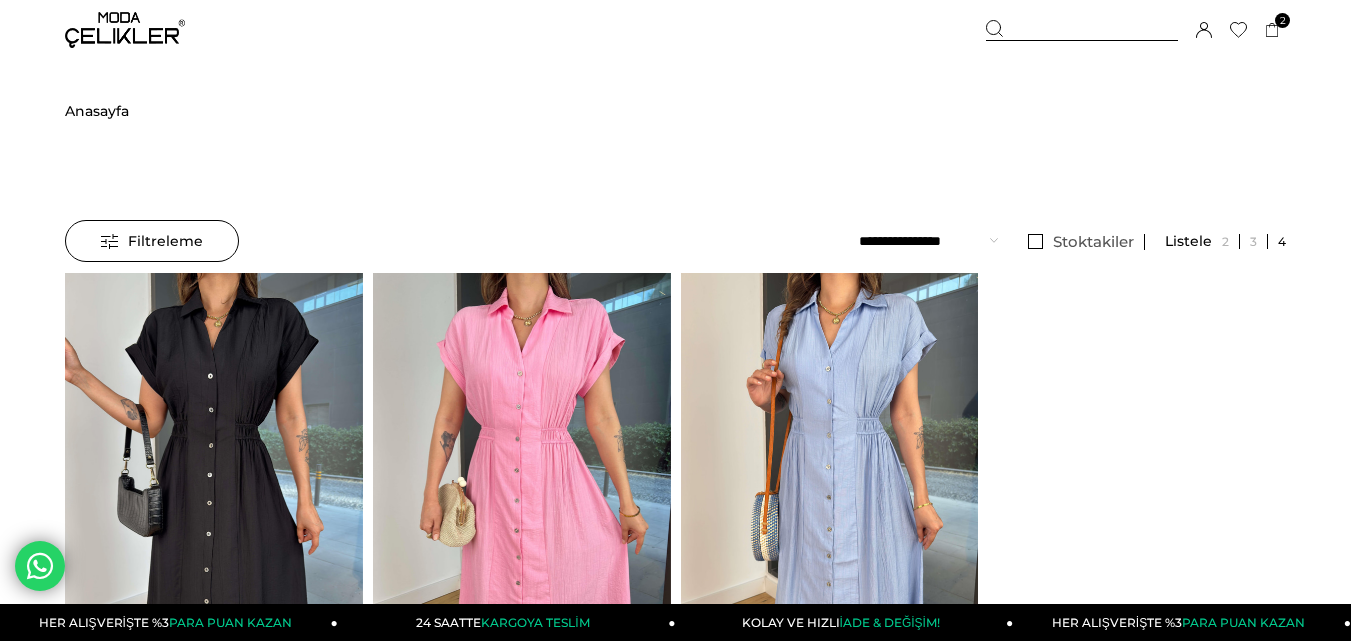 scroll, scrollTop: 73, scrollLeft: 0, axis: vertical 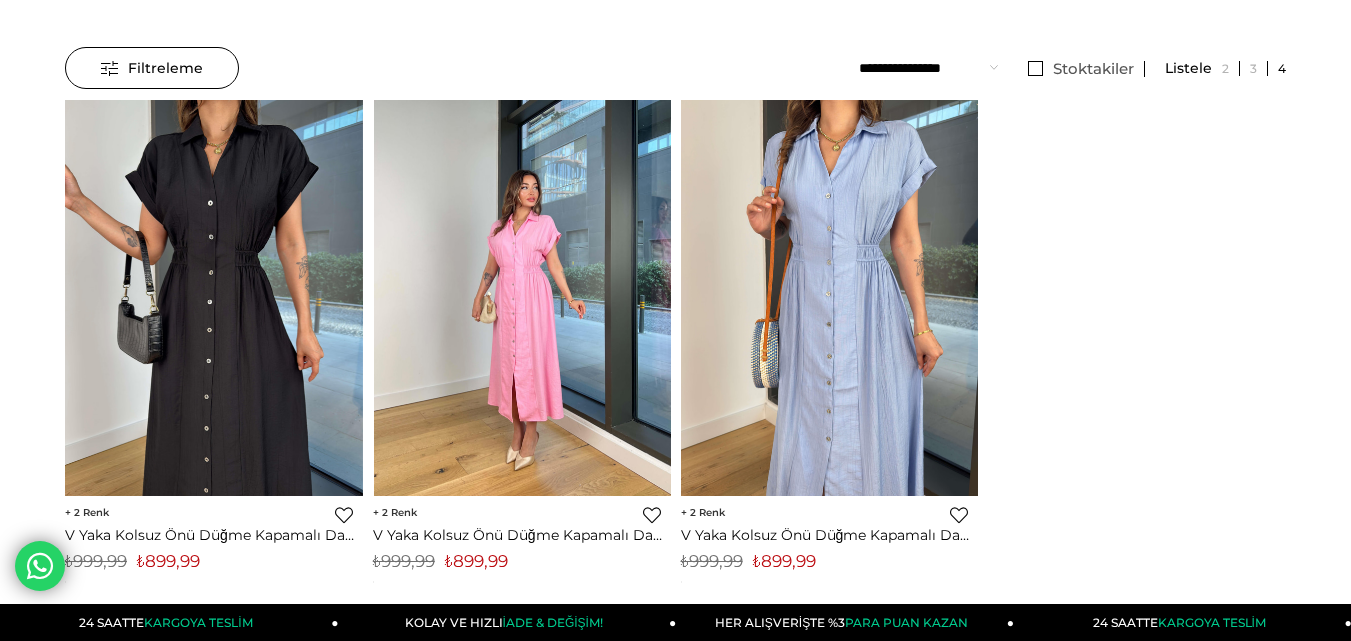 click on "₺899,99" at bounding box center [476, 561] 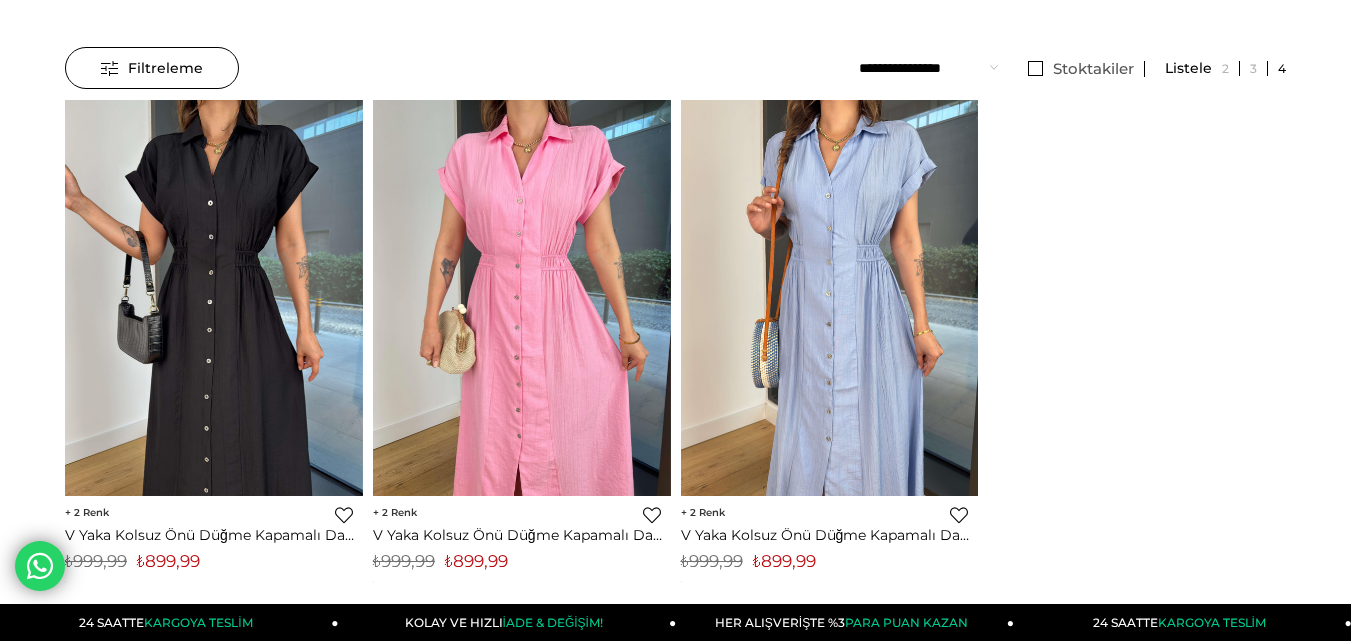 click on "₺899,99" at bounding box center [476, 561] 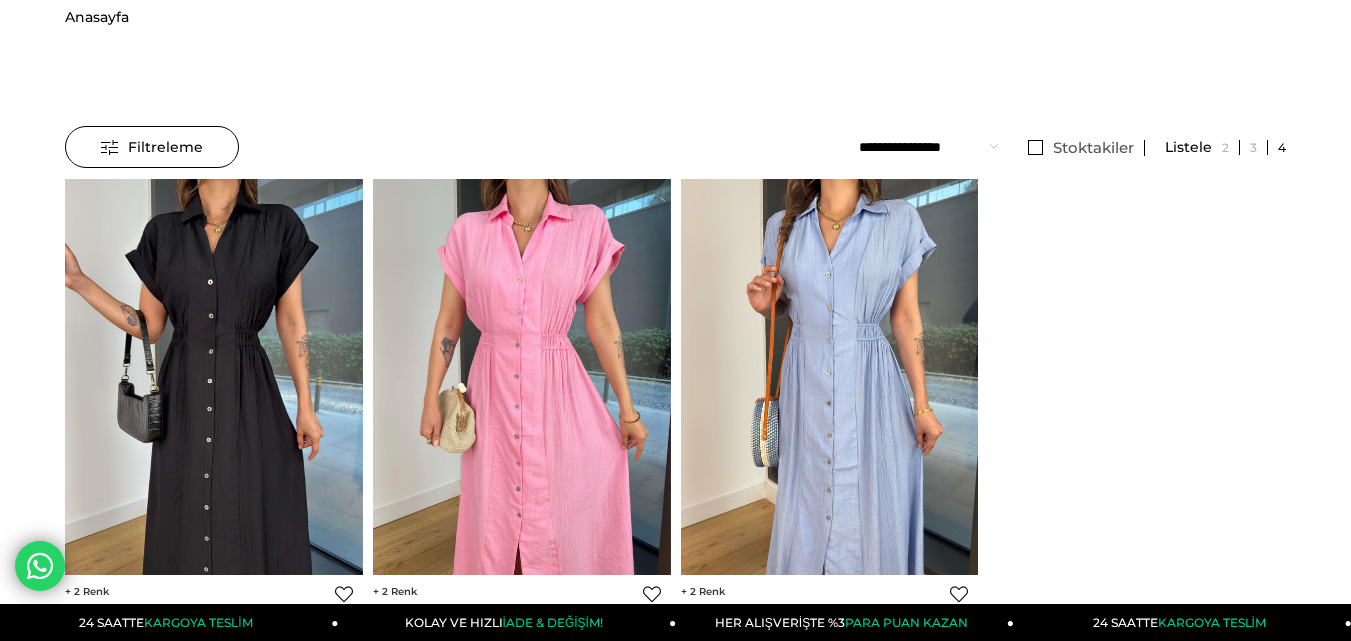 scroll, scrollTop: 0, scrollLeft: 0, axis: both 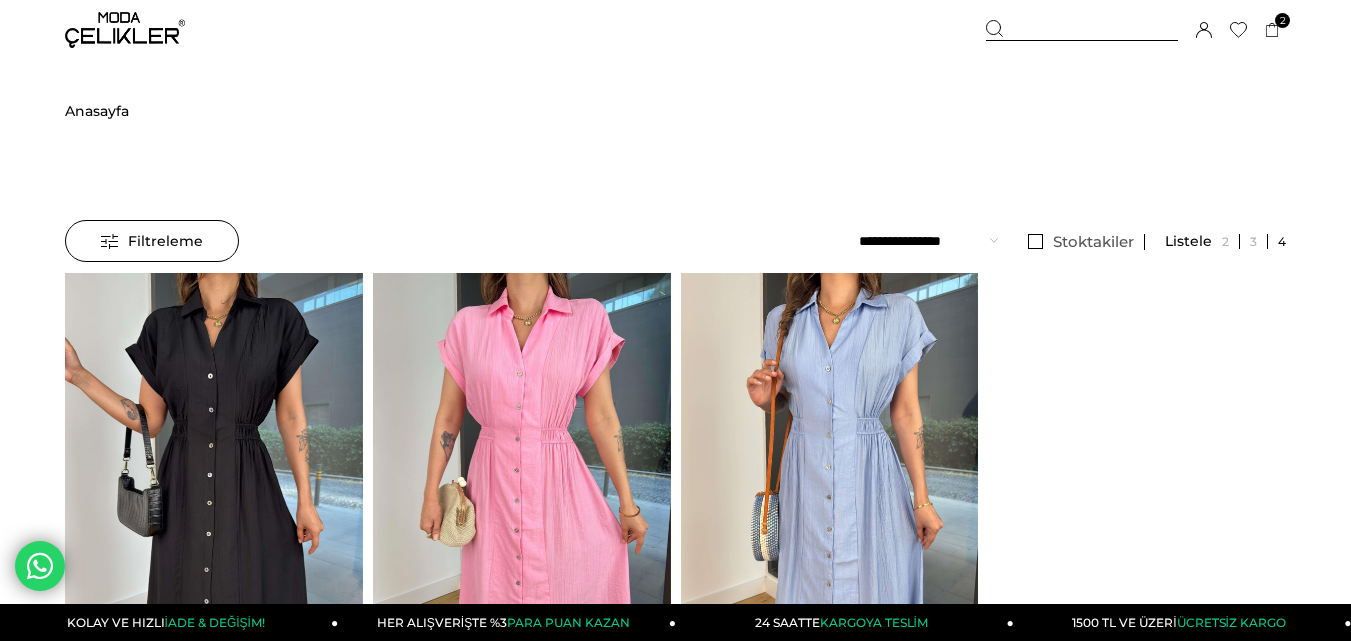 click at bounding box center [1082, 30] 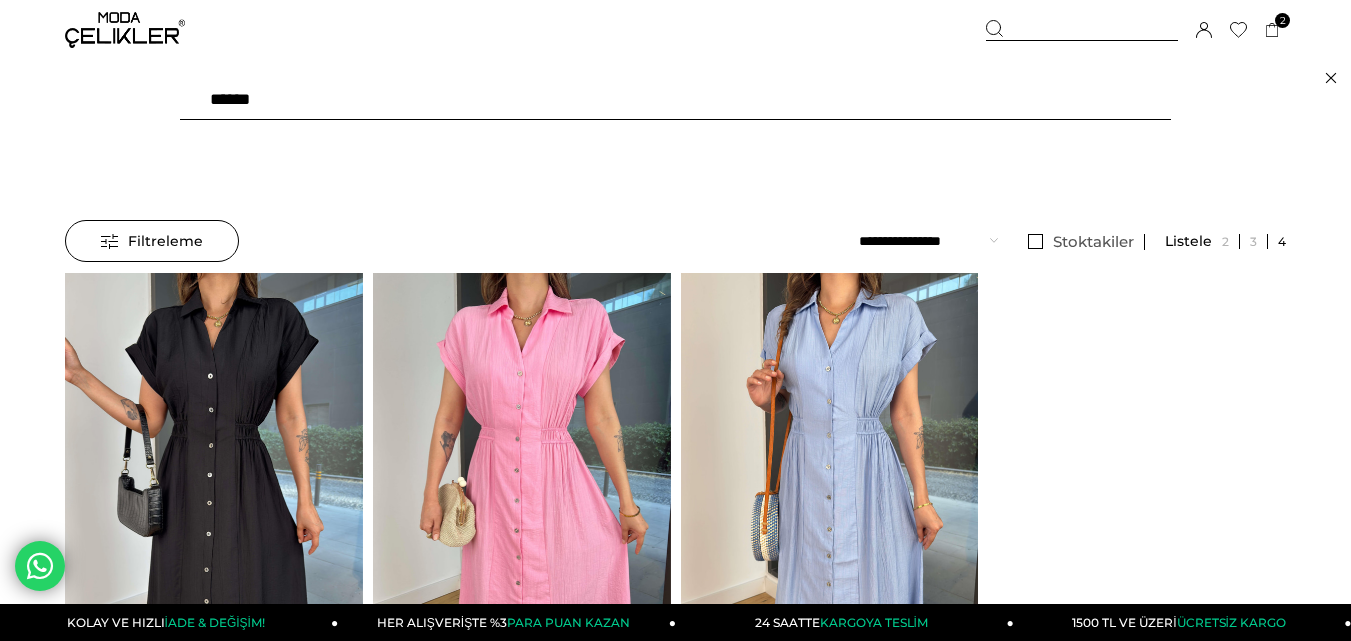 click on "******" at bounding box center (675, 100) 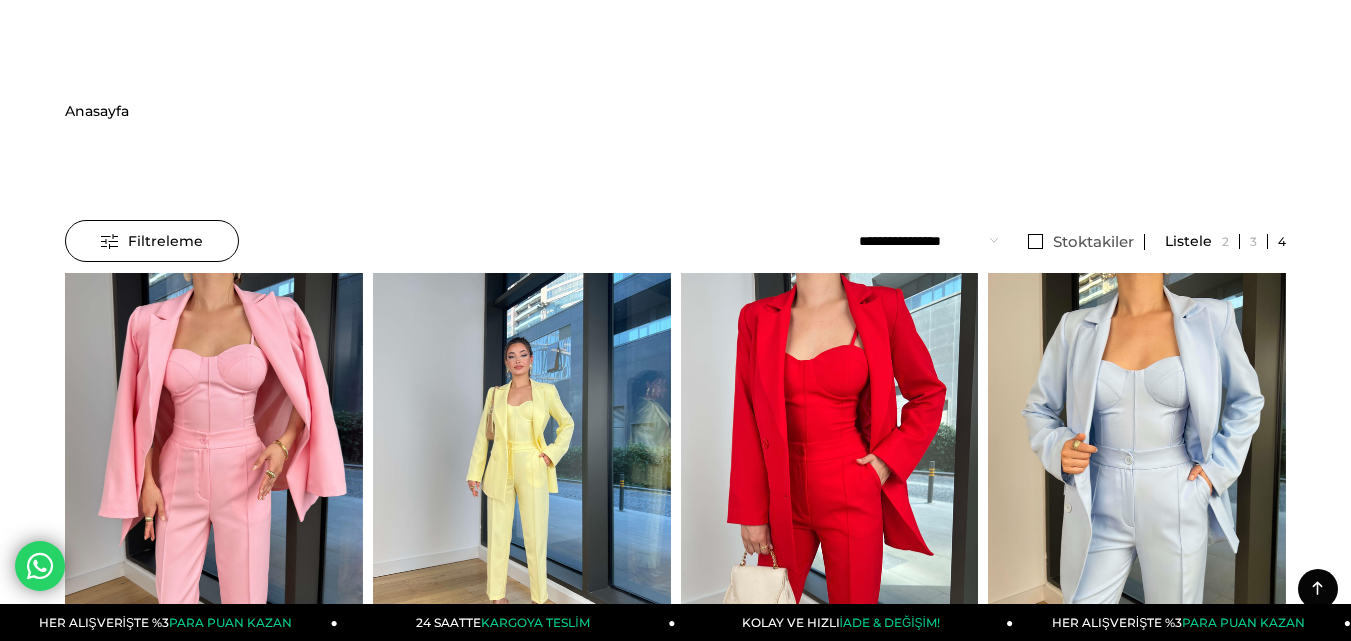 scroll, scrollTop: 300, scrollLeft: 0, axis: vertical 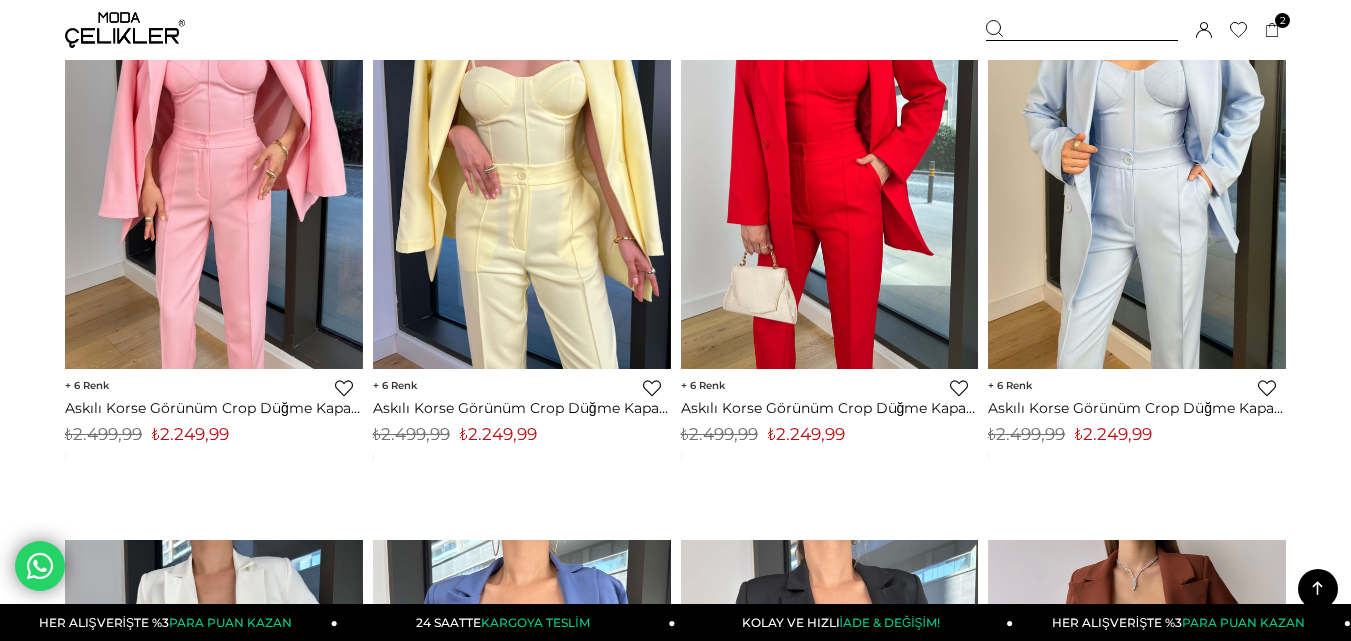 click on "₺2.249,99" at bounding box center [498, 434] 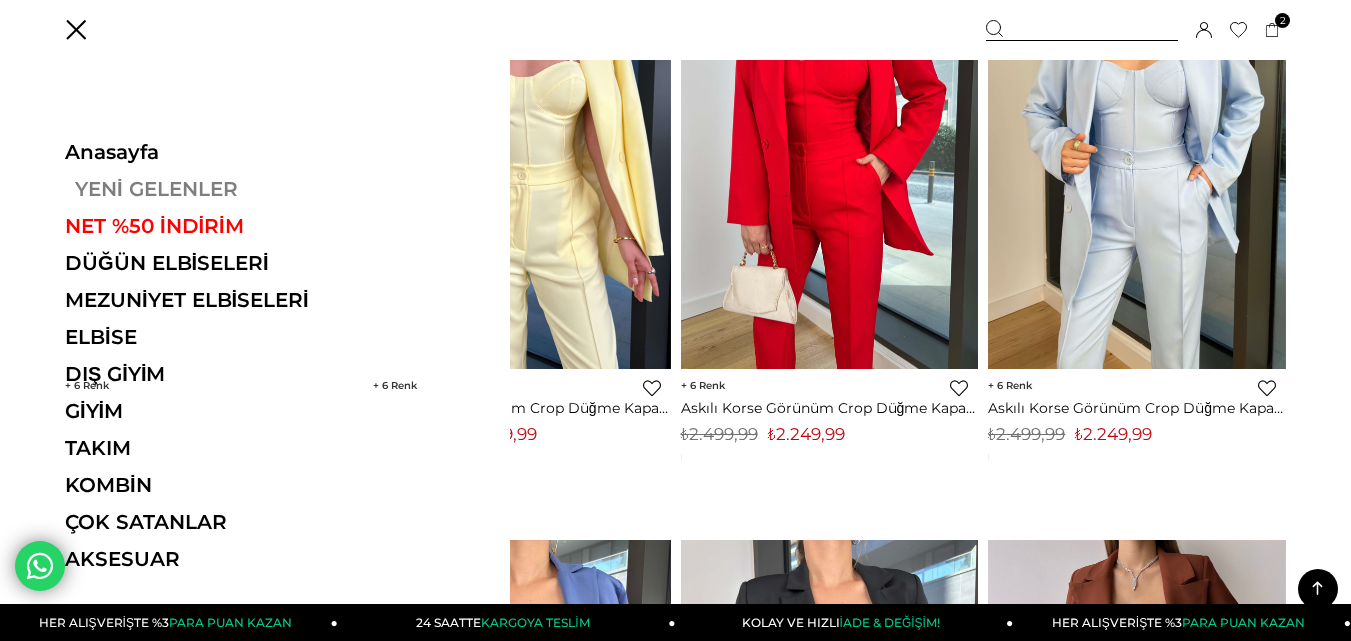 click on "YENİ GELENLER" at bounding box center (202, 189) 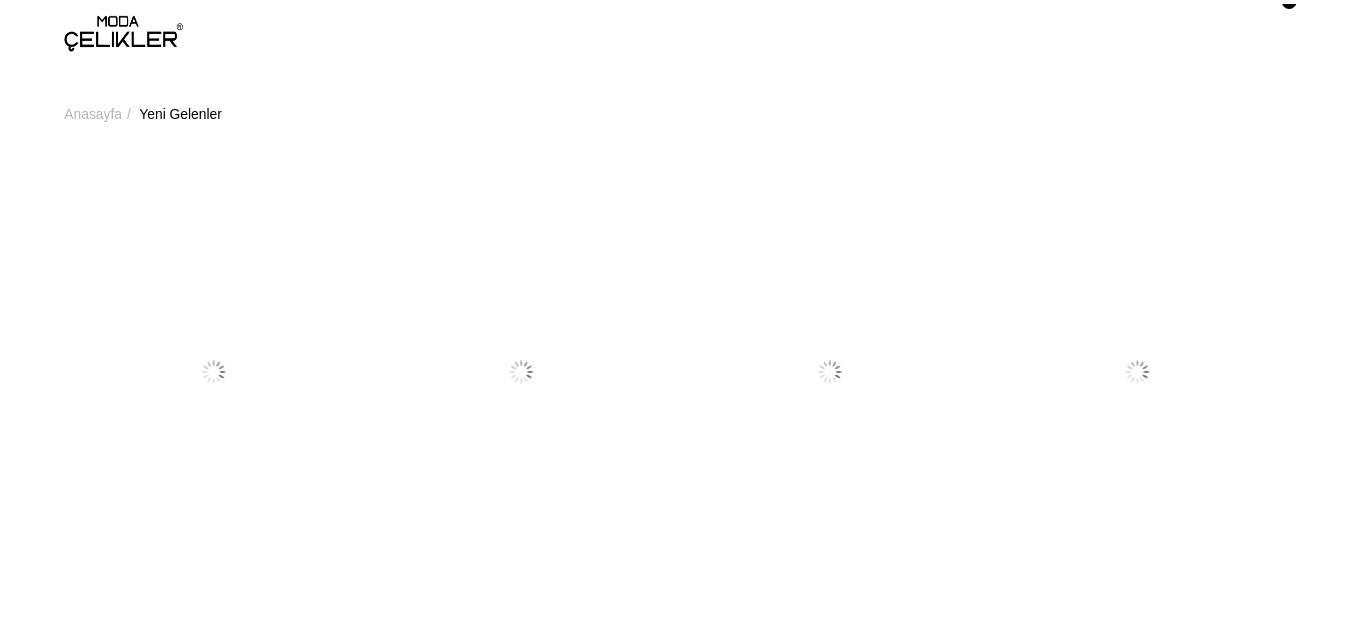 scroll, scrollTop: 0, scrollLeft: 0, axis: both 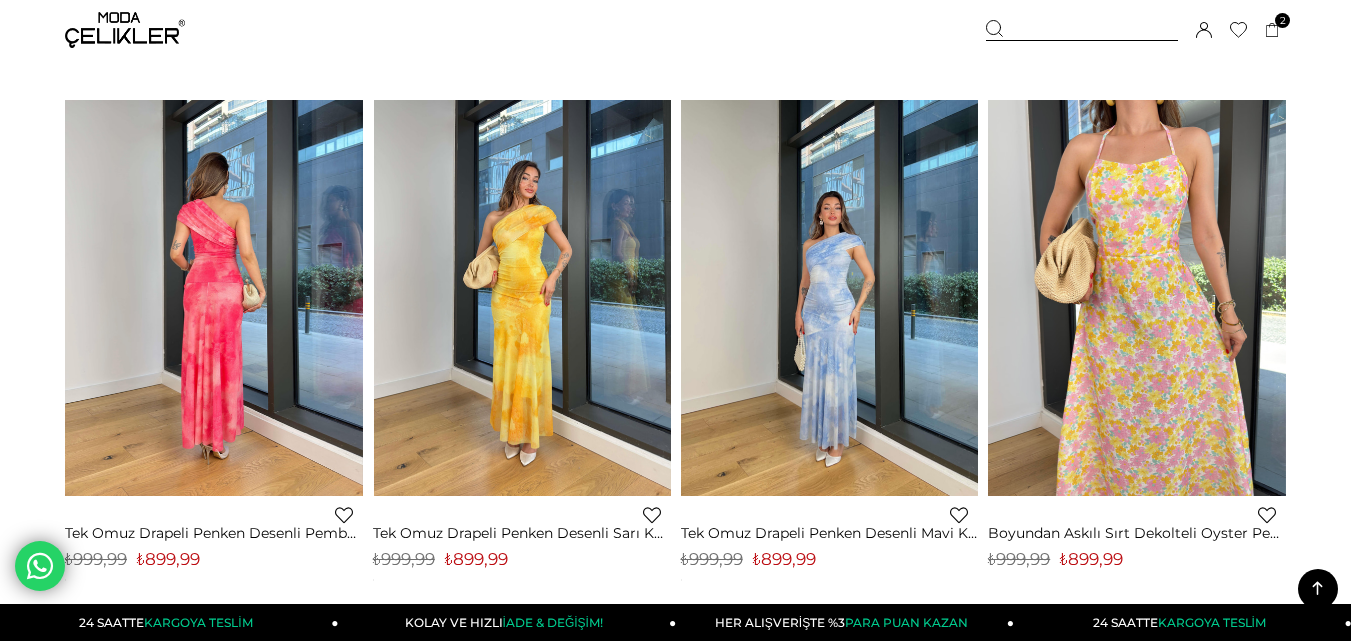 click at bounding box center [-380, 298] 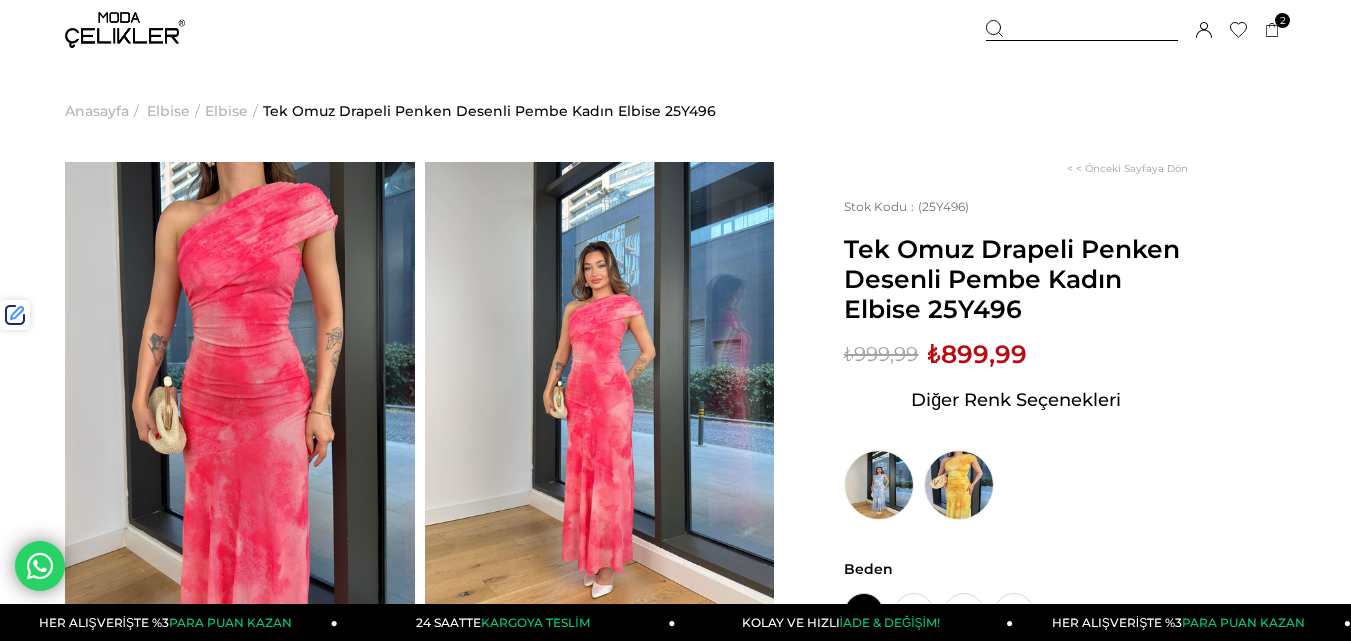 scroll, scrollTop: 0, scrollLeft: 0, axis: both 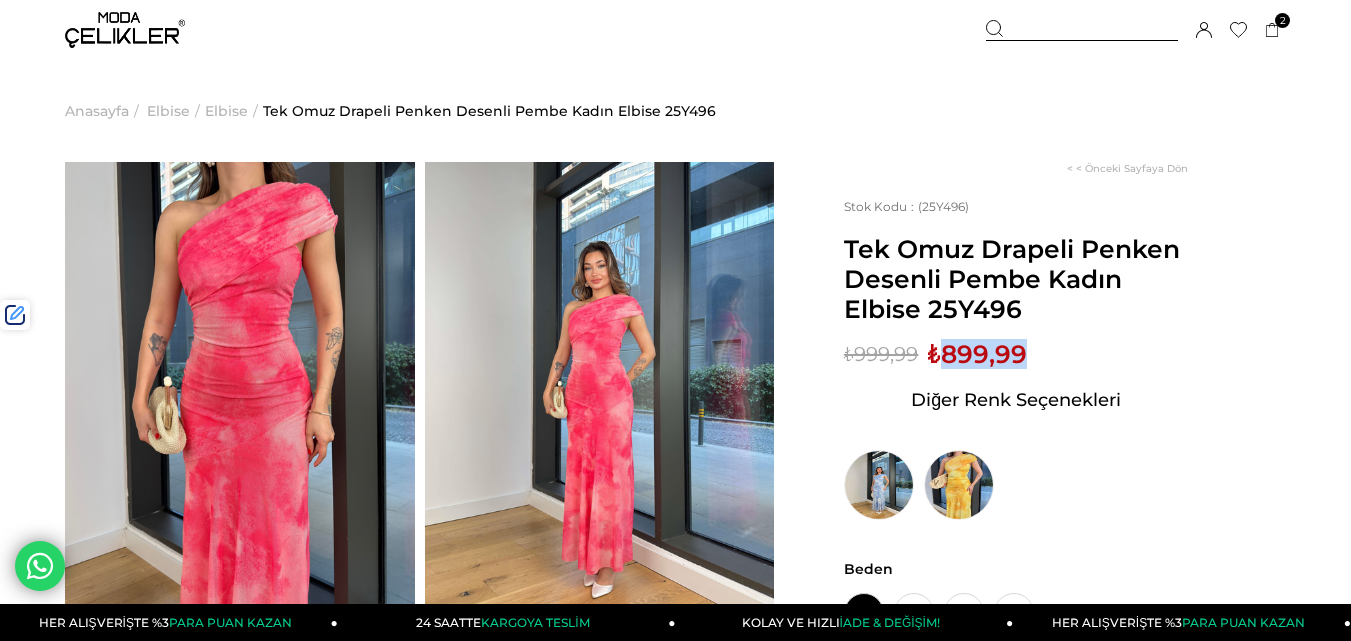 click on "₺899,99" at bounding box center (977, 354) 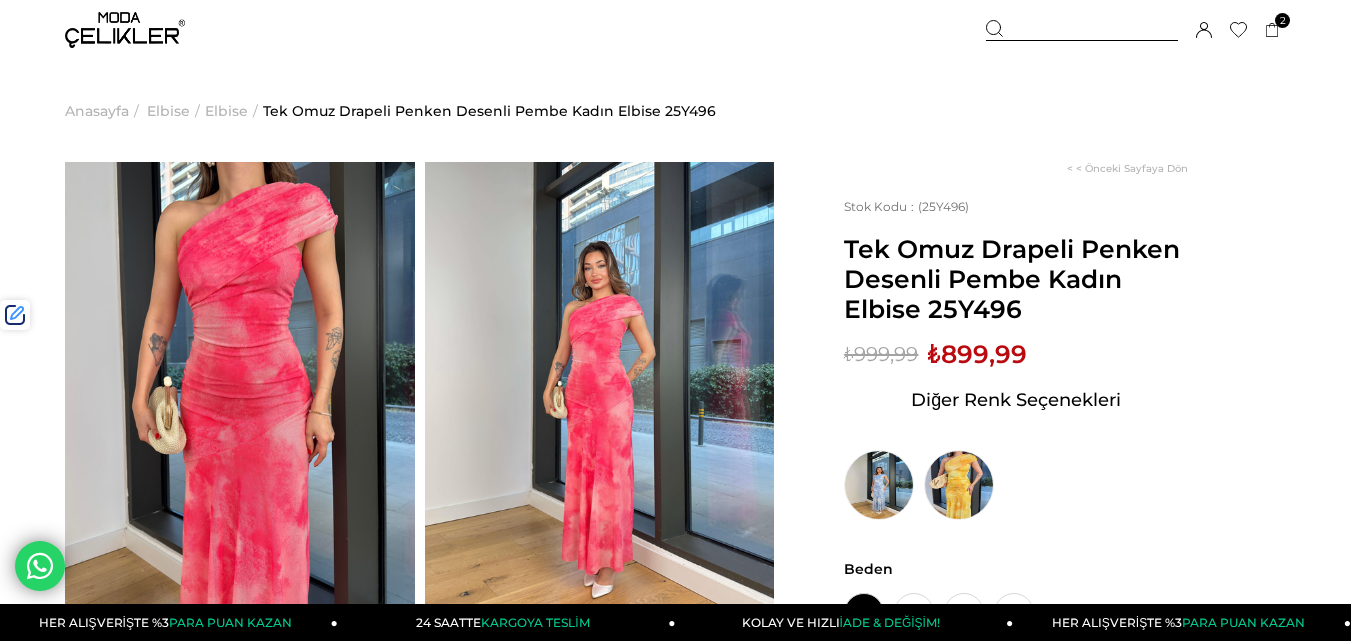 click at bounding box center [1082, 30] 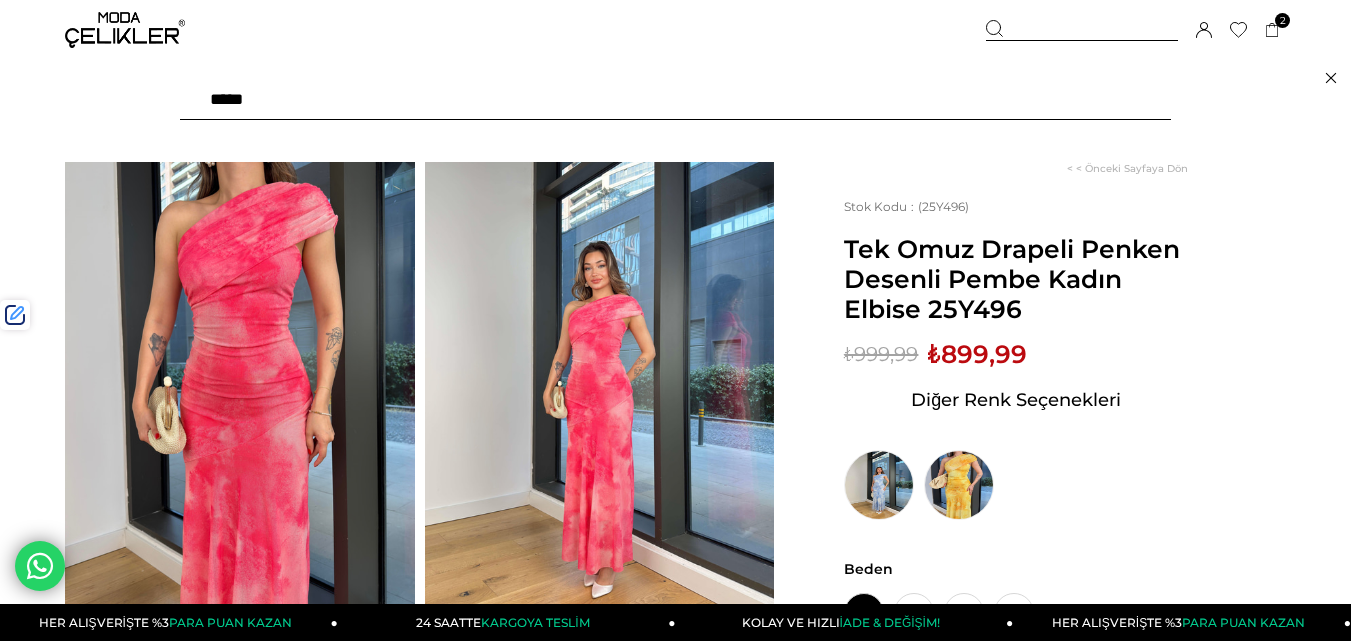 click at bounding box center [675, 100] 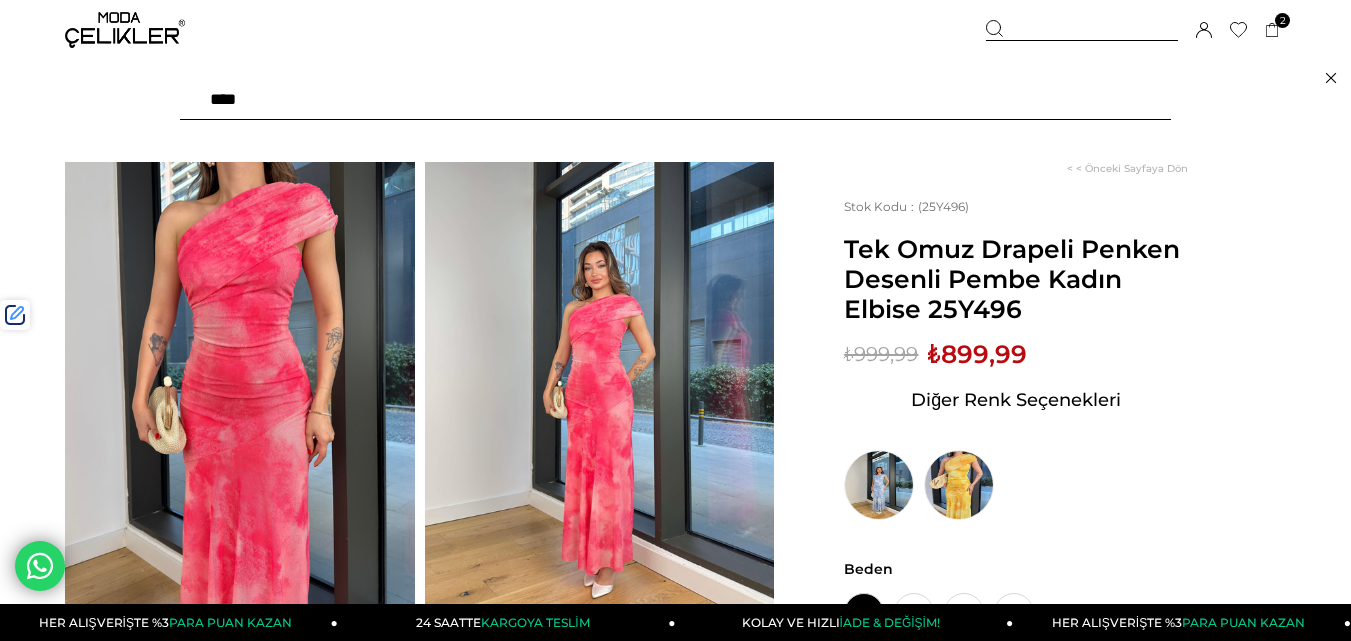 type on "*****" 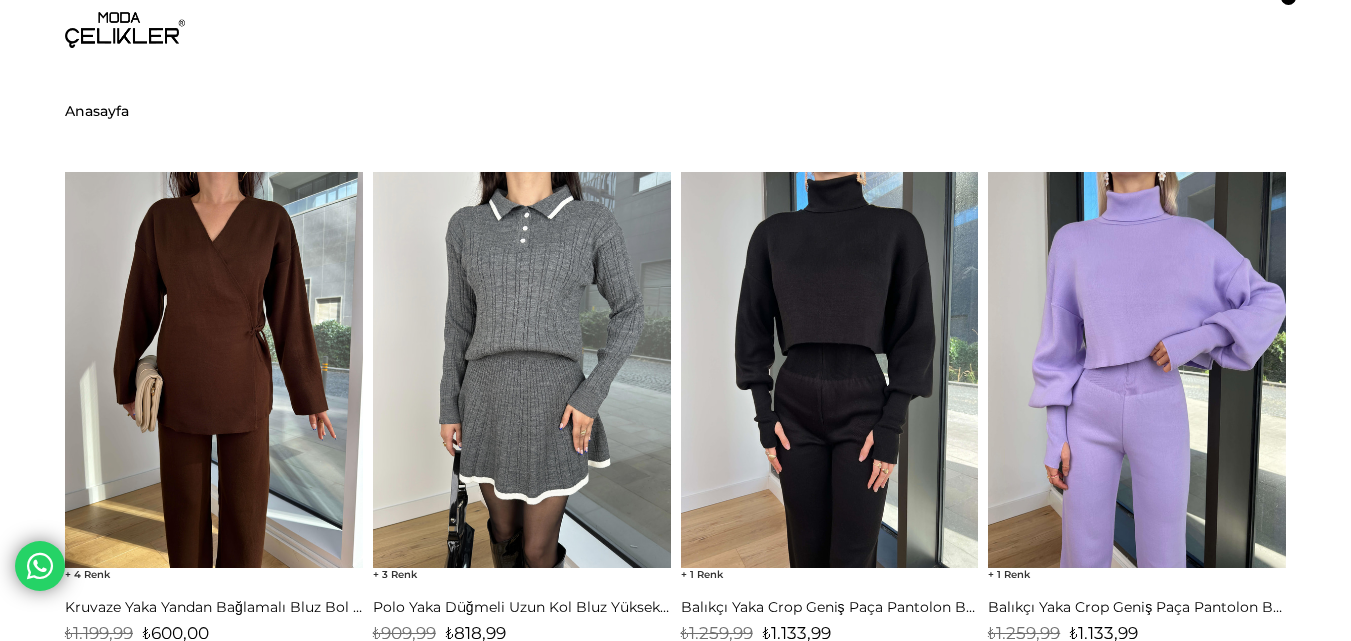 scroll, scrollTop: 0, scrollLeft: 0, axis: both 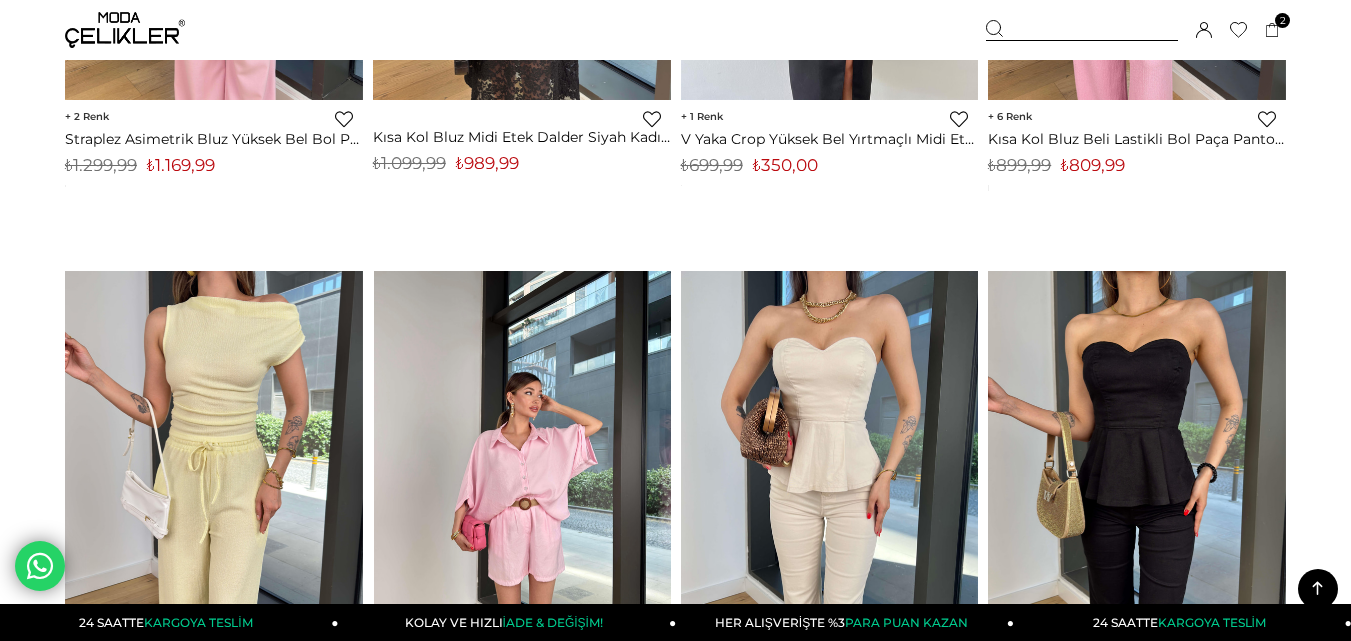 click at bounding box center (522, 469) 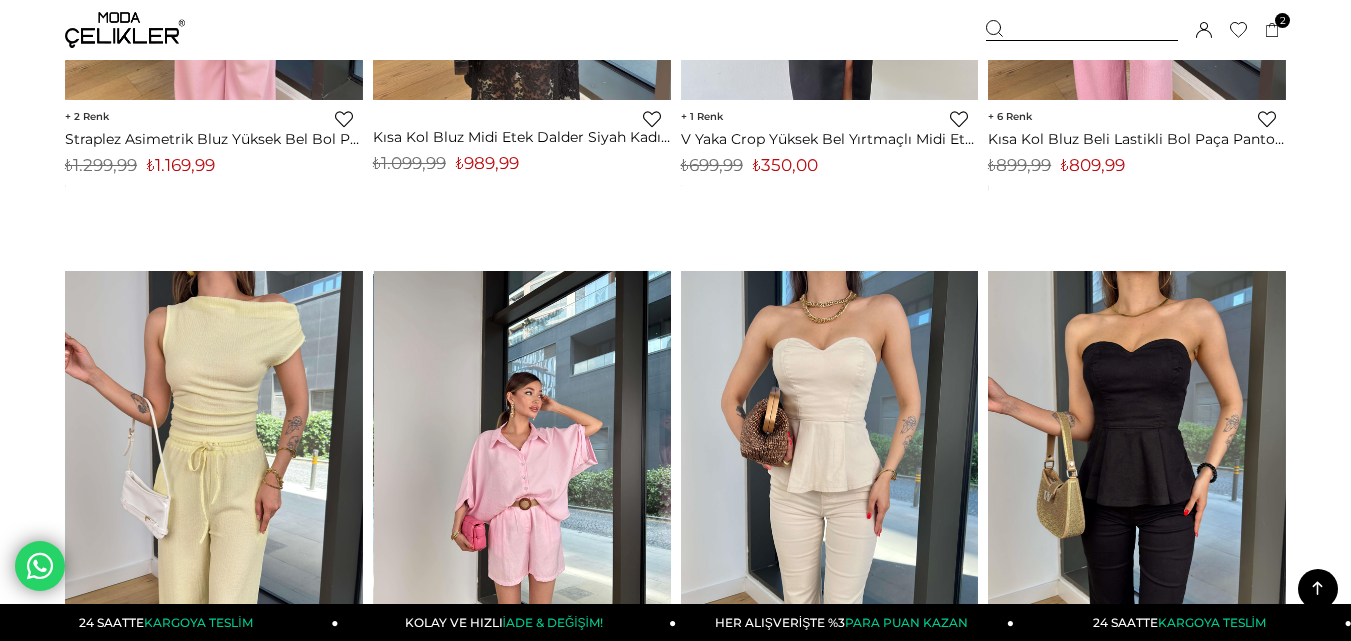 click at bounding box center (523, 469) 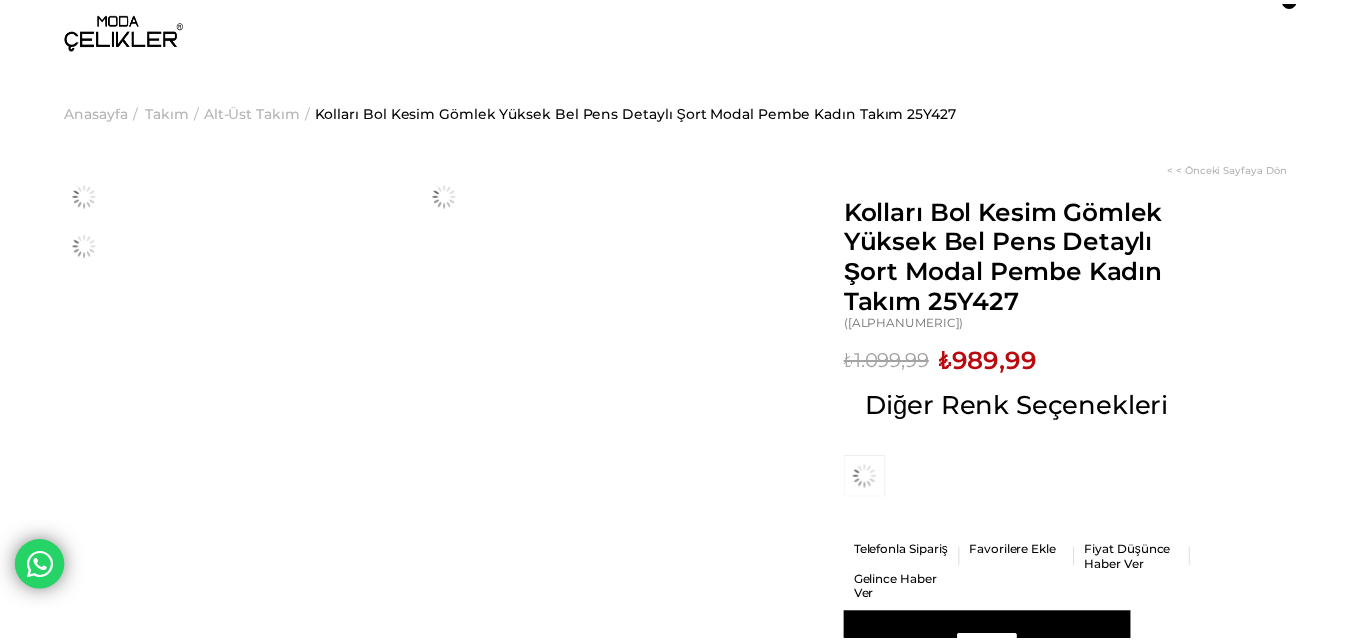 scroll, scrollTop: 0, scrollLeft: 0, axis: both 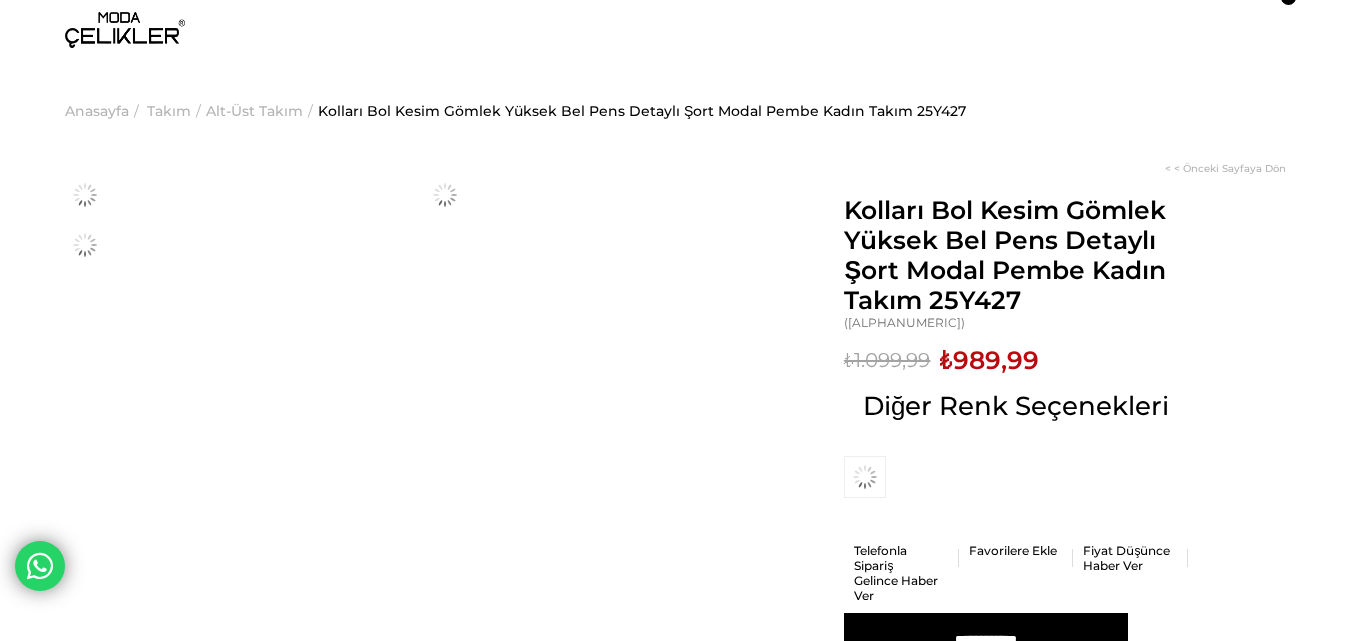 click on "Kolları Bol Kesim Gömlek Yüksek Bel Pens Detaylı Şort Modal Pembe Kadın Takım 25Y427" at bounding box center (1016, 255) 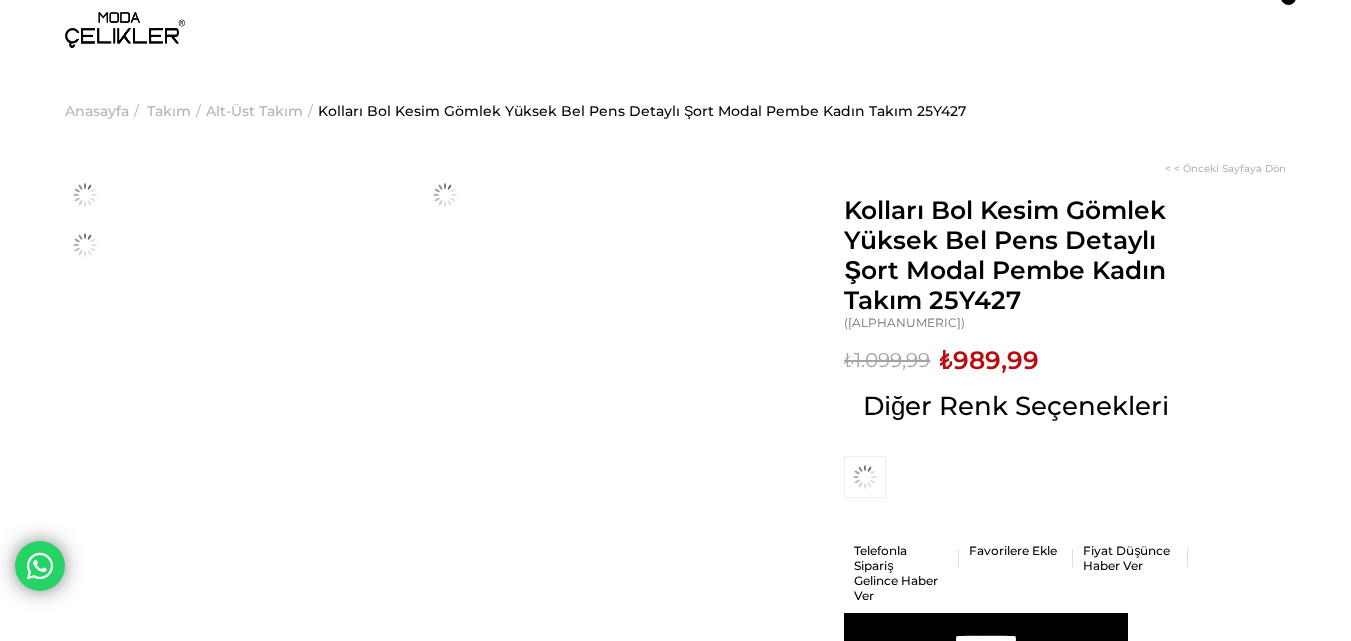 click on "Kolları Bol Kesim Gömlek Yüksek Bel Pens Detaylı Şort Modal Pembe Kadın Takım 25Y427" at bounding box center (1016, 255) 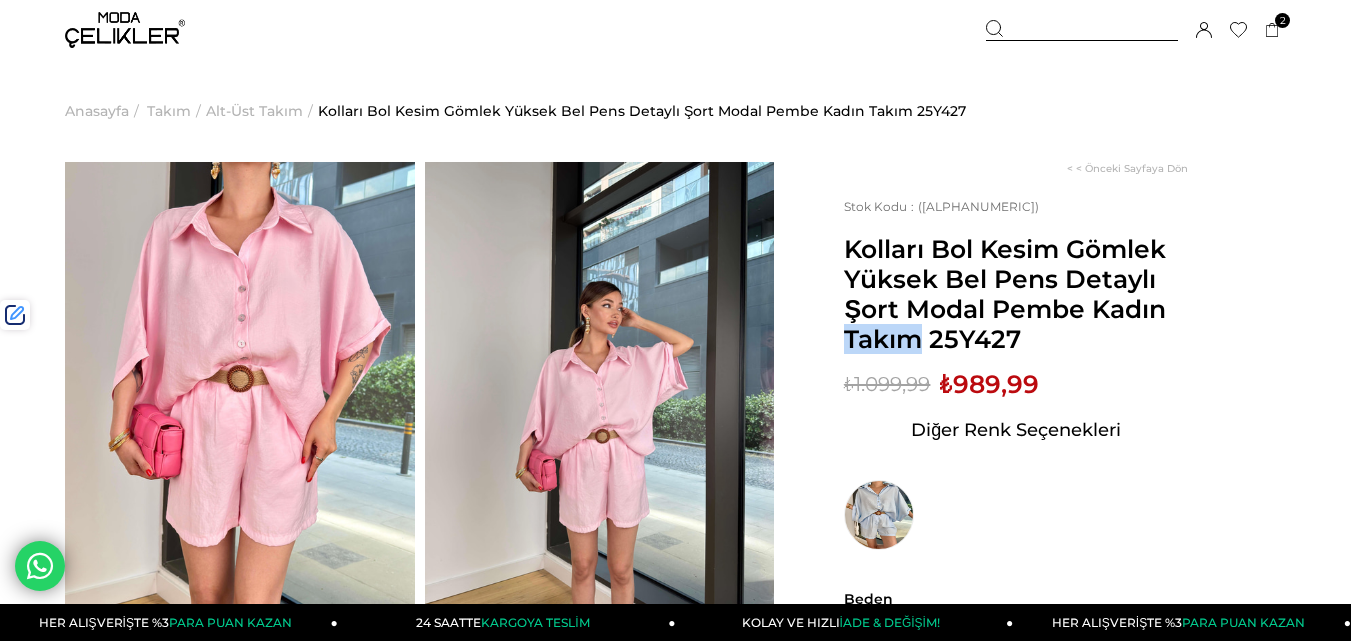 scroll, scrollTop: 0, scrollLeft: 0, axis: both 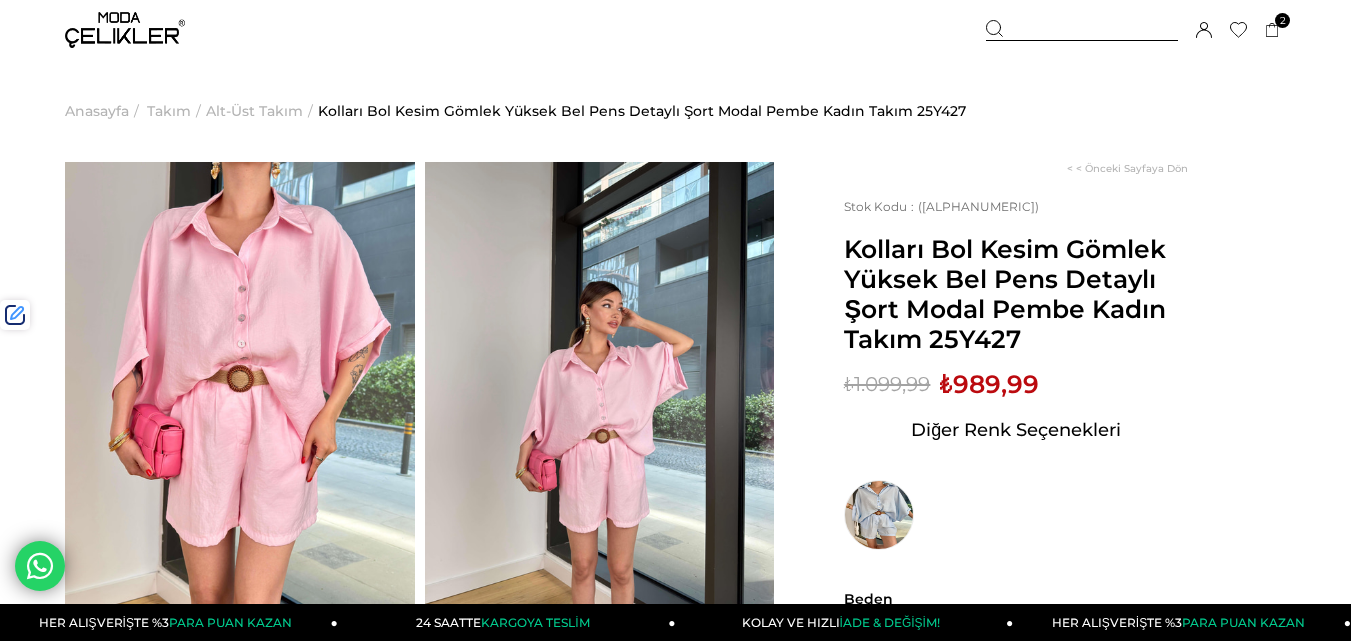 click on "Kolları Bol Kesim Gömlek Yüksek Bel Pens Detaylı Şort Modal Pembe Kadın Takım 25Y427" at bounding box center [1016, 294] 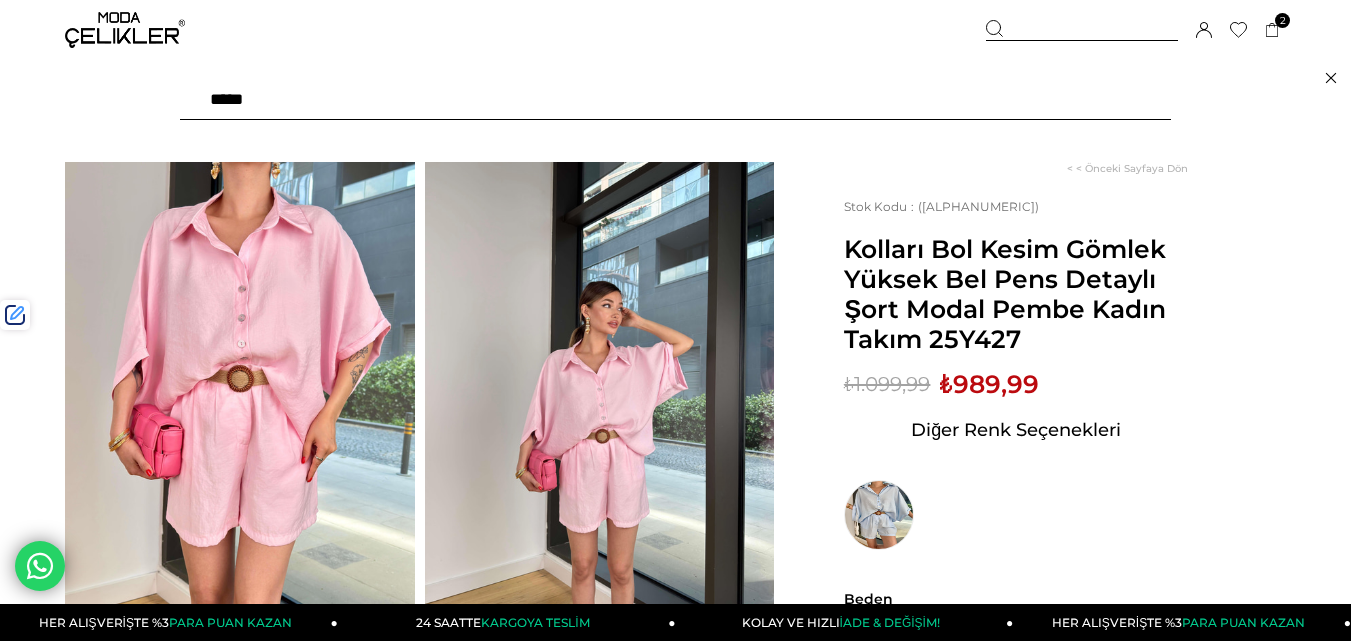 paste on "******" 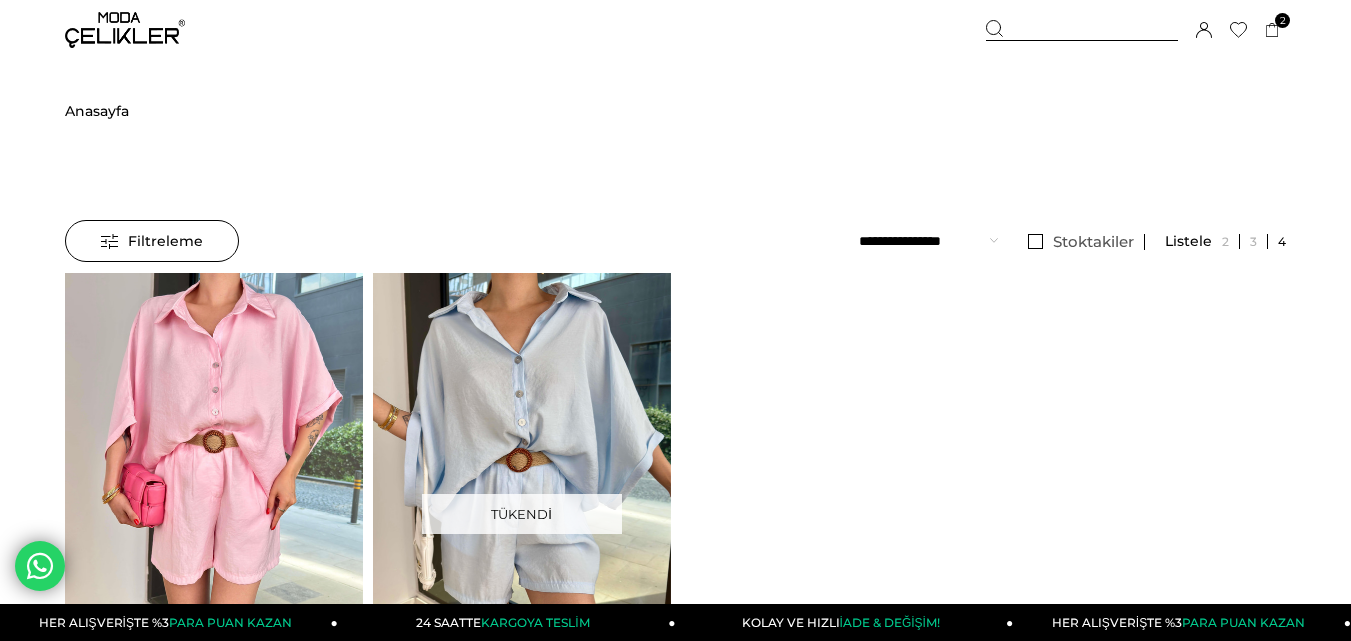 scroll, scrollTop: 0, scrollLeft: 0, axis: both 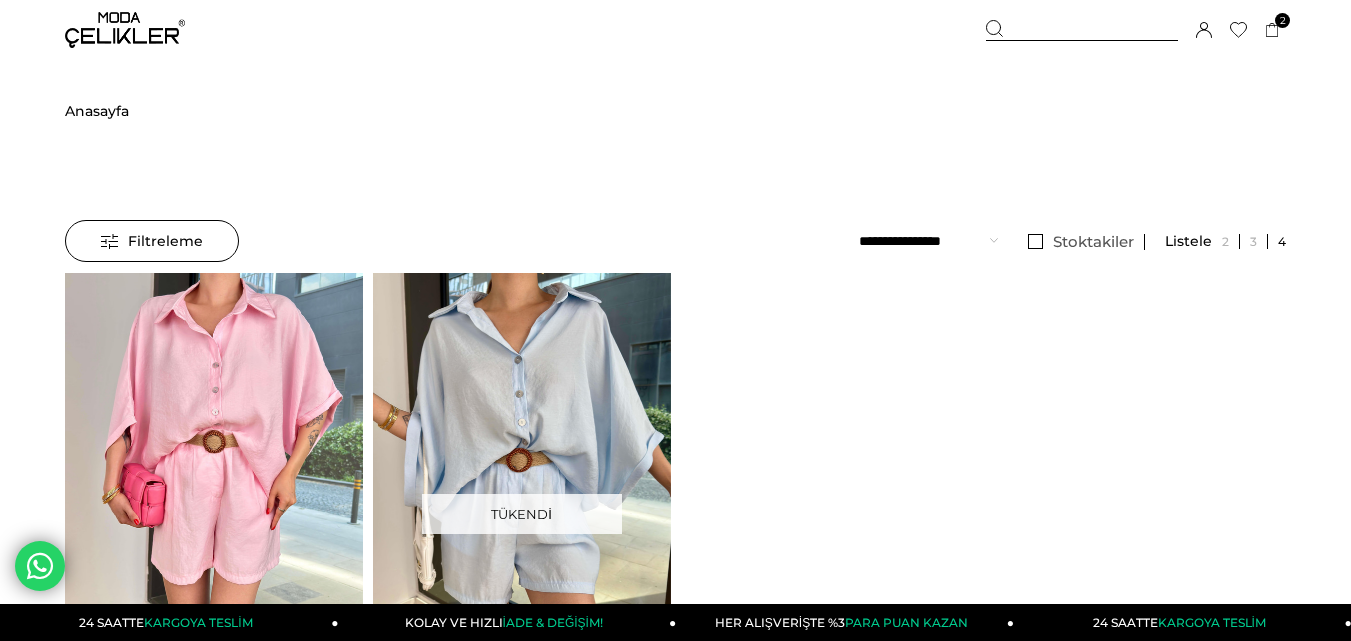 drag, startPoint x: 1057, startPoint y: 36, endPoint x: 1038, endPoint y: 38, distance: 19.104973 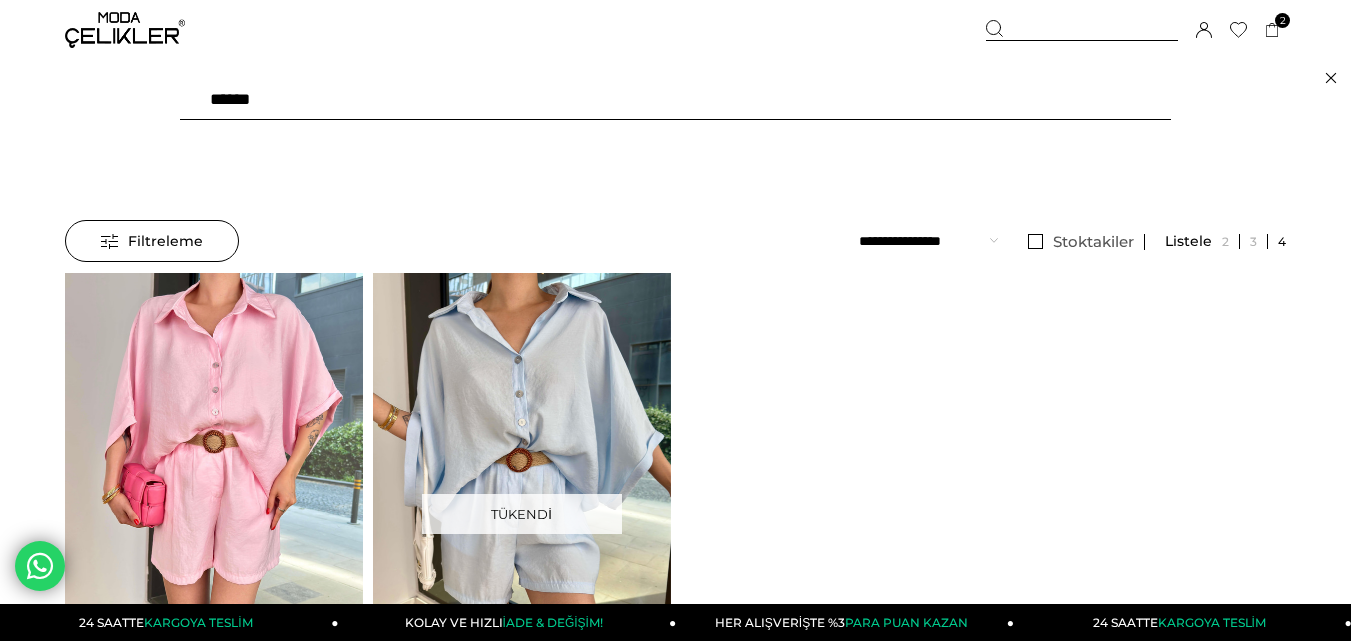 click on "******" at bounding box center (675, 100) 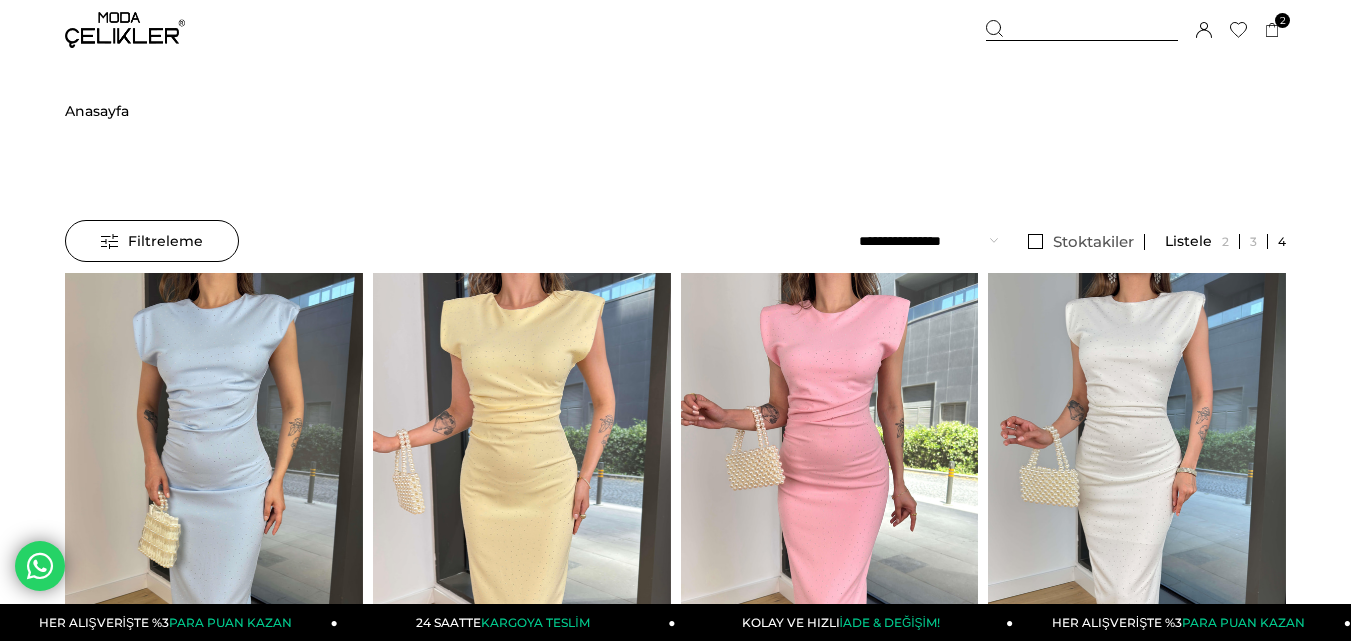 scroll, scrollTop: 0, scrollLeft: 0, axis: both 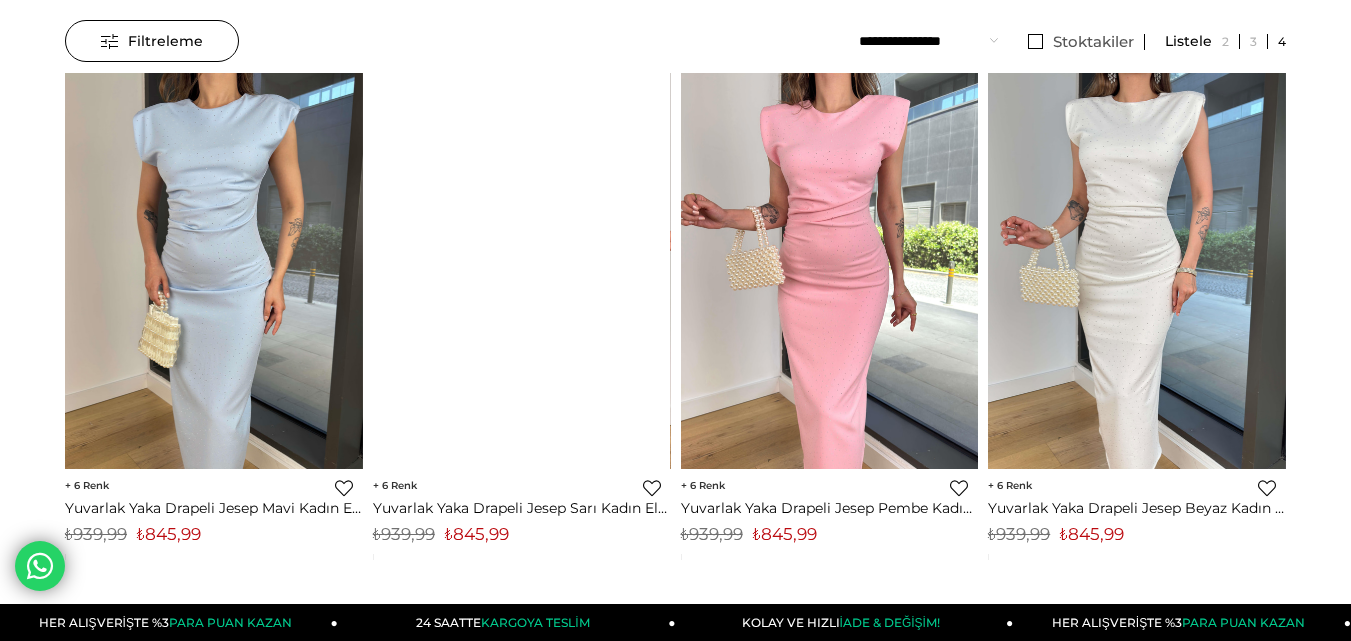 click on "₺845,99" at bounding box center (477, 534) 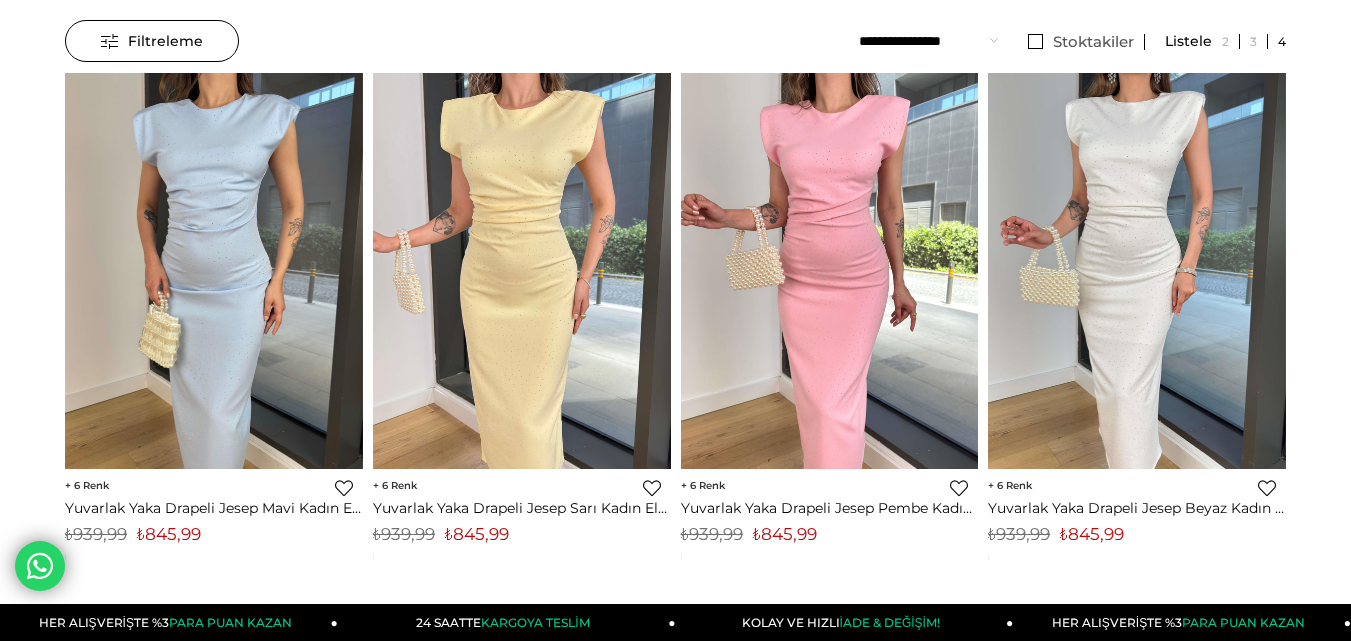 click on "₺845,99" at bounding box center [477, 534] 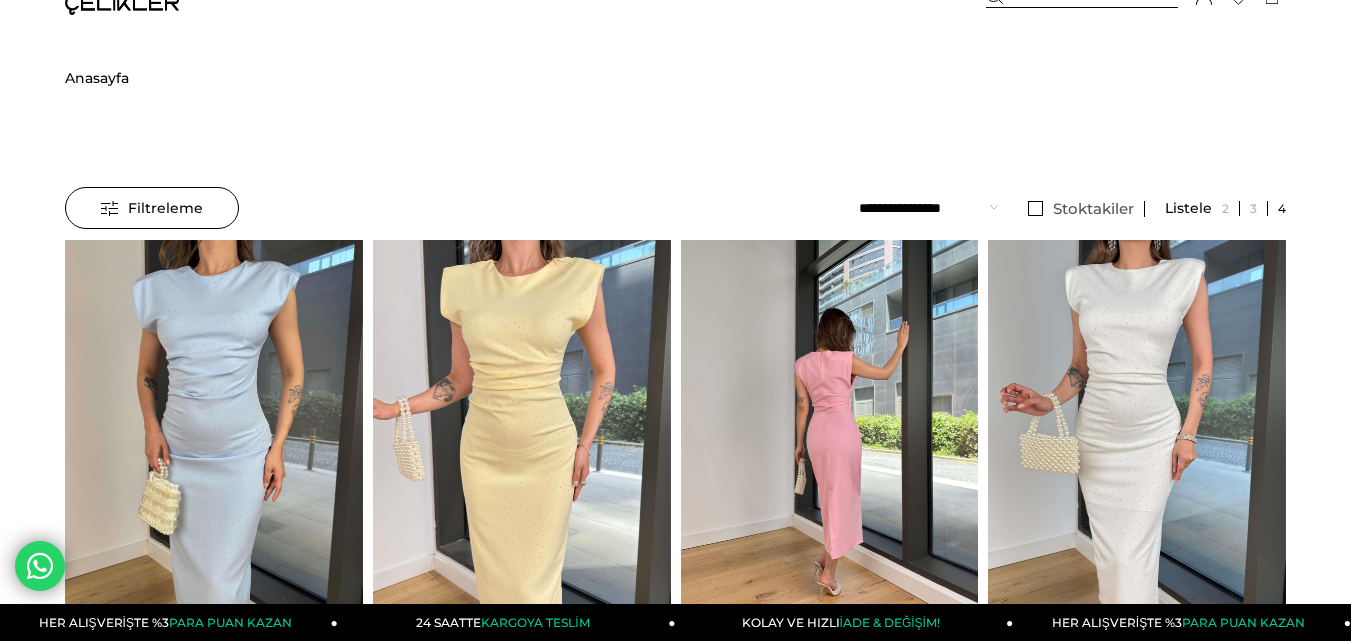 scroll, scrollTop: 0, scrollLeft: 0, axis: both 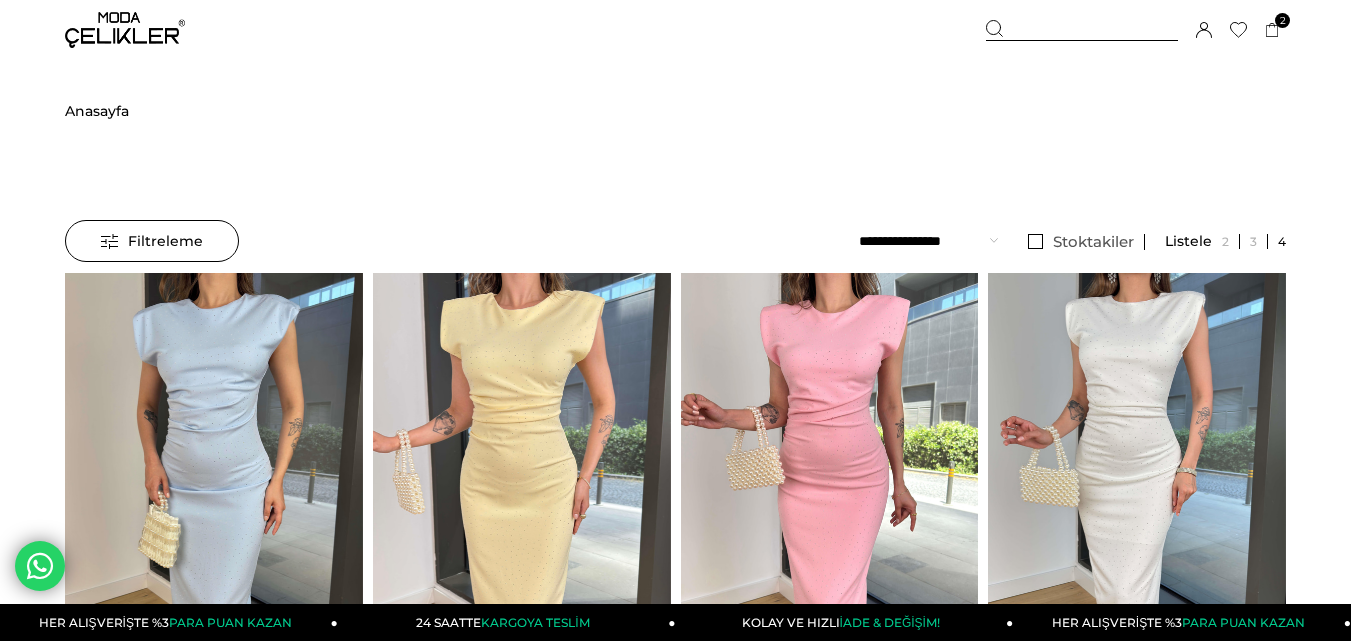 click at bounding box center [1082, 30] 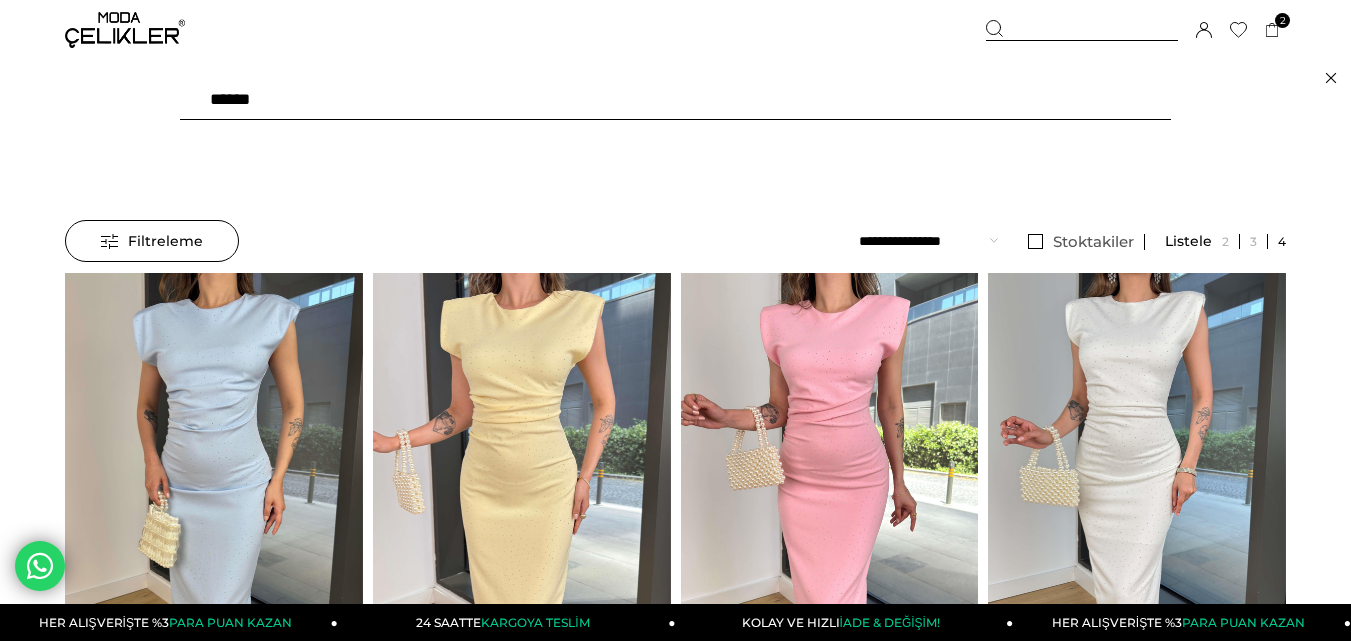 click on "******" at bounding box center (675, 100) 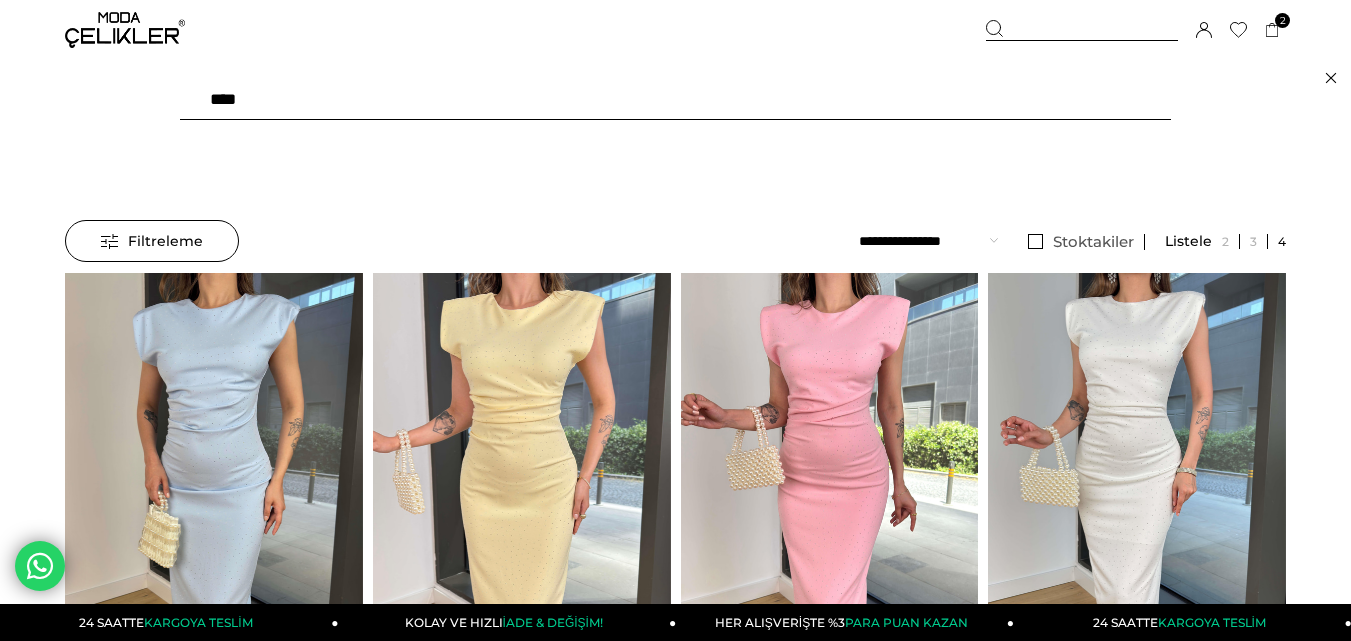 type on "*****" 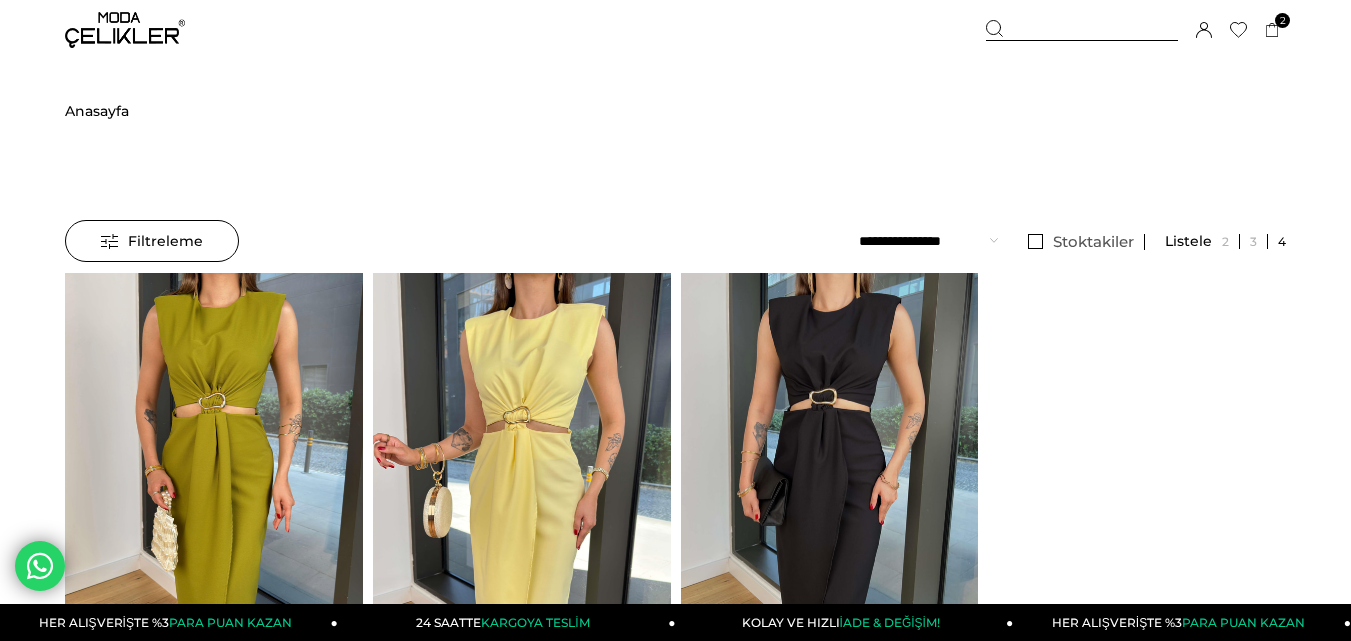 scroll, scrollTop: 0, scrollLeft: 0, axis: both 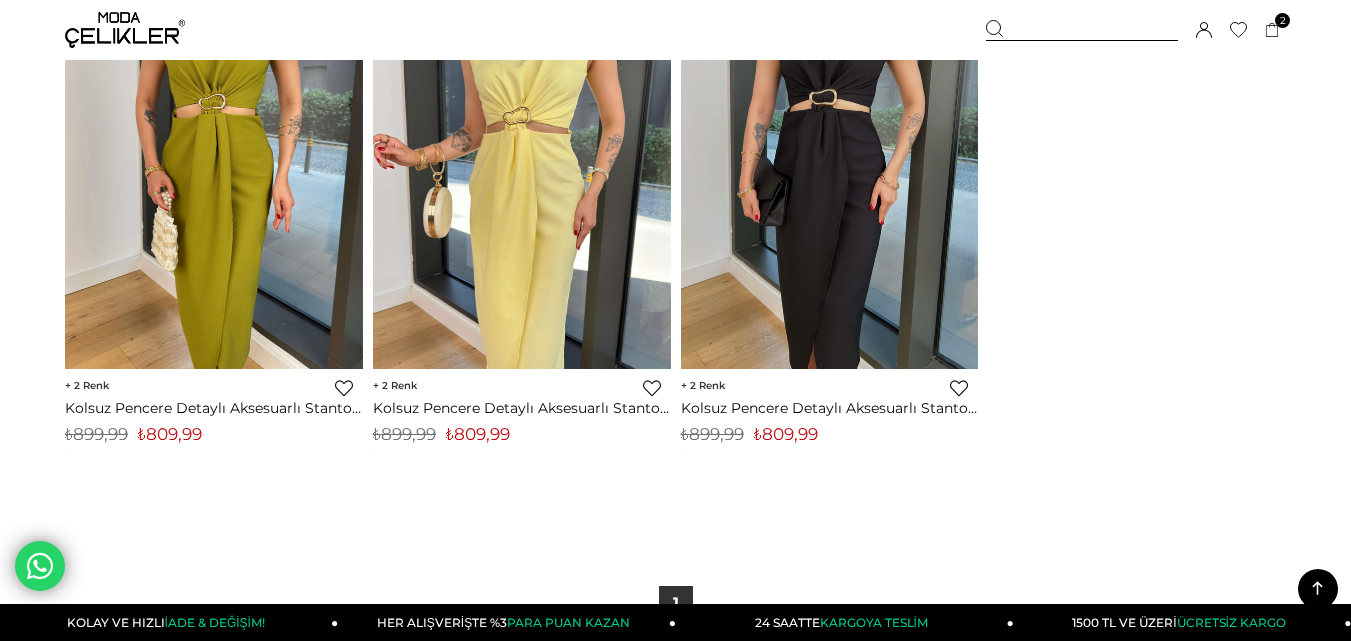 click on "₺809,99" at bounding box center [786, 434] 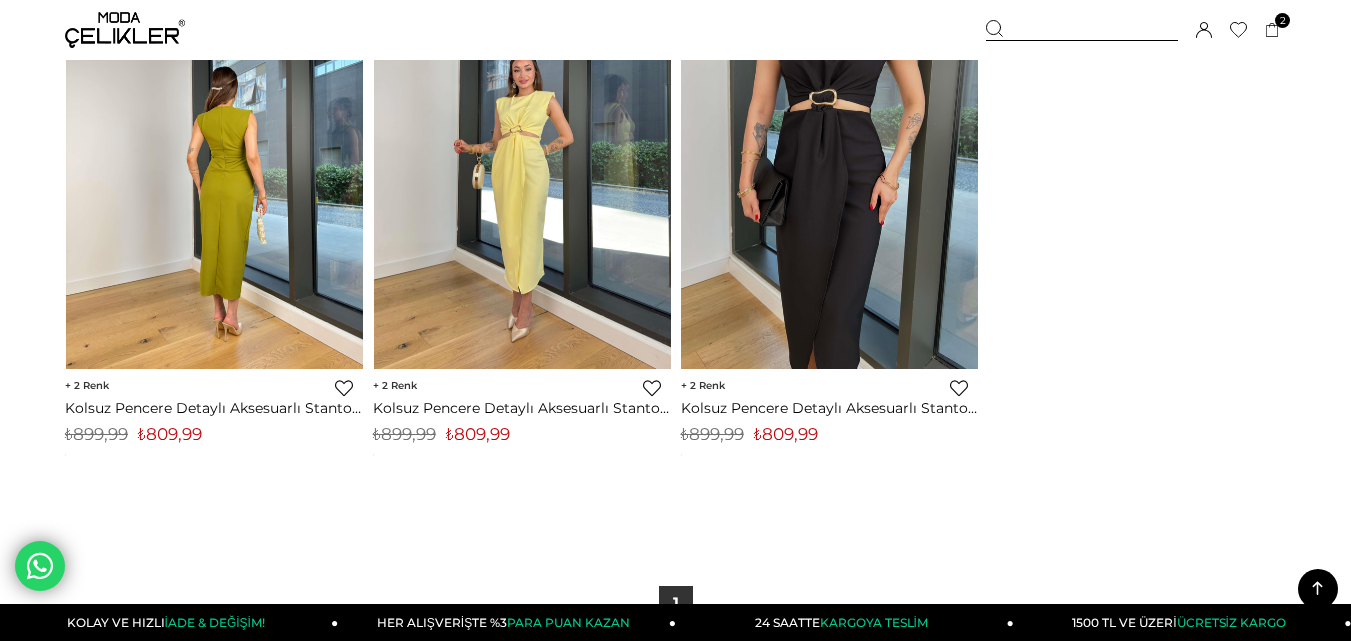 copy on "809,99" 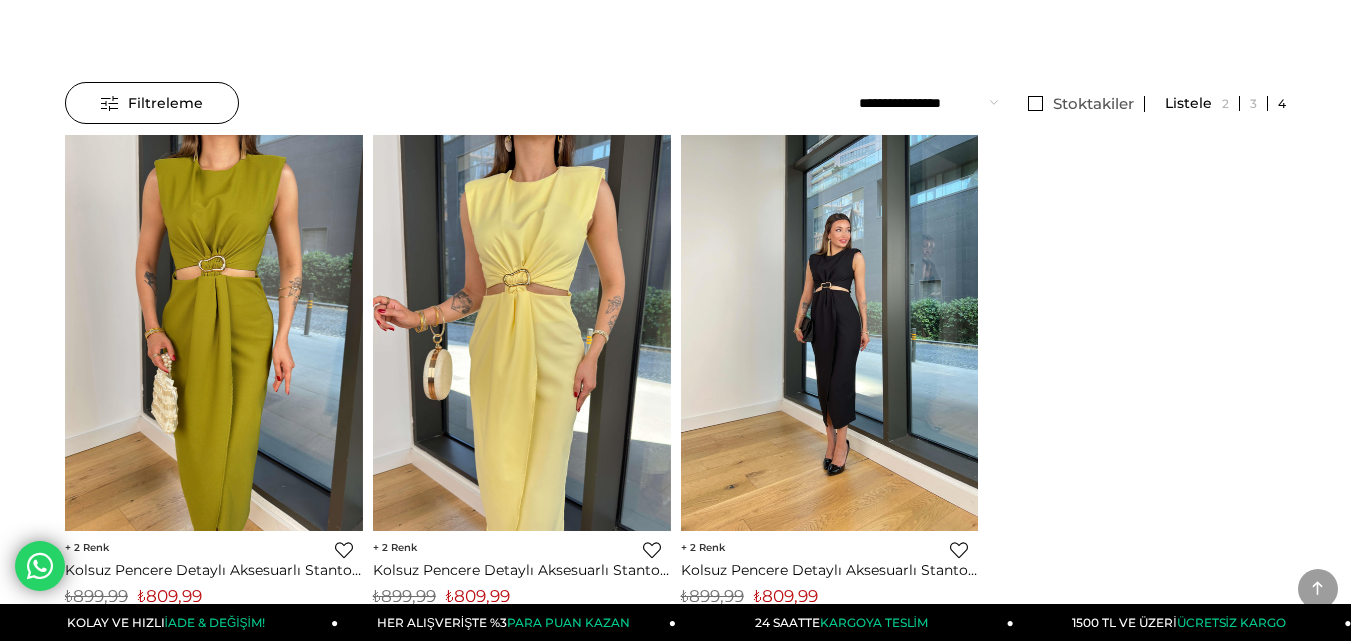 scroll, scrollTop: 0, scrollLeft: 0, axis: both 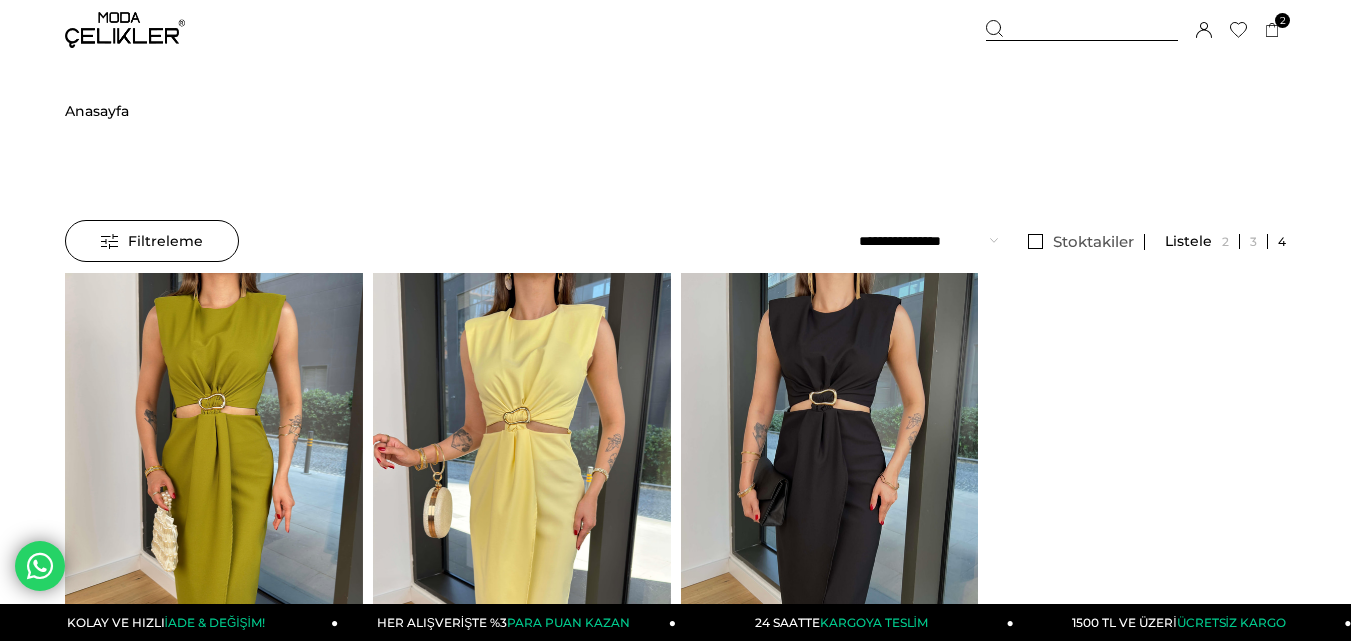 click on "Sepetim
2
Ürün
₺3.329,98
İnce Arkadan Çapraz Askılı Degaje Yaka Beli Korse Detaylı Bell Kadın Kırmızı Elbise 24Y115 KIRMIZI
x 1
Adet
₺1.079,99
Askılı Korse Görünüm Crop Düğme Kapamalı Blazer Ceket Yüksek Bel Pantolon Adelisa Sarı Kadın Üçlü Takım 25Y493 SARI
x 1
Adet
₺2.249,99" at bounding box center (1136, 30) 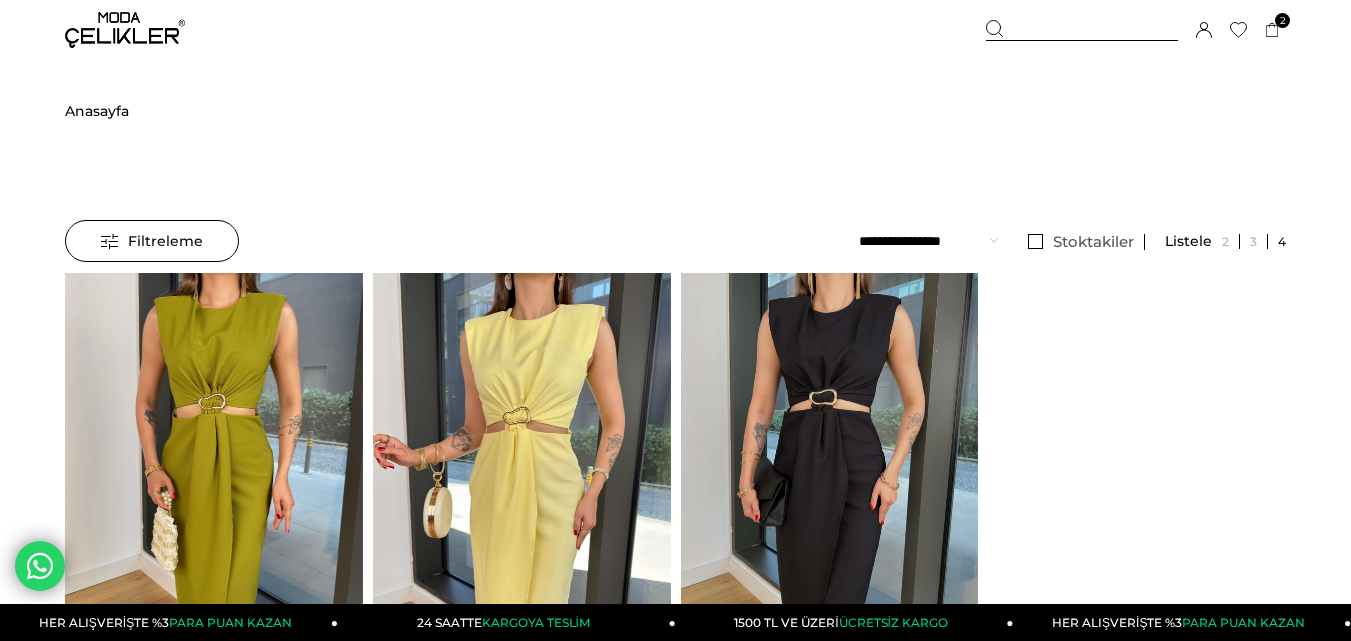 click at bounding box center [1082, 30] 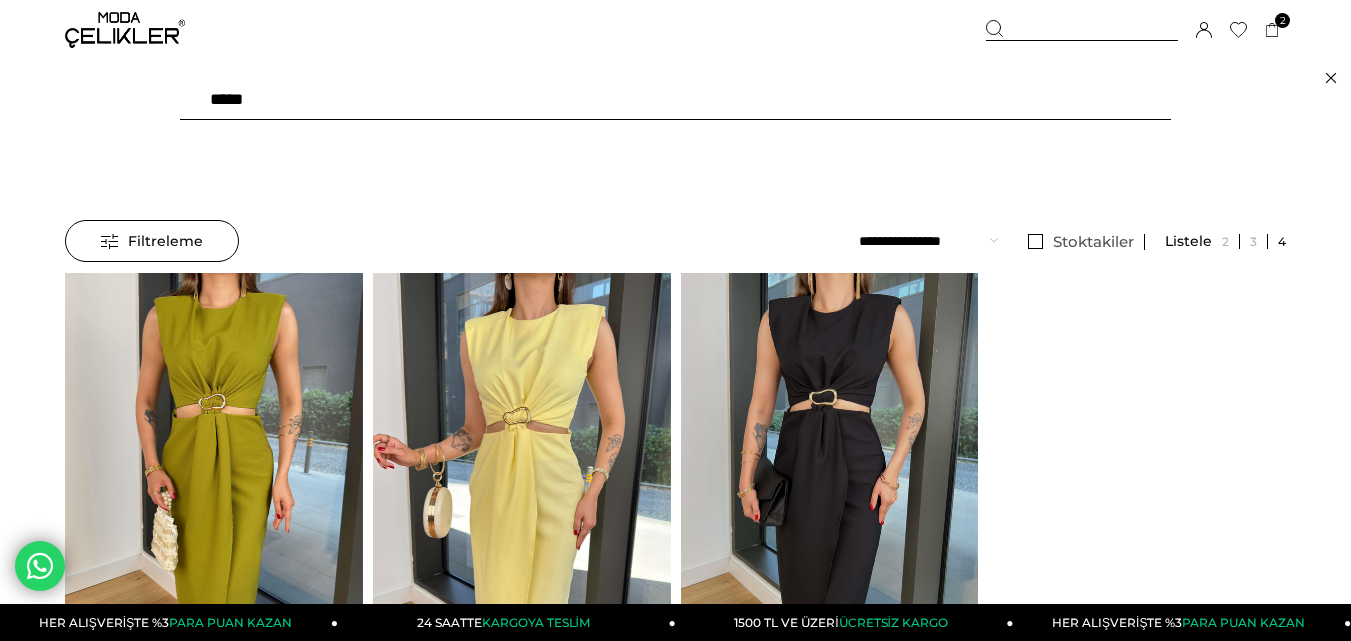 click on "*****" at bounding box center [675, 100] 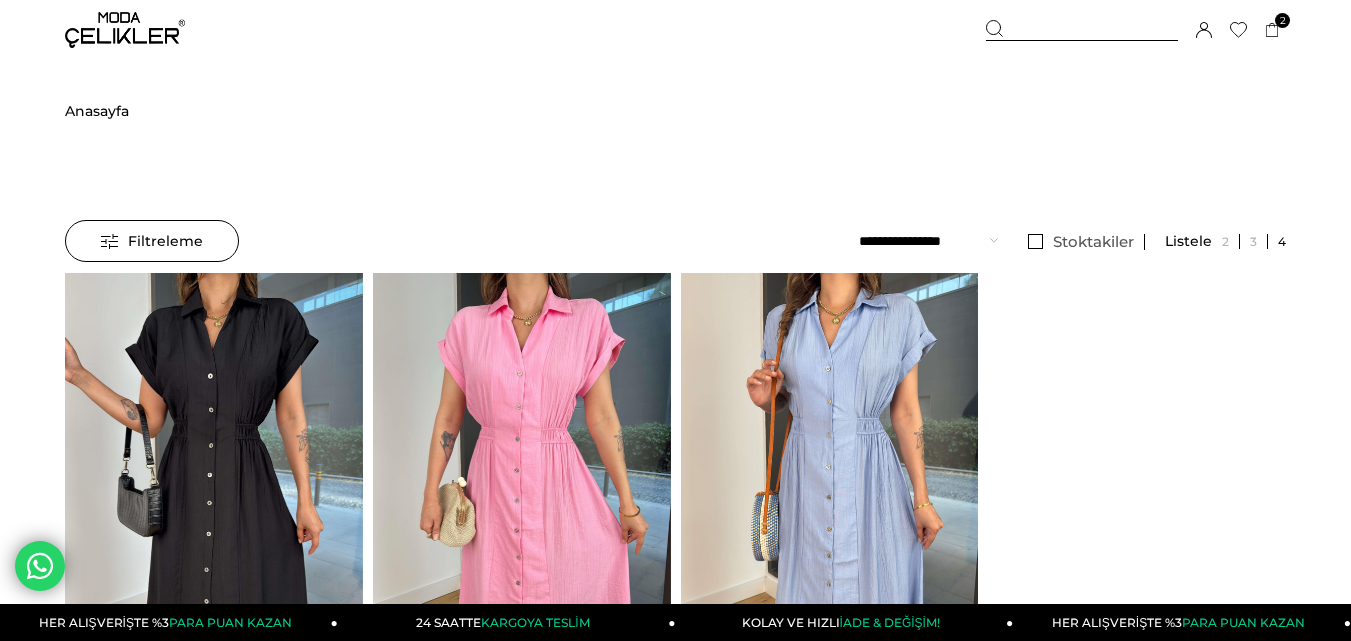scroll, scrollTop: 0, scrollLeft: 0, axis: both 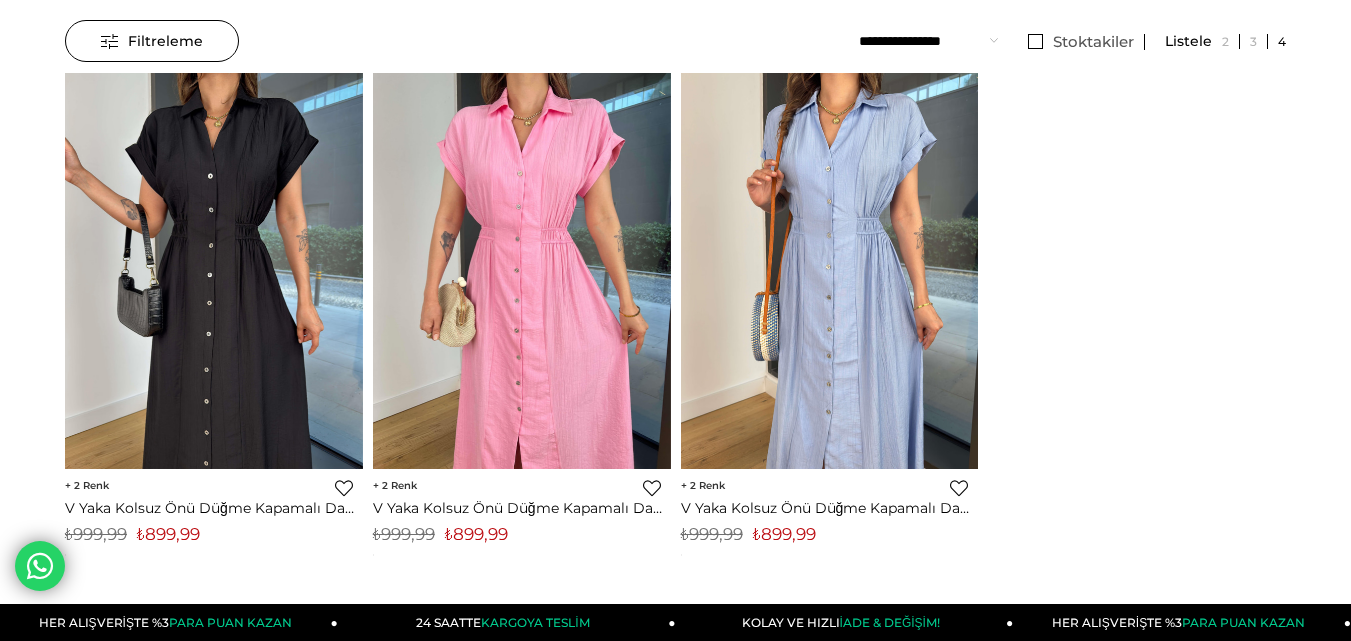click on "₺899,99" at bounding box center (476, 534) 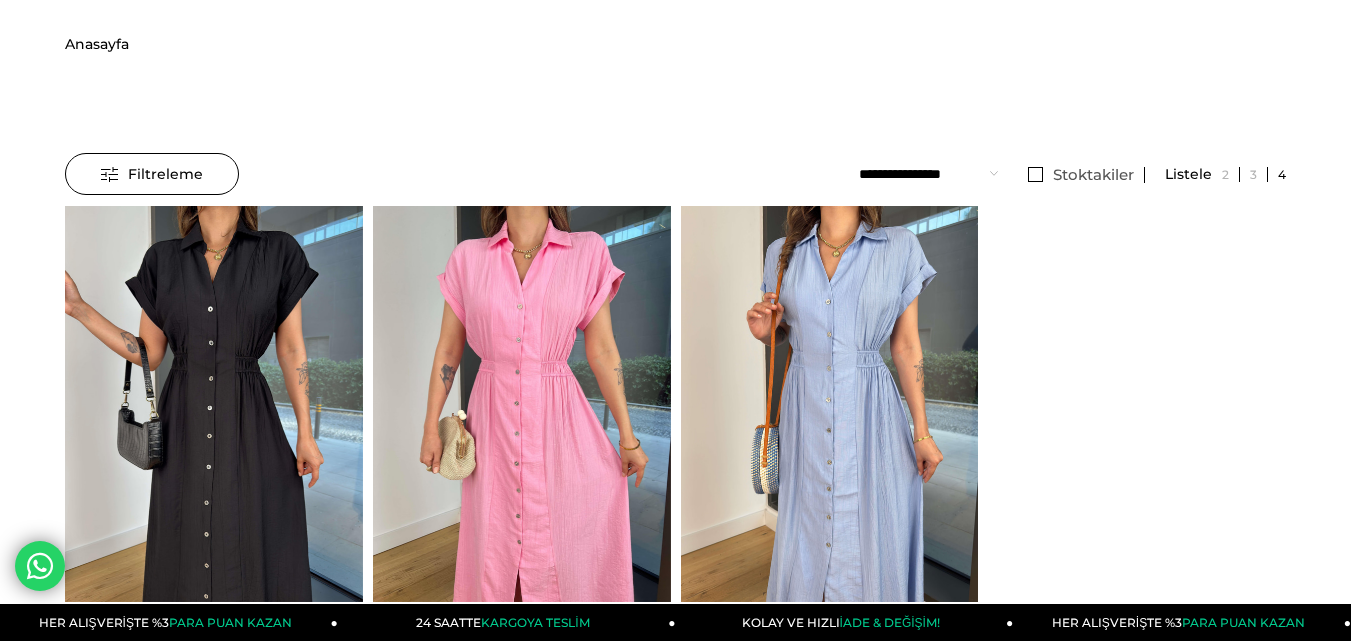 scroll, scrollTop: 0, scrollLeft: 0, axis: both 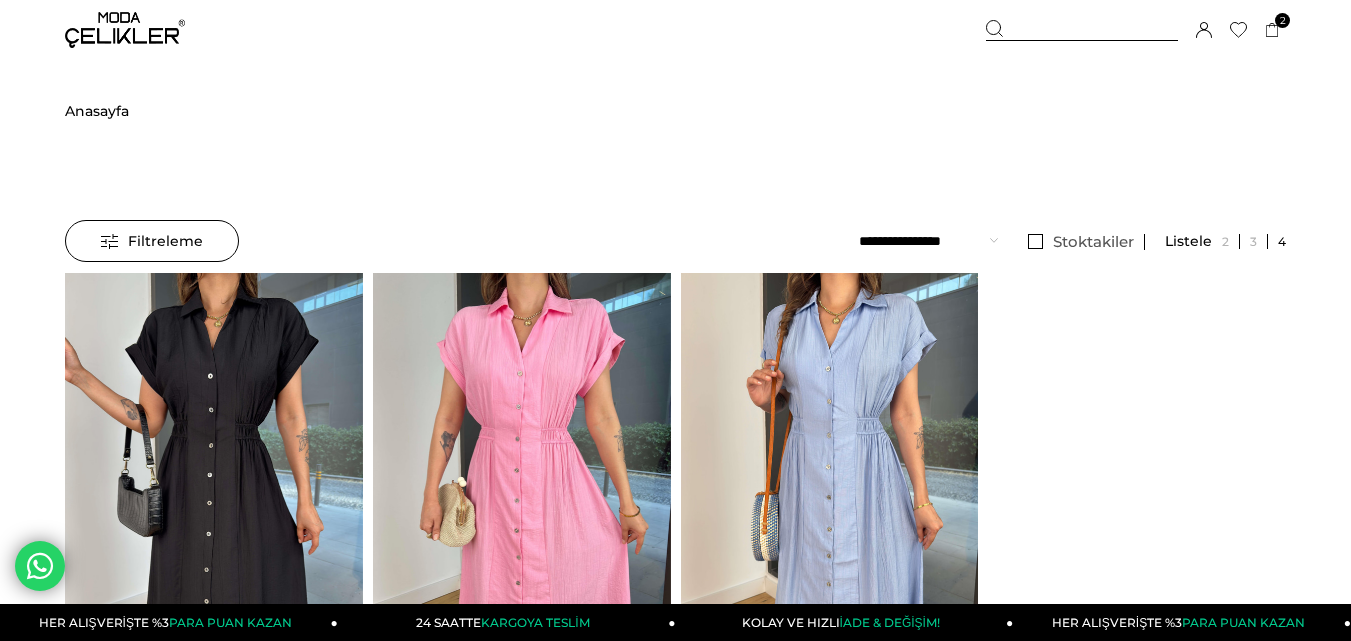 click on "Sepetim
2
Ürün
₺3.329,98
İnce Arkadan Çapraz Askılı Degaje Yaka Beli Korse Detaylı Bell Kadın Kırmızı Elbise 24Y115 KIRMIZI
x 1
Adet
₺1.079,99
Askılı Korse Görünüm Crop Düğme Kapamalı Blazer Ceket Yüksek Bel Pantolon Adelisa Sarı Kadın Üçlü Takım 25Y493 SARI
x 1
Adet
₺2.249,99" at bounding box center (1136, 30) 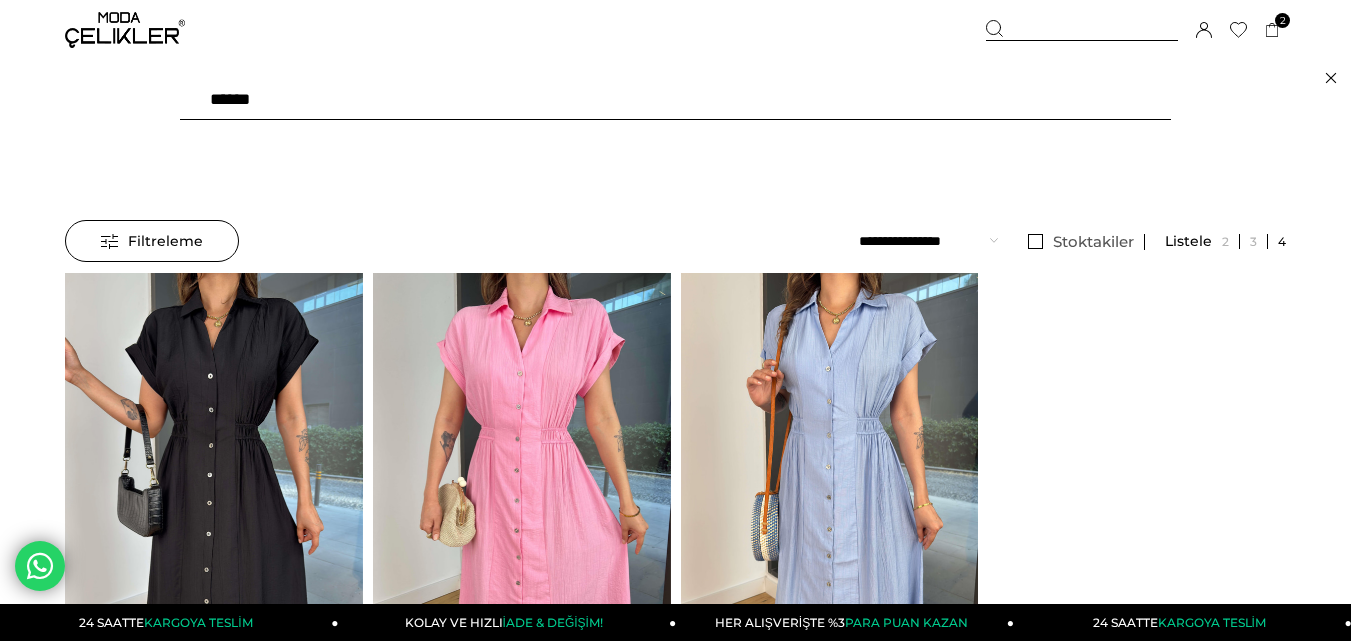click on "******" at bounding box center (675, 100) 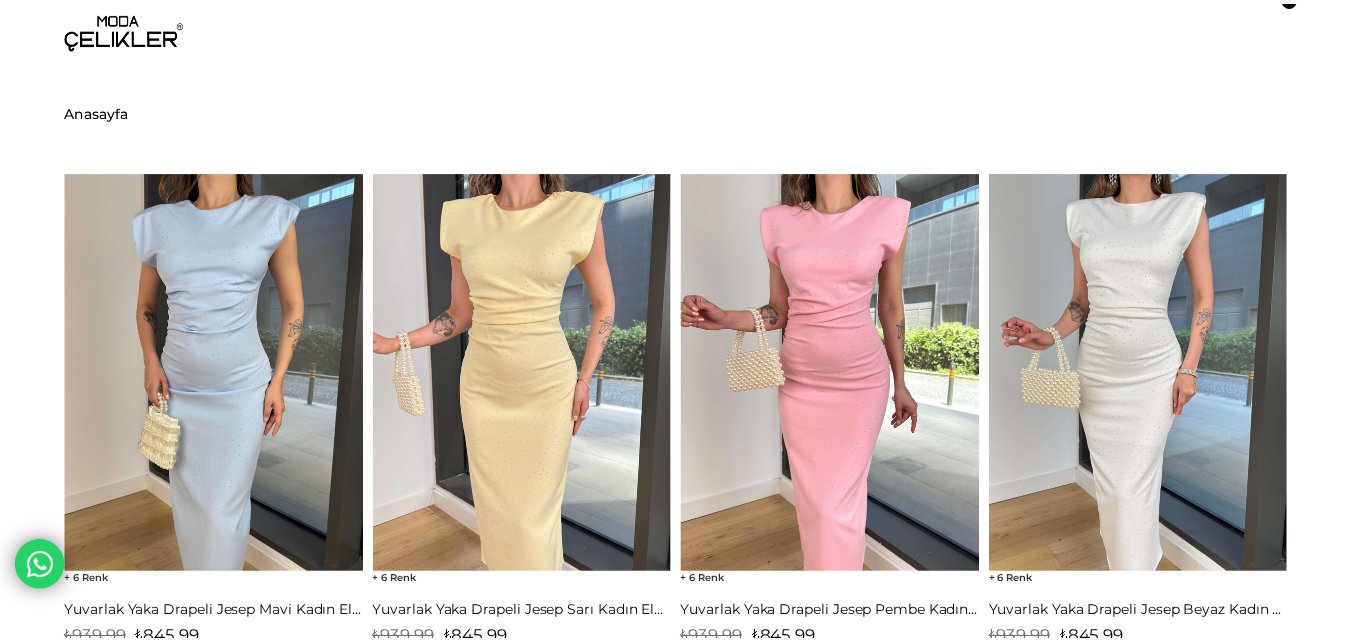 scroll, scrollTop: 0, scrollLeft: 0, axis: both 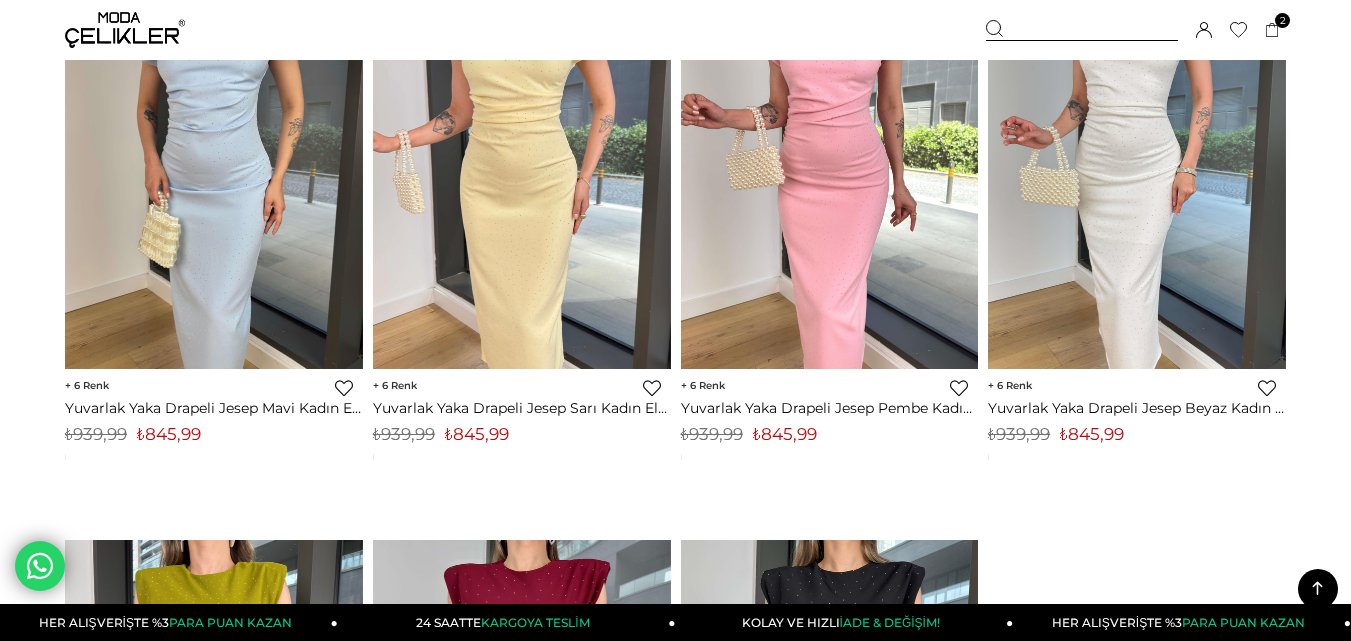 click on "₺845,99" at bounding box center [477, 434] 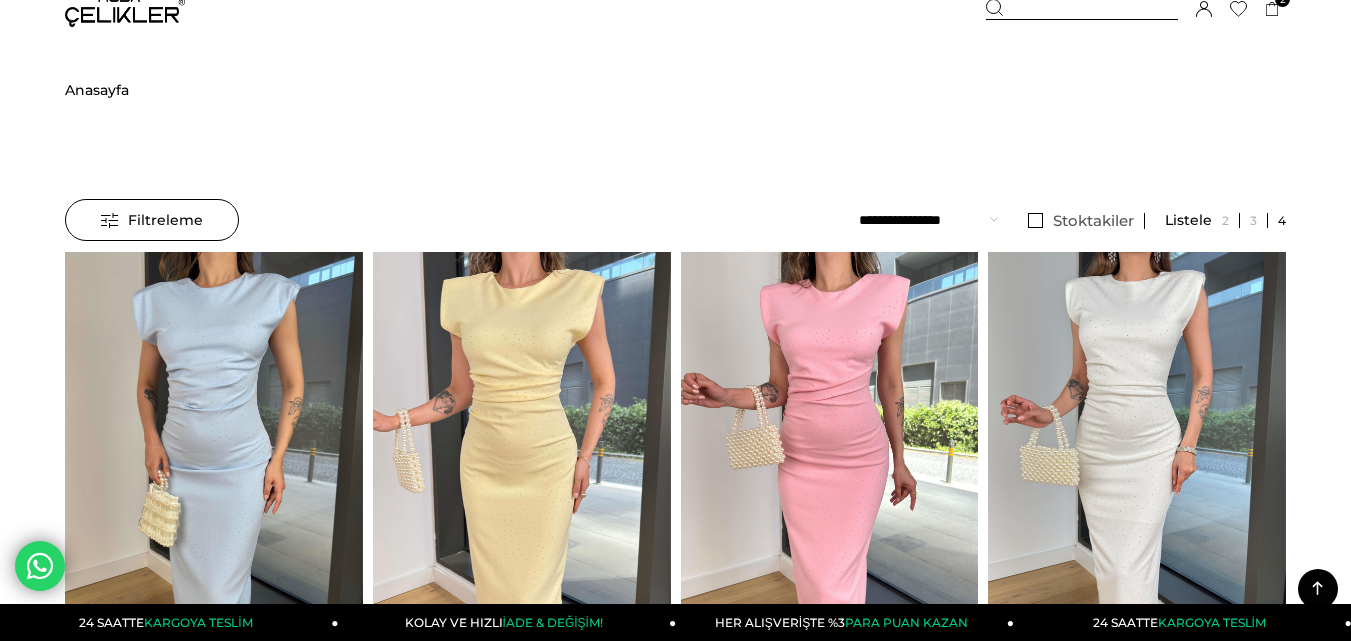 scroll, scrollTop: 0, scrollLeft: 0, axis: both 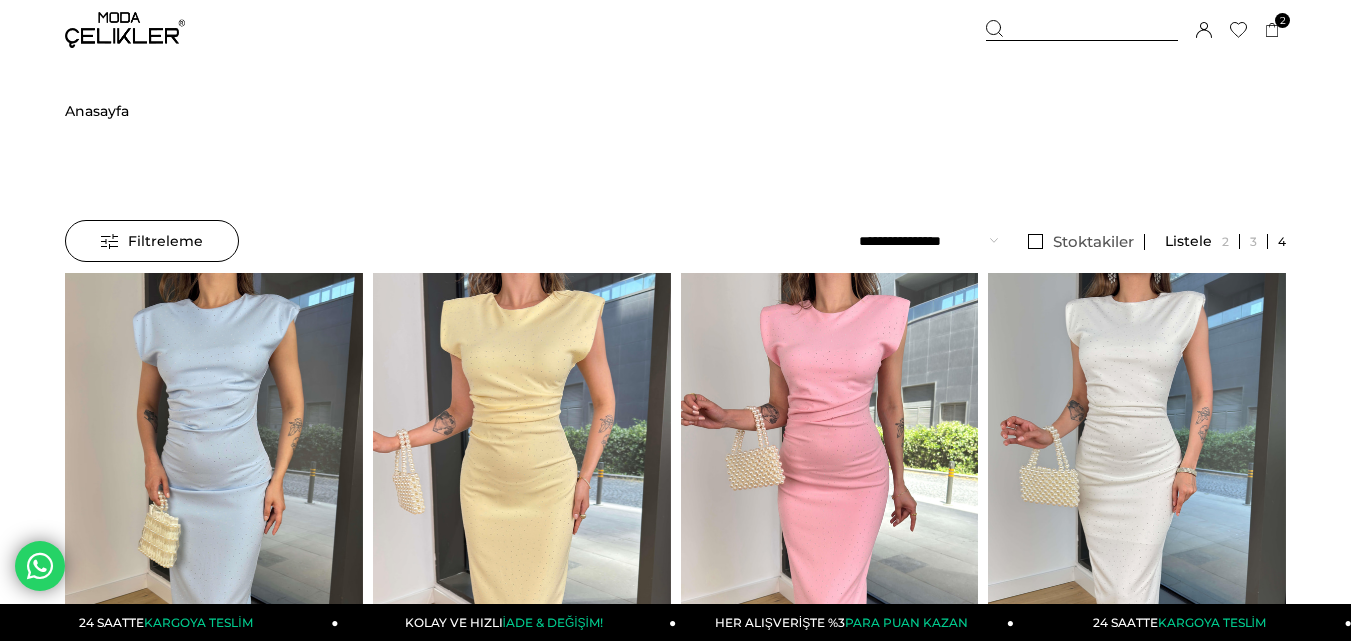 click at bounding box center [1082, 30] 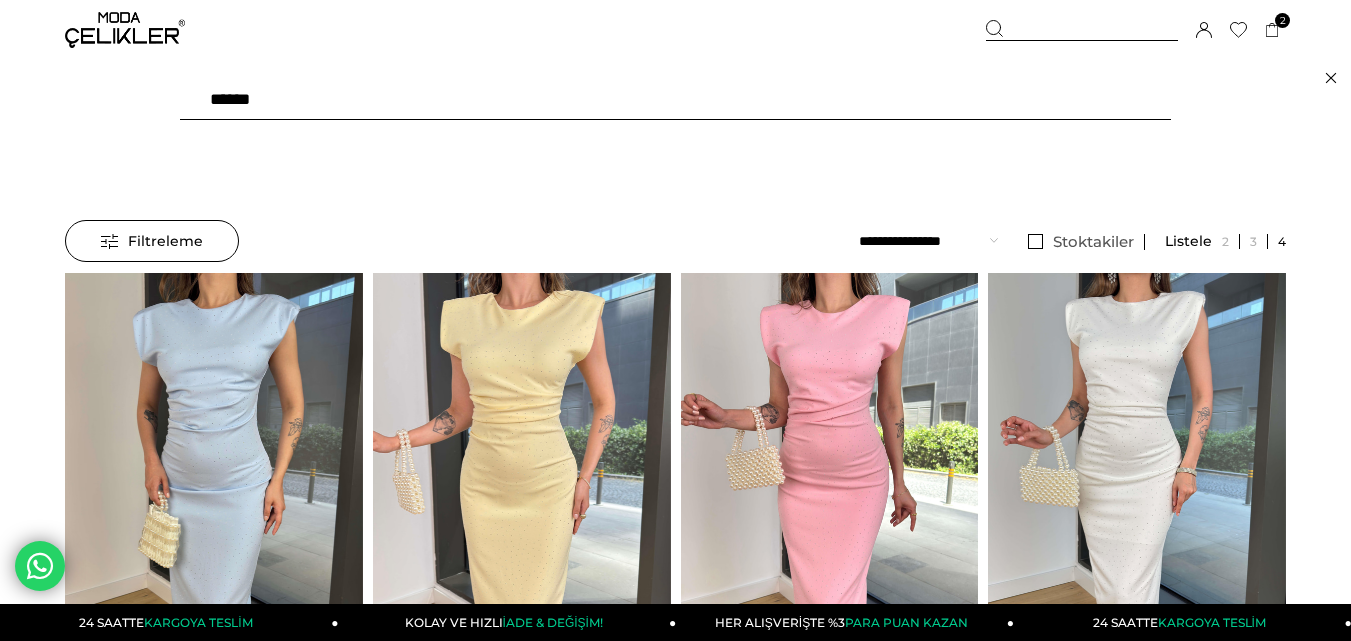 click on "******" at bounding box center [675, 100] 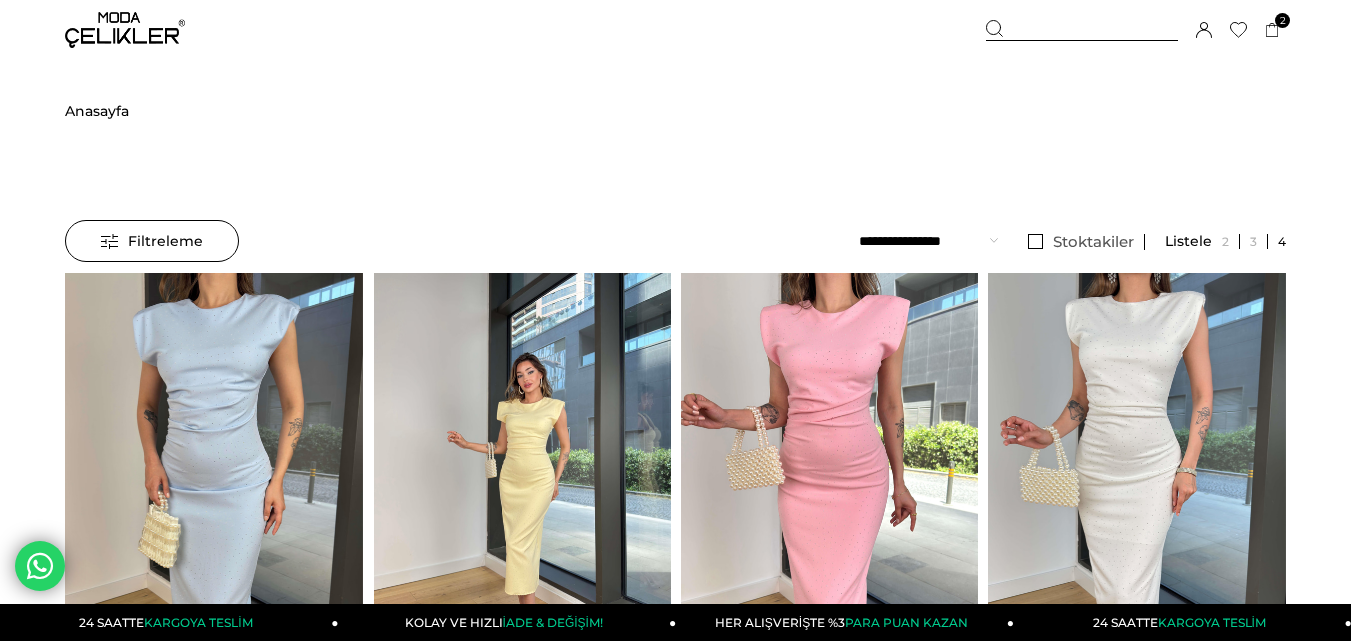 type on "*******" 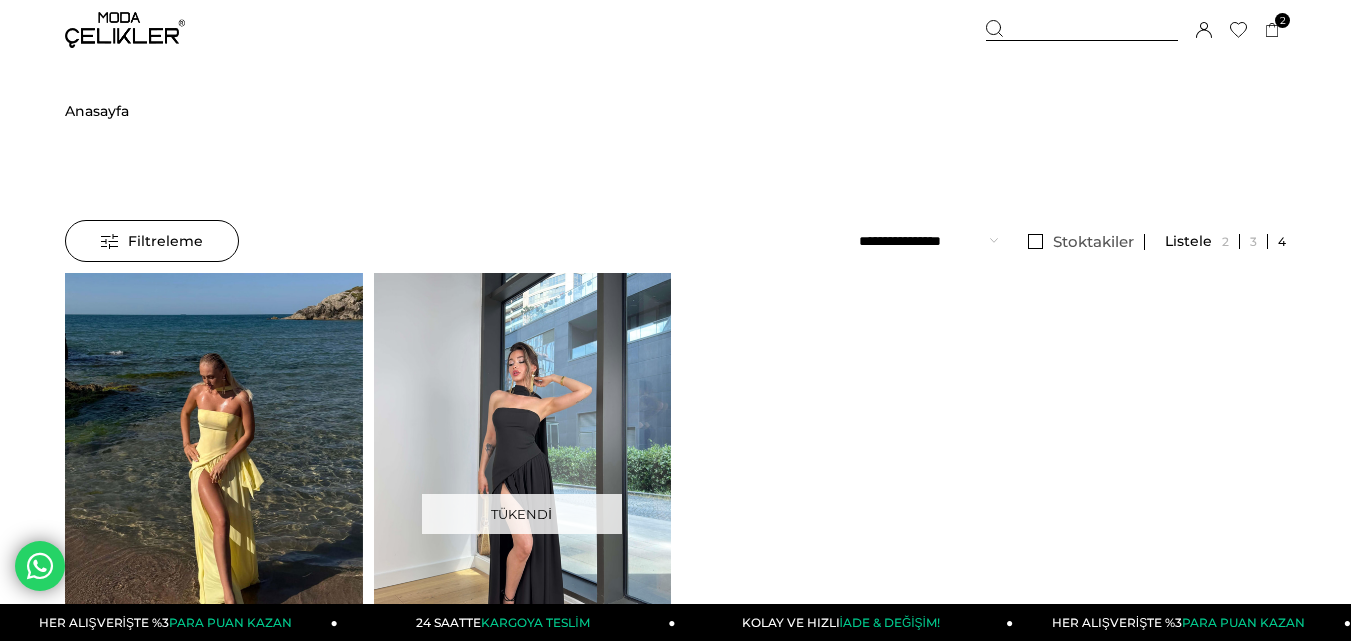 scroll, scrollTop: 0, scrollLeft: 0, axis: both 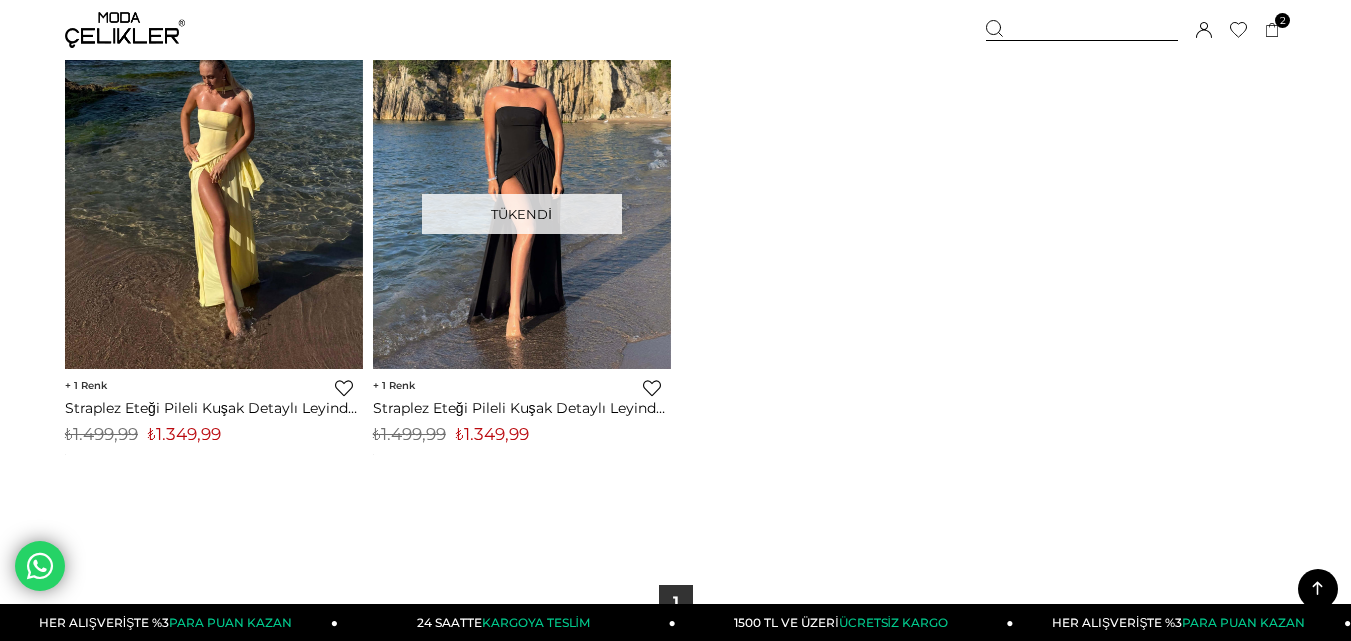 click on "₺1.349,99" at bounding box center (184, 434) 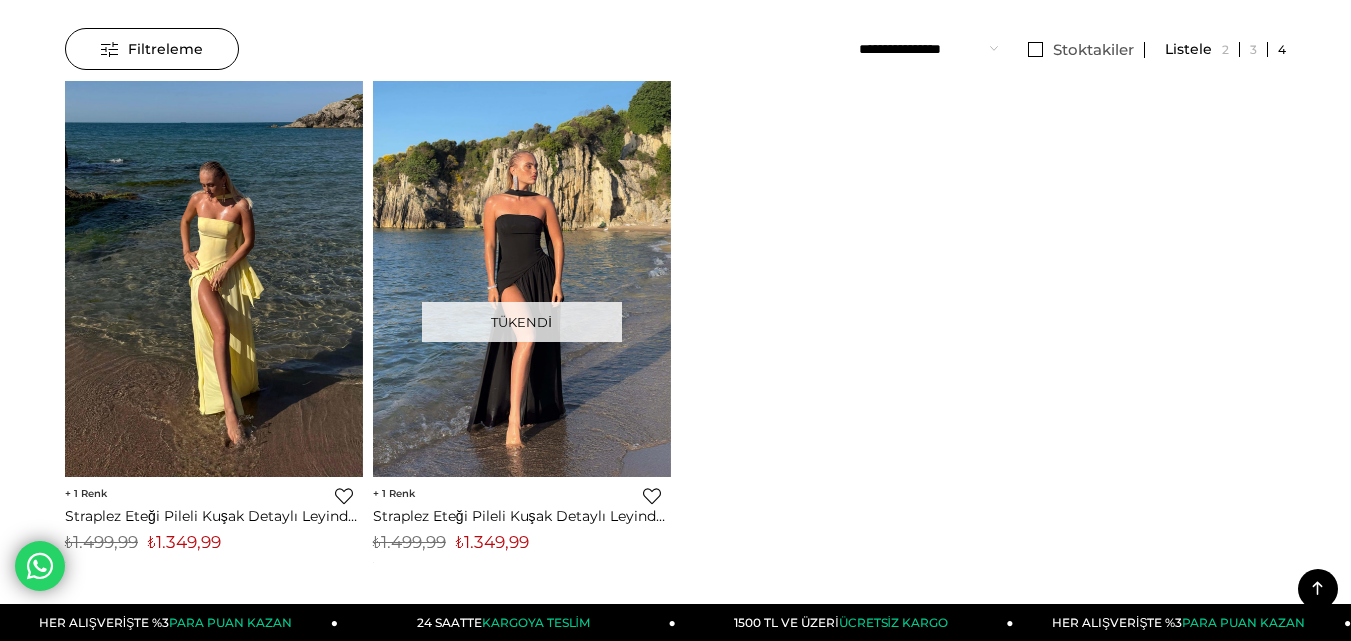 scroll, scrollTop: 0, scrollLeft: 0, axis: both 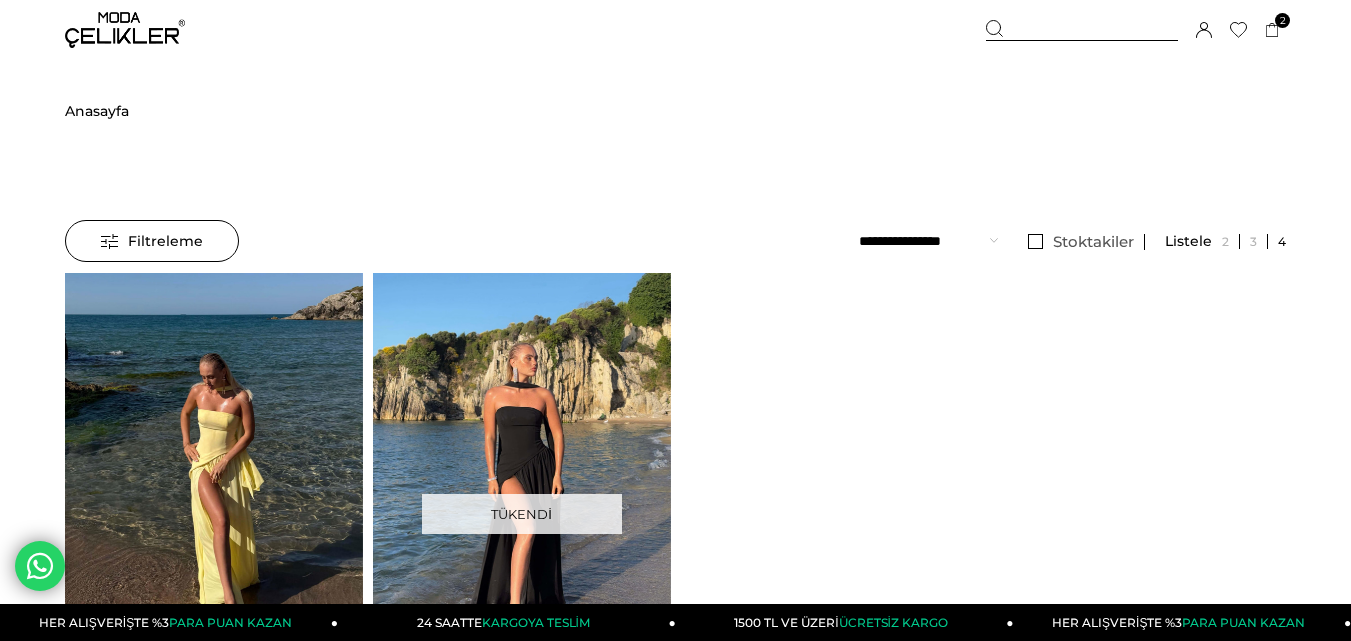click at bounding box center [1082, 30] 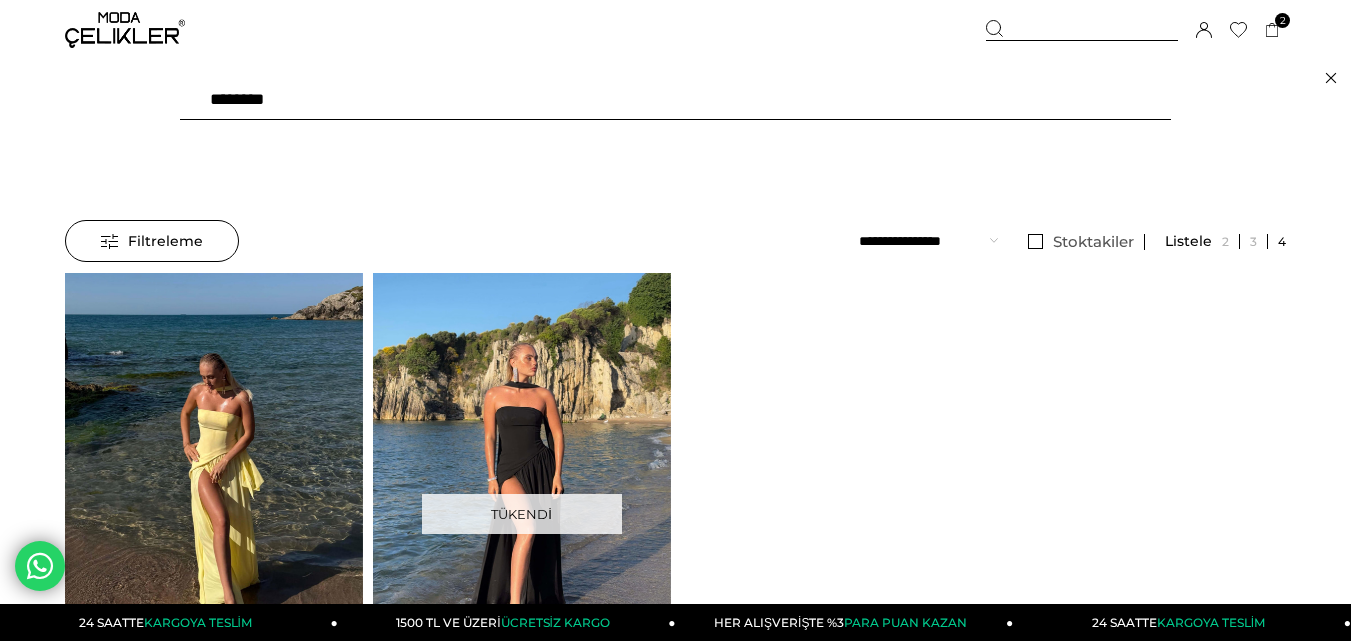 click on "*******" at bounding box center [675, 100] 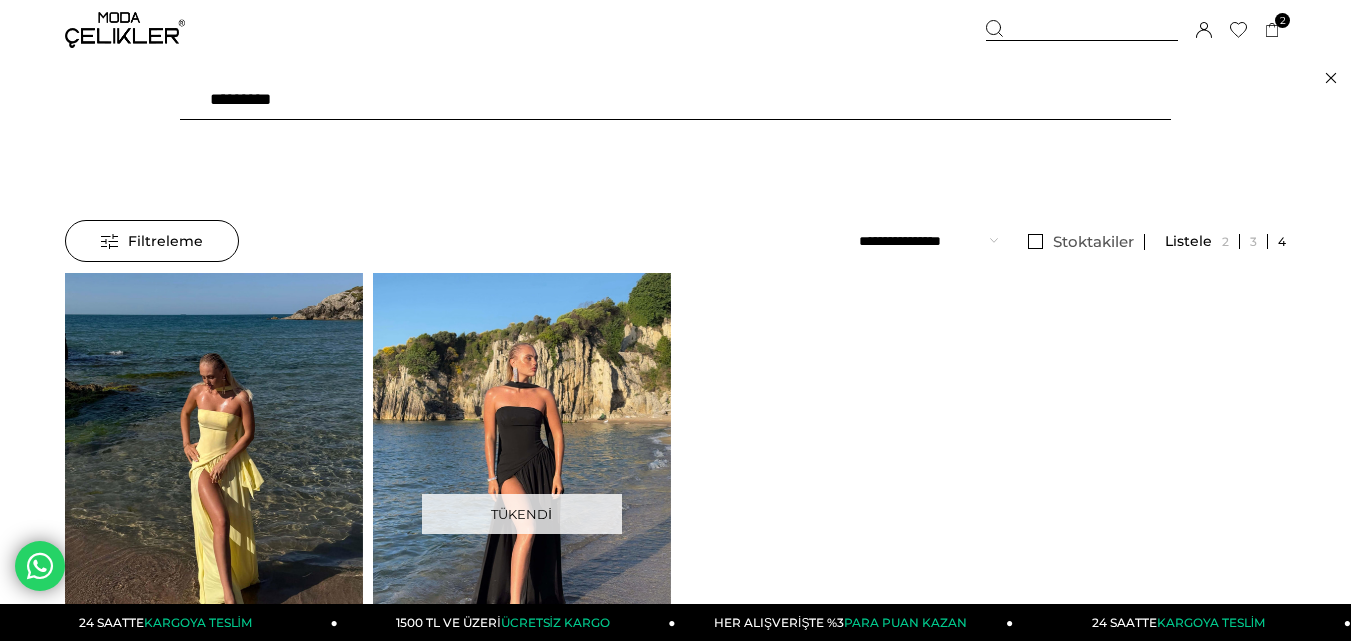type on "**********" 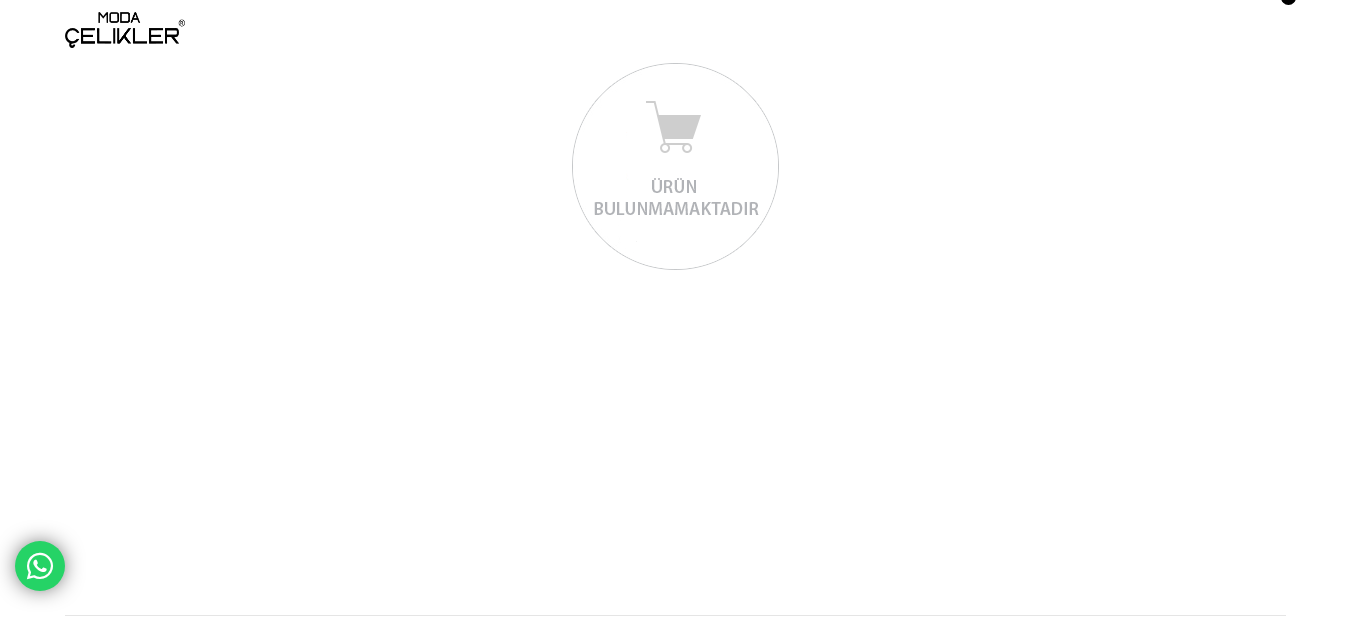scroll, scrollTop: 0, scrollLeft: 0, axis: both 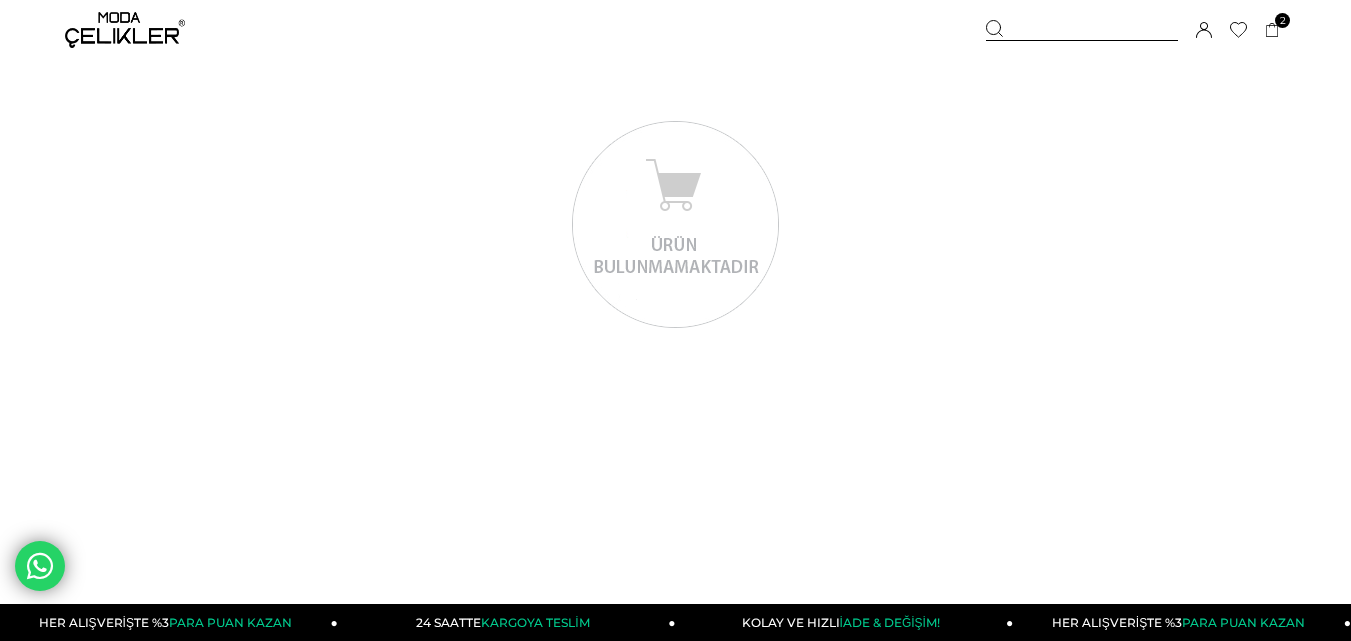 click at bounding box center (1082, 30) 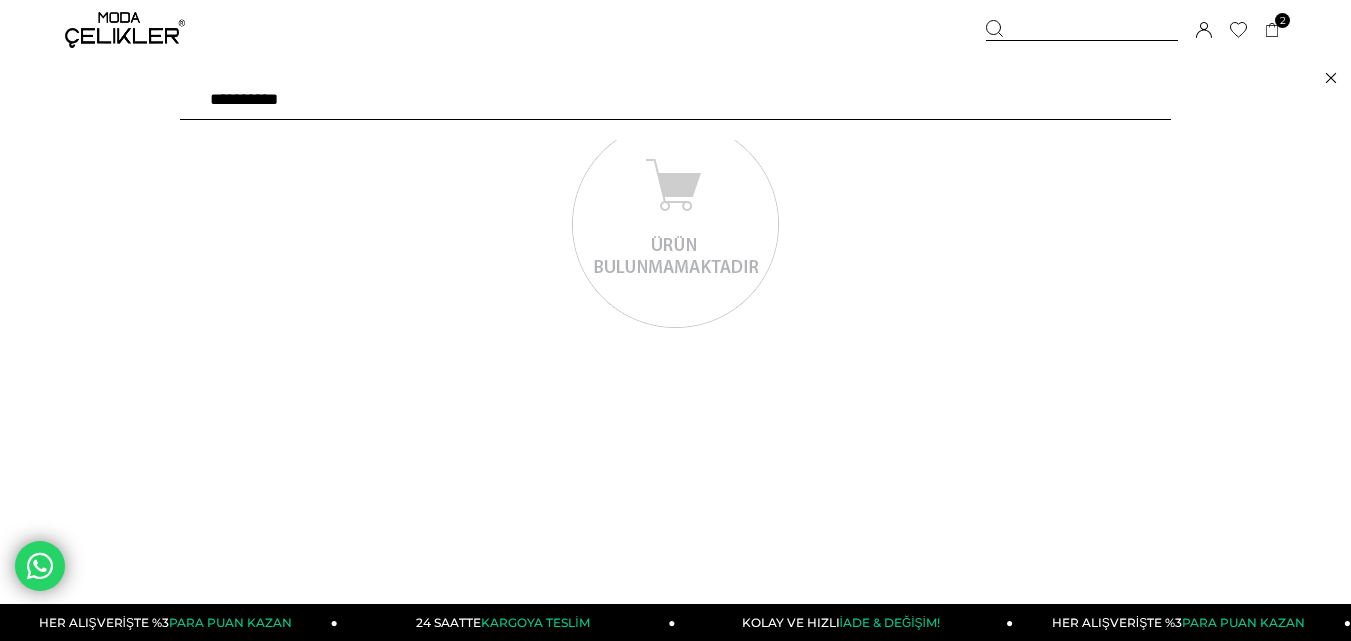 click on "**********" at bounding box center (675, 100) 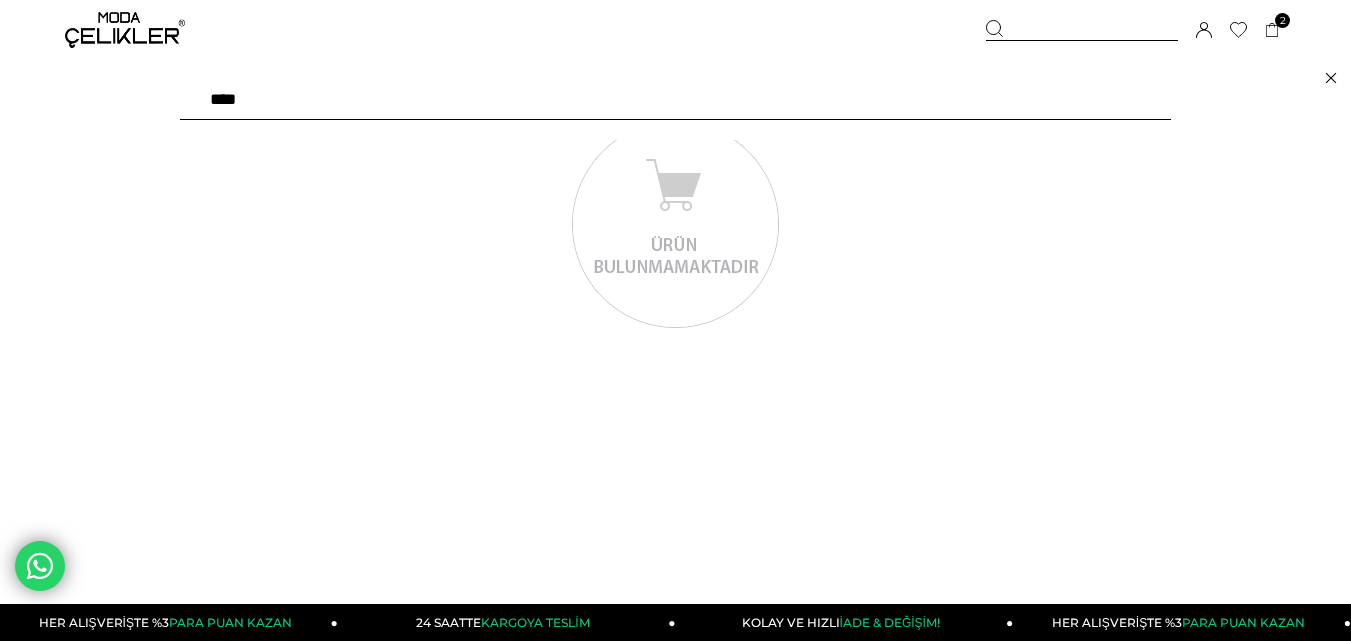 type on "***" 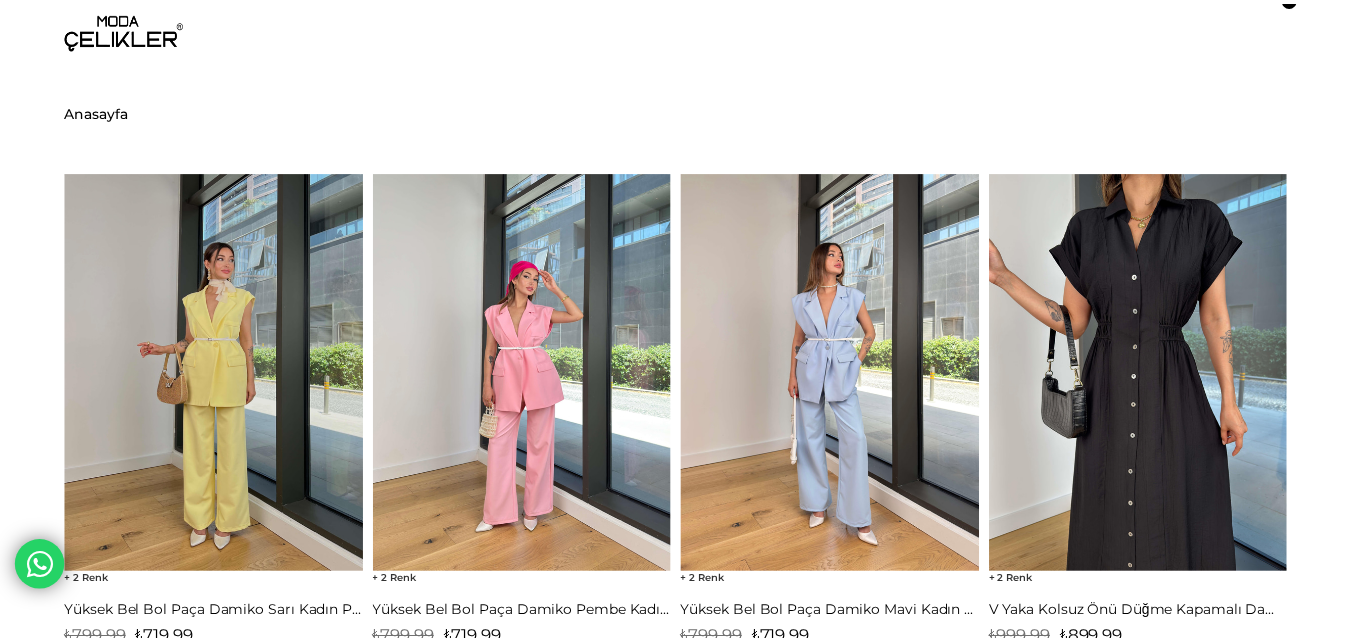 scroll, scrollTop: 0, scrollLeft: 0, axis: both 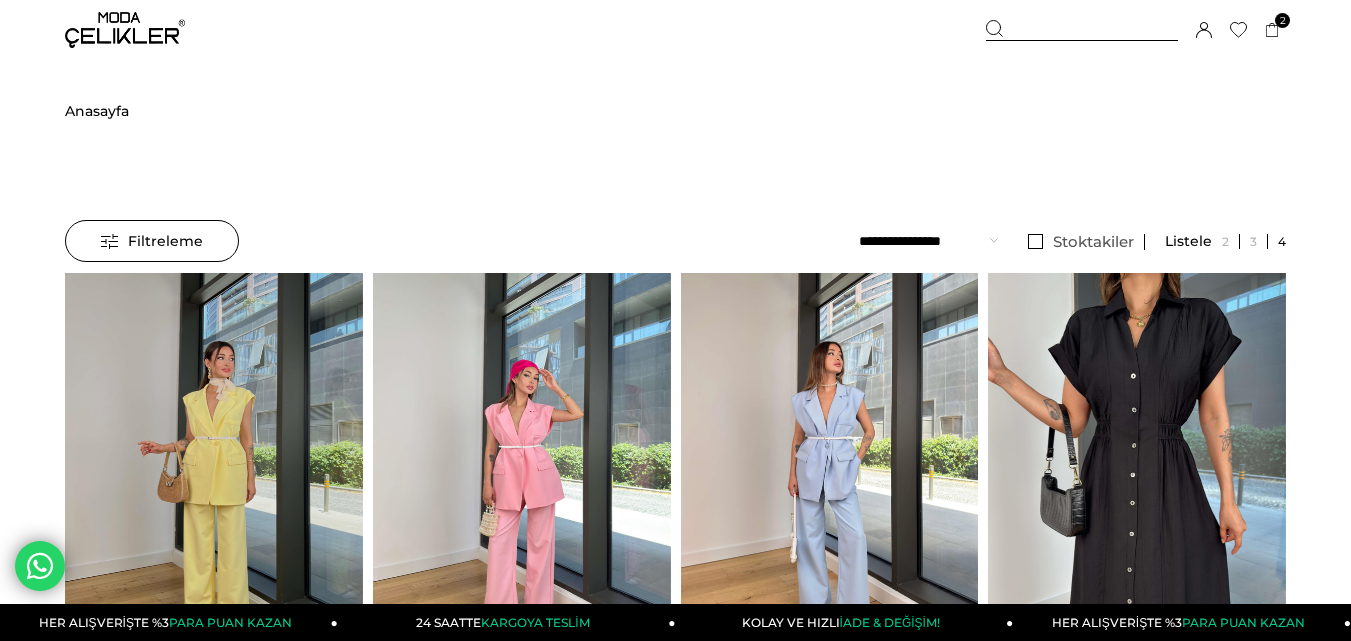 click at bounding box center [1082, 30] 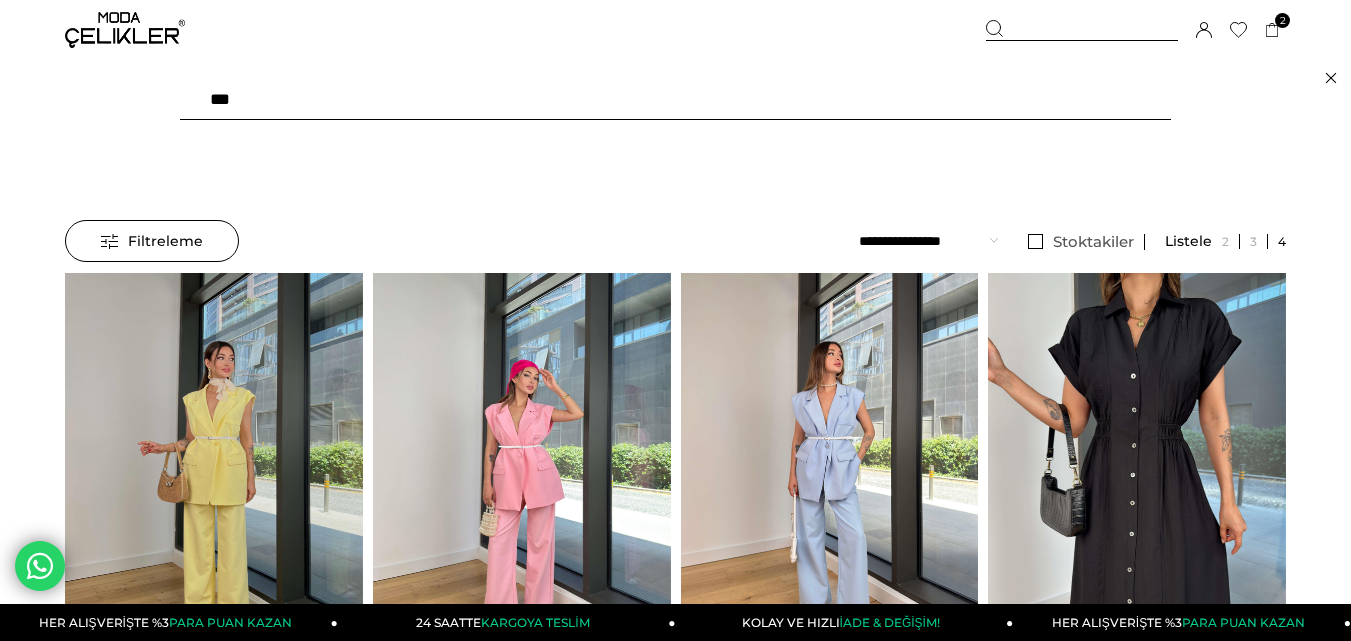 click on "***" at bounding box center (675, 100) 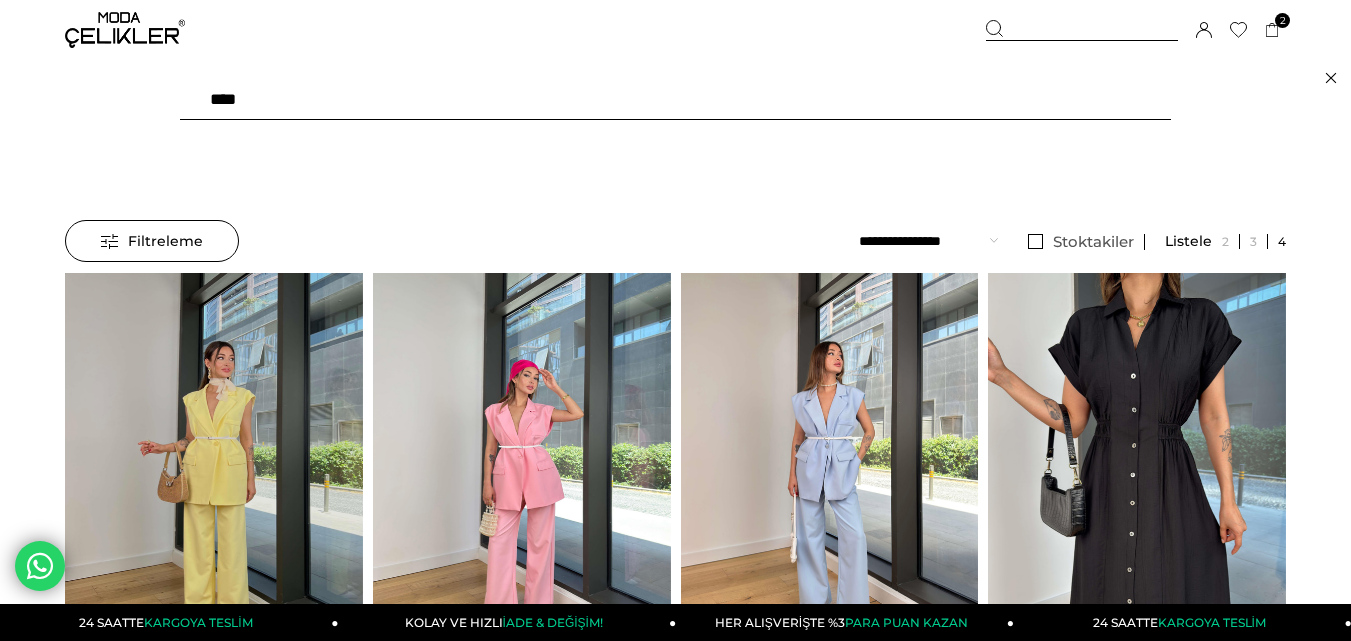 type on "*****" 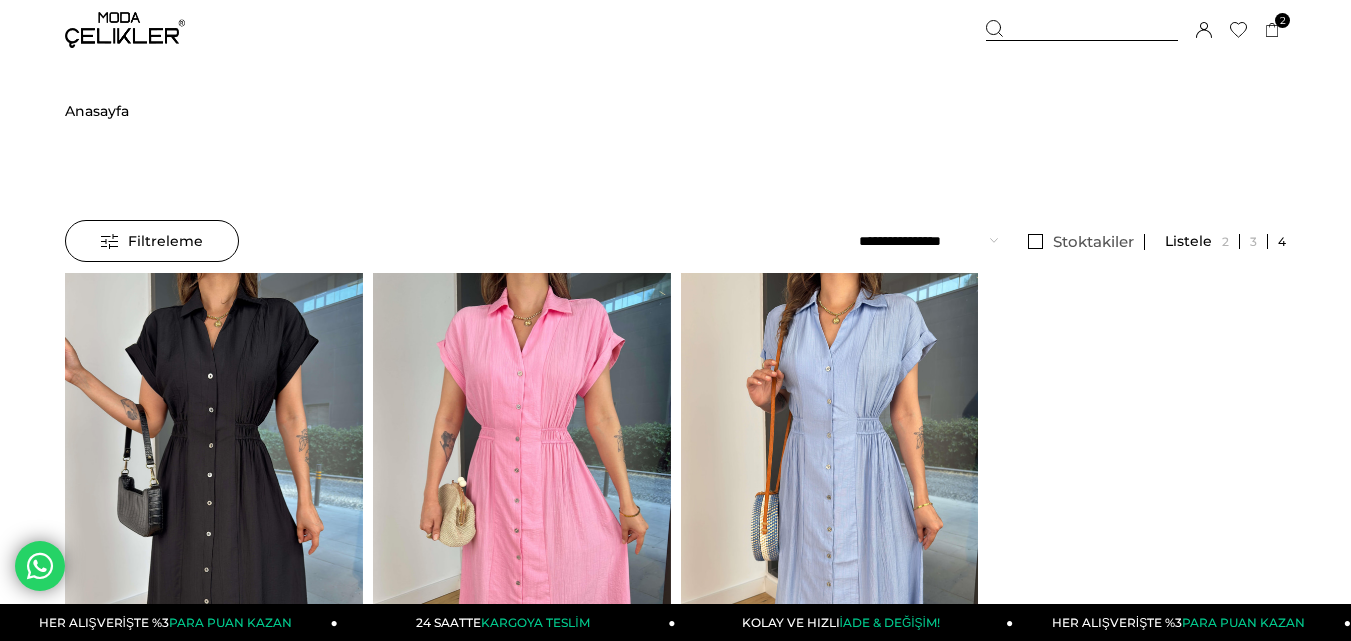 scroll, scrollTop: 0, scrollLeft: 0, axis: both 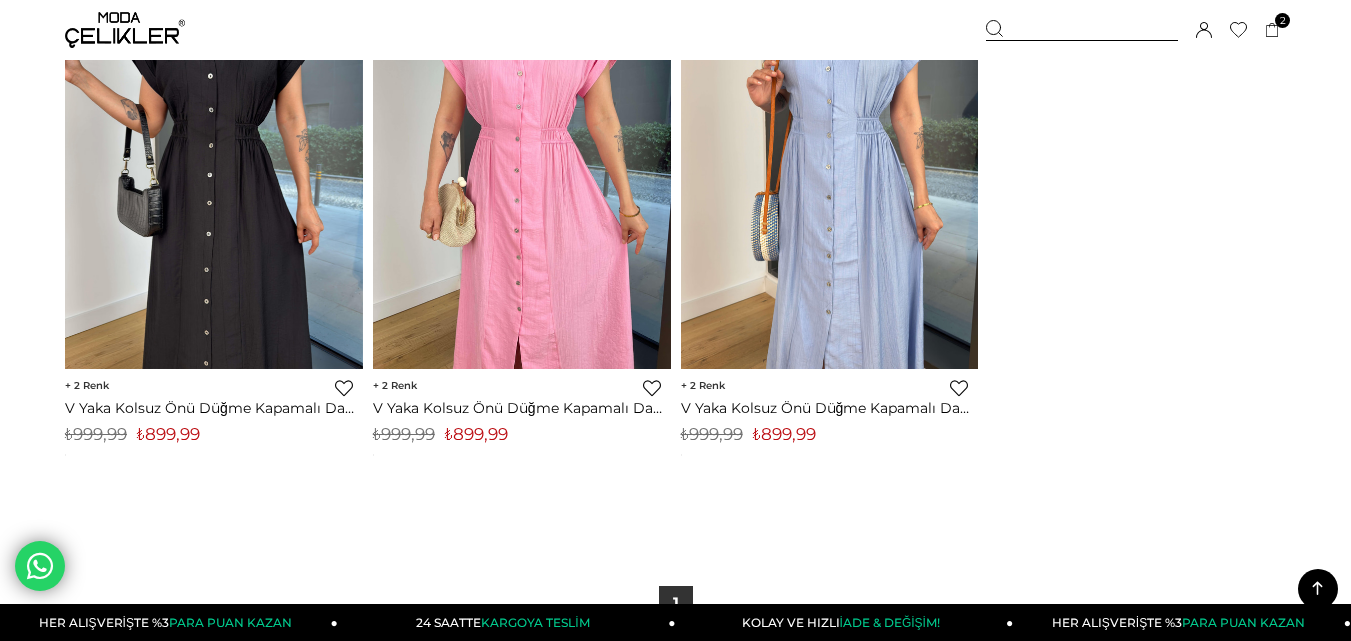 click on "₺899,99" at bounding box center (476, 434) 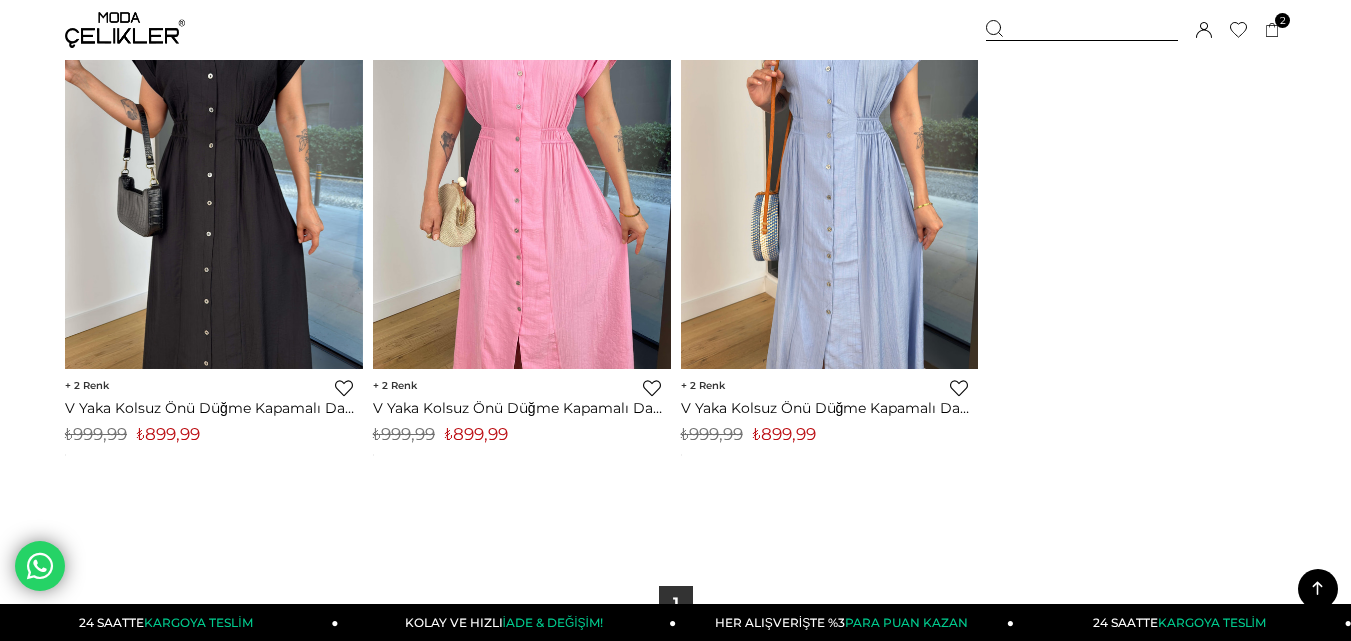 click on "₺899,99" at bounding box center [476, 434] 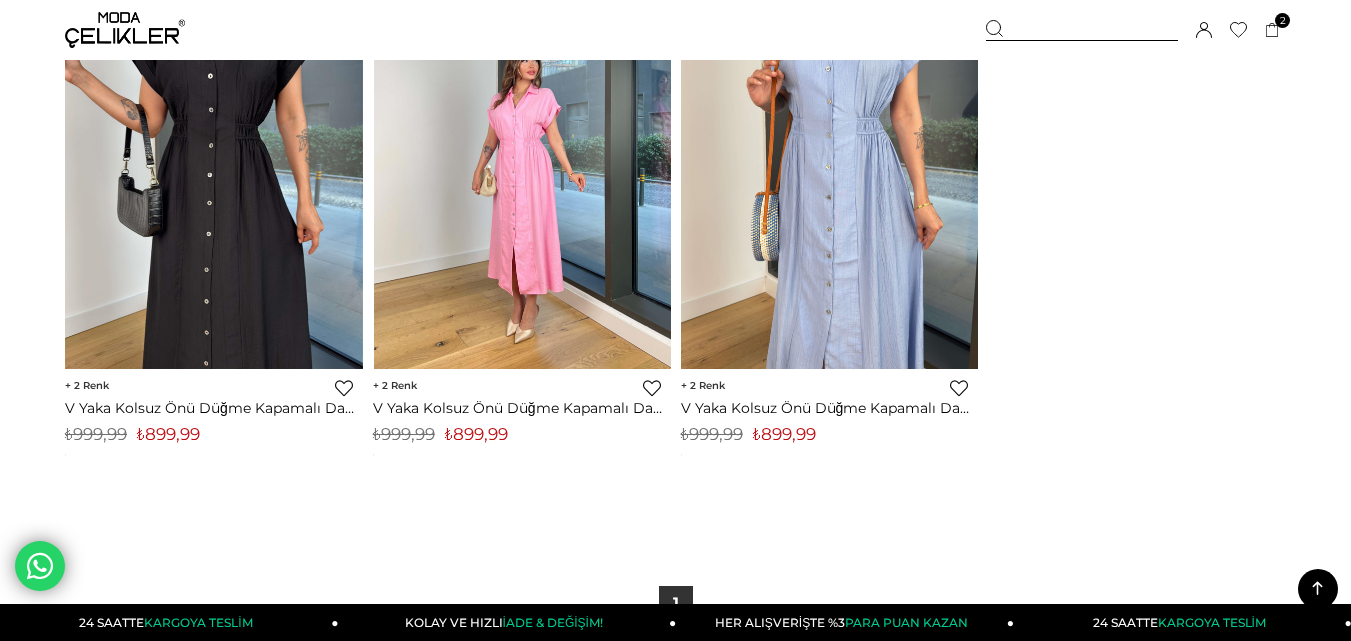 copy on "899,99" 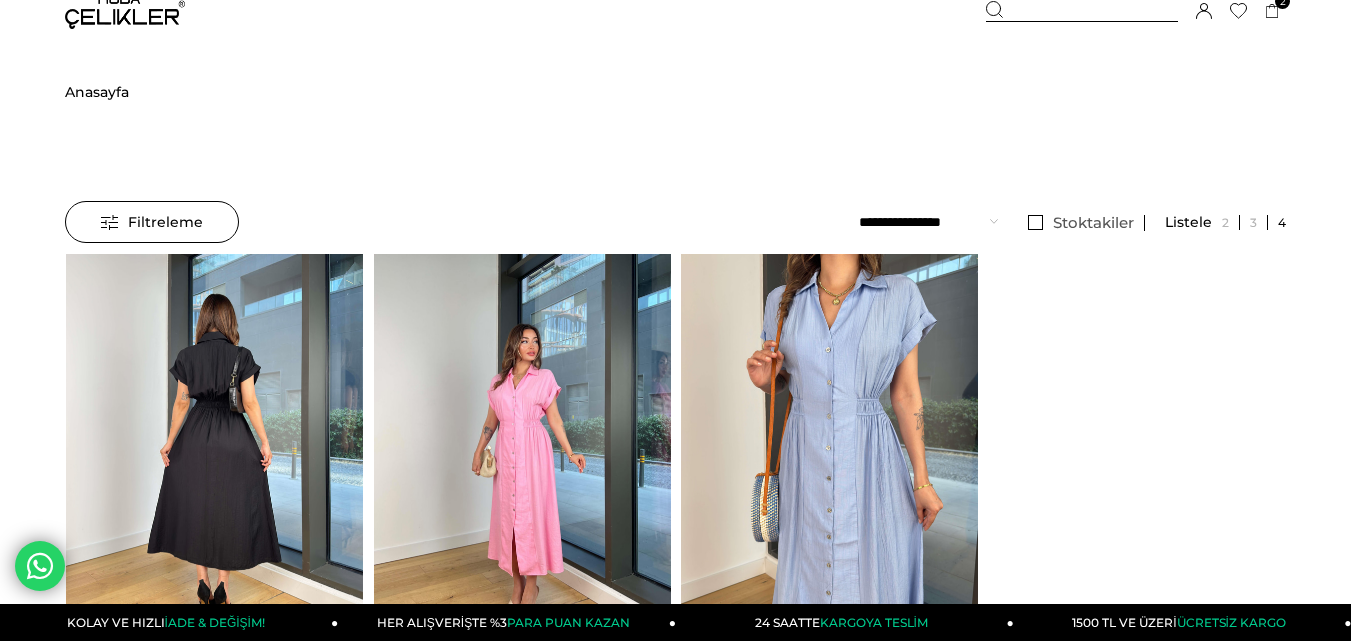scroll, scrollTop: 300, scrollLeft: 0, axis: vertical 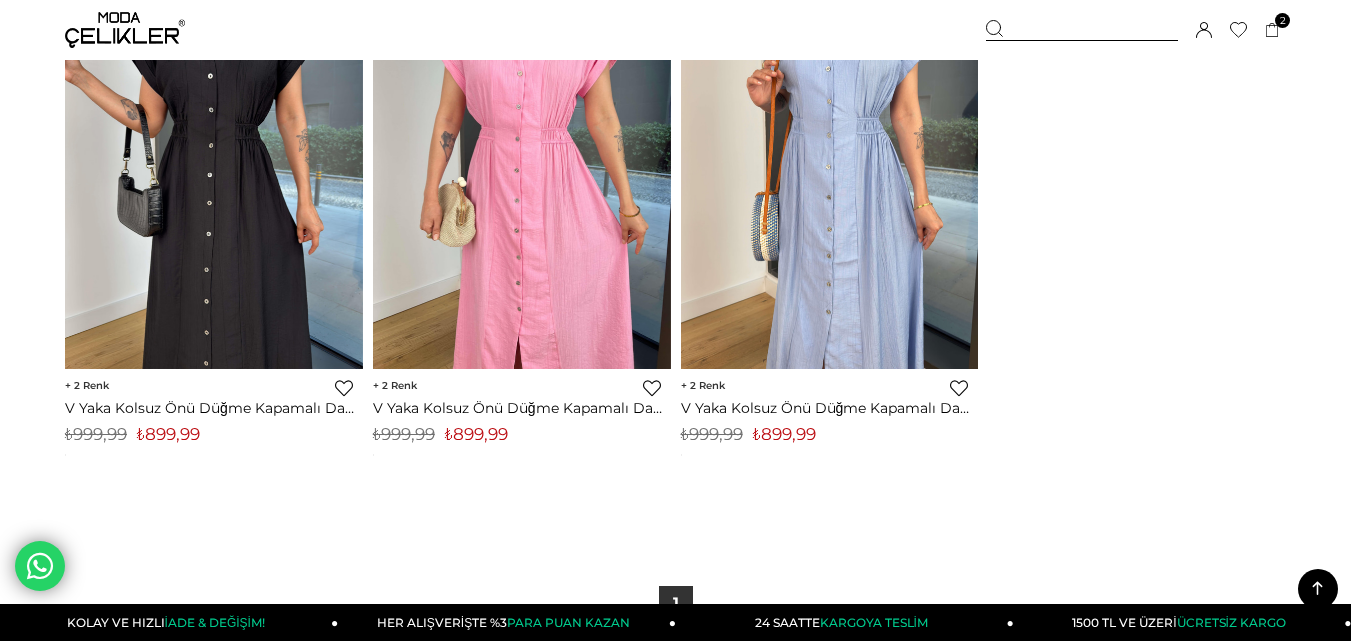 click on "₺899,99" at bounding box center (476, 434) 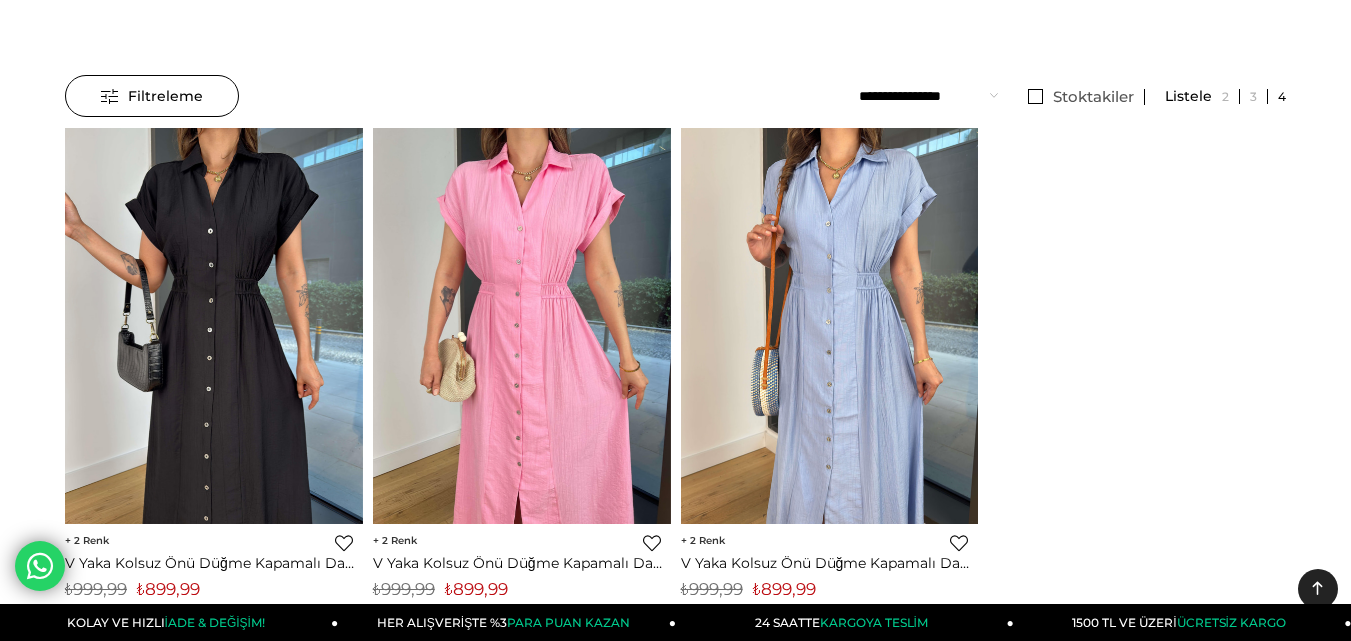 scroll, scrollTop: 0, scrollLeft: 0, axis: both 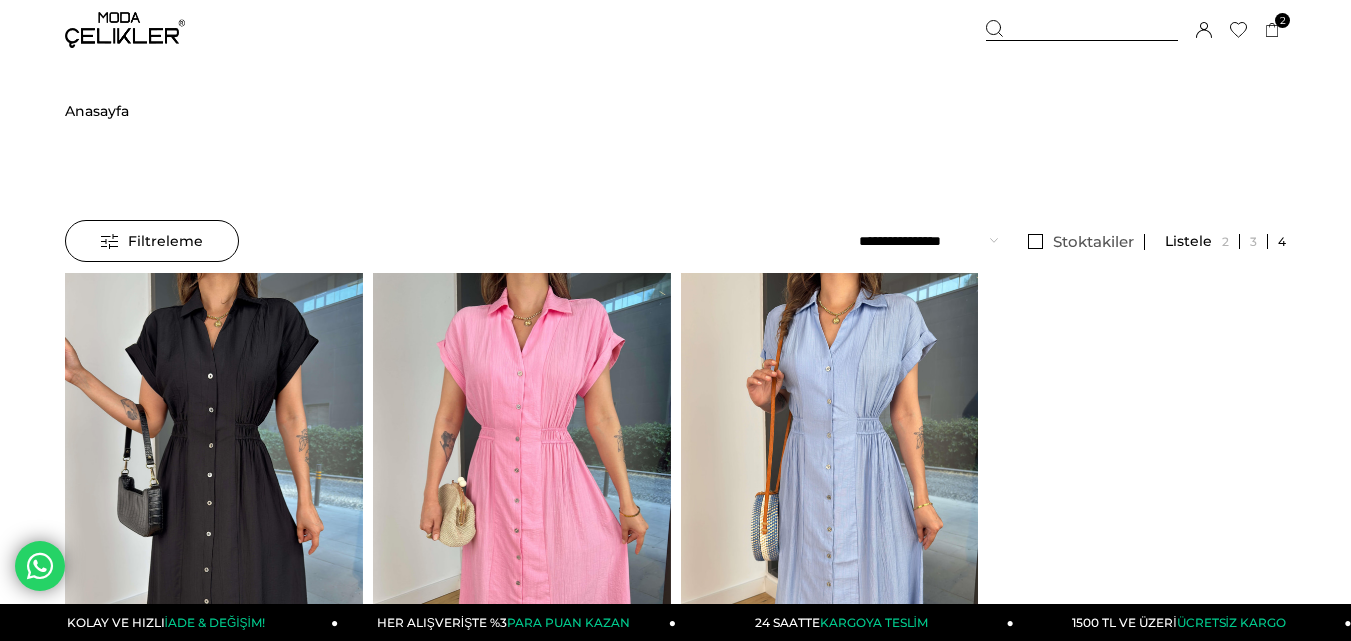 click at bounding box center [1082, 30] 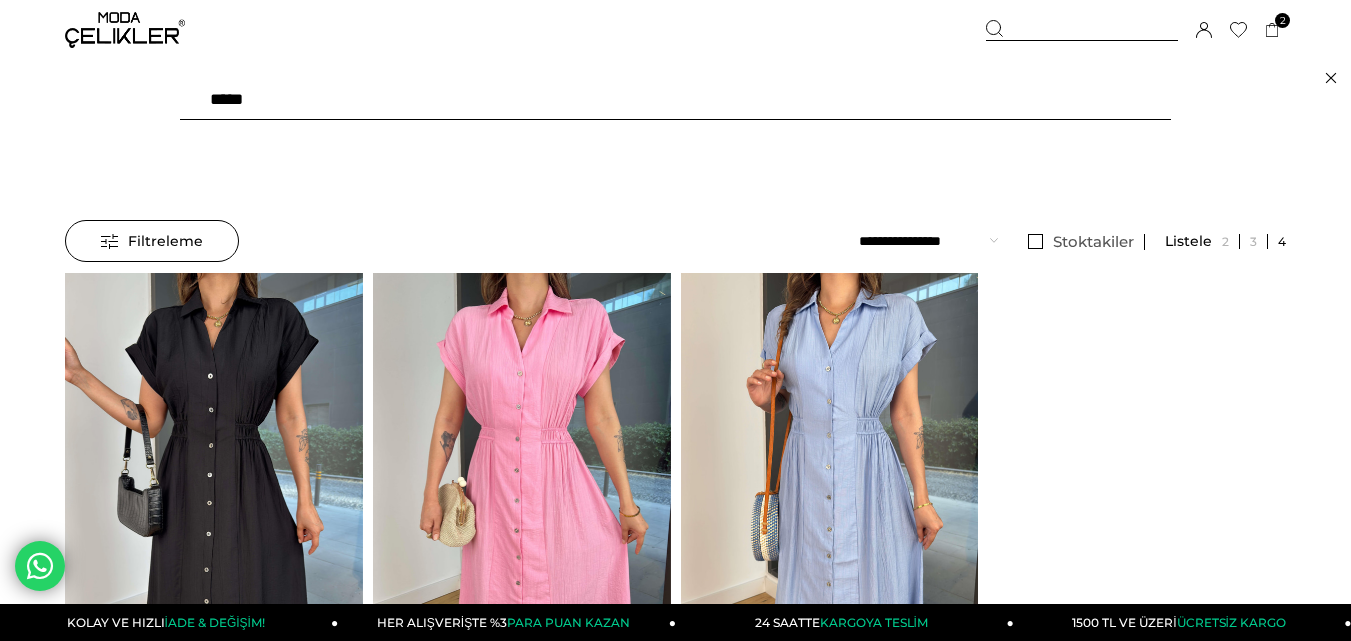 click on "*****" at bounding box center (675, 100) 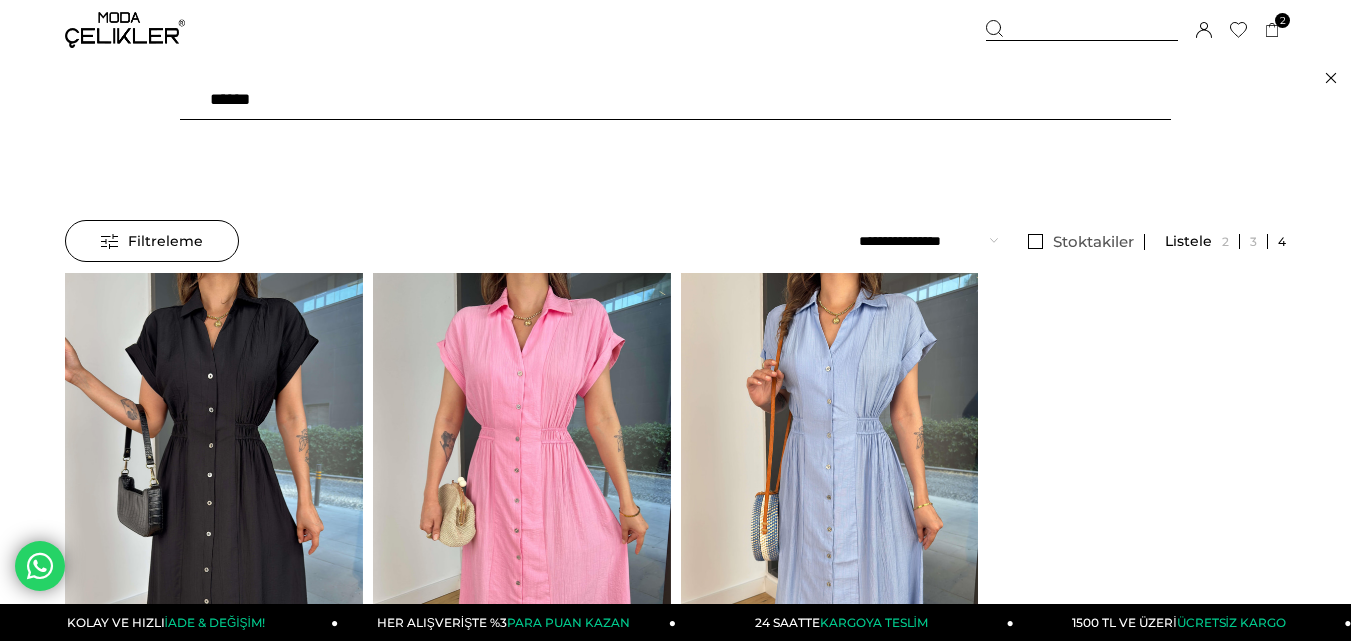 type on "*******" 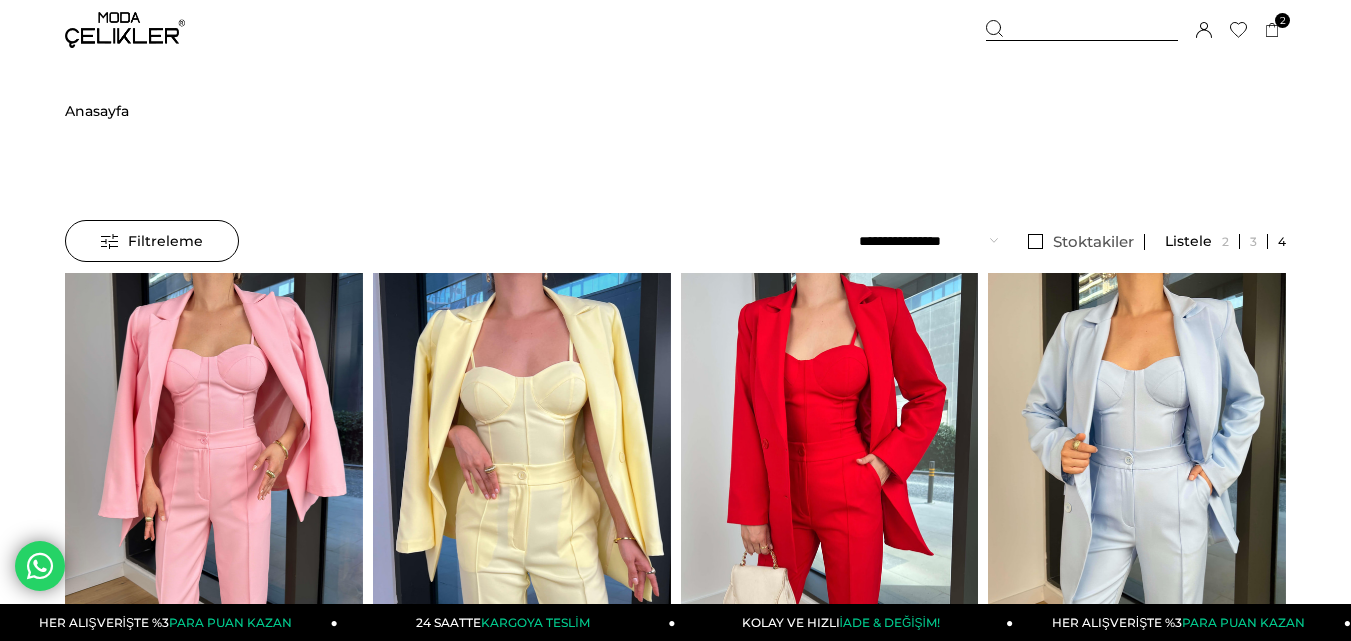 scroll, scrollTop: 0, scrollLeft: 0, axis: both 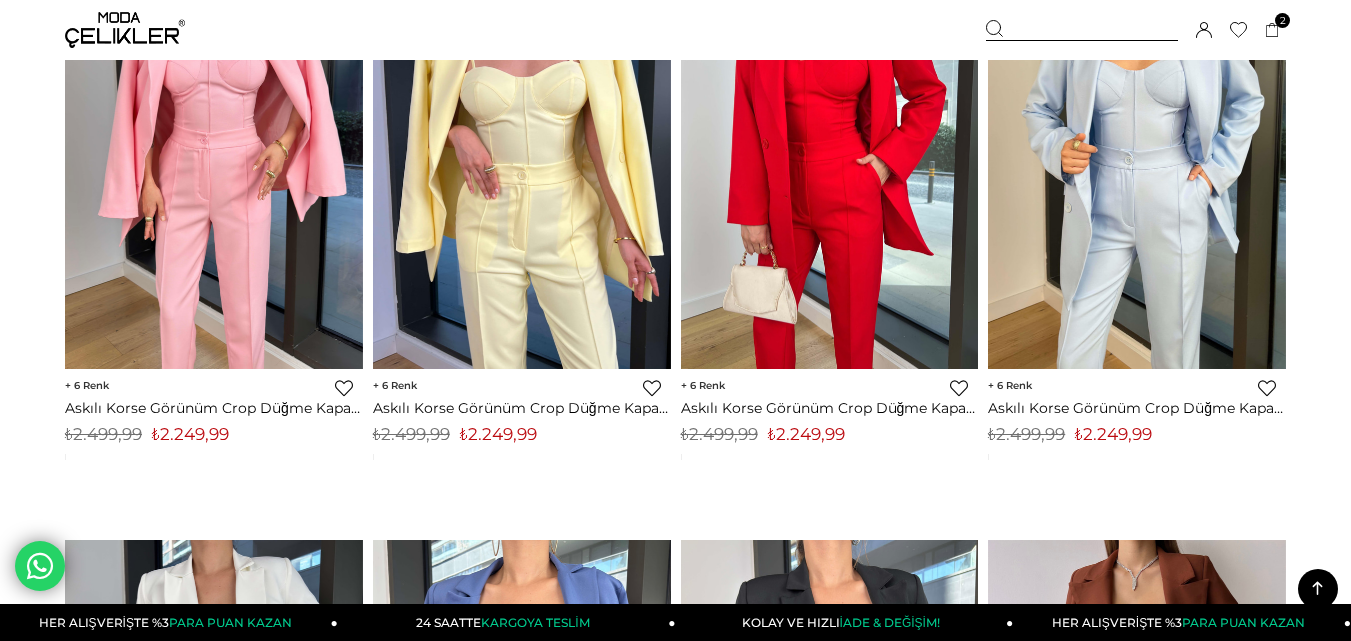 click on "₺2.249,99" at bounding box center [498, 434] 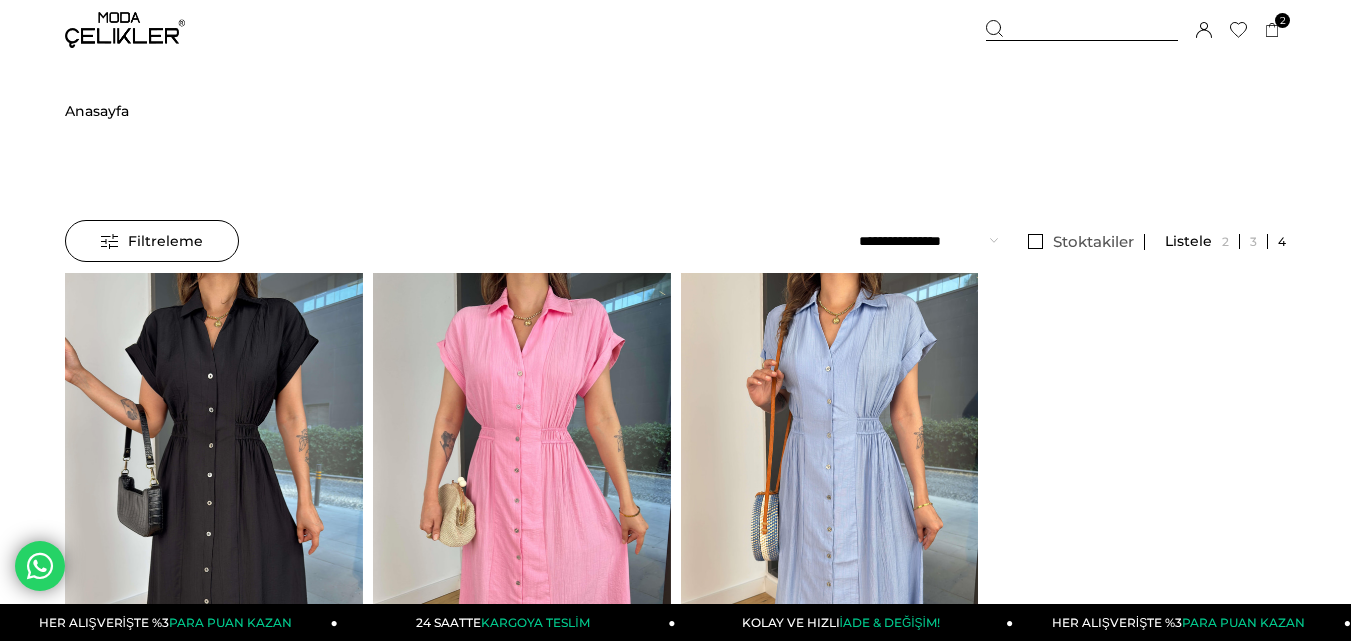 scroll, scrollTop: 0, scrollLeft: 0, axis: both 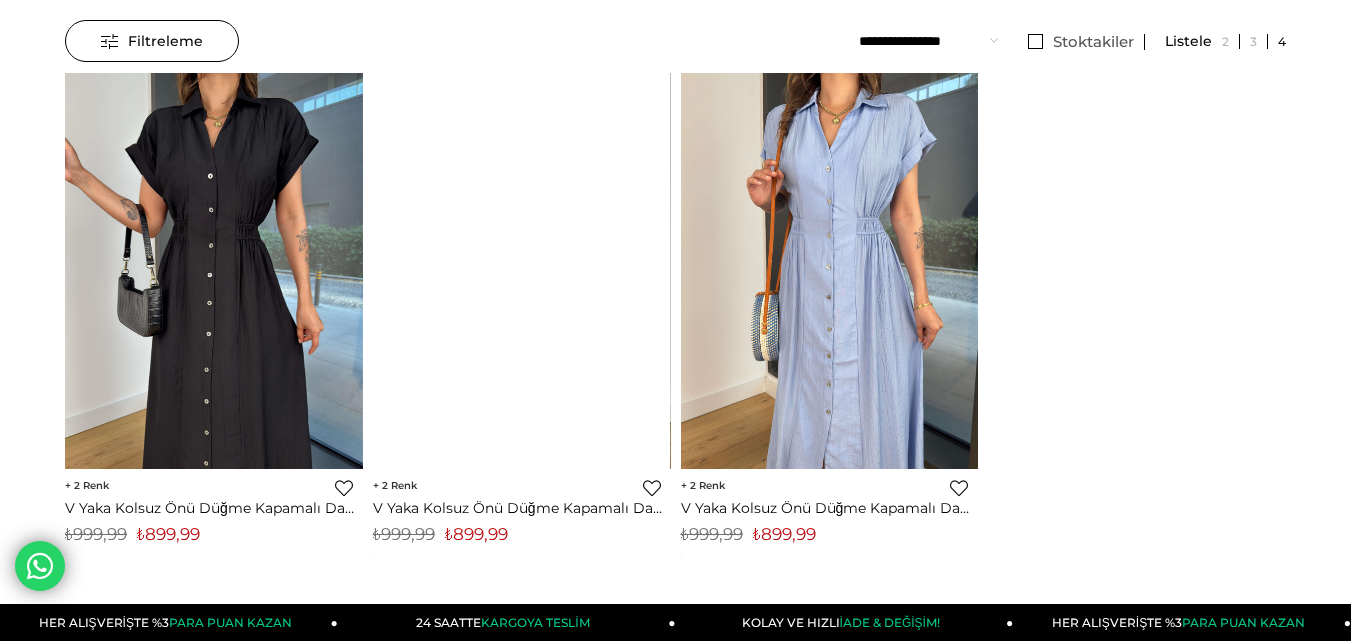 click on "₺899,99" at bounding box center (476, 534) 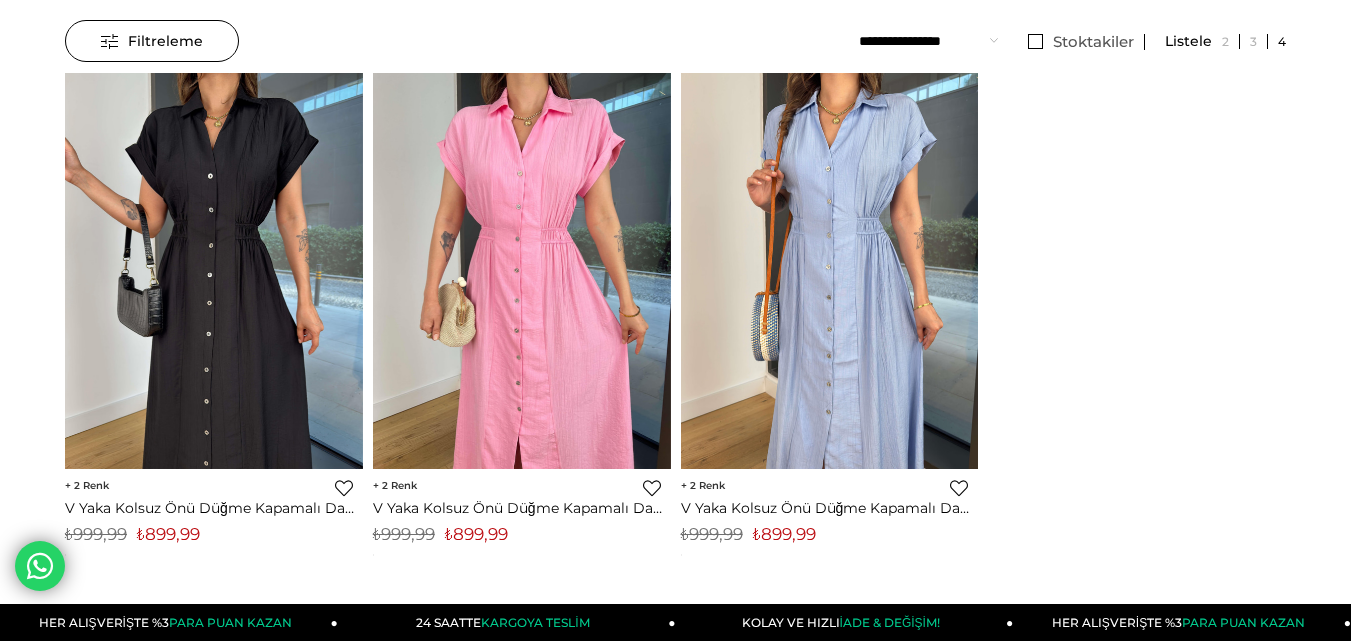 click on "₺899,99" at bounding box center (476, 534) 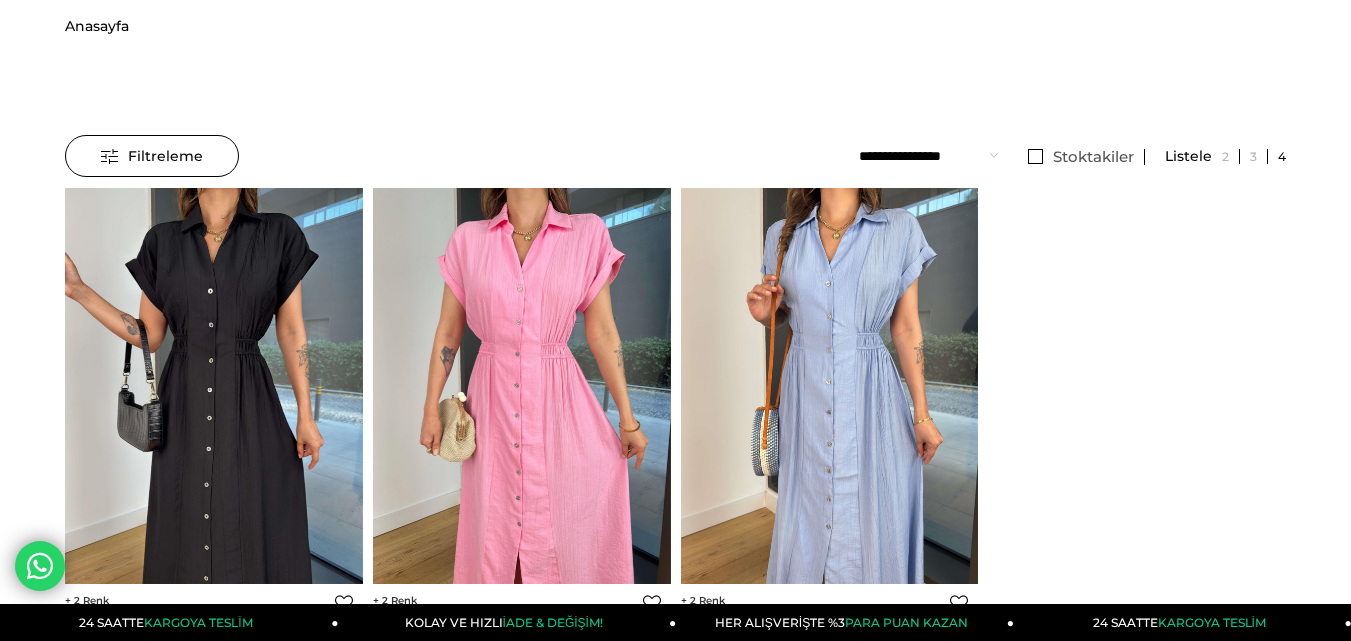 scroll, scrollTop: 0, scrollLeft: 0, axis: both 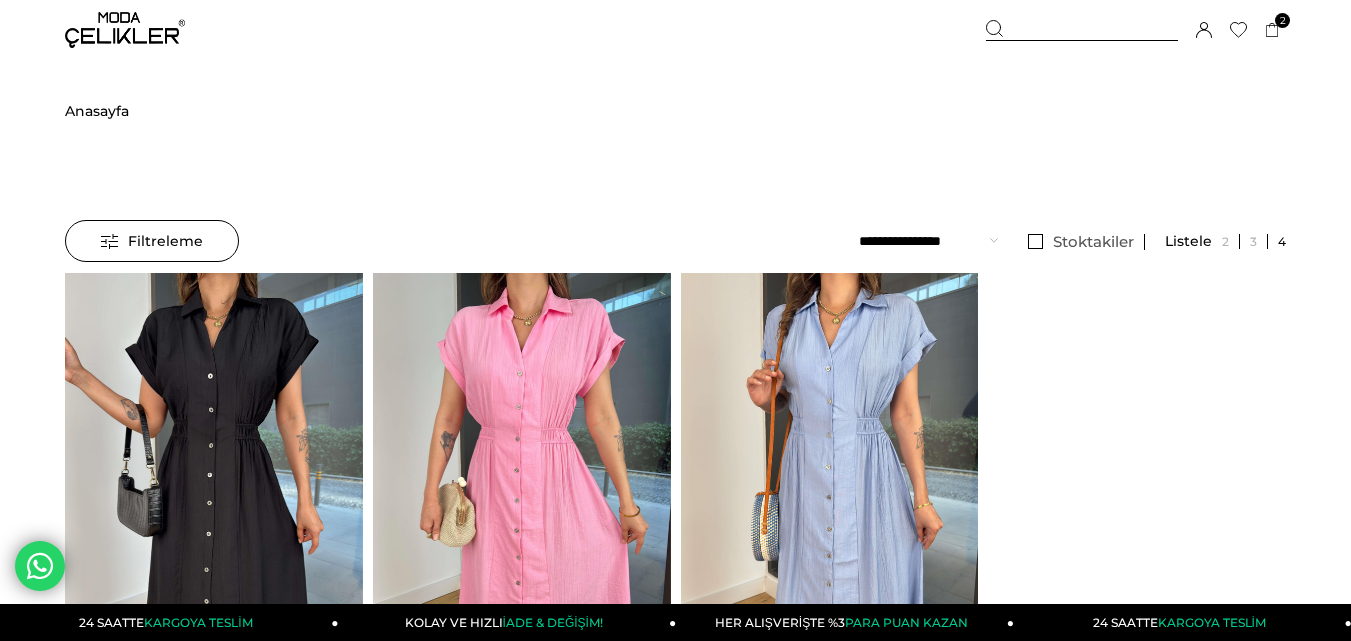 drag, startPoint x: 1084, startPoint y: 25, endPoint x: 587, endPoint y: 103, distance: 503.0835 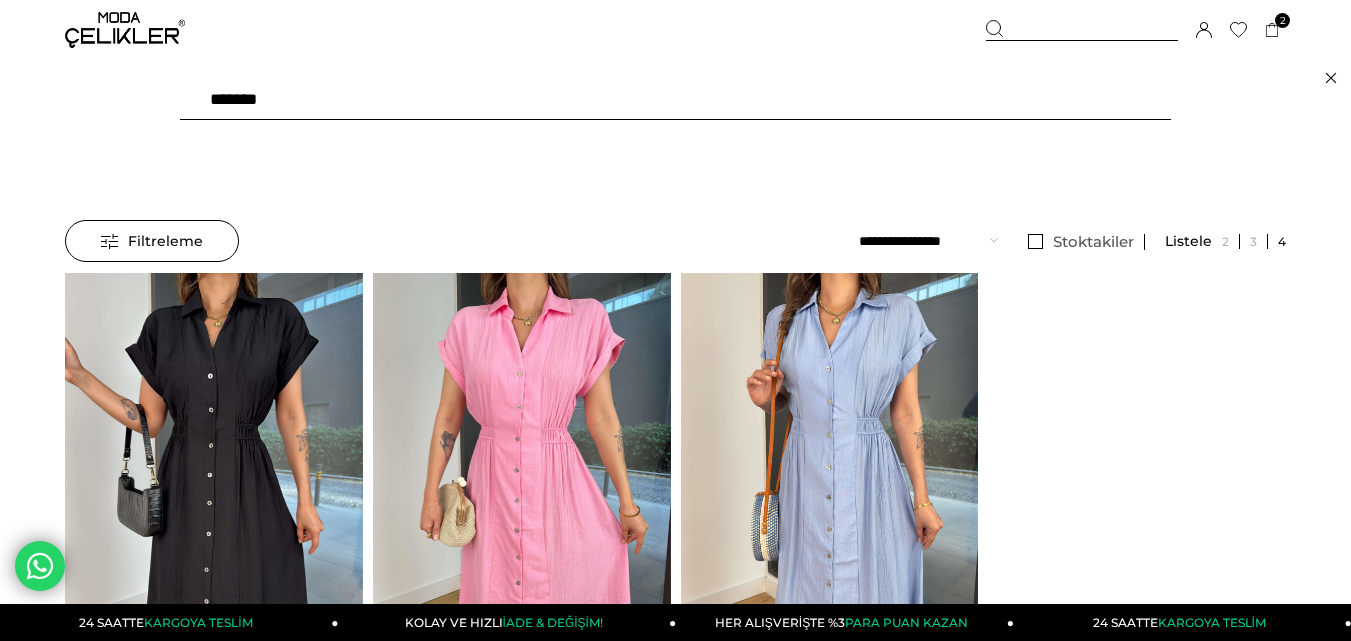 click on "*******" at bounding box center (675, 100) 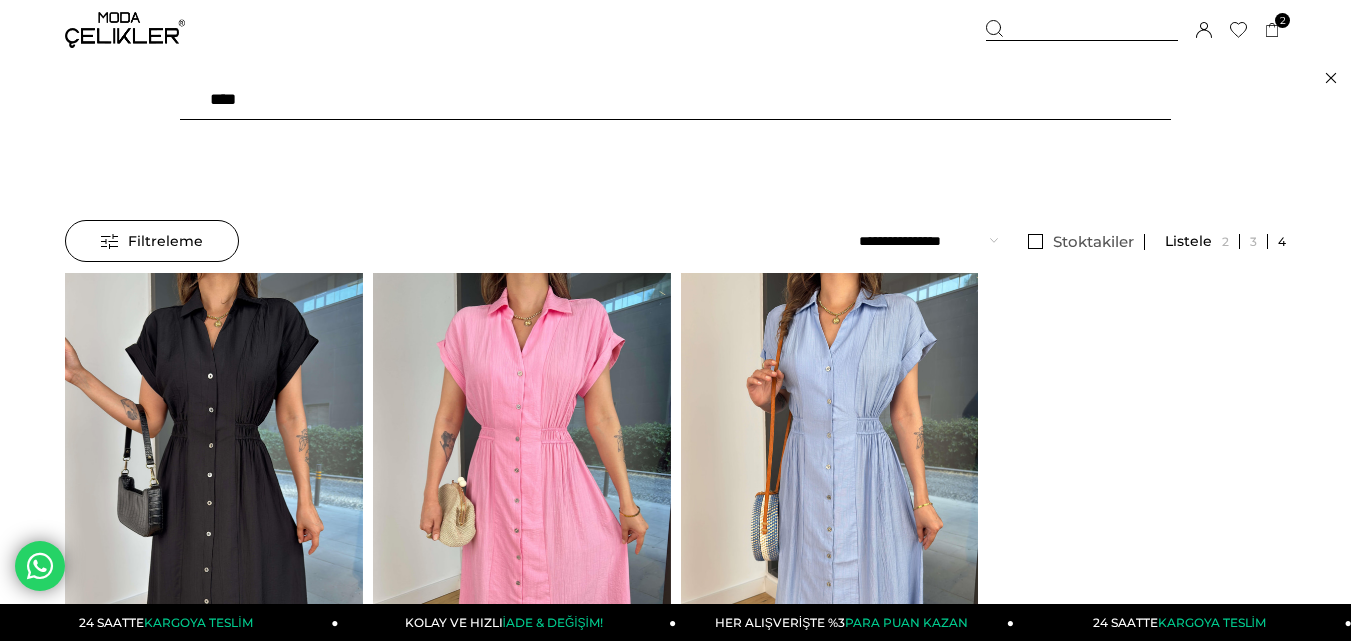 type on "****" 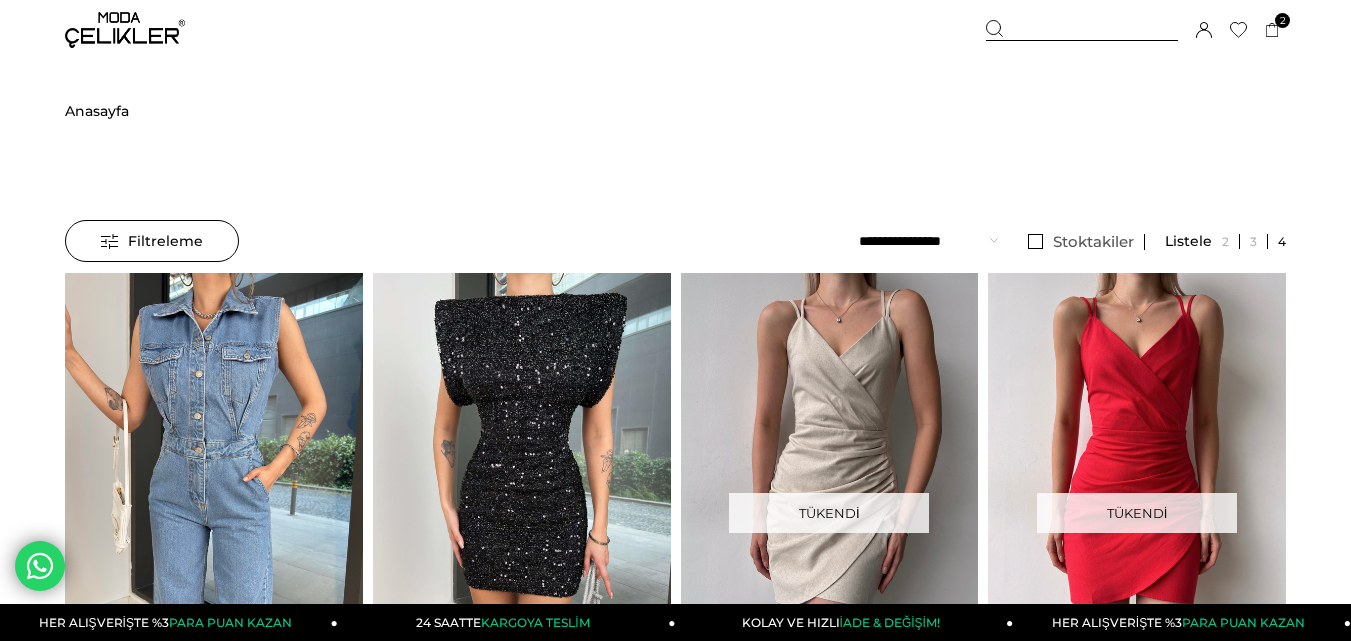 scroll, scrollTop: 0, scrollLeft: 0, axis: both 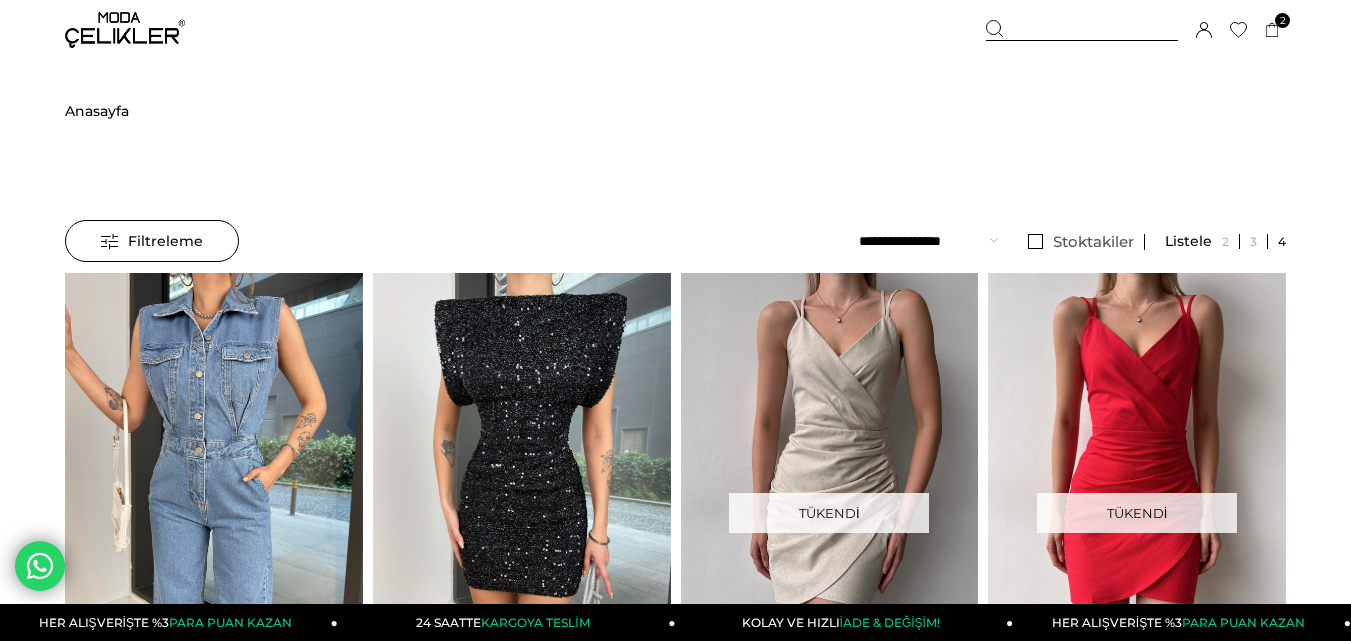 click at bounding box center [1082, 30] 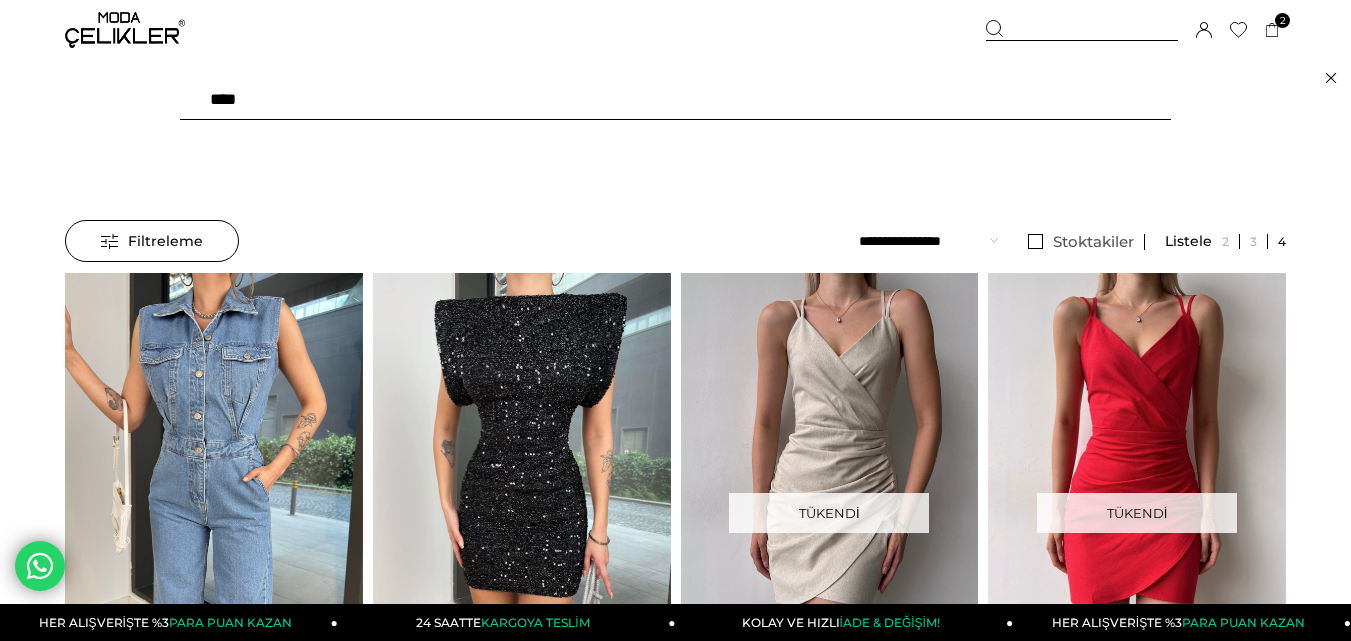 click on "****" at bounding box center [675, 100] 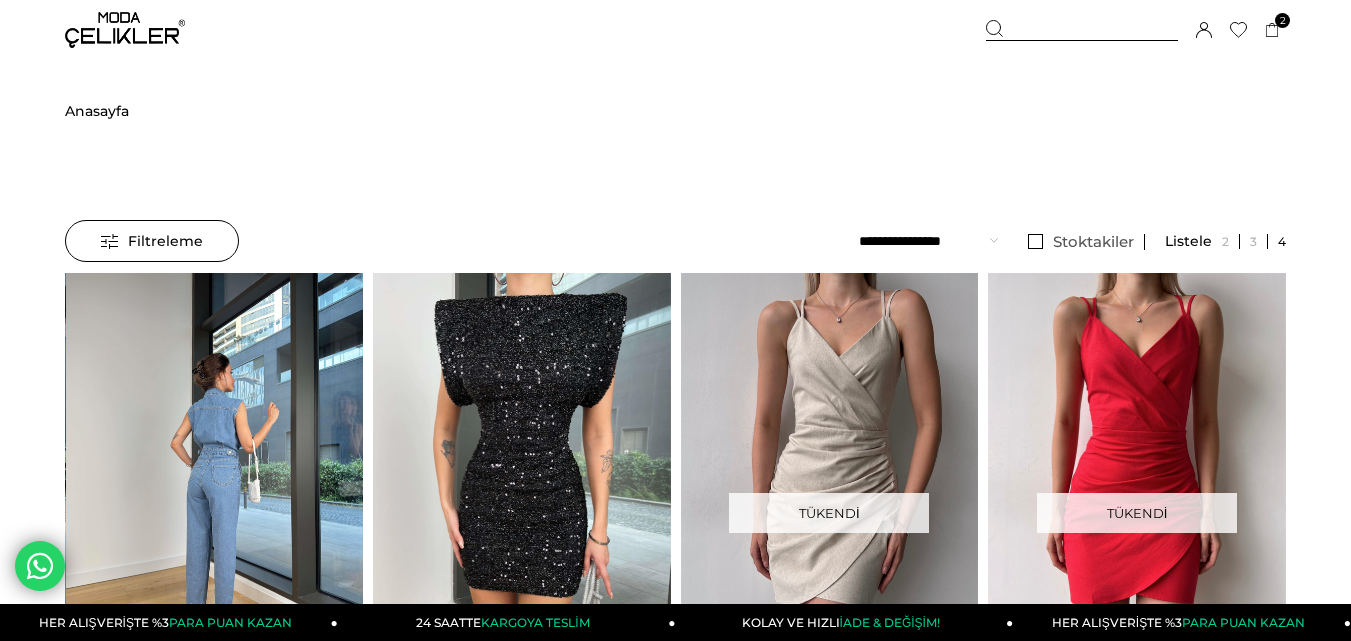 click at bounding box center (215, 471) 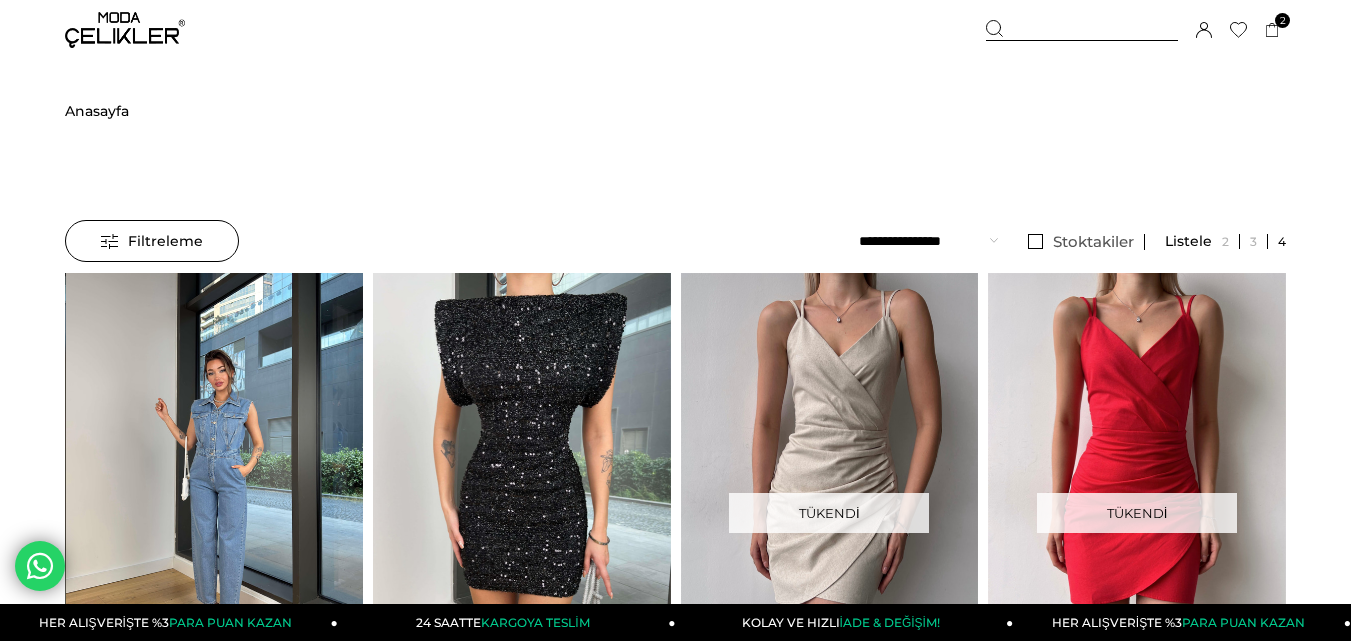 click at bounding box center (215, 471) 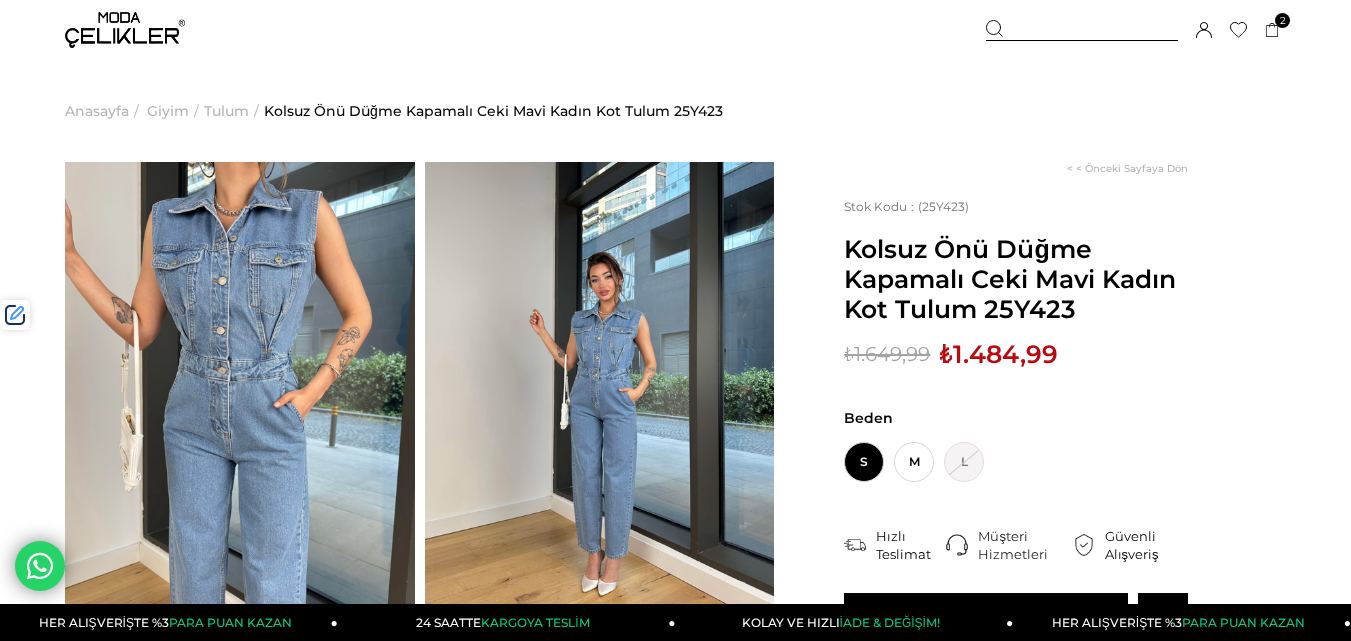 scroll, scrollTop: 0, scrollLeft: 0, axis: both 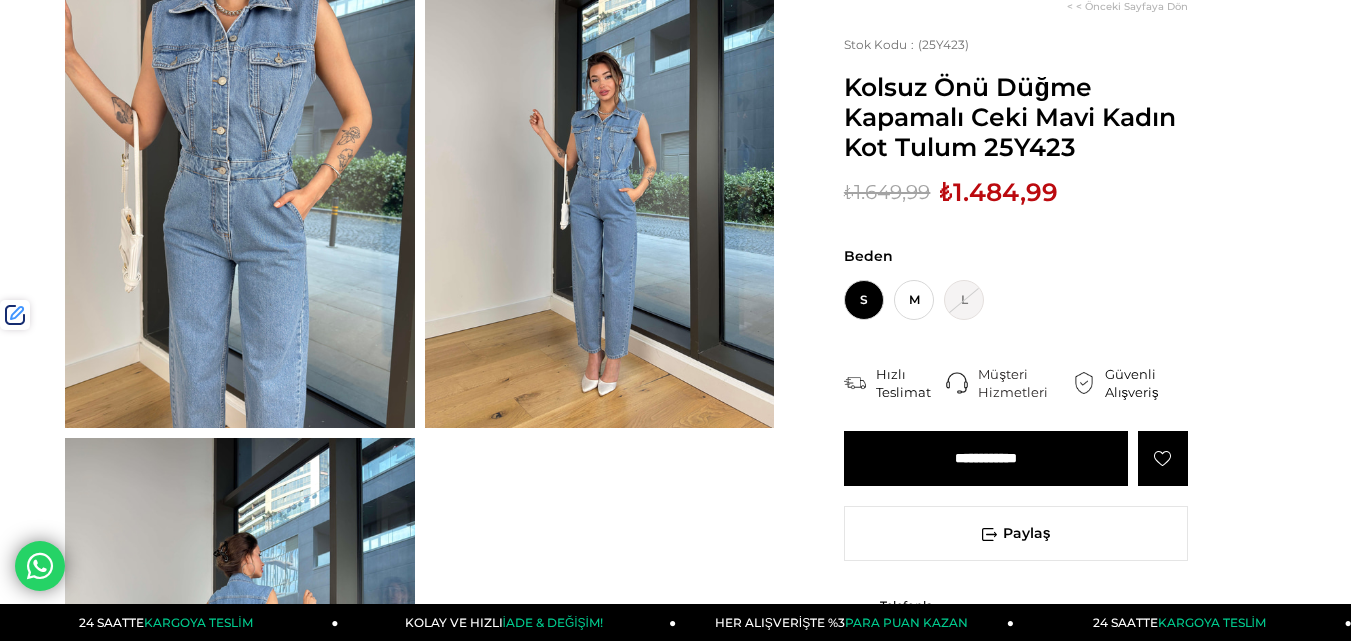 click on "₺1.484,99" at bounding box center [999, 192] 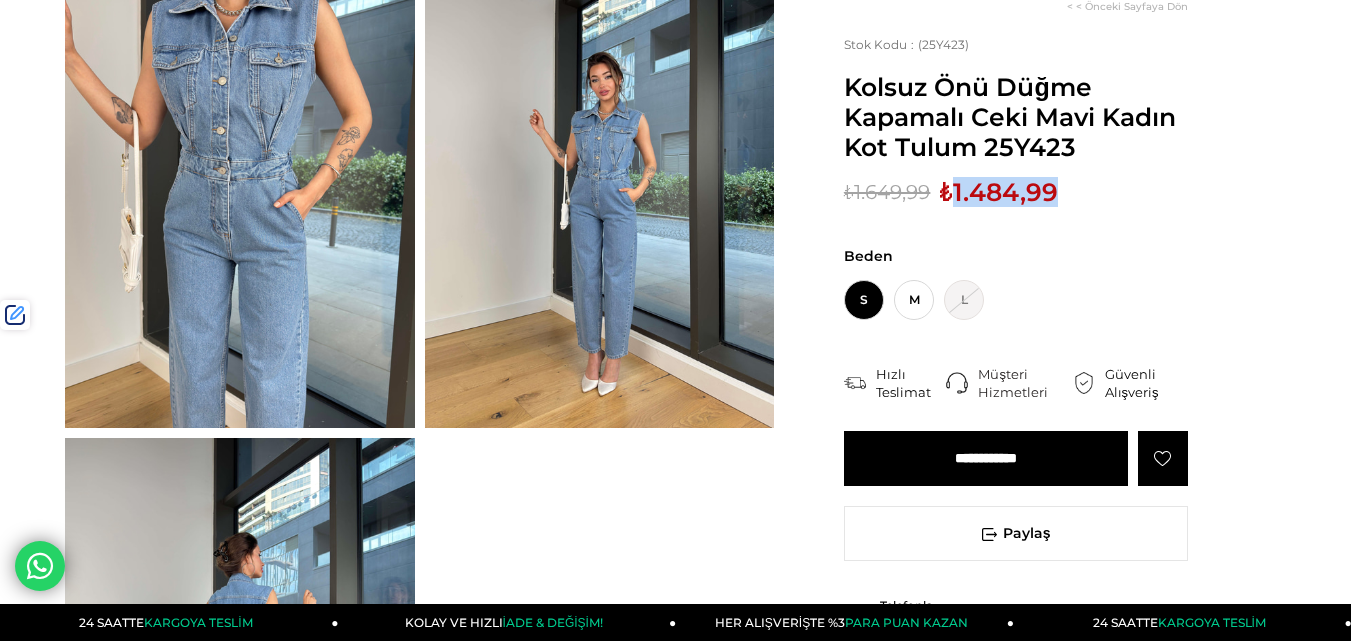 click on "₺1.484,99" at bounding box center [999, 192] 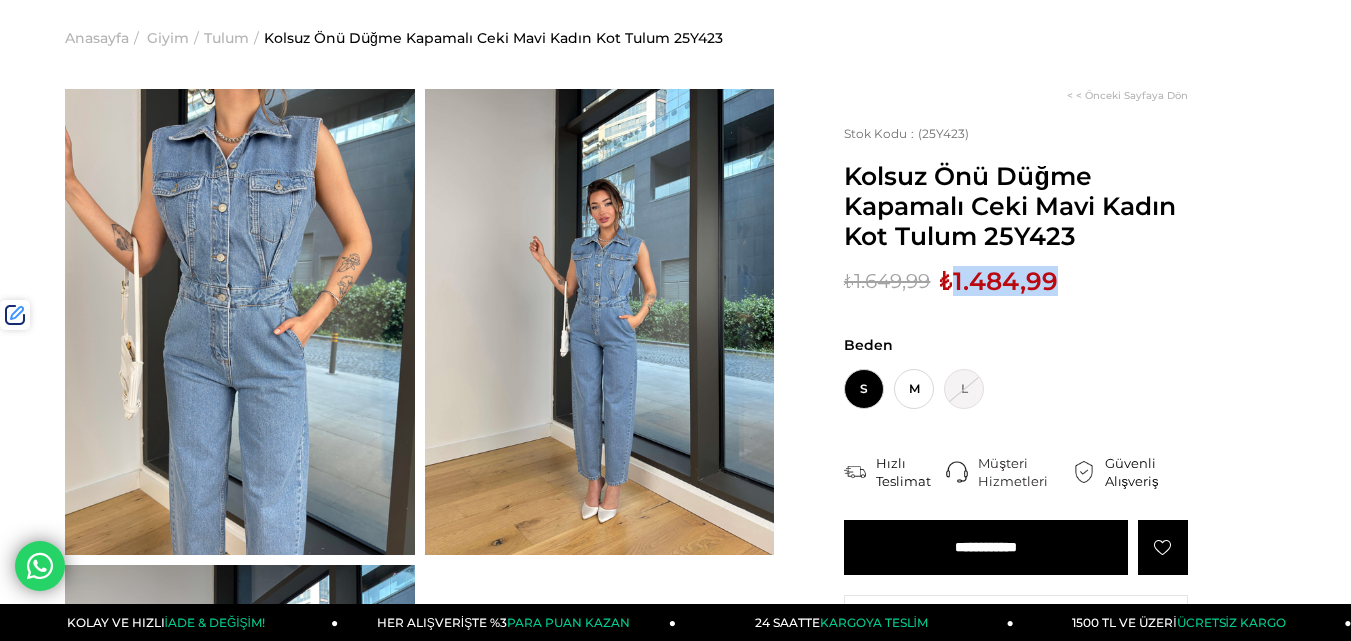 scroll, scrollTop: 0, scrollLeft: 0, axis: both 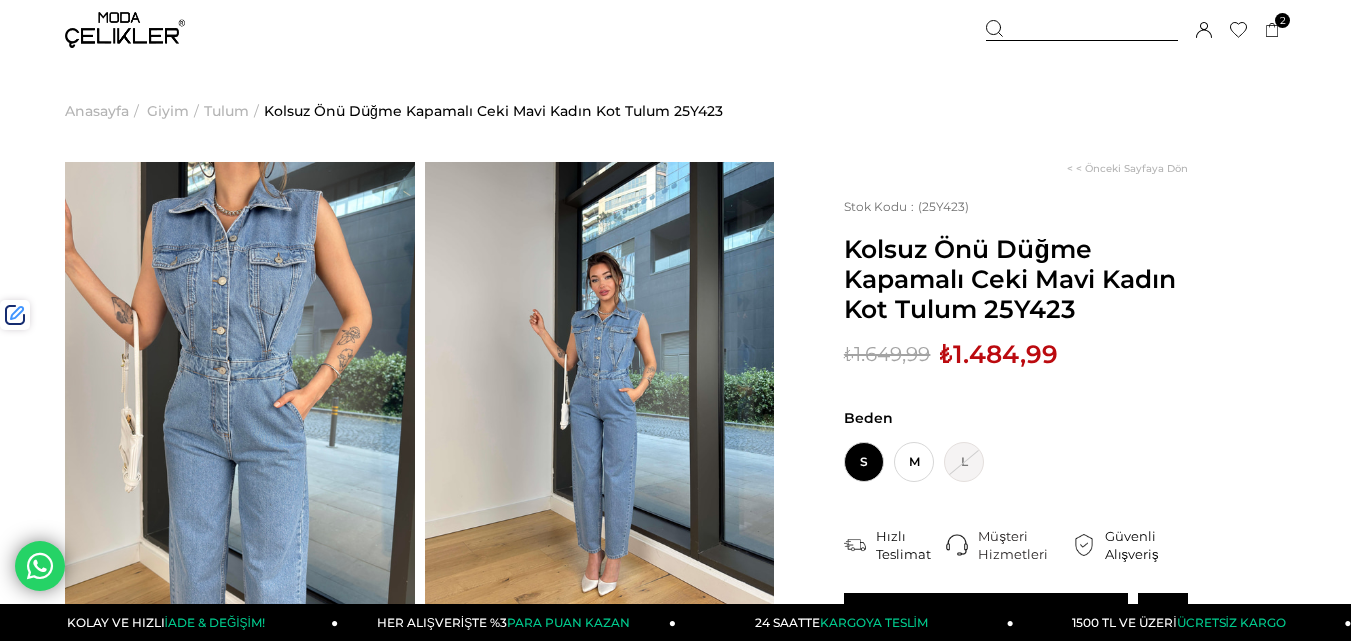 click at bounding box center [1082, 30] 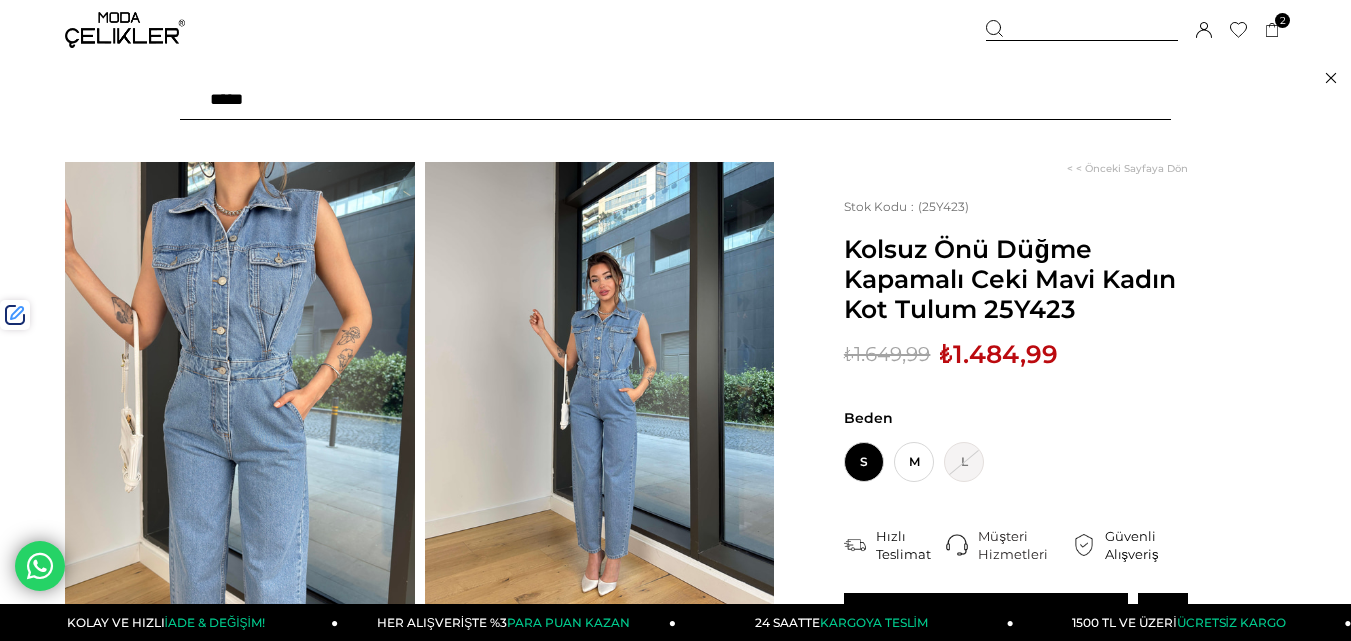 paste on "******" 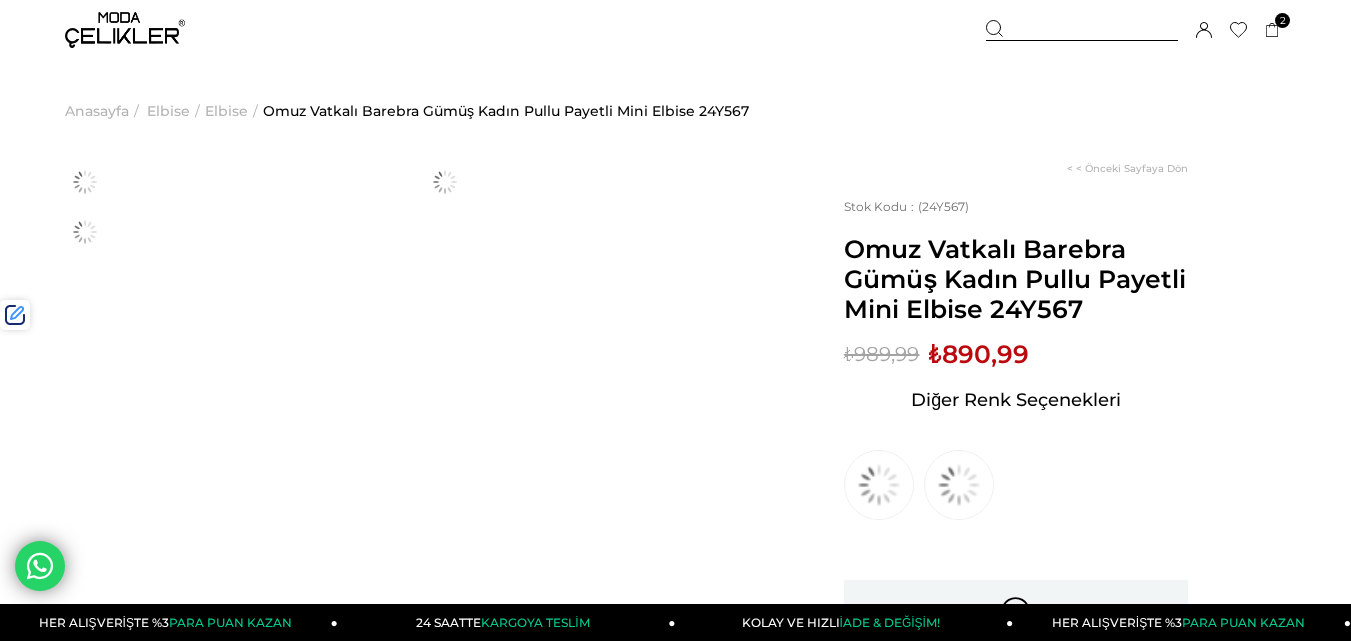 scroll, scrollTop: 0, scrollLeft: 0, axis: both 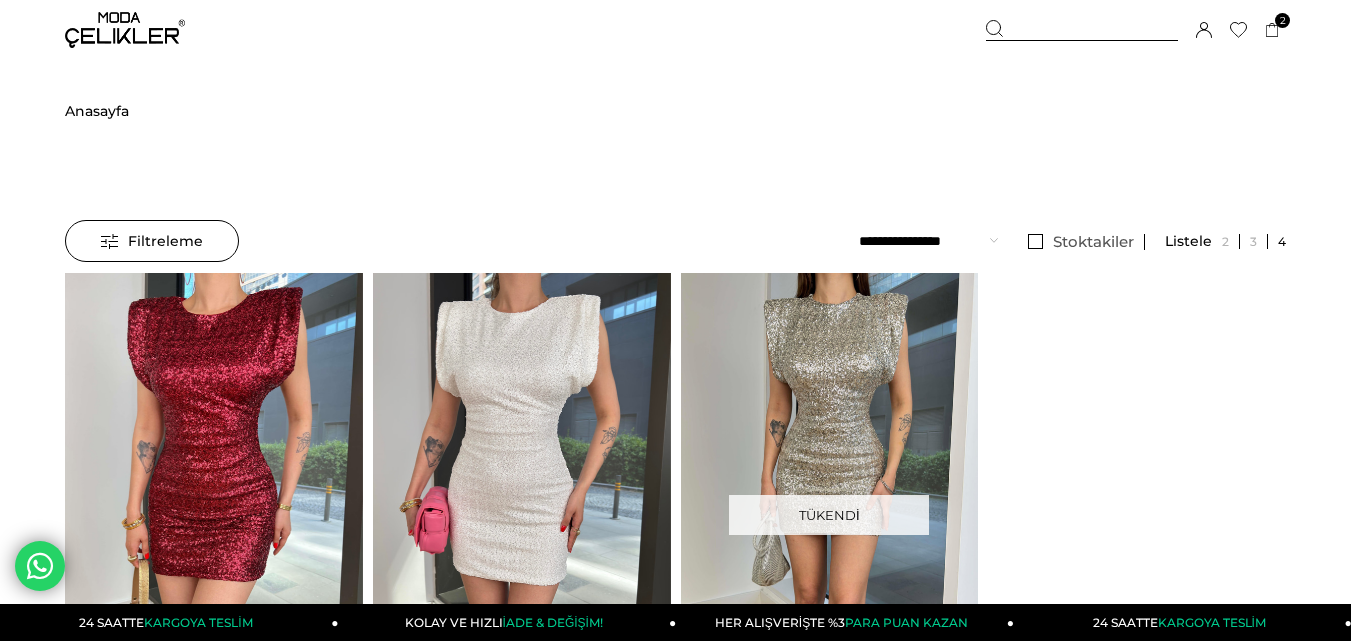 drag, startPoint x: 1079, startPoint y: 32, endPoint x: 1044, endPoint y: 34, distance: 35.057095 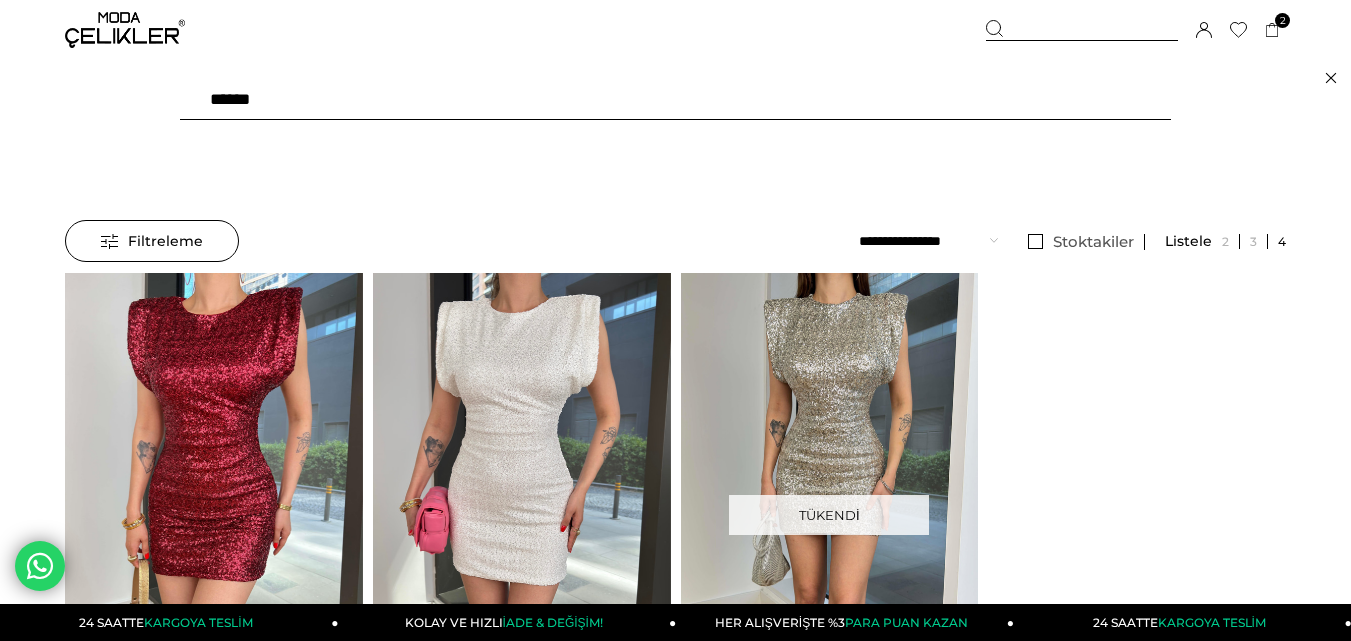 click on "******" at bounding box center (675, 100) 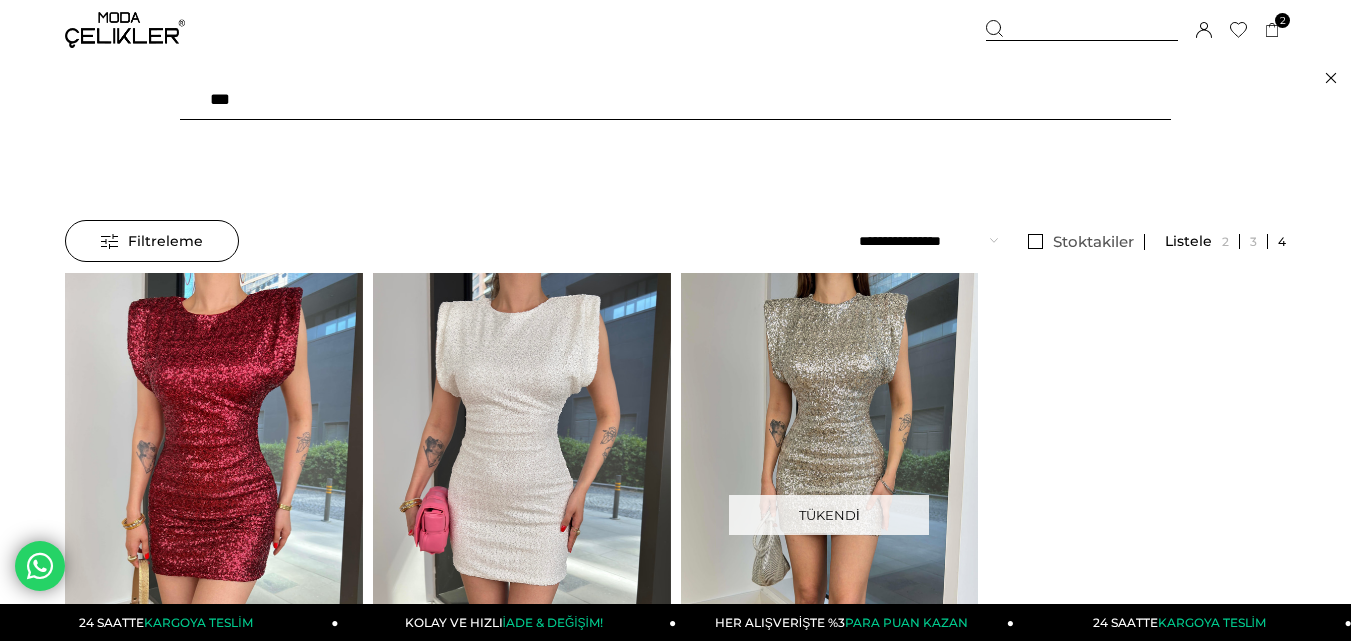 type on "****" 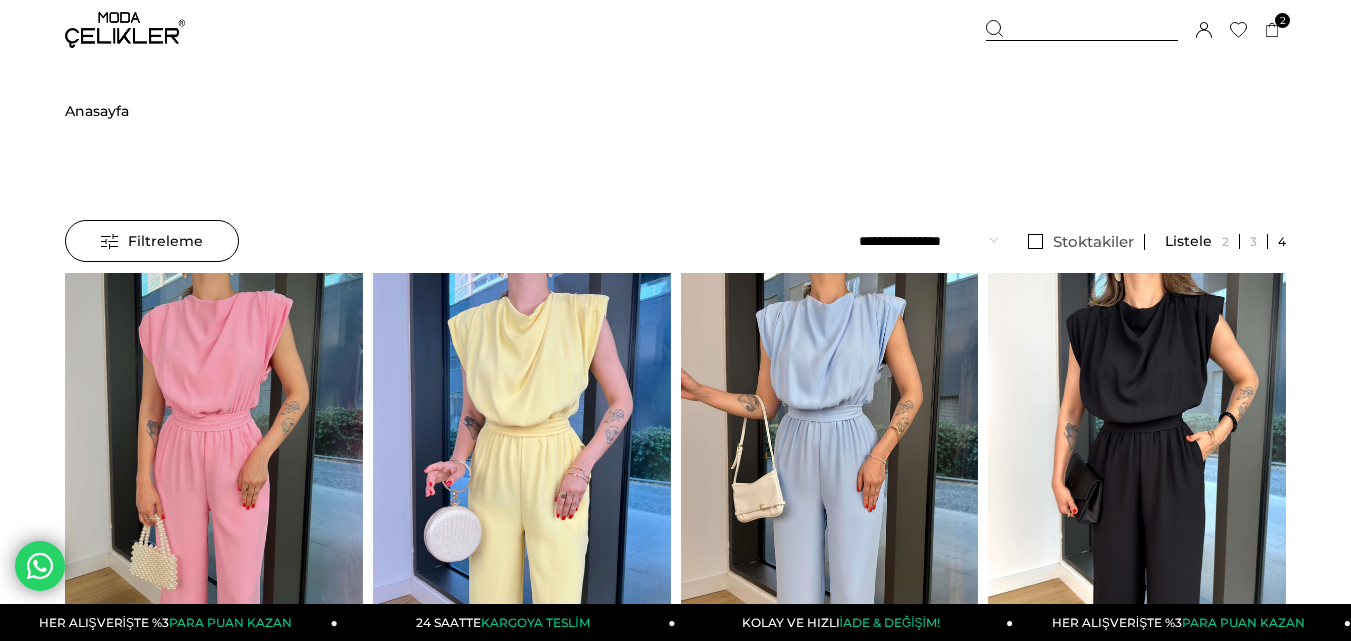 scroll, scrollTop: 0, scrollLeft: 0, axis: both 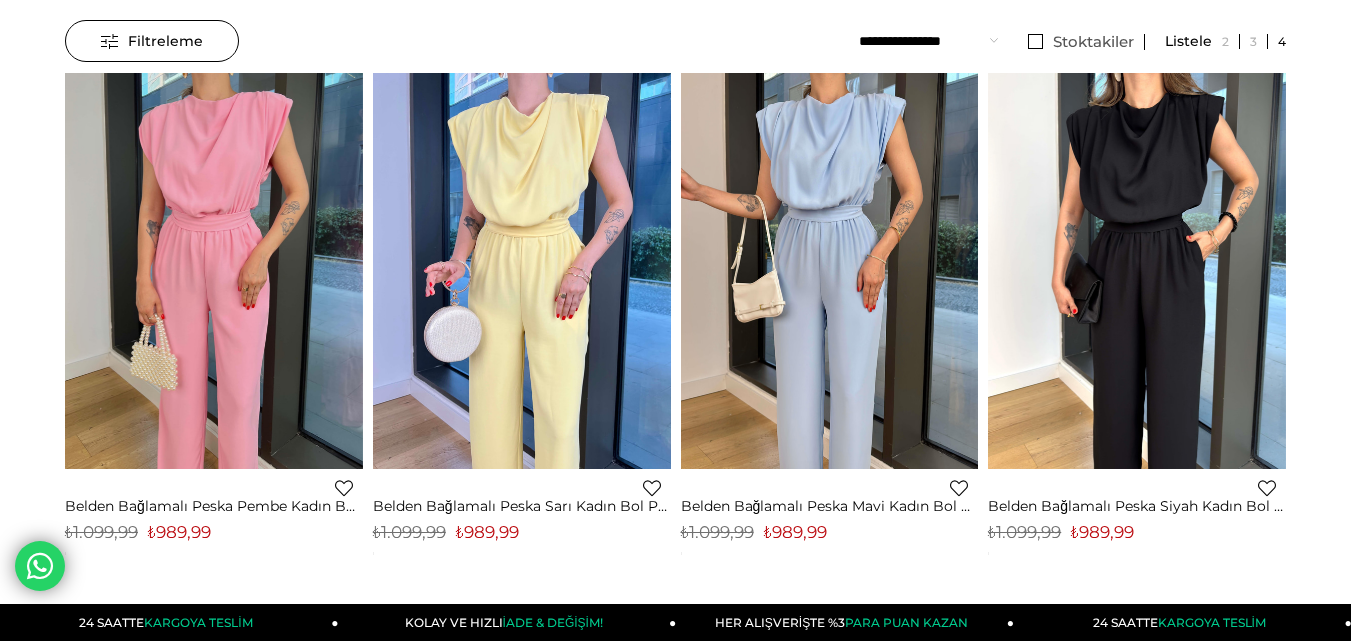 click on "₺989,99" at bounding box center [487, 532] 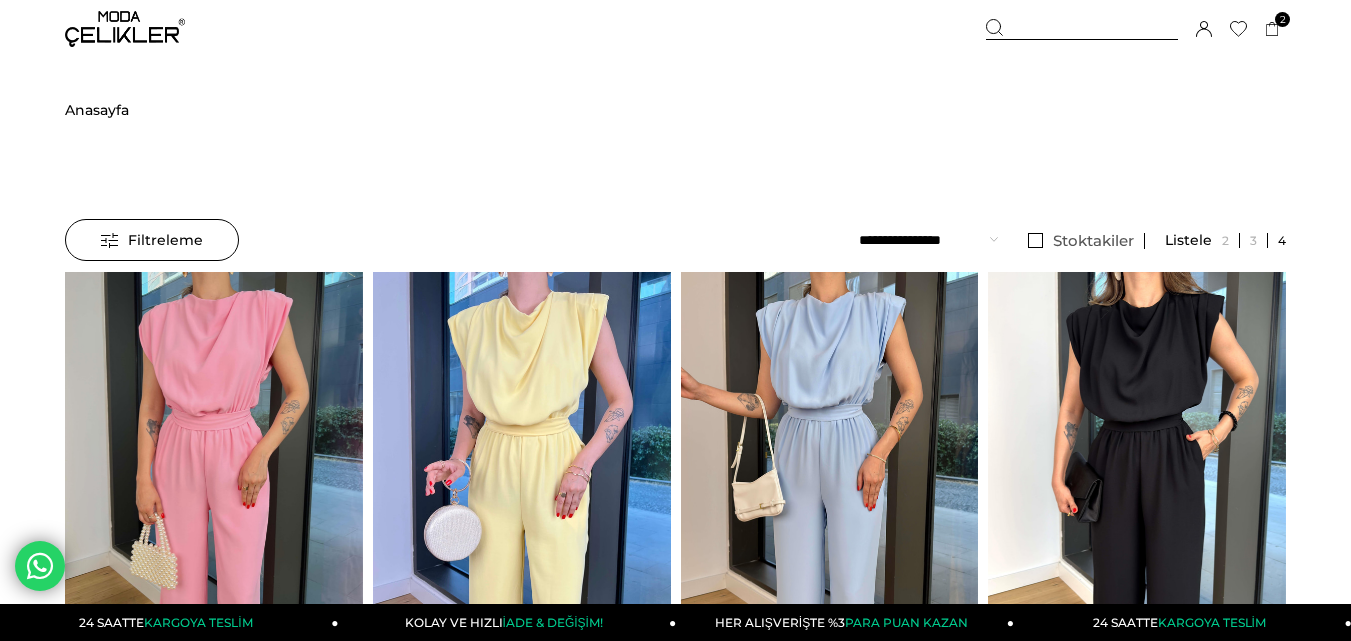 scroll, scrollTop: 0, scrollLeft: 0, axis: both 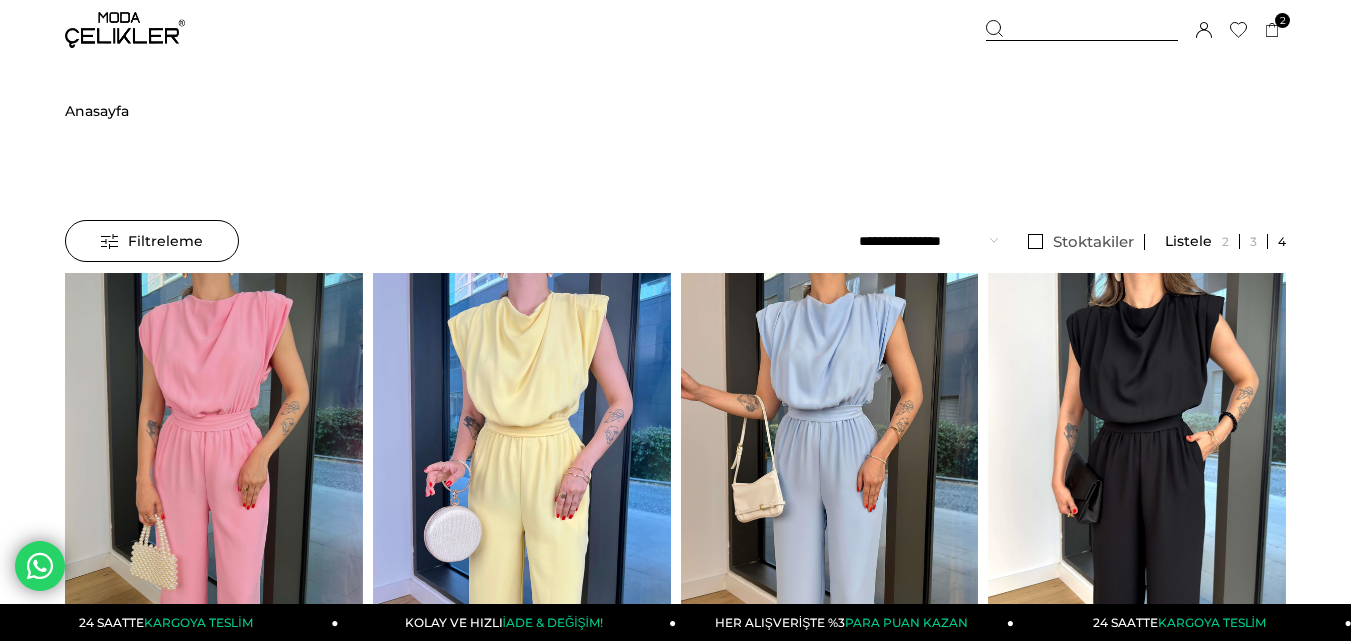 click at bounding box center [1082, 30] 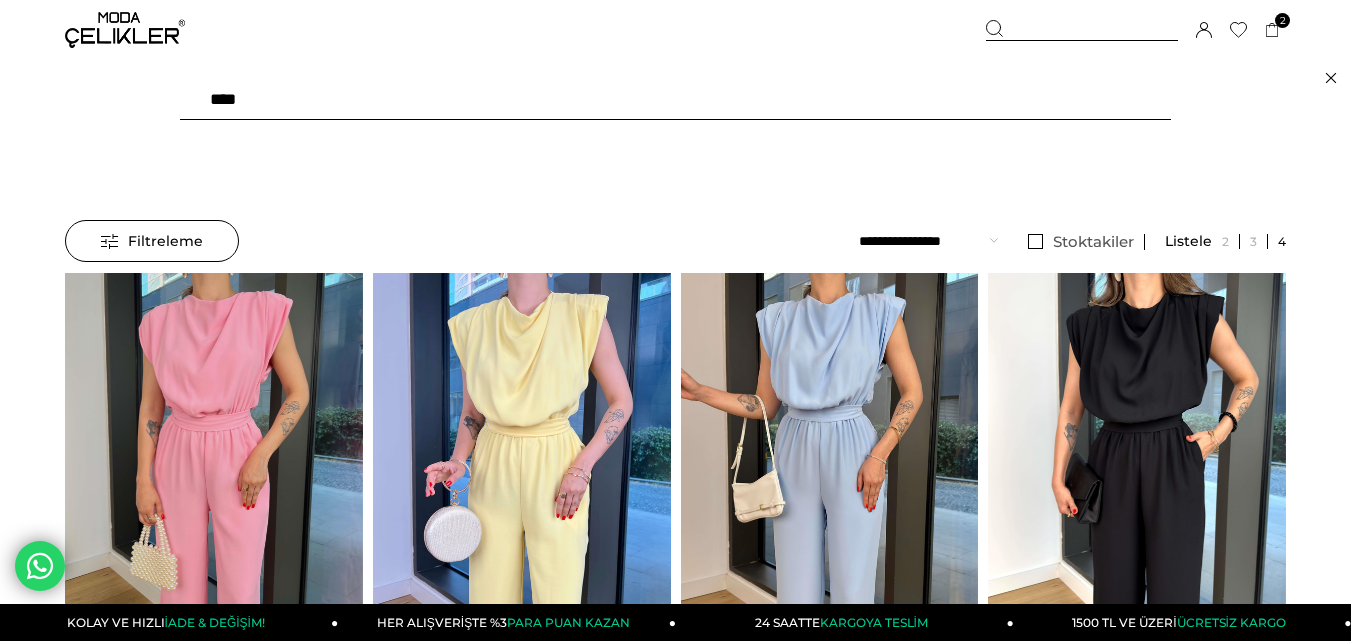 click on "****" at bounding box center [675, 100] 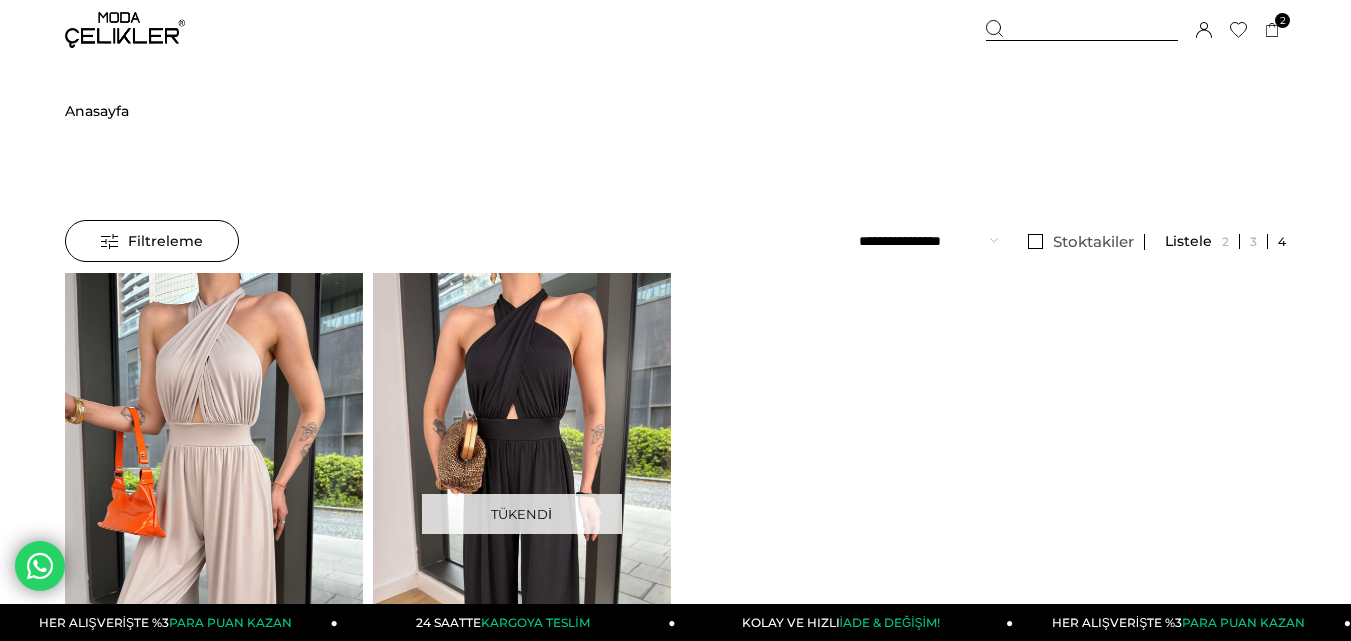 scroll, scrollTop: 0, scrollLeft: 0, axis: both 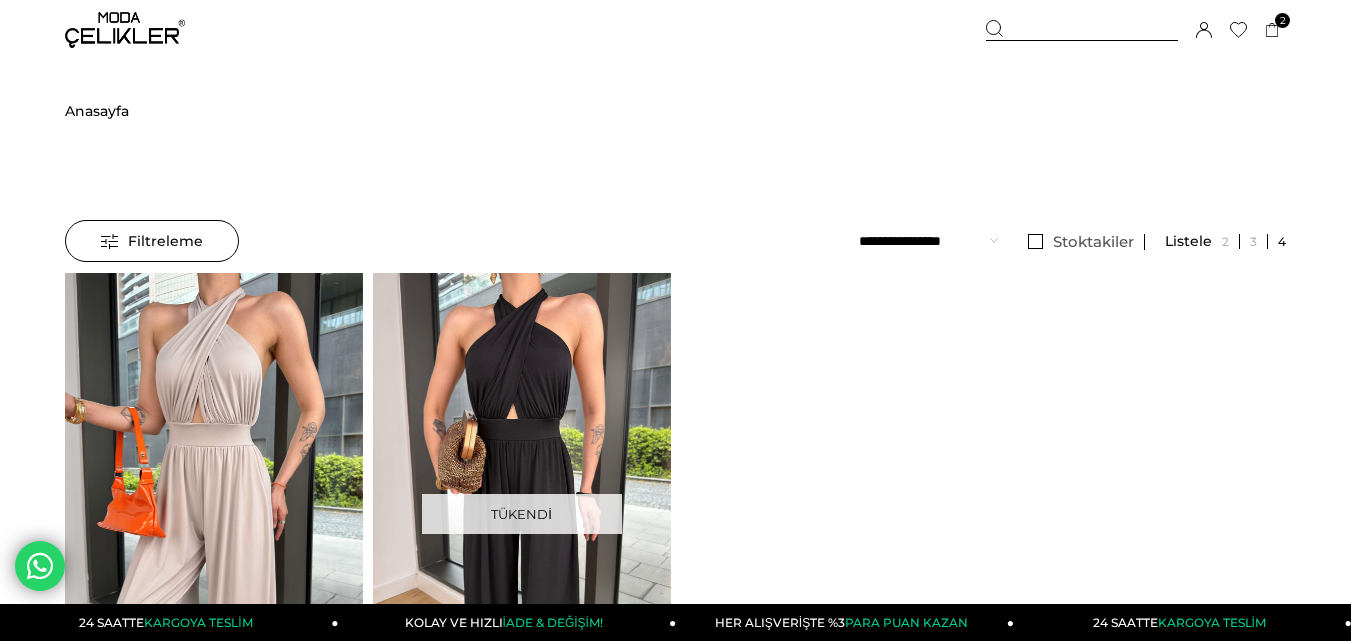 click at bounding box center [1082, 30] 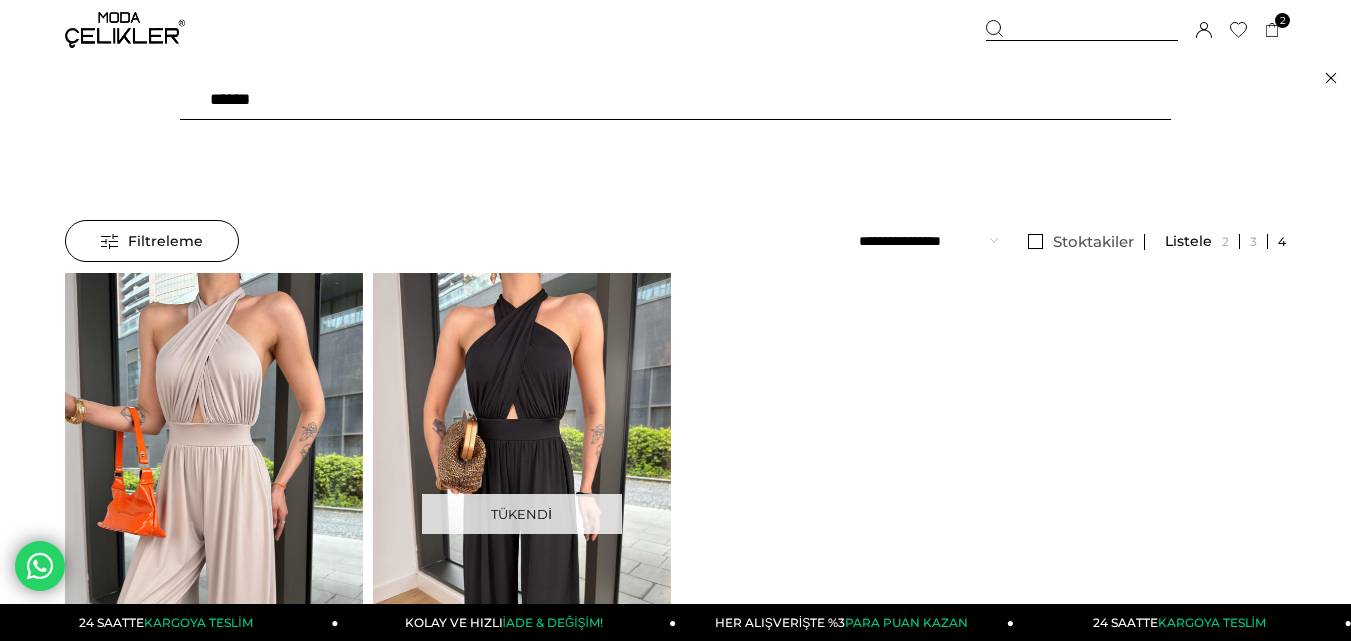 click on "******" at bounding box center [675, 100] 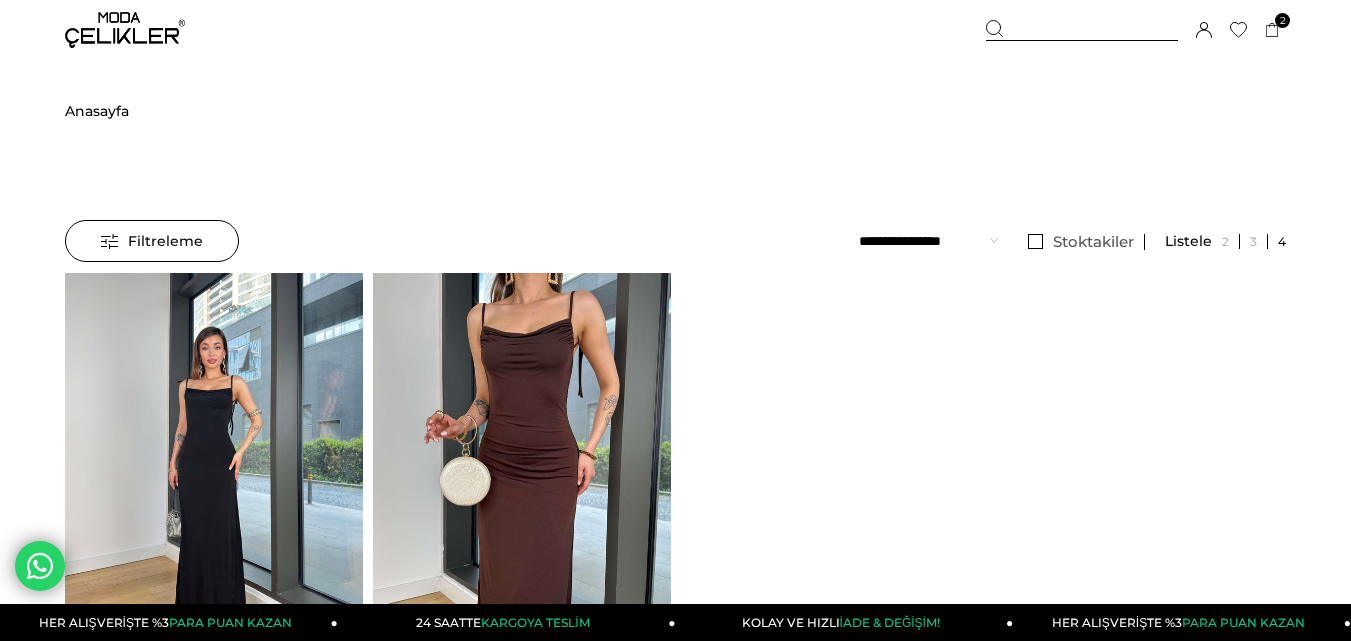 scroll, scrollTop: 0, scrollLeft: 0, axis: both 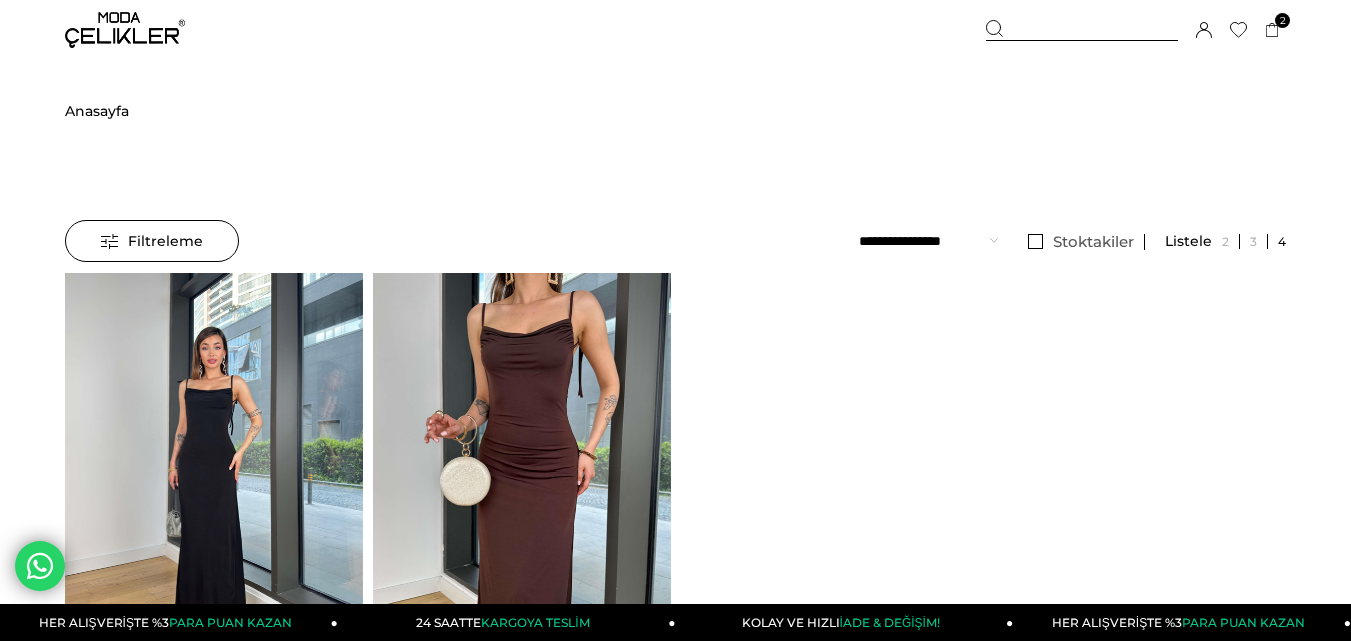 drag, startPoint x: 1064, startPoint y: 25, endPoint x: 627, endPoint y: 79, distance: 440.32373 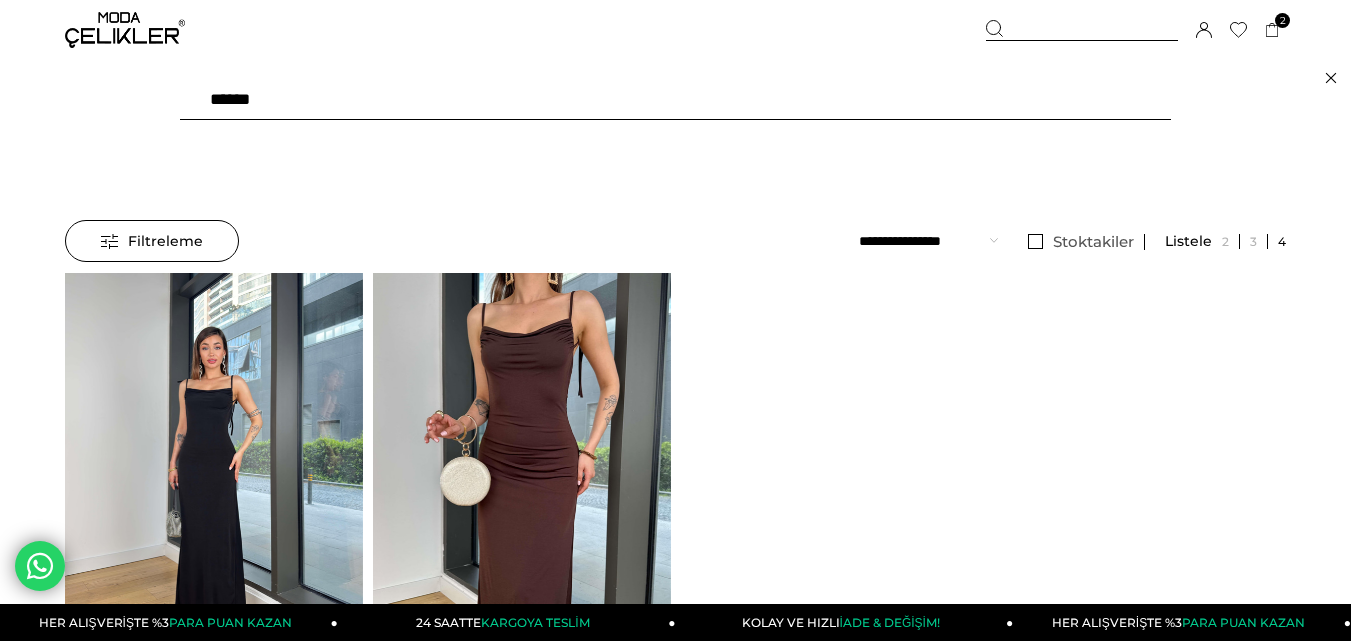 click on "******" at bounding box center [675, 100] 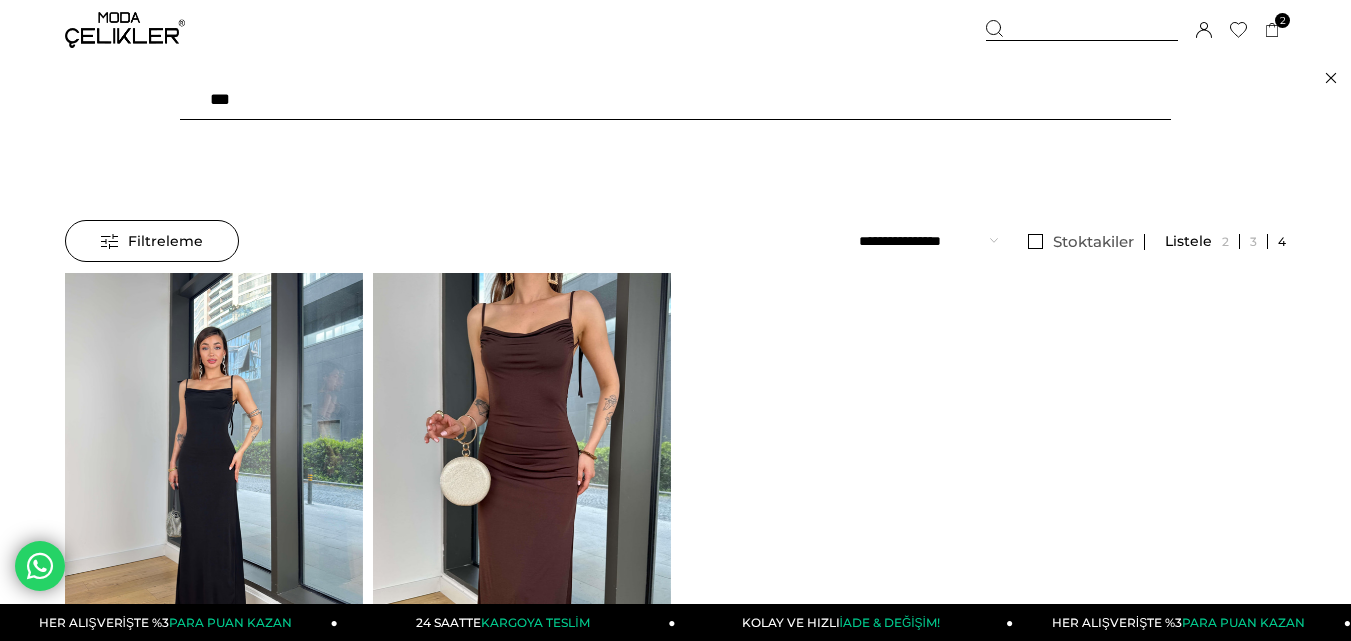type on "****" 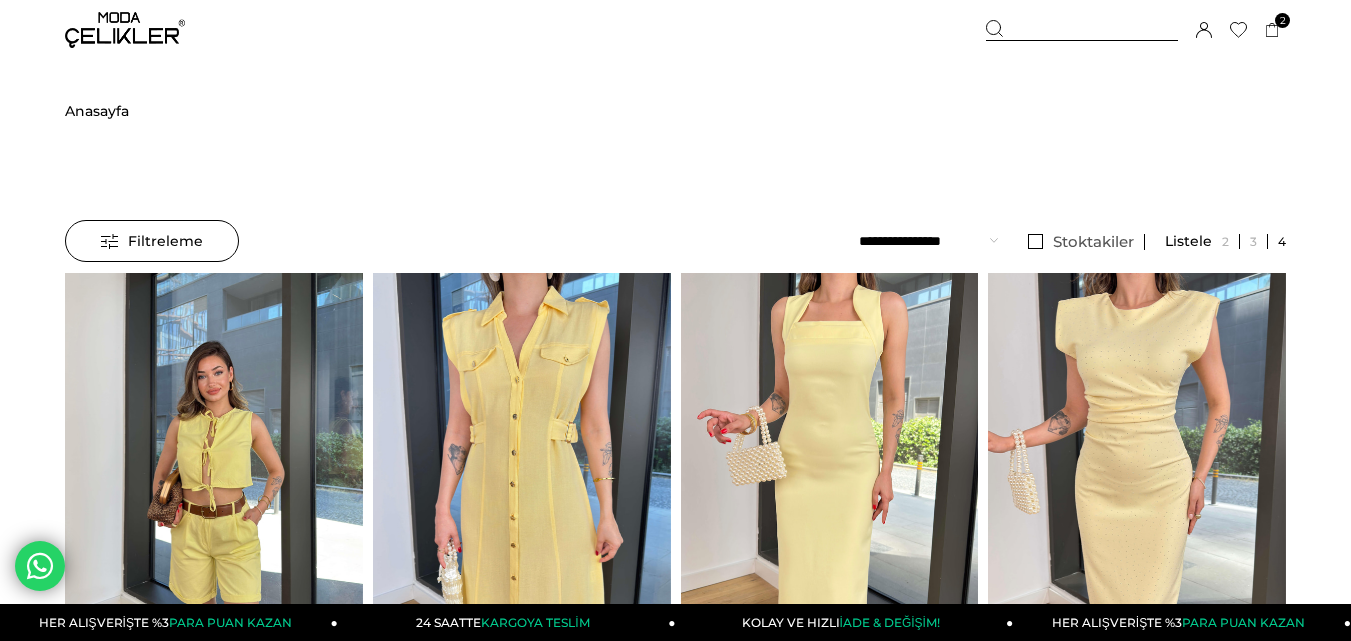 scroll, scrollTop: 128, scrollLeft: 0, axis: vertical 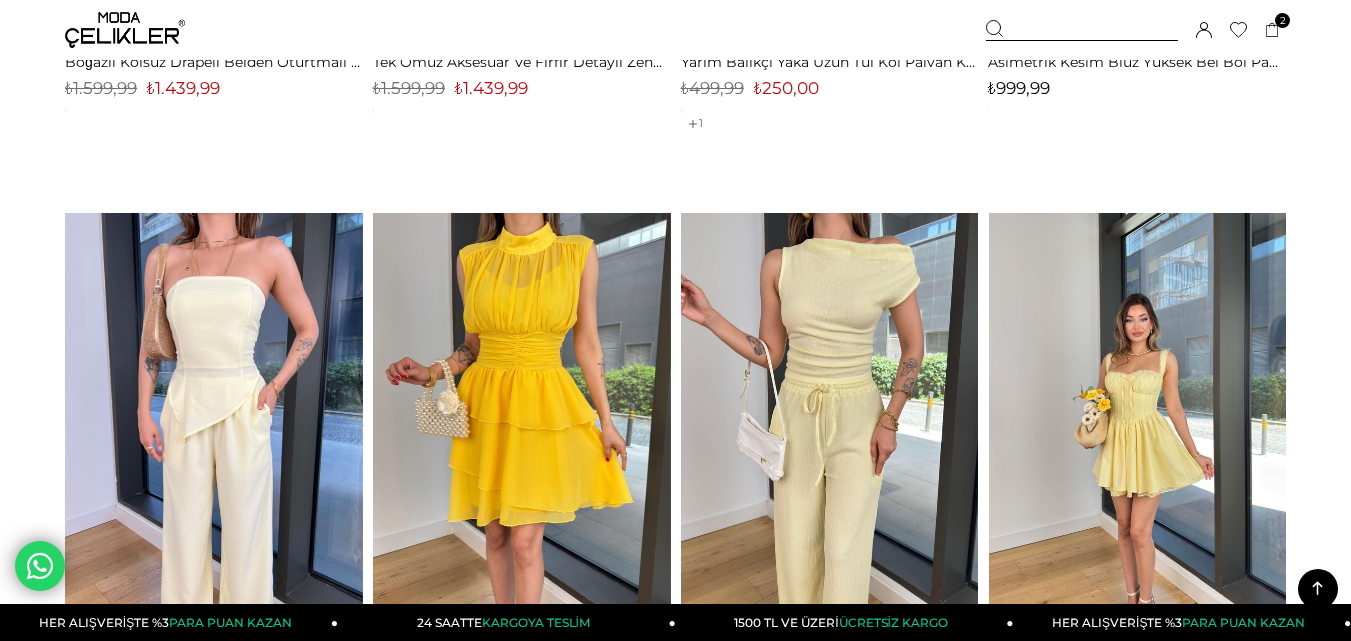 click at bounding box center [840, 411] 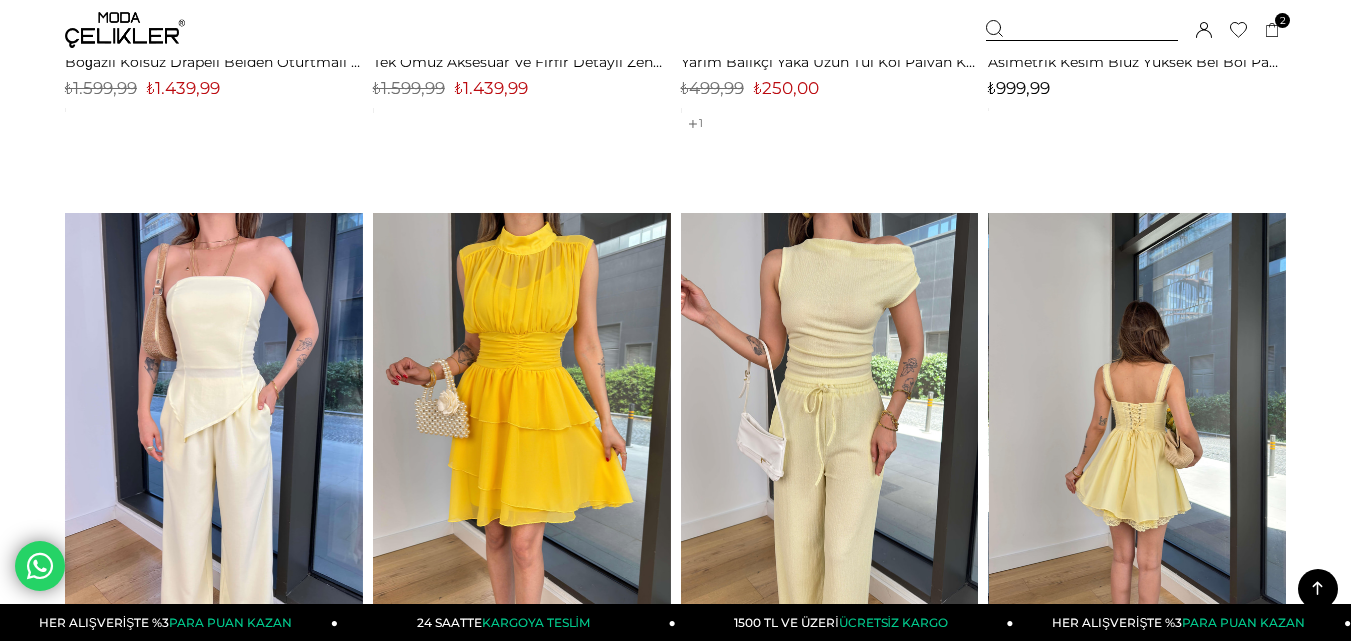 click at bounding box center [1138, 411] 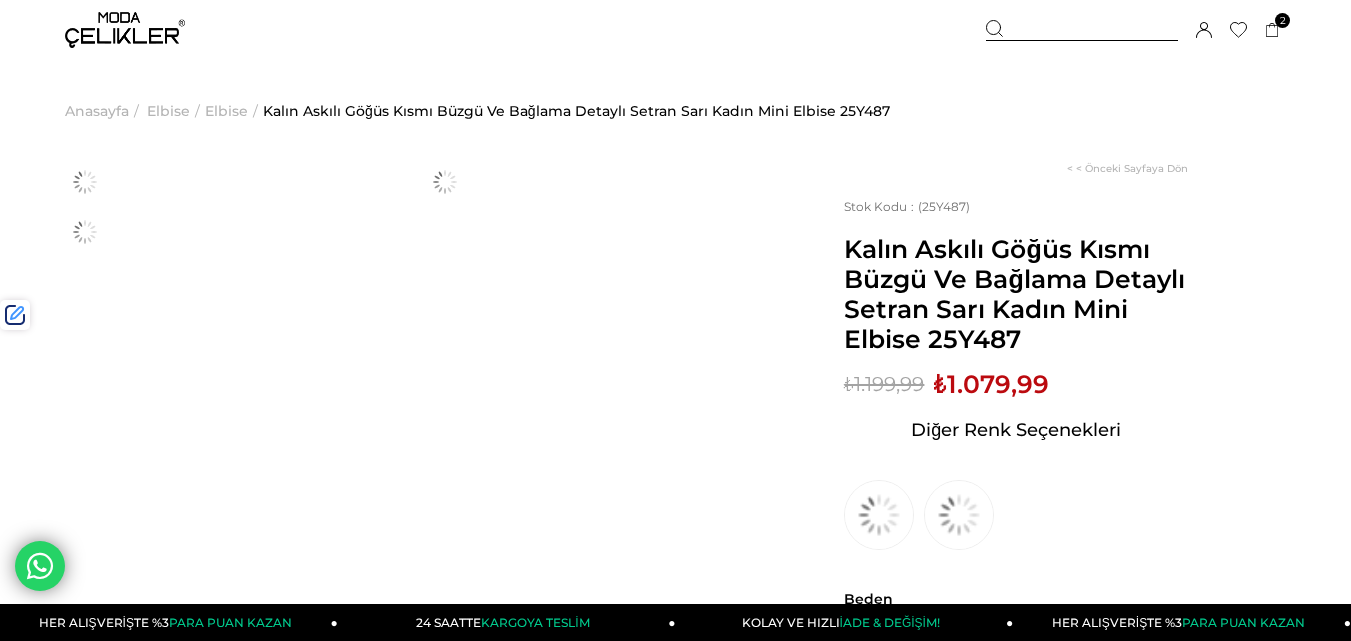 scroll, scrollTop: 0, scrollLeft: 0, axis: both 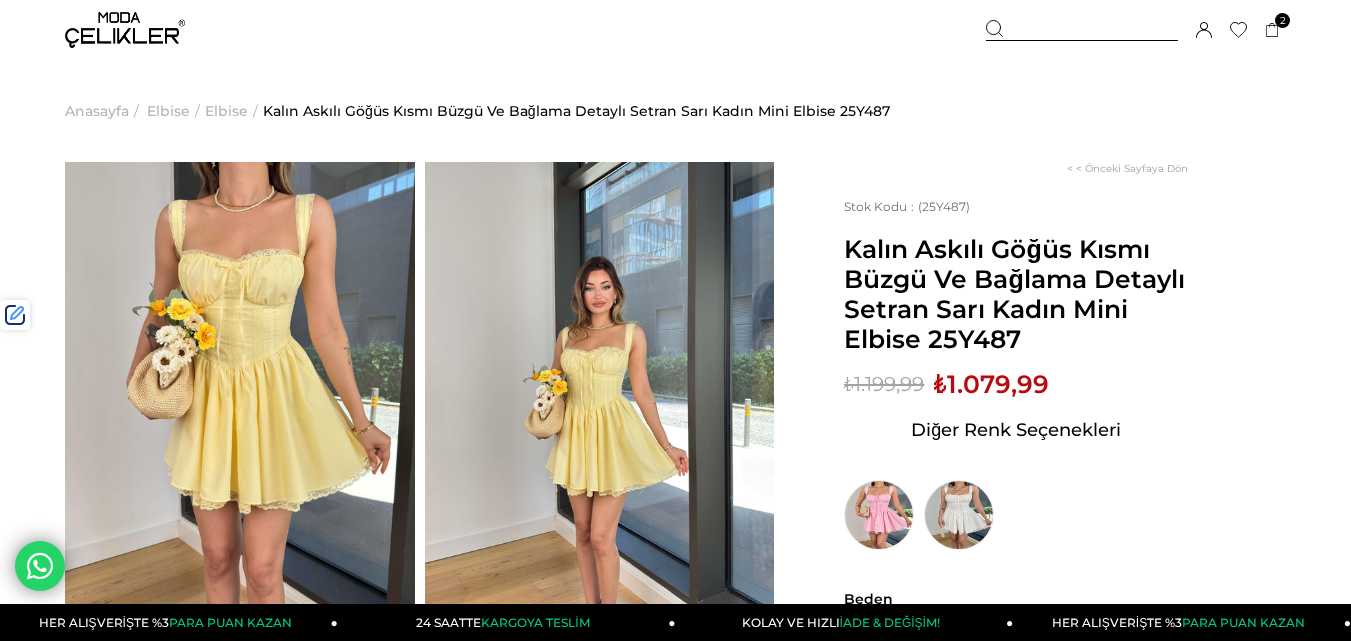 click on "Kalın Askılı Göğüs Kısmı Büzgü Ve Bağlama Detaylı Setran Sarı Kadın Mini Elbise 25Y487" at bounding box center [1016, 294] 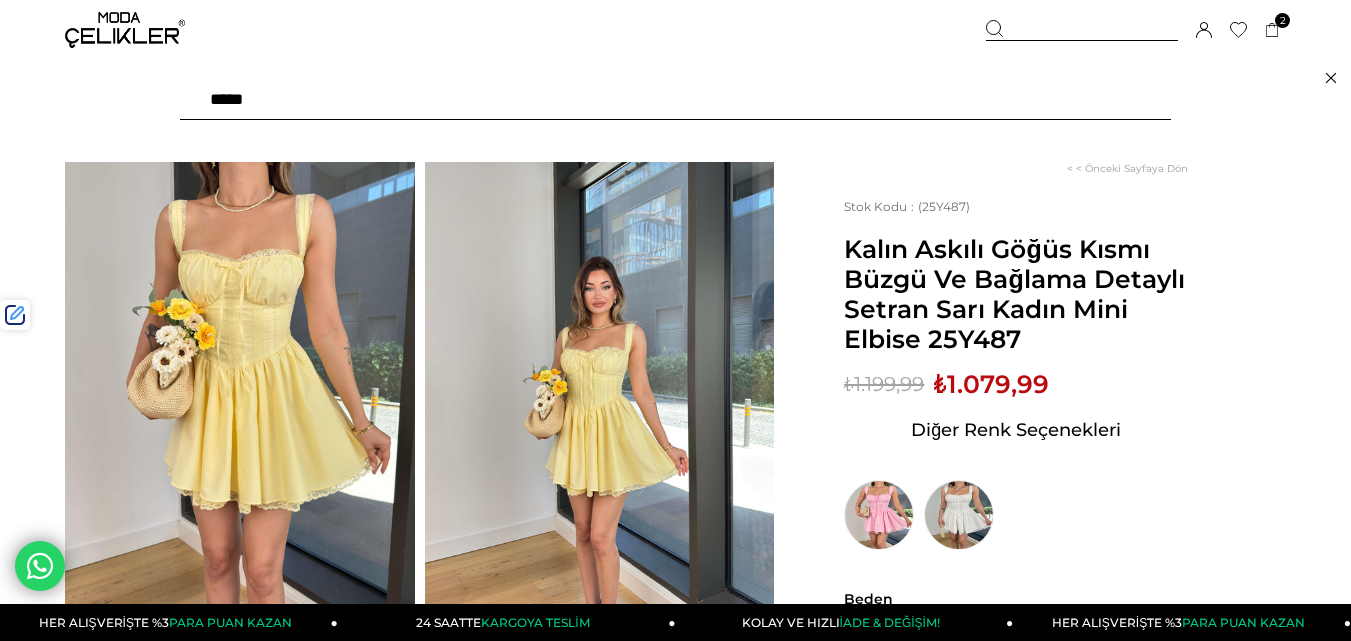 paste on "******" 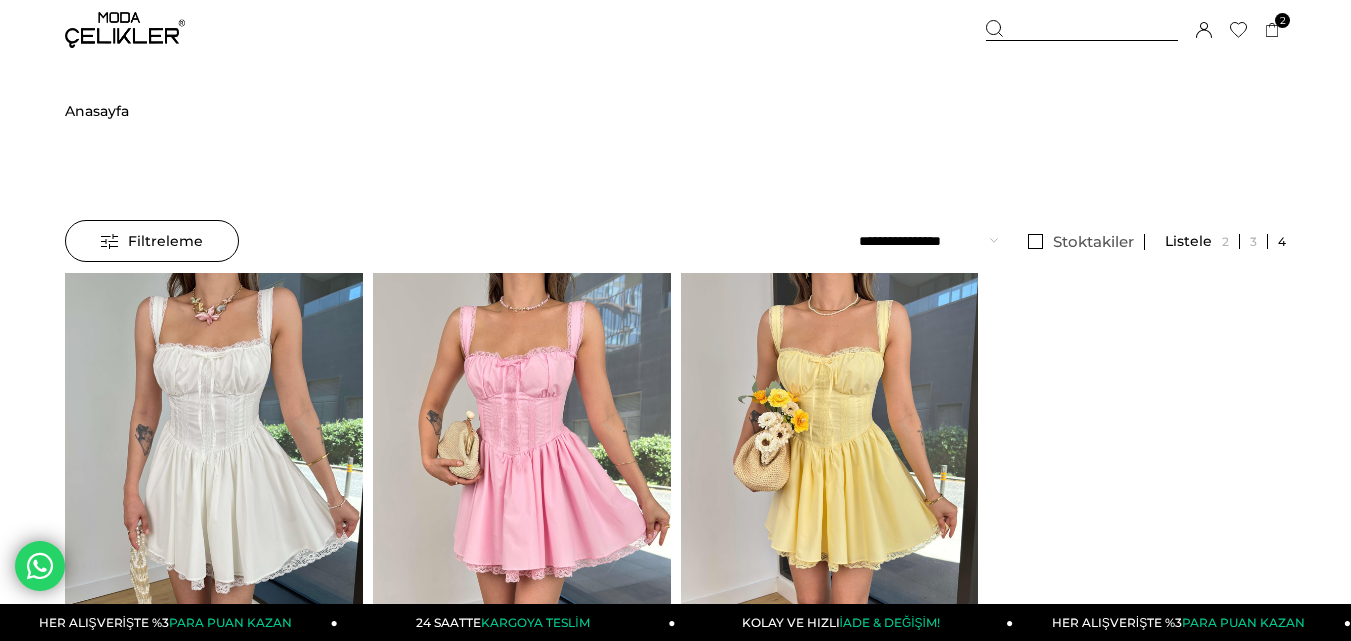 scroll, scrollTop: 0, scrollLeft: 0, axis: both 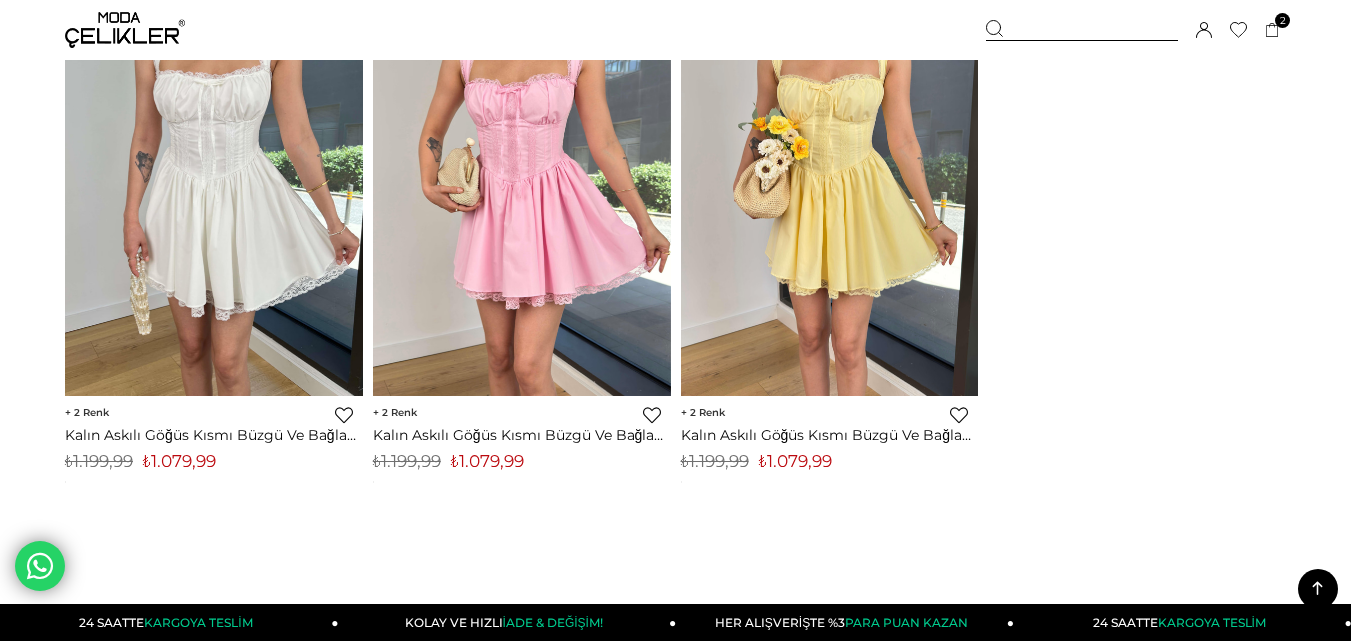 click on "₺1.079,99" at bounding box center [795, 461] 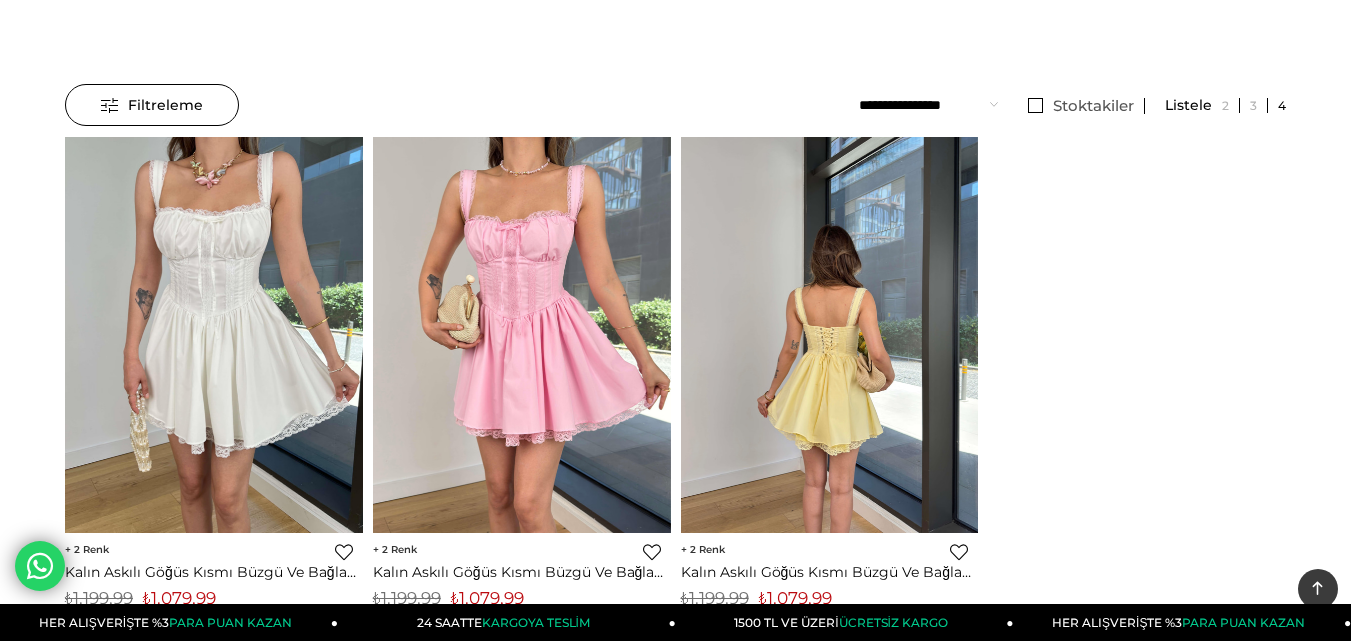scroll, scrollTop: 0, scrollLeft: 0, axis: both 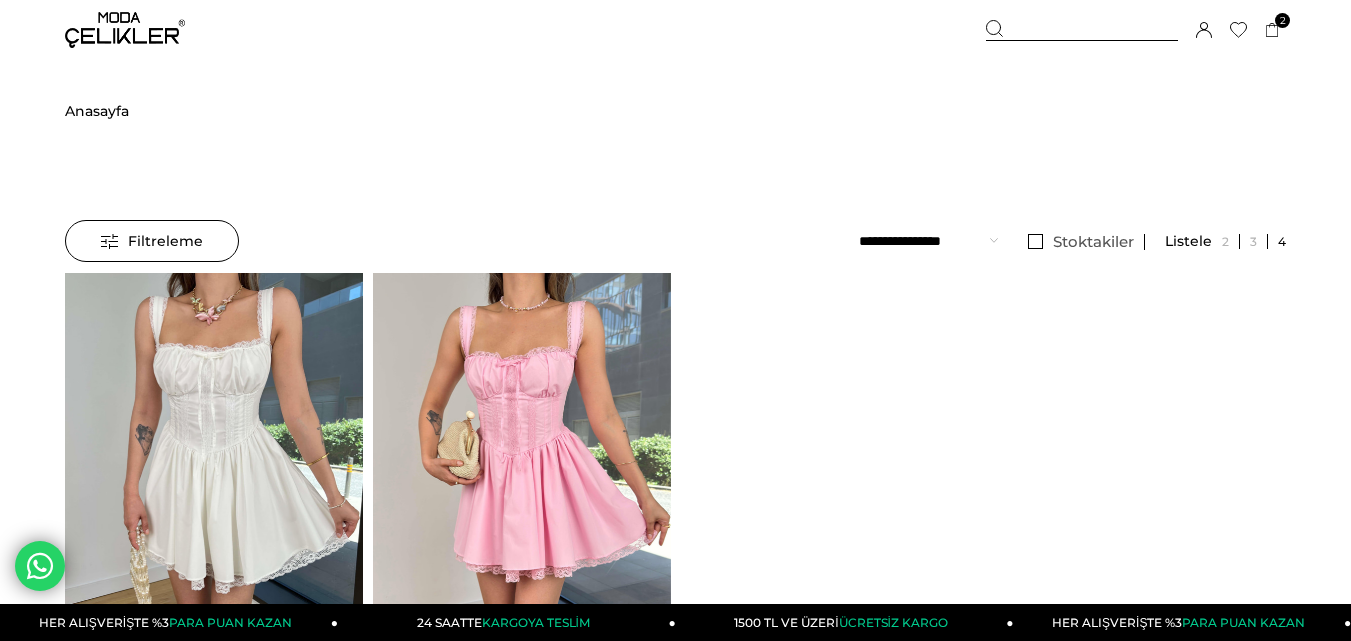 click at bounding box center (1082, 30) 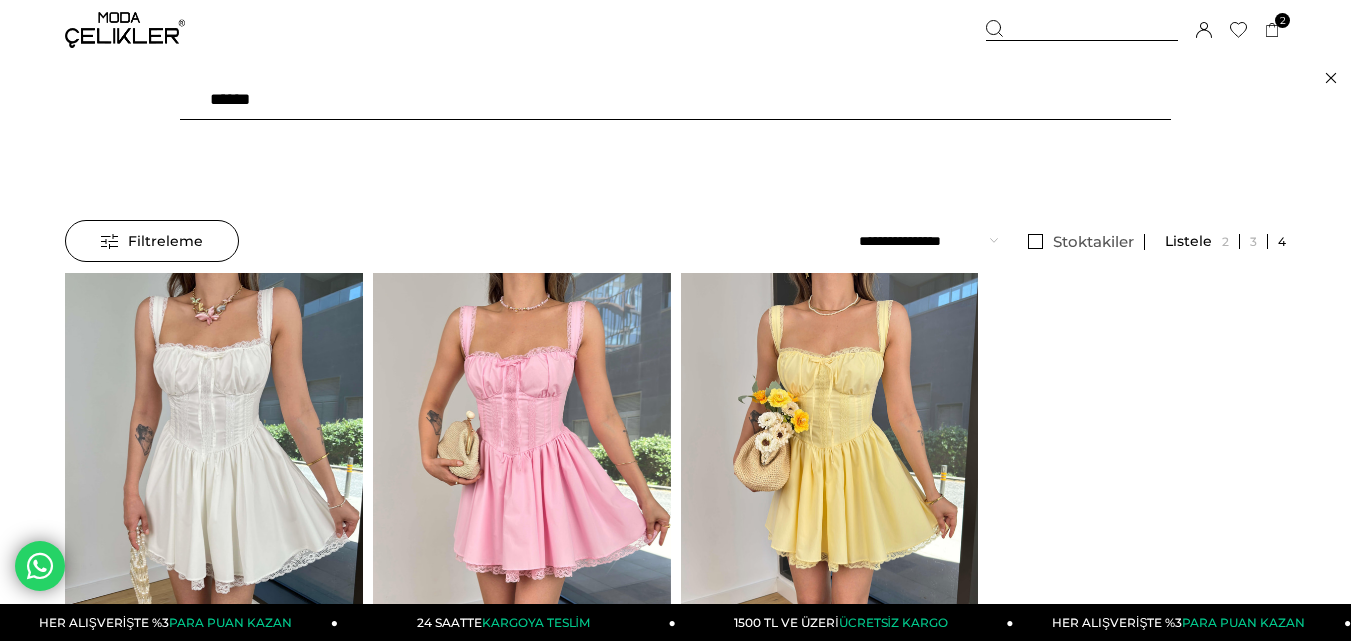 click on "******" at bounding box center [675, 100] 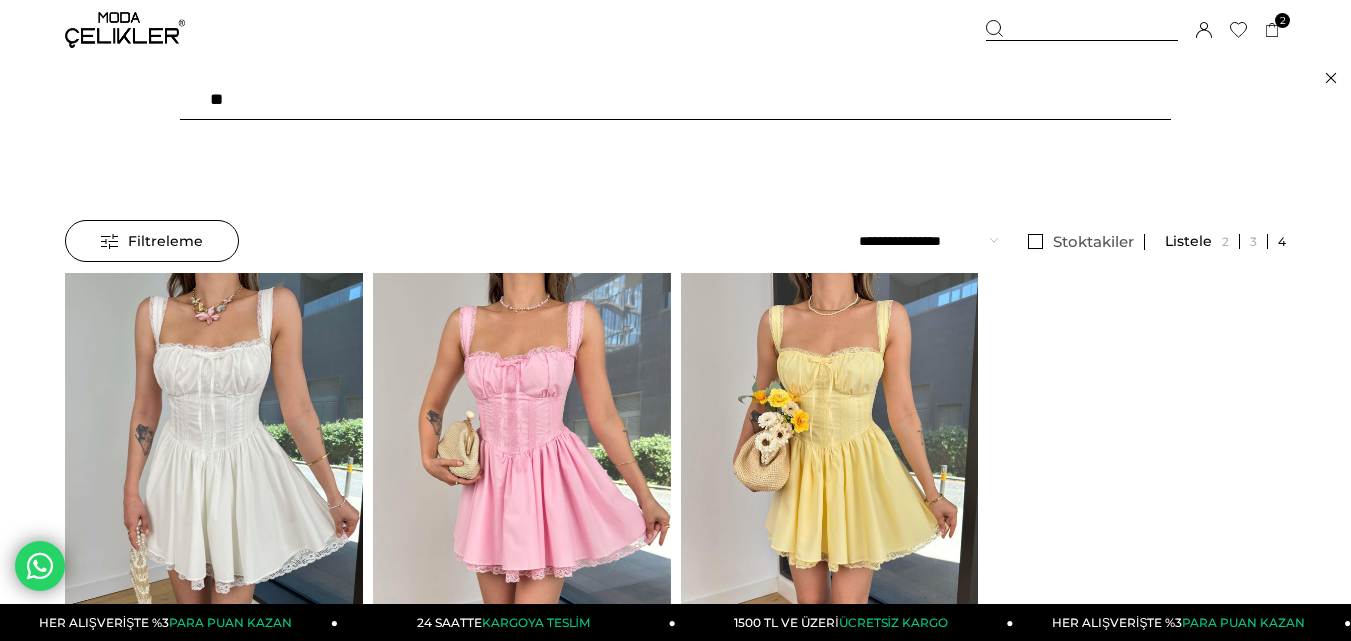 type on "*" 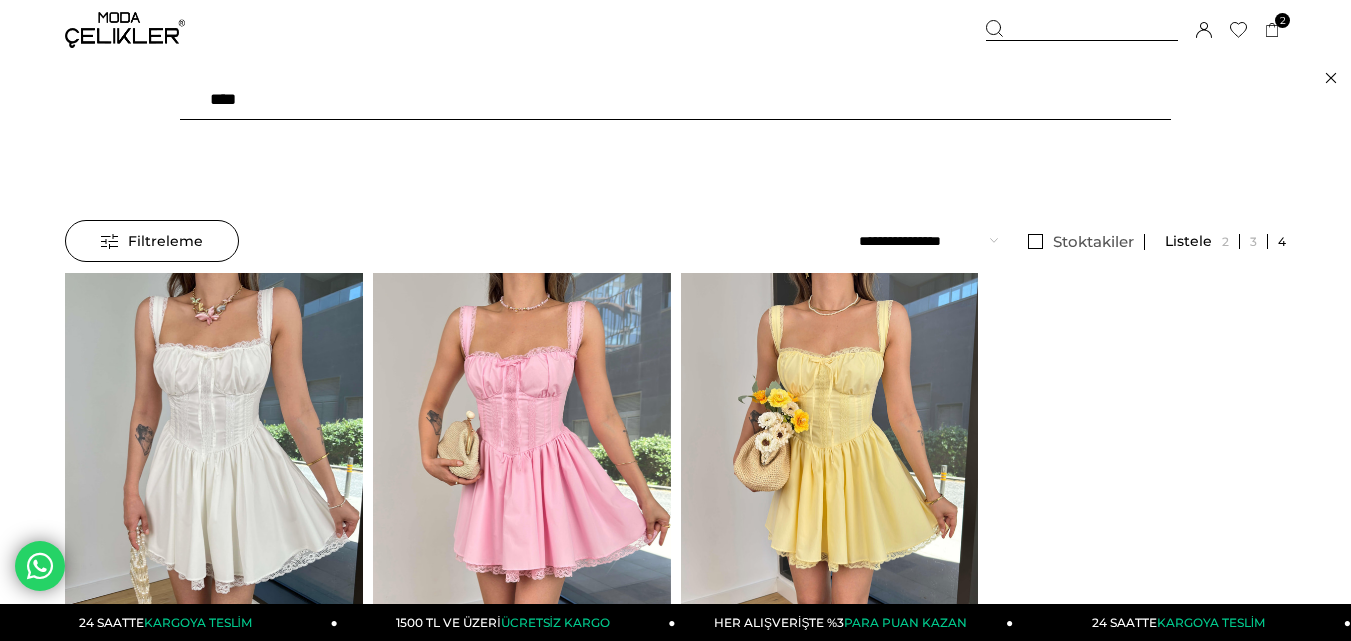 type on "*****" 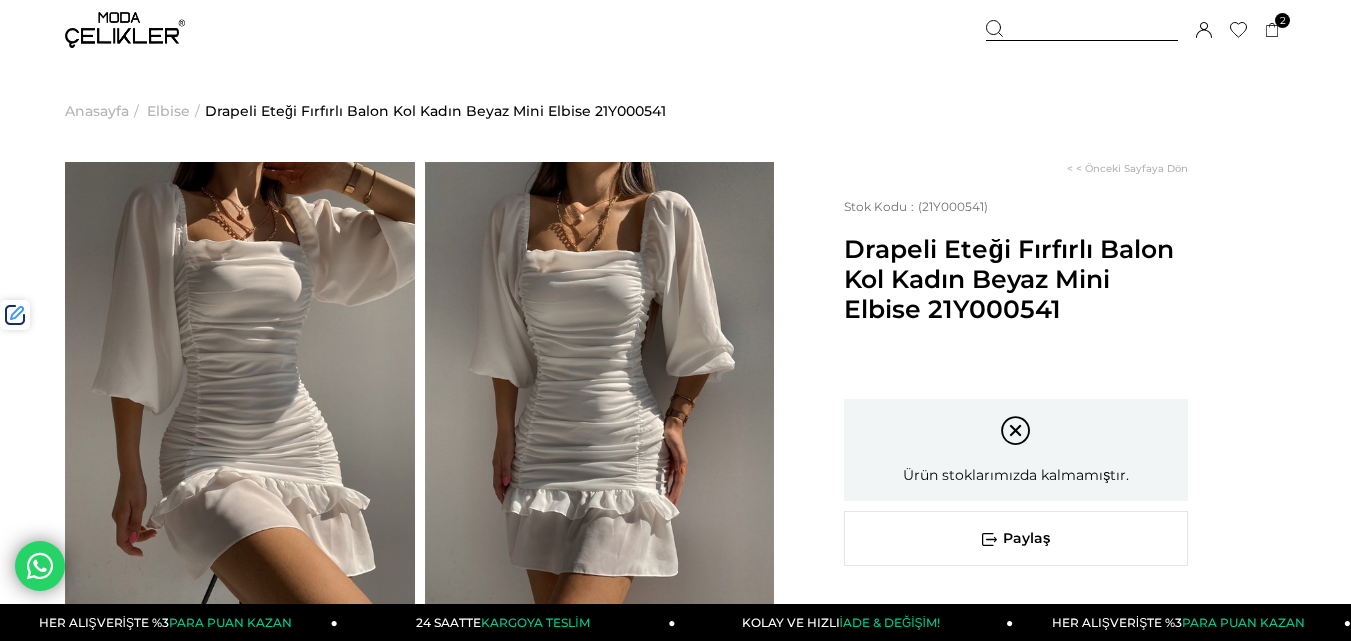 scroll, scrollTop: 0, scrollLeft: 0, axis: both 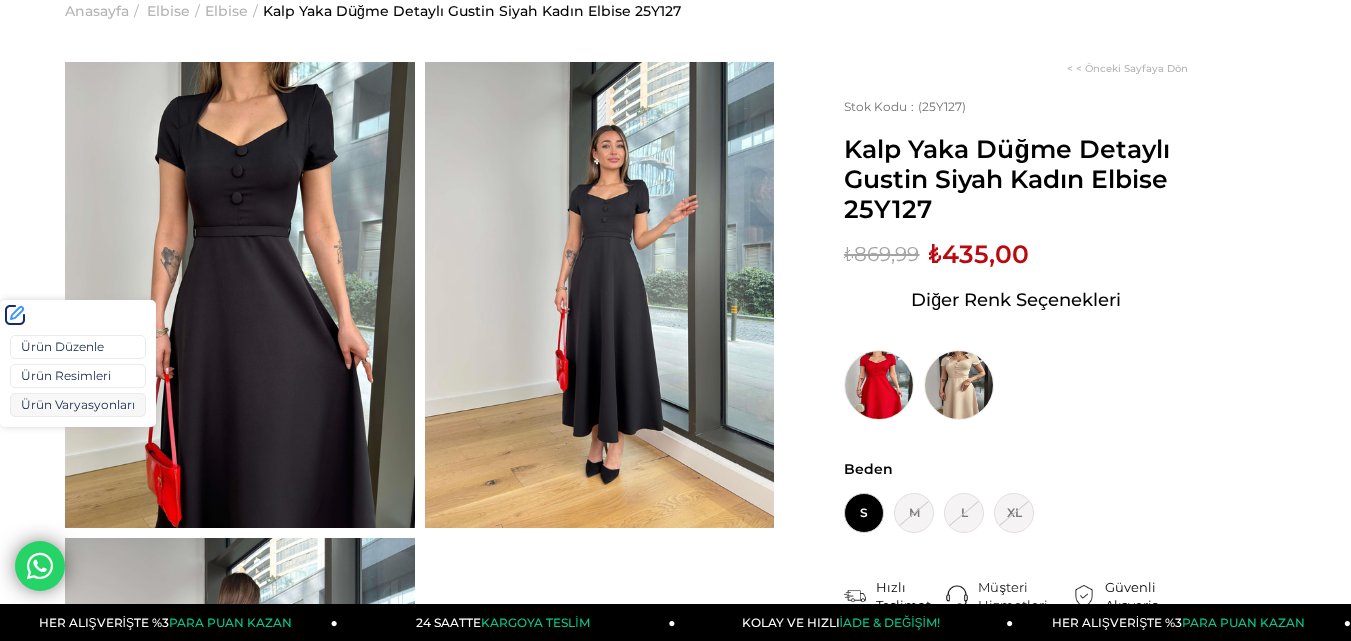 click on "Ürün Varyasyonları" at bounding box center (78, 405) 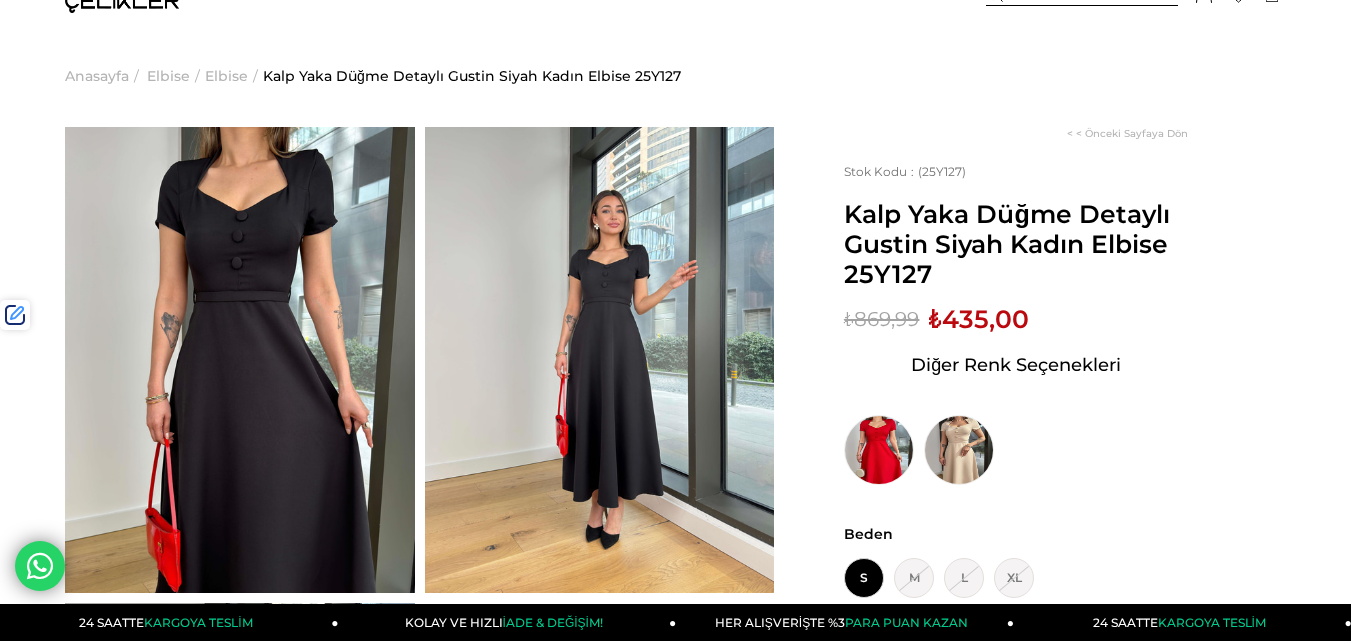 scroll, scrollTop: 0, scrollLeft: 0, axis: both 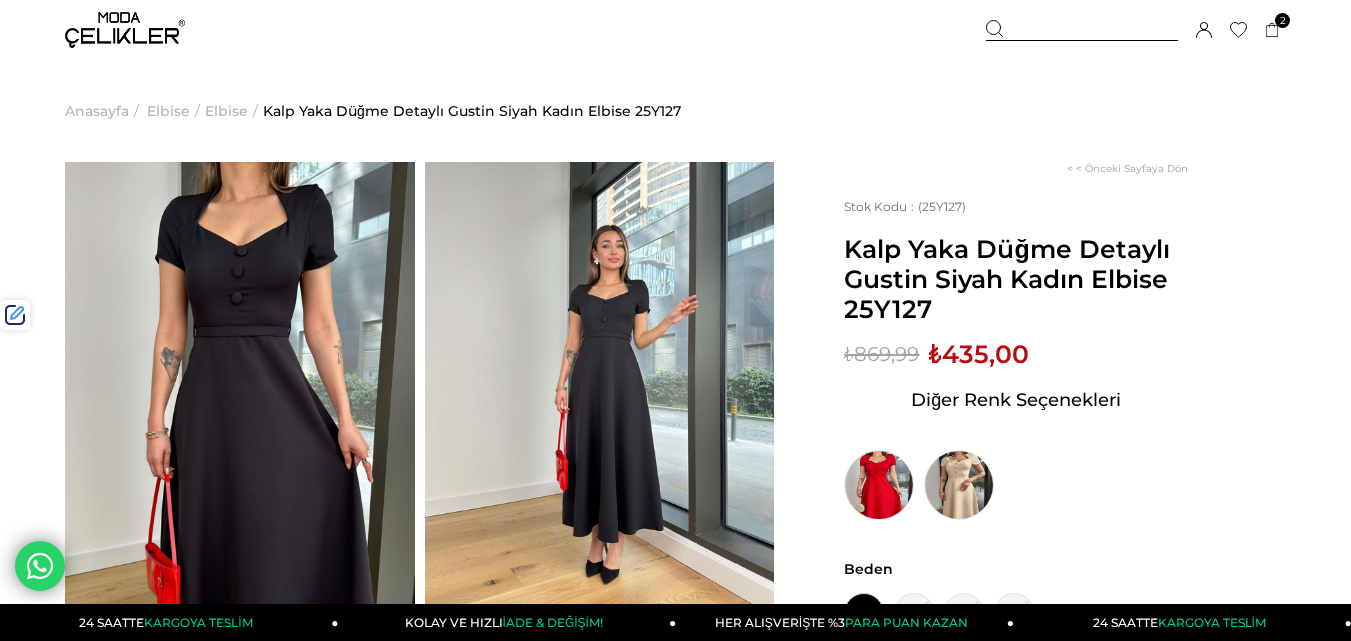 click at bounding box center [1082, 30] 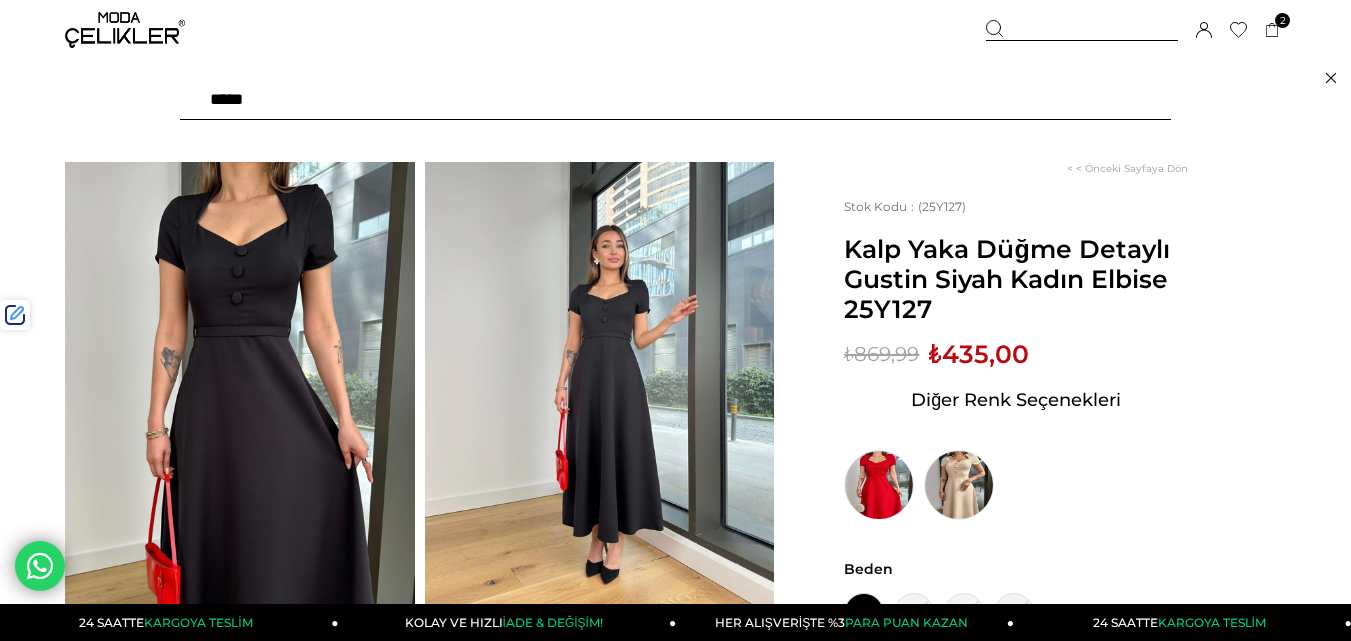click at bounding box center [675, 100] 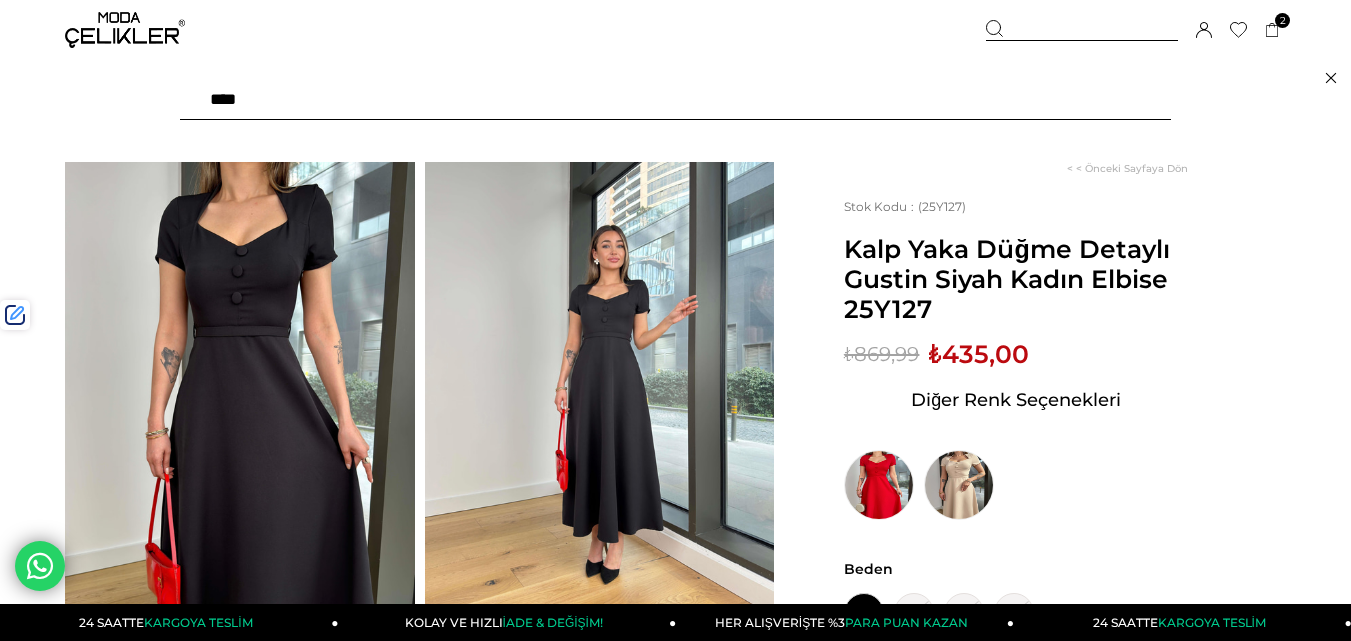 type on "*****" 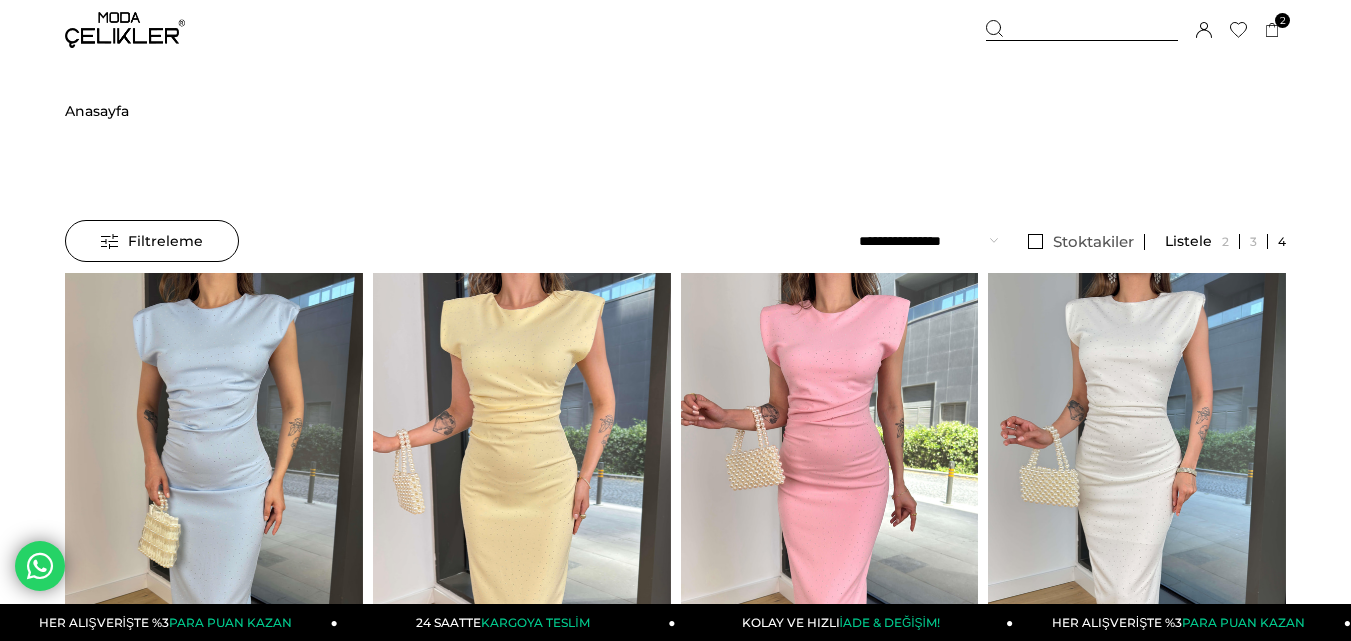 scroll, scrollTop: 0, scrollLeft: 0, axis: both 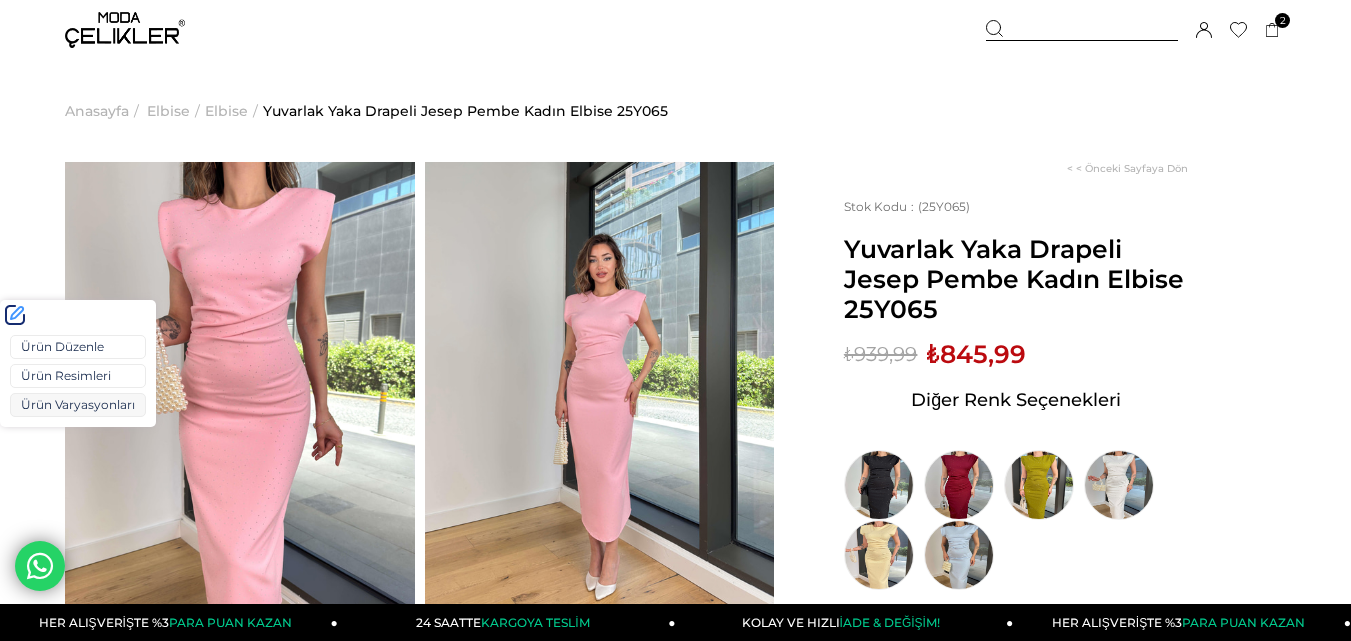click on "Ürün Varyasyonları" at bounding box center (78, 405) 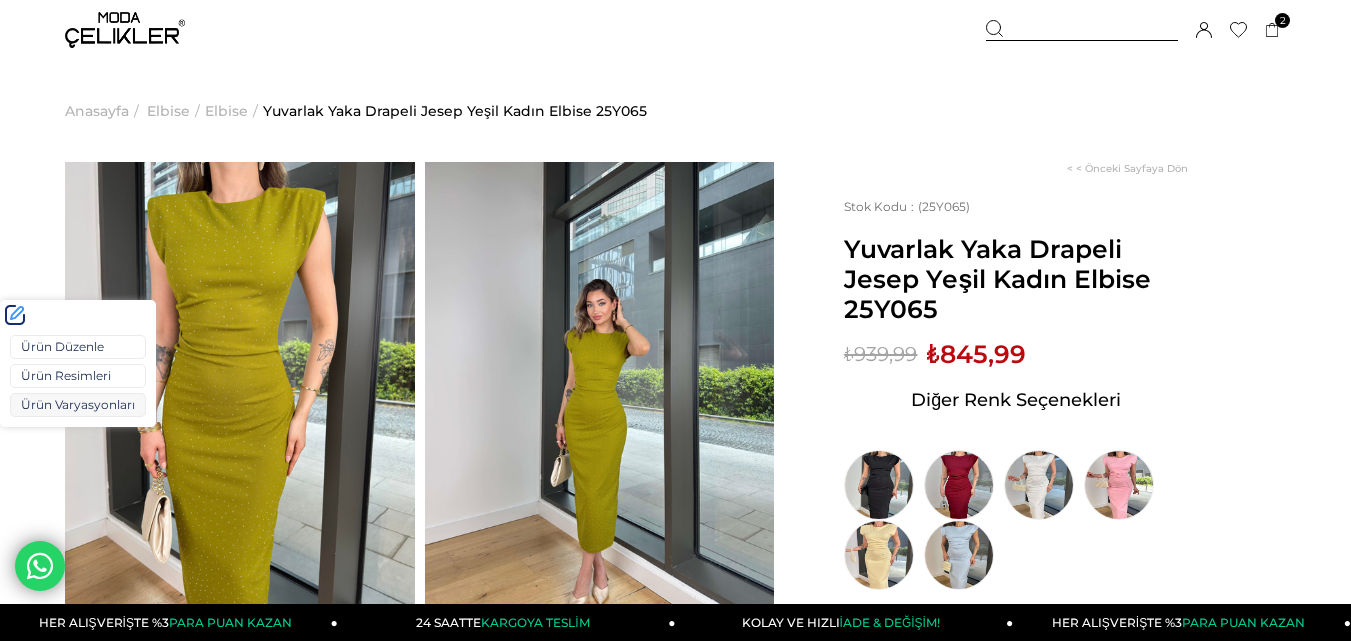 click on "Ürün Varyasyonları" at bounding box center [78, 405] 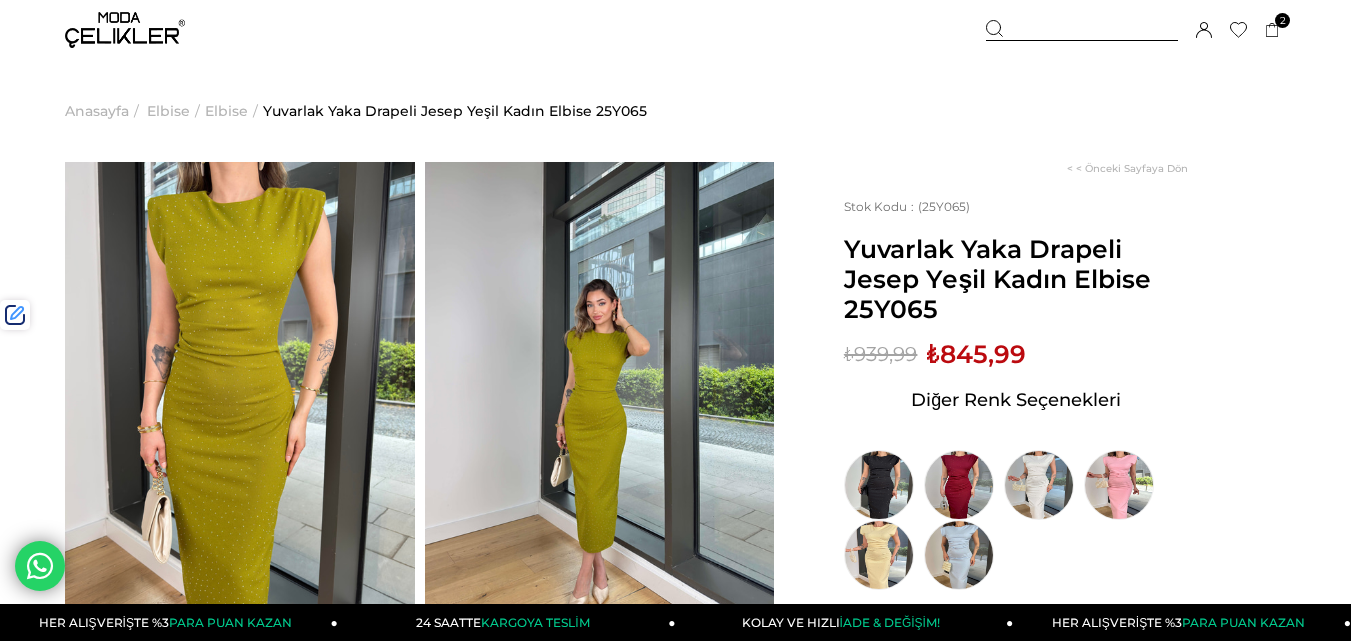 scroll, scrollTop: 0, scrollLeft: 0, axis: both 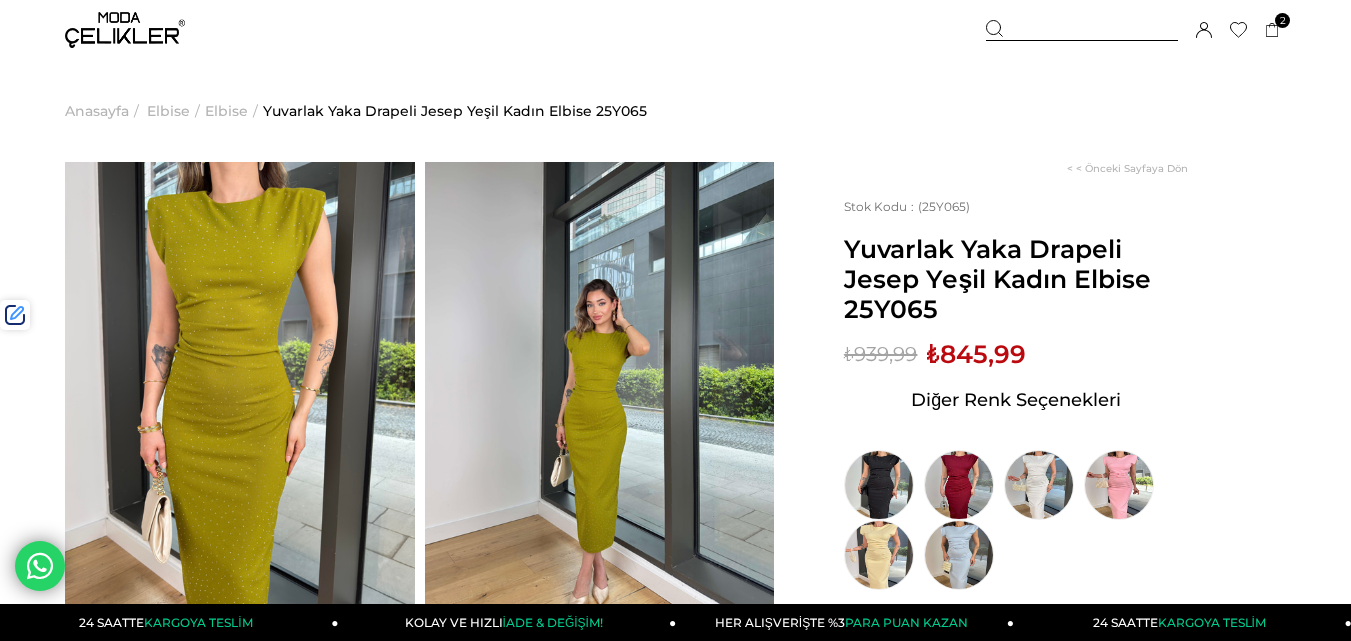 click on "₺845,99" at bounding box center (976, 354) 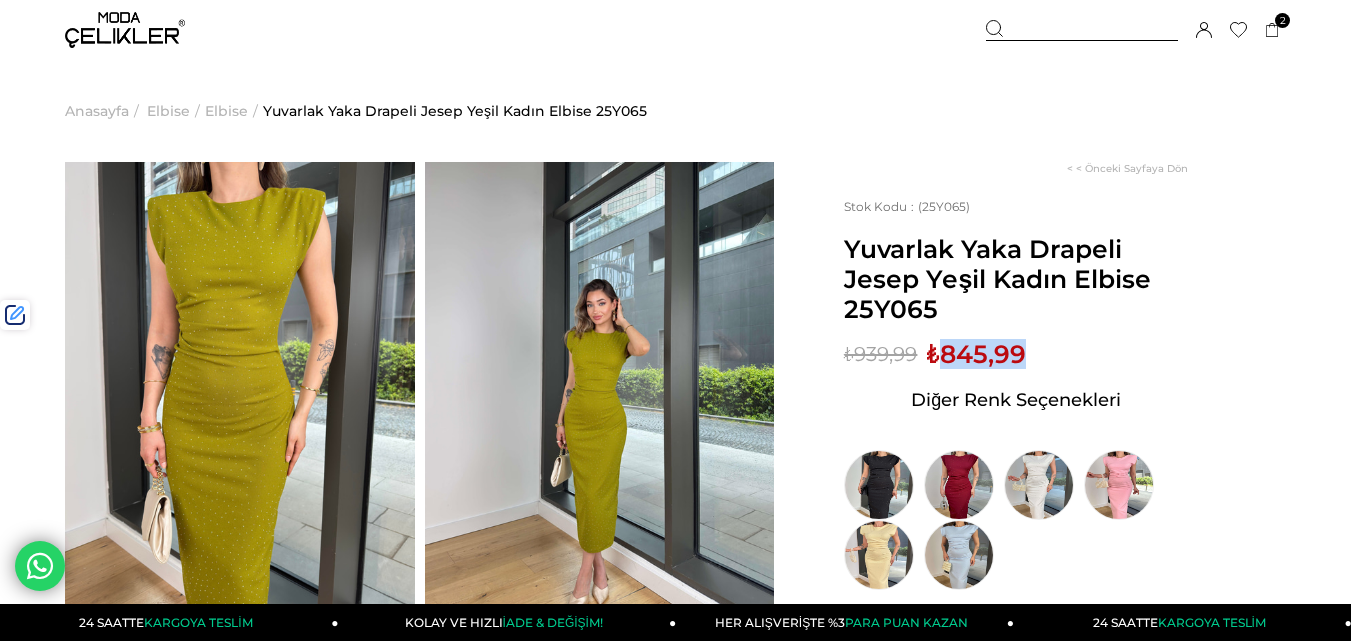 click on "₺845,99" at bounding box center [976, 354] 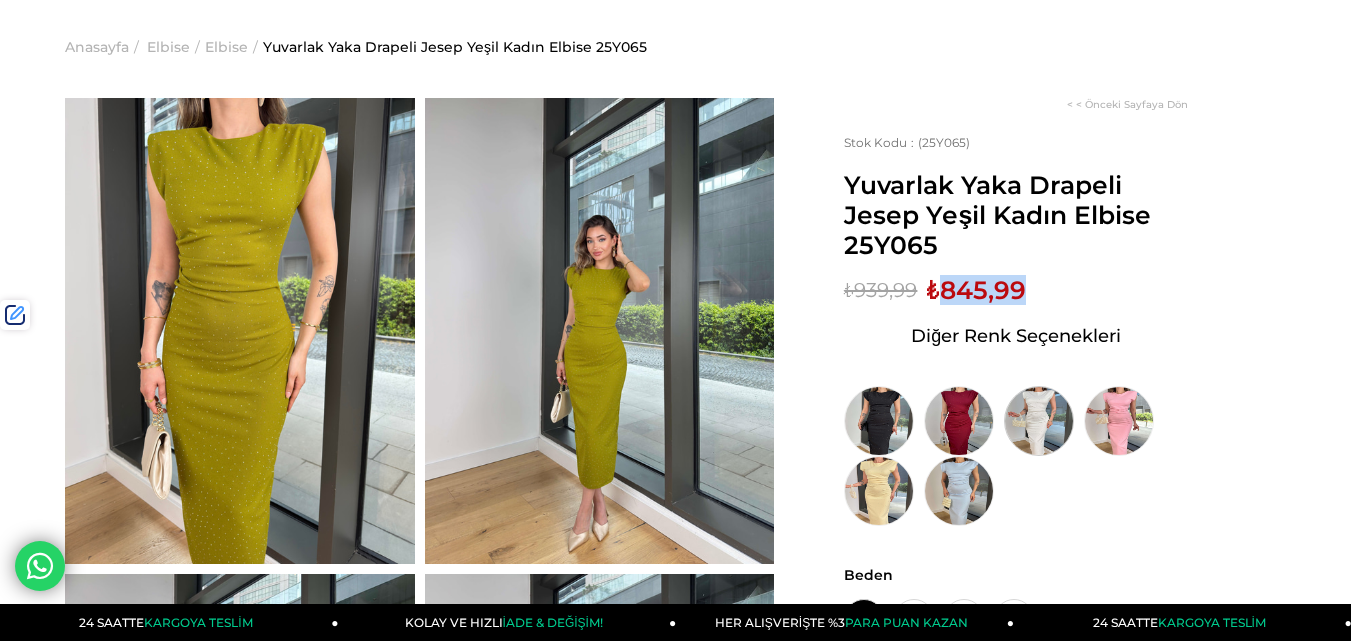 scroll, scrollTop: 100, scrollLeft: 0, axis: vertical 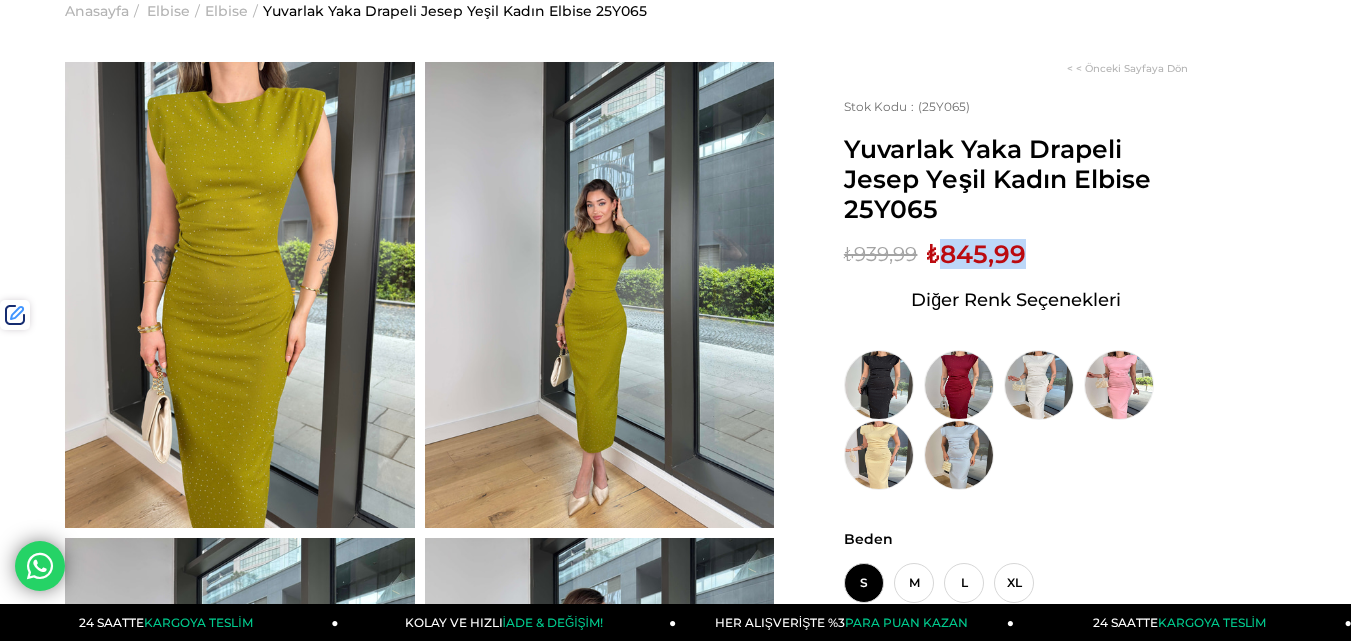 copy on "845,99" 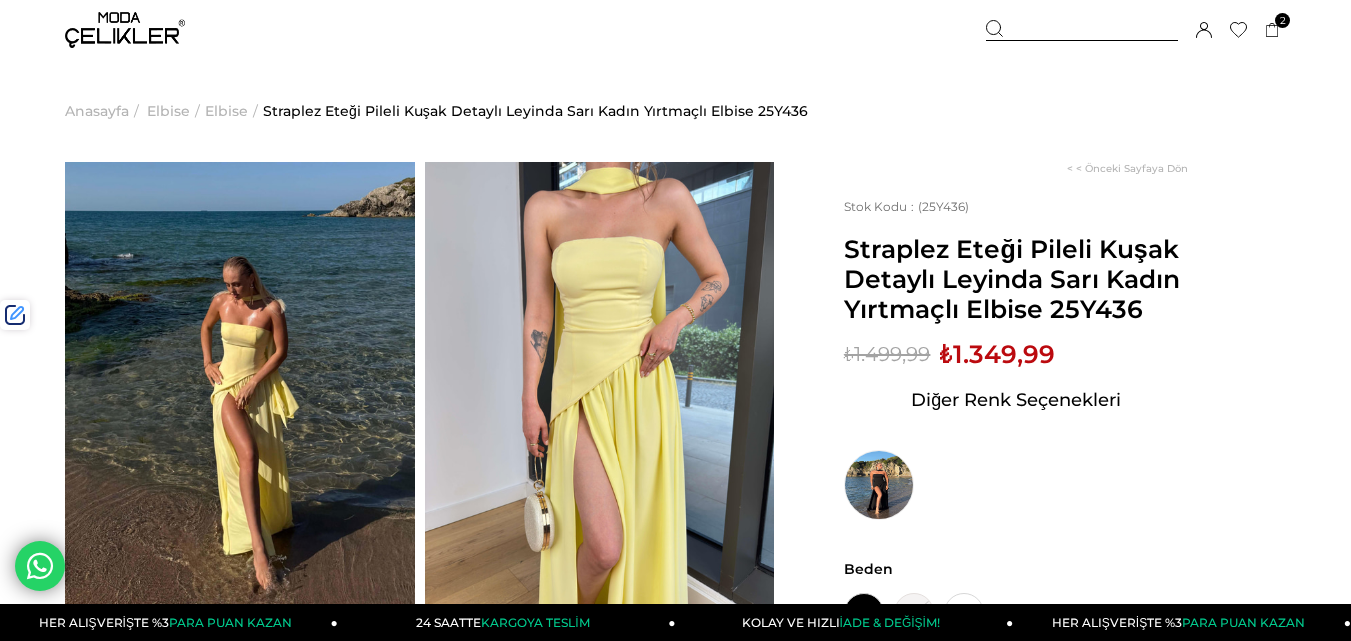 scroll, scrollTop: 0, scrollLeft: 0, axis: both 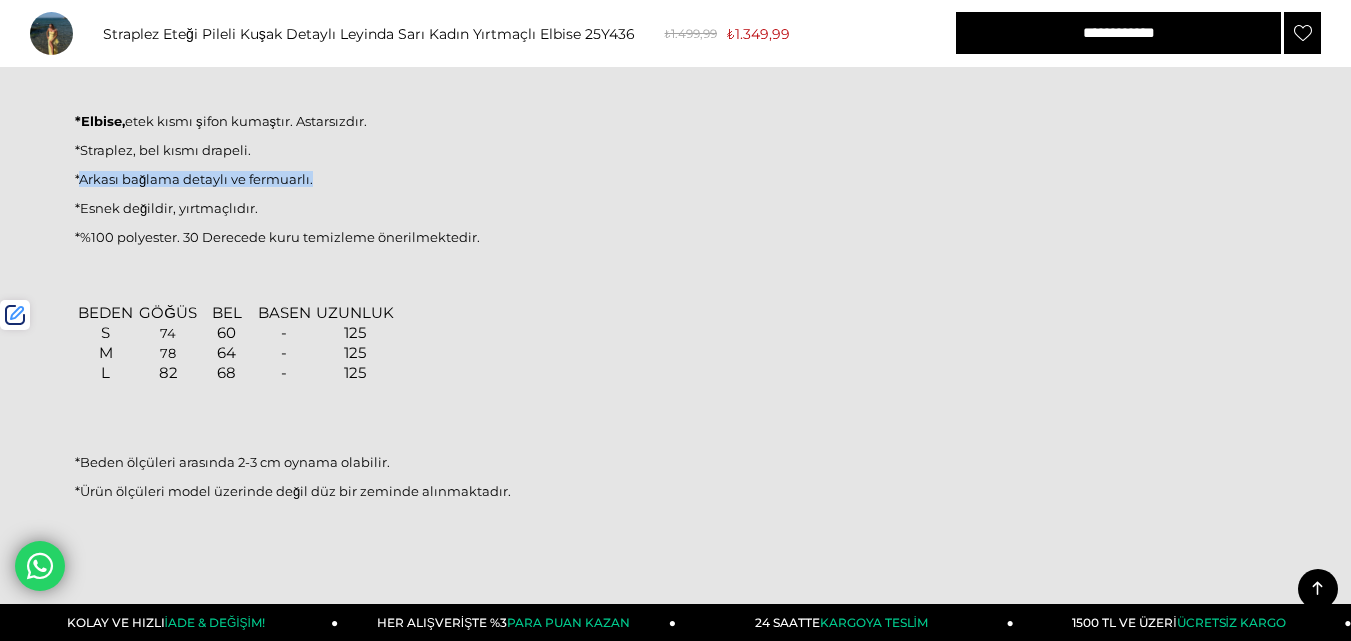 drag, startPoint x: 317, startPoint y: 177, endPoint x: 83, endPoint y: 182, distance: 234.0534 